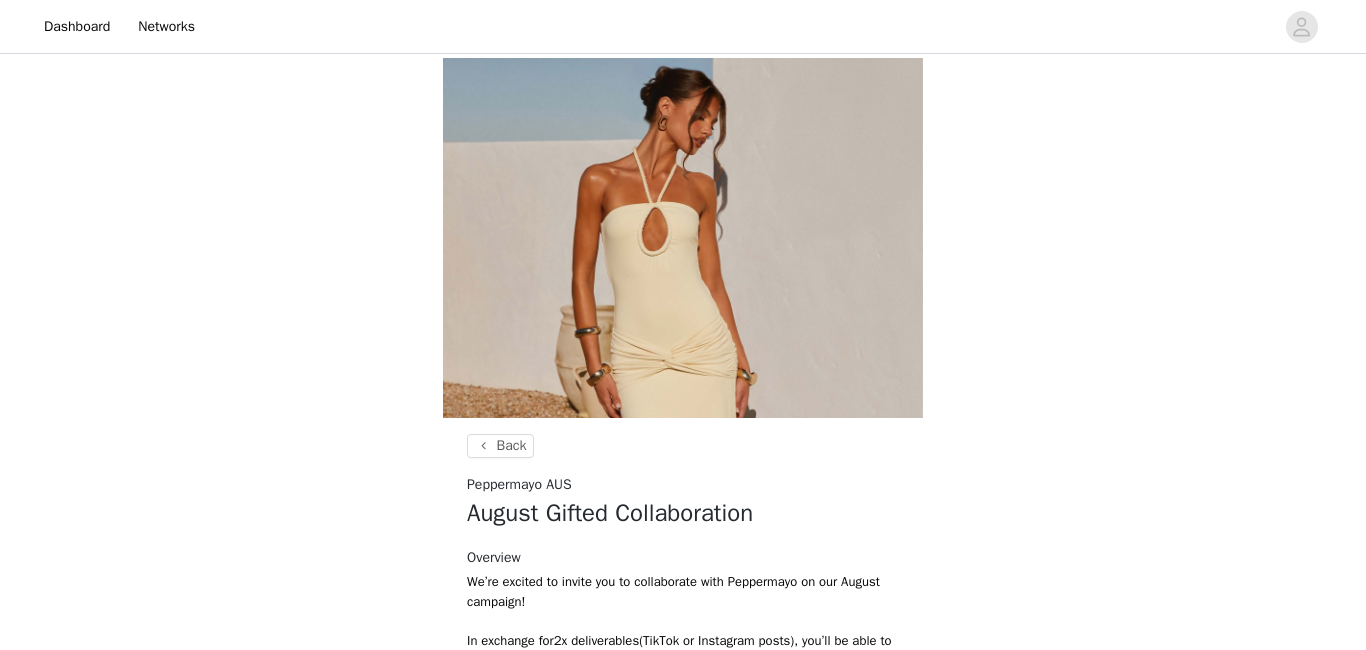 scroll, scrollTop: 246, scrollLeft: 0, axis: vertical 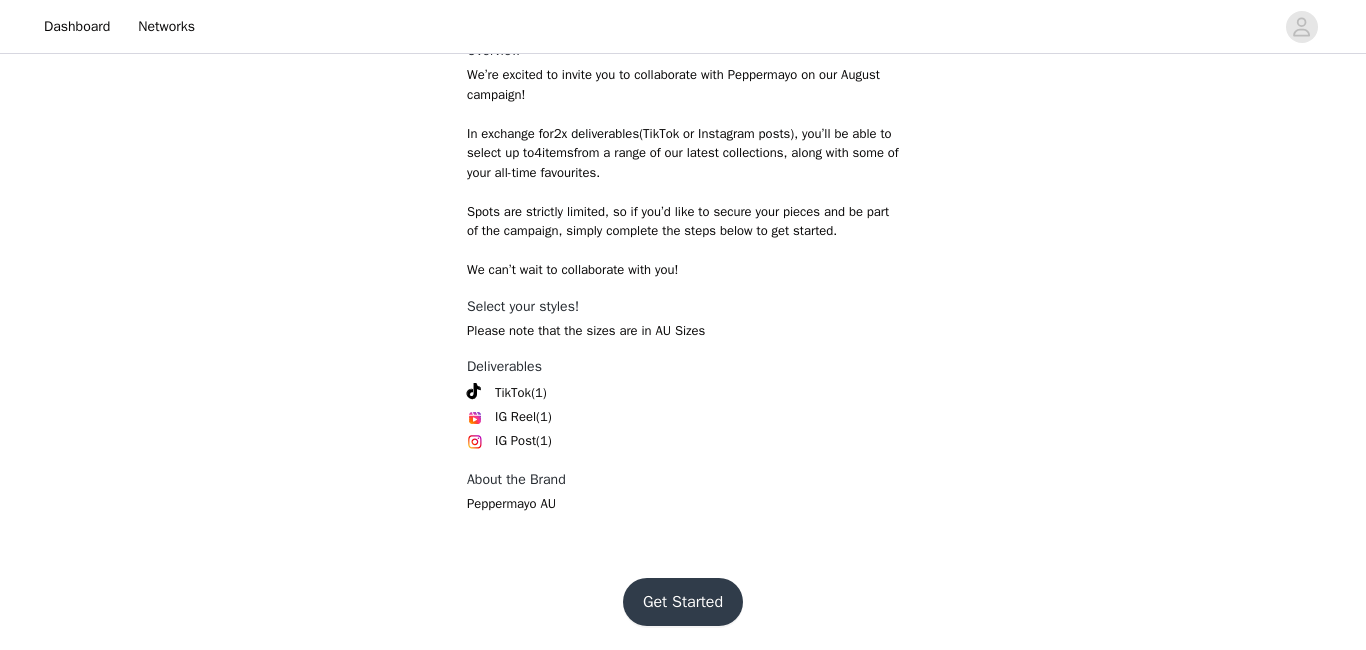 click on "Get Started" at bounding box center (683, 602) 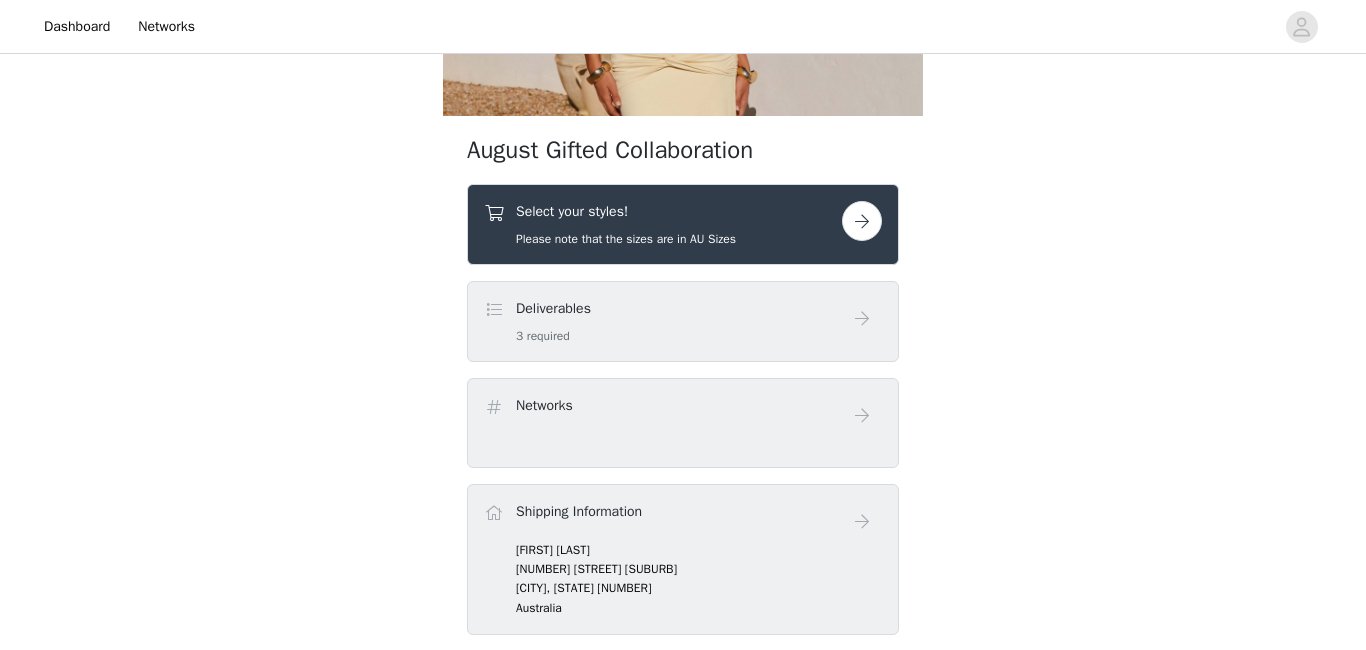 scroll, scrollTop: 331, scrollLeft: 0, axis: vertical 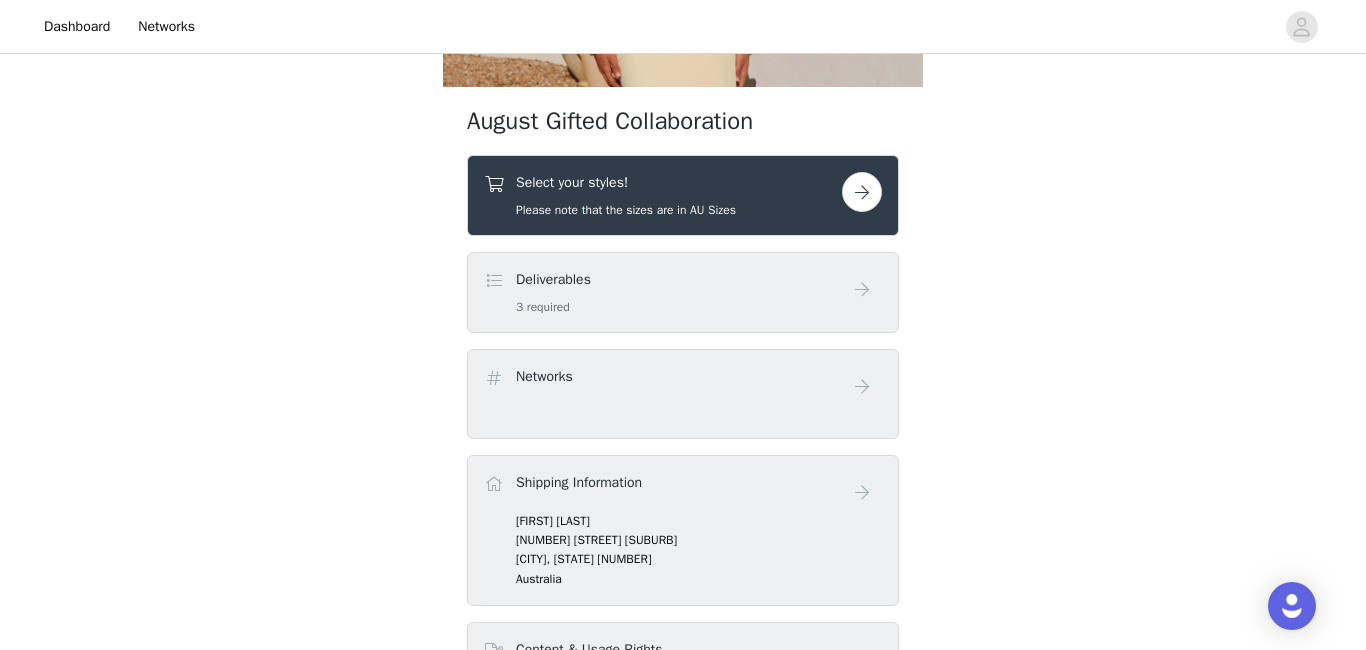 click at bounding box center [862, 192] 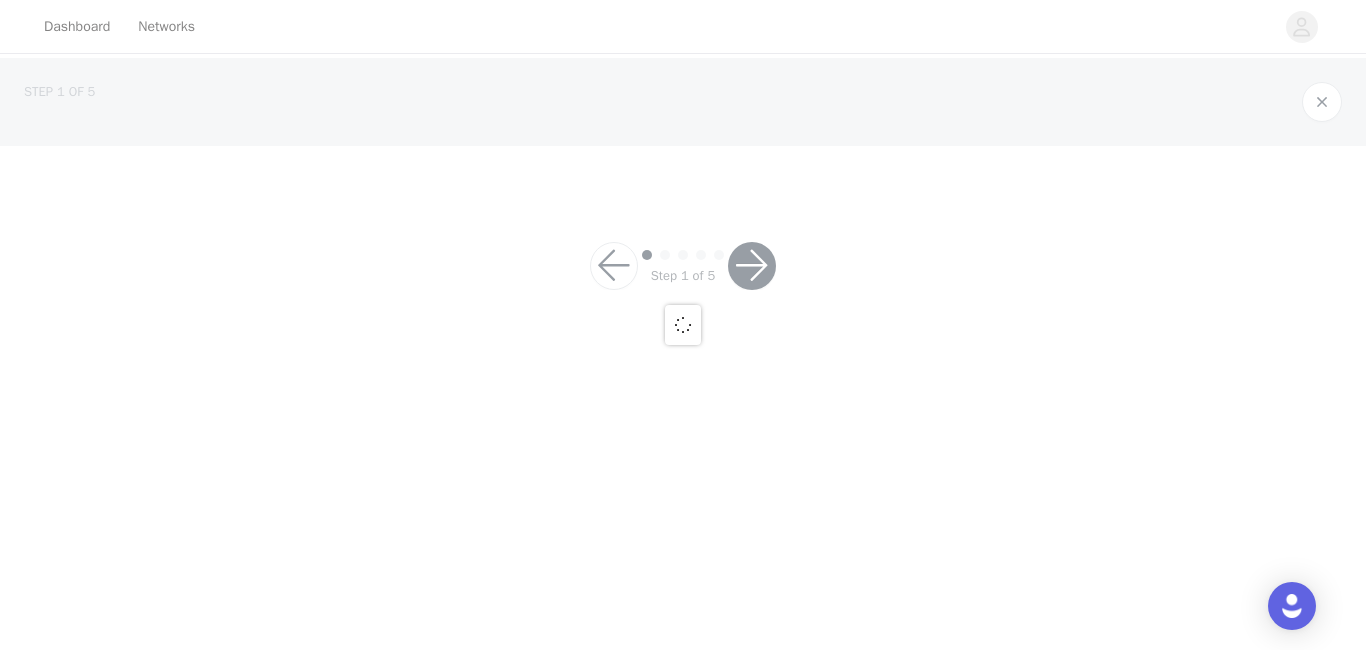 scroll, scrollTop: 0, scrollLeft: 0, axis: both 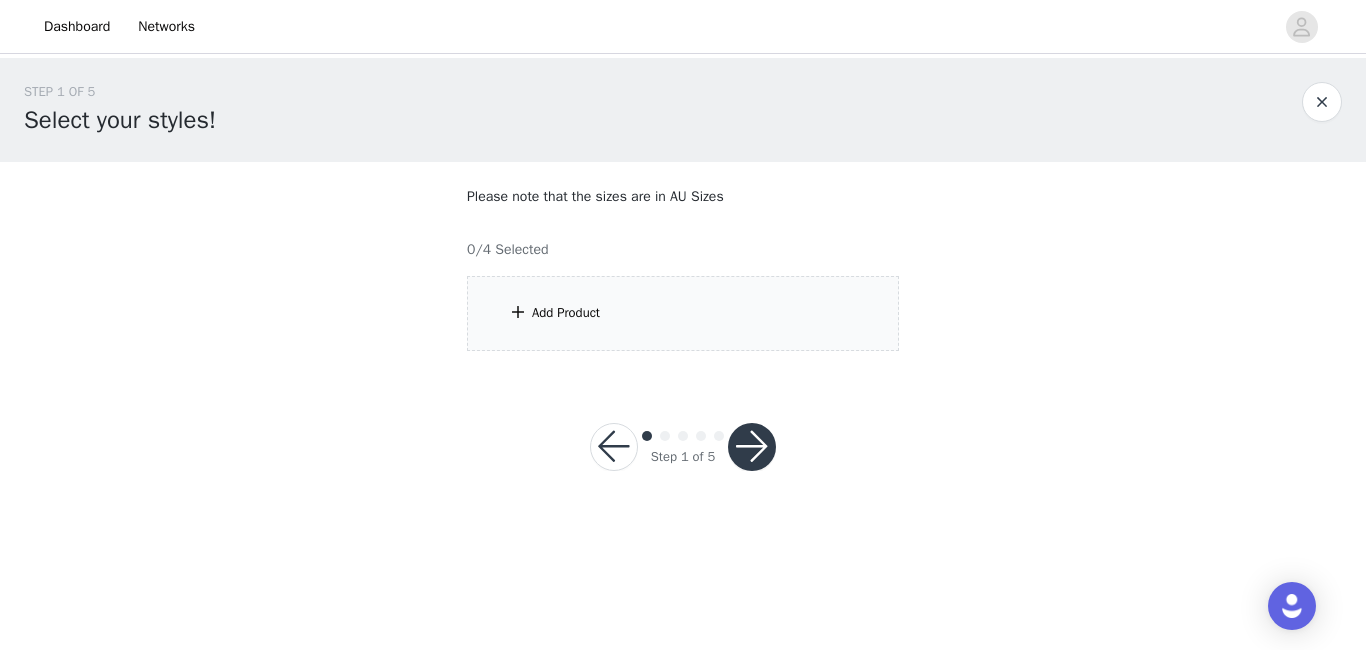 click on "Add Product" at bounding box center (683, 313) 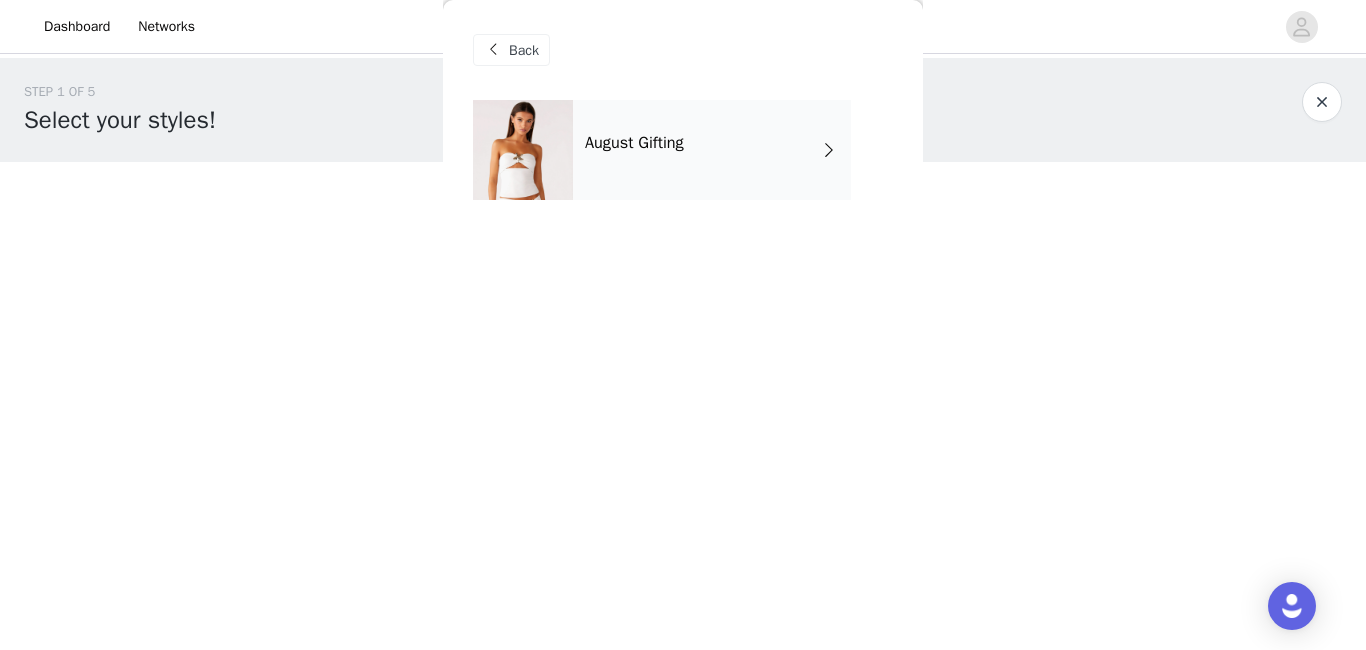 click on "August Gifting" at bounding box center (712, 150) 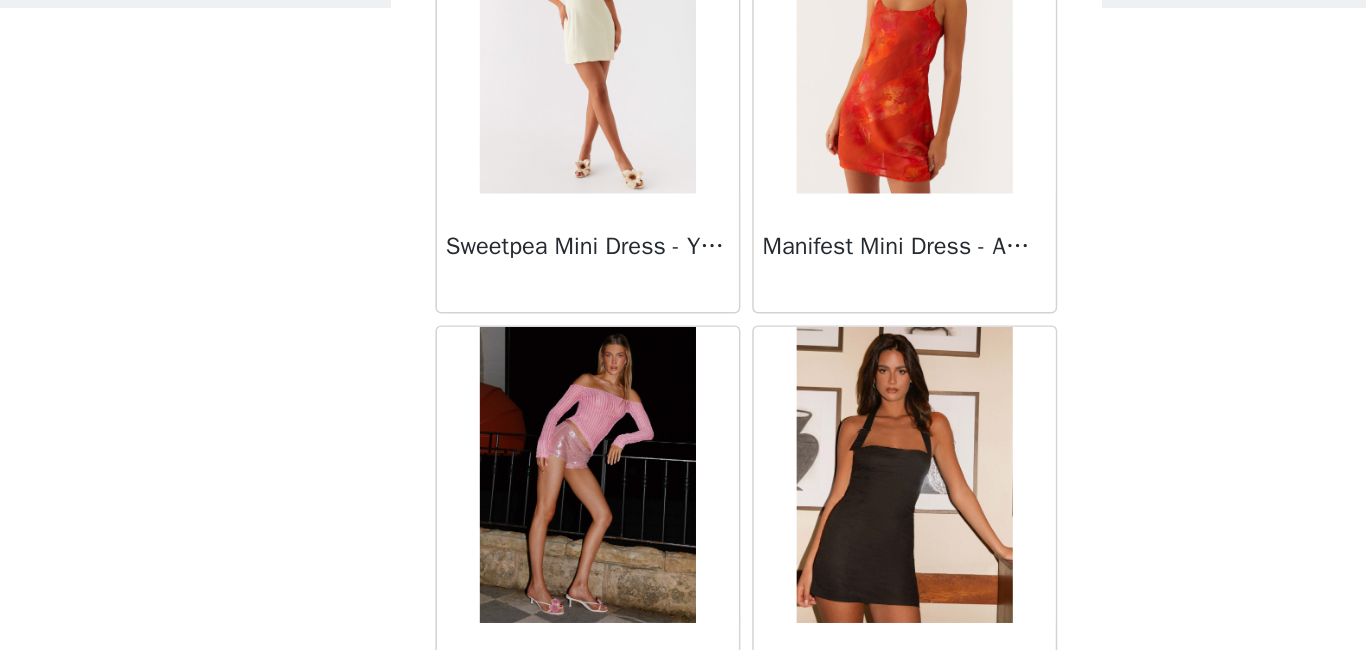 scroll, scrollTop: 0, scrollLeft: 0, axis: both 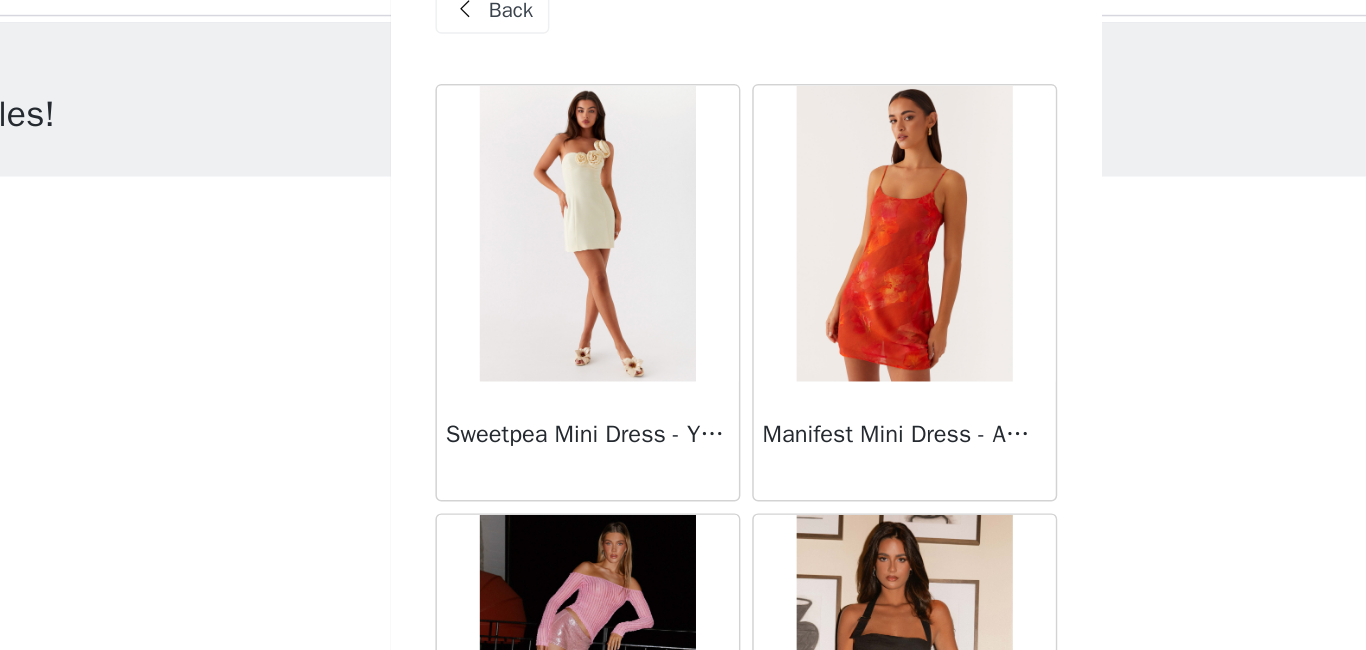 click on "Sweetpea Mini Dress - Yellow" at bounding box center [576, 337] 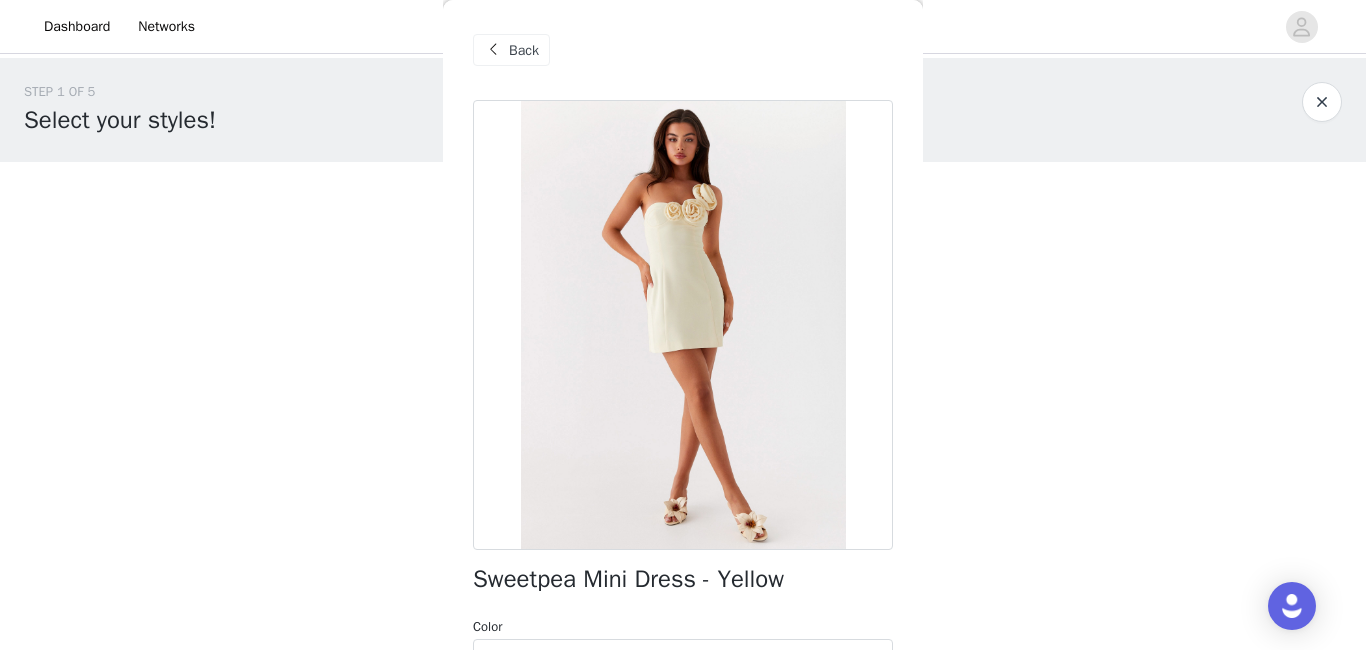 click on "Back" at bounding box center [524, 50] 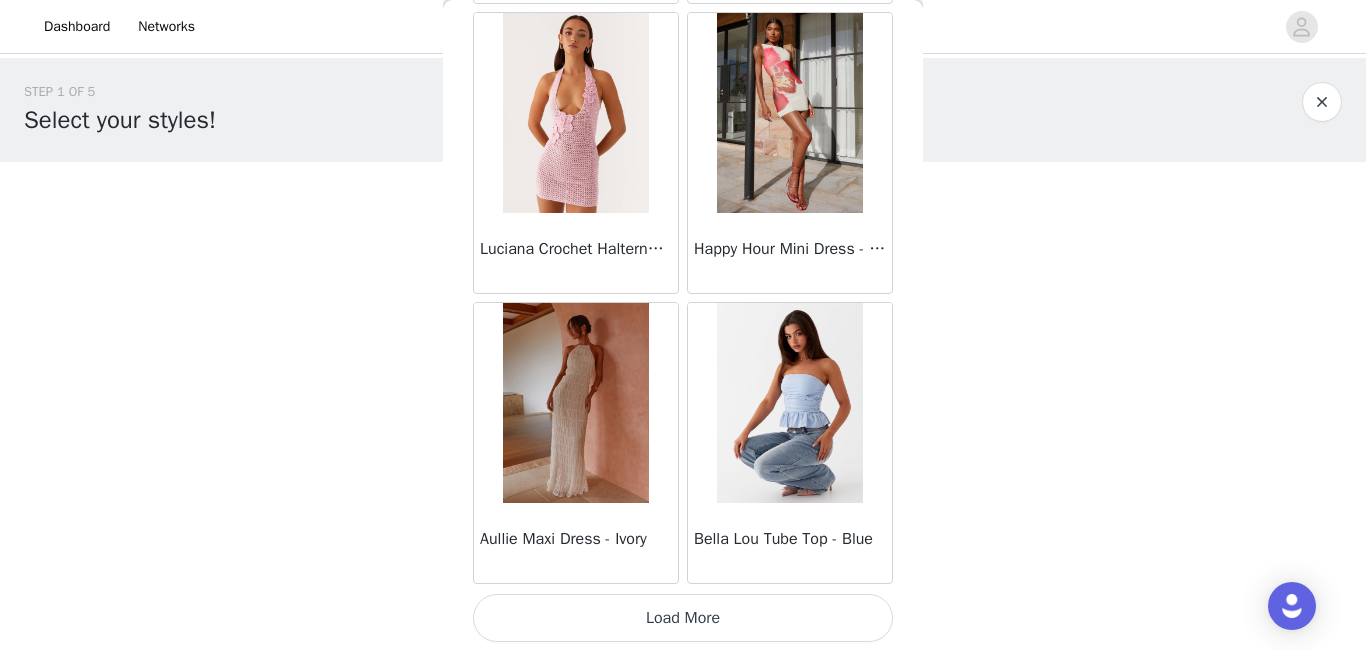 scroll, scrollTop: 2410, scrollLeft: 0, axis: vertical 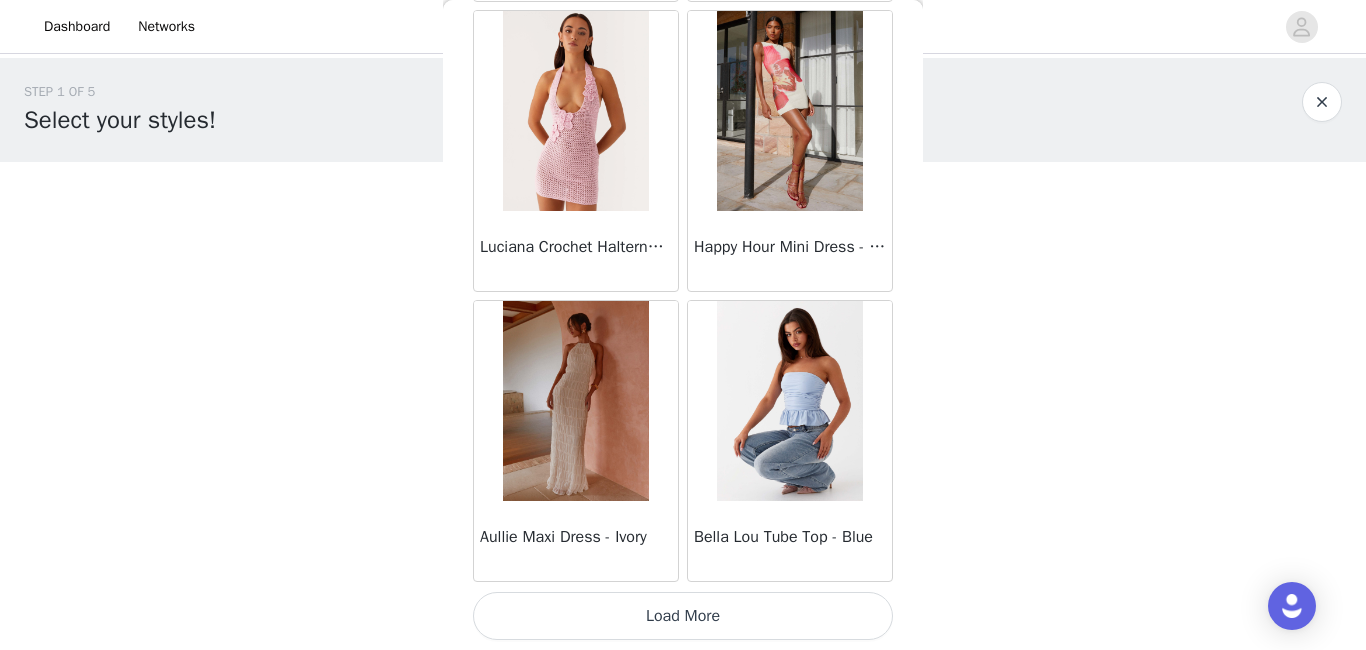 click on "Load More" at bounding box center [683, 616] 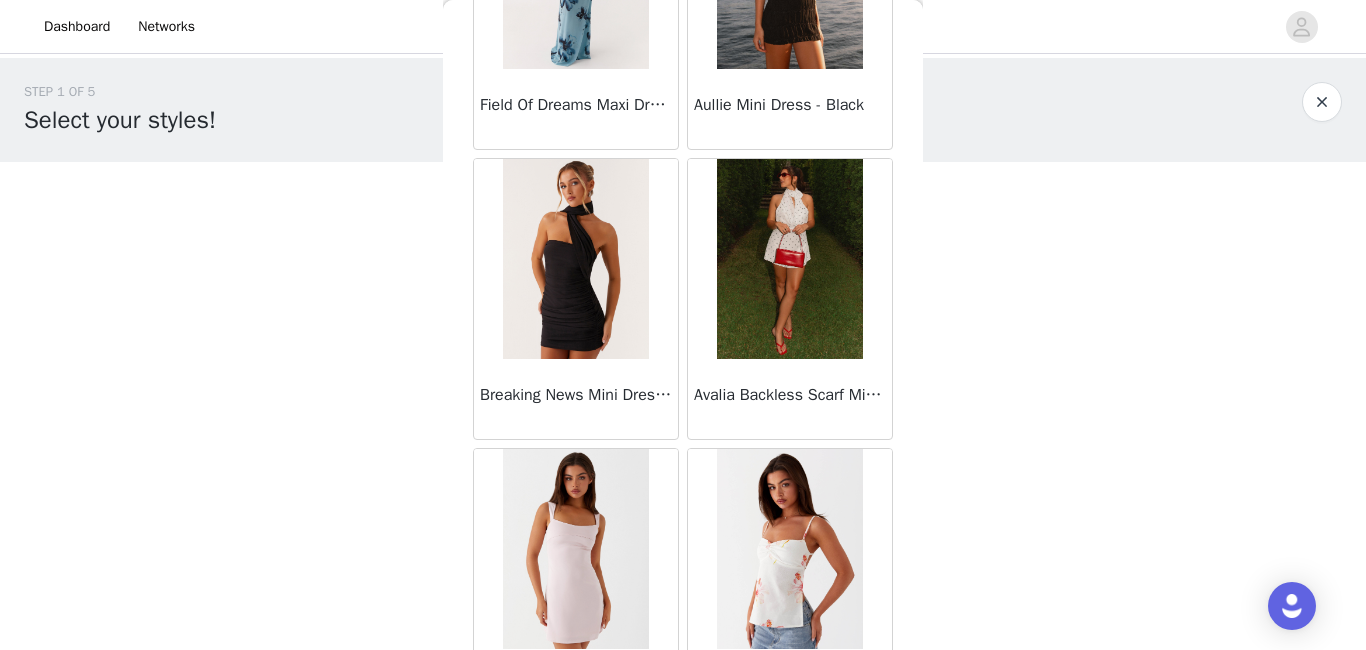 scroll, scrollTop: 3973, scrollLeft: 0, axis: vertical 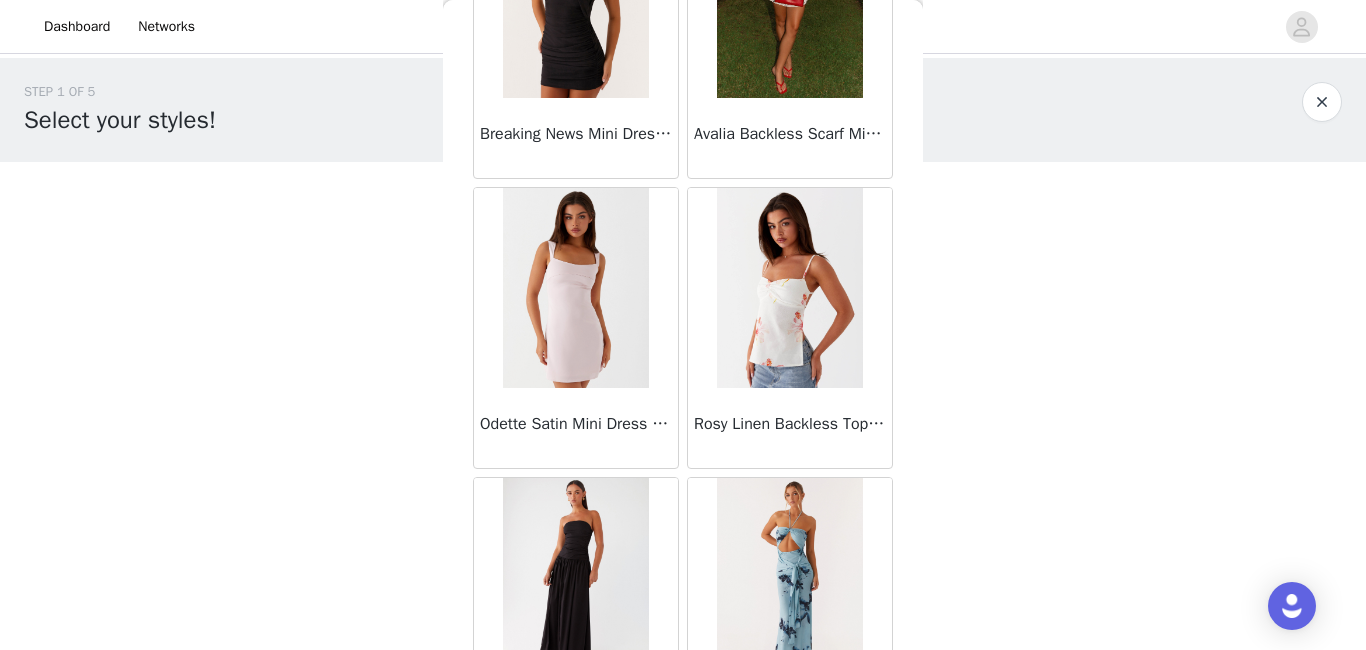 click on "STEP 1 OF 5
Select your styles!
Please note that the sizes are in AU Sizes       0/4 Selected           Add Product       Back       Sweetpea Mini Dress - Yellow       Manifest Mini Dress - Amber       Raquel Off Shoulder Long Sleeve Top - Pink       Julianna Linen Mini Dress - Black       Radiate Haltertop - Pink       Arden Mesh Mini Dress - White       Cheryl Bustier Halter Top - Cherry Red       Under The Pagoda Maxi Dress - Deep Red Floral       Sweetest Pie T-Shirt - Black Gingham       That Girl Maxi Dress - Pink       Peppermayo Exclusive Heavy Hearted Mini - Black       Songbird Maxi Dress - Blue Black Floral       Viviana Mini Dress - Lavender       Eden Strapless Maxi Dress - Navy       Claudie Mesh Top - White Pink Lilly       Nia Micro Short - Black       Luciana Crochet Halterneck Mini Dress - Pink       Happy Hour Mini Dress - Yellow       Aullie Maxi Dress - Ivory" at bounding box center (683, 288) 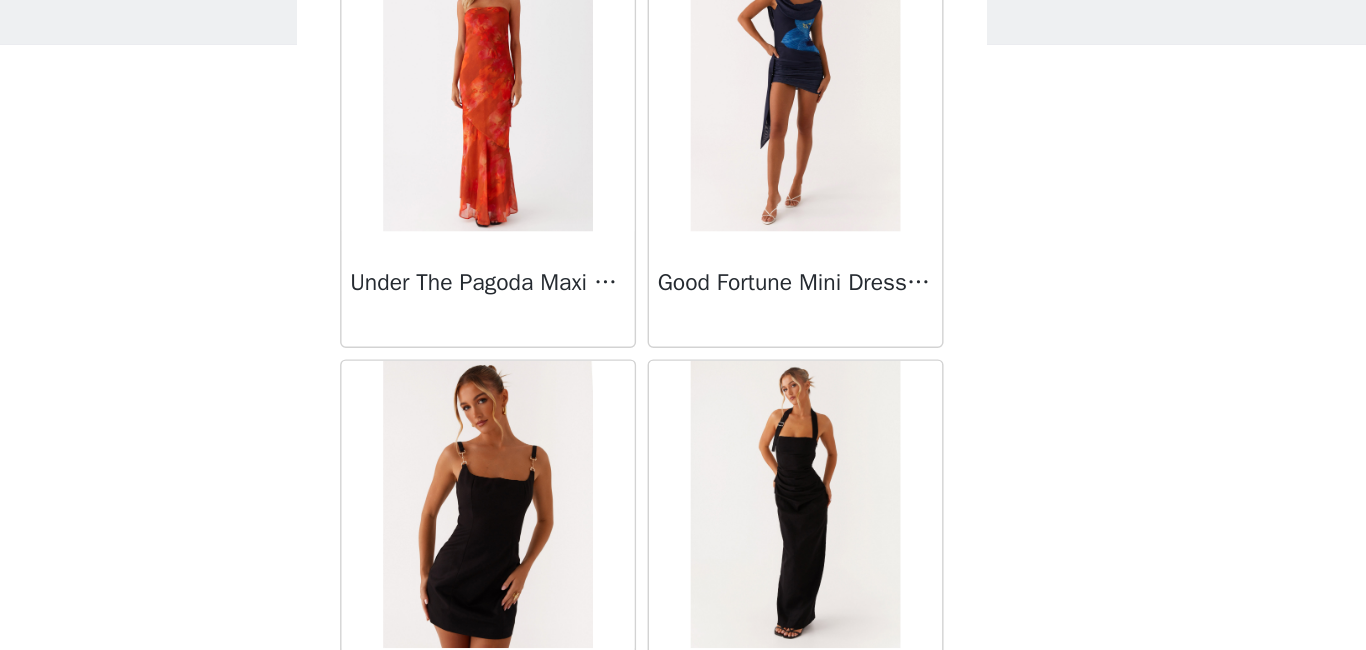 scroll, scrollTop: 5310, scrollLeft: 0, axis: vertical 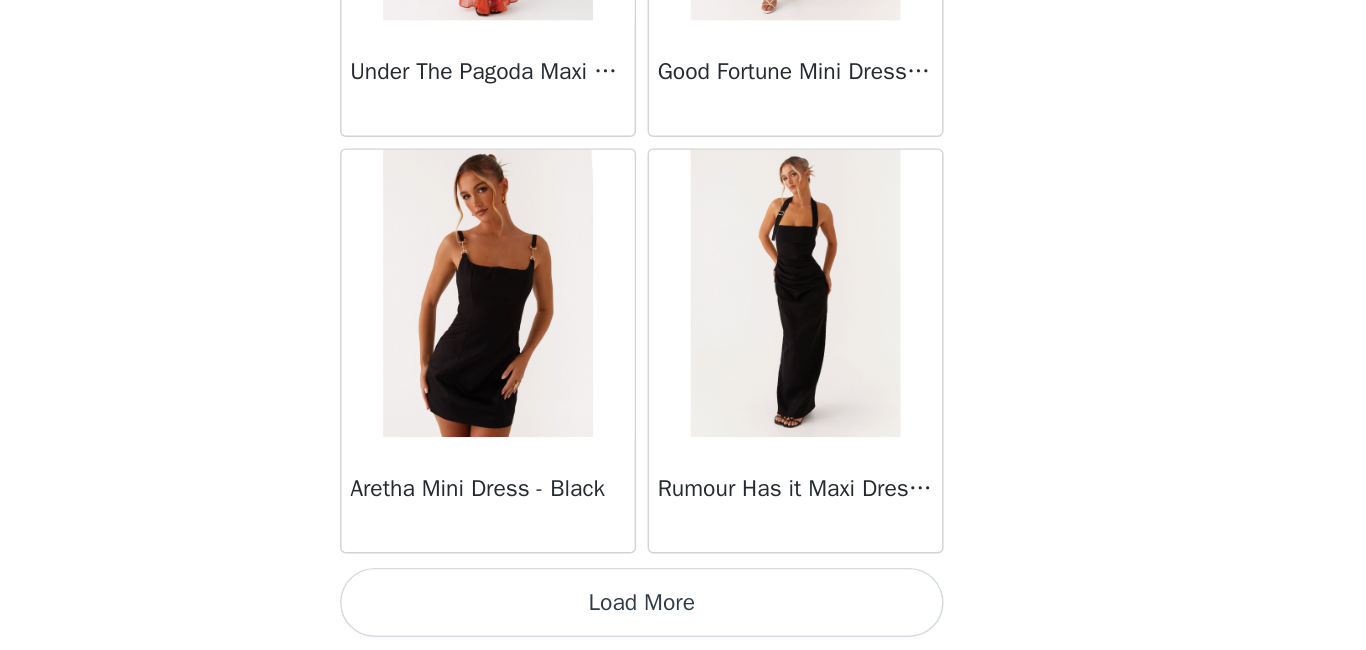 click on "Load More" at bounding box center [683, 616] 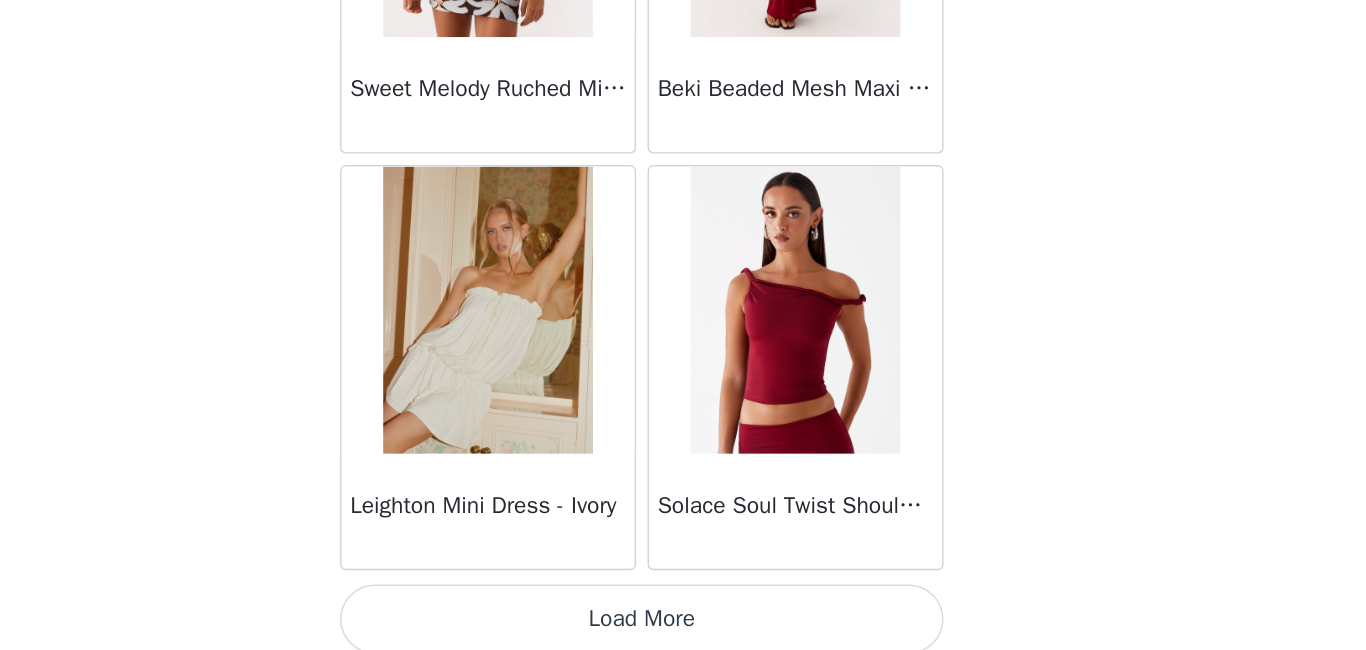 scroll, scrollTop: 8210, scrollLeft: 0, axis: vertical 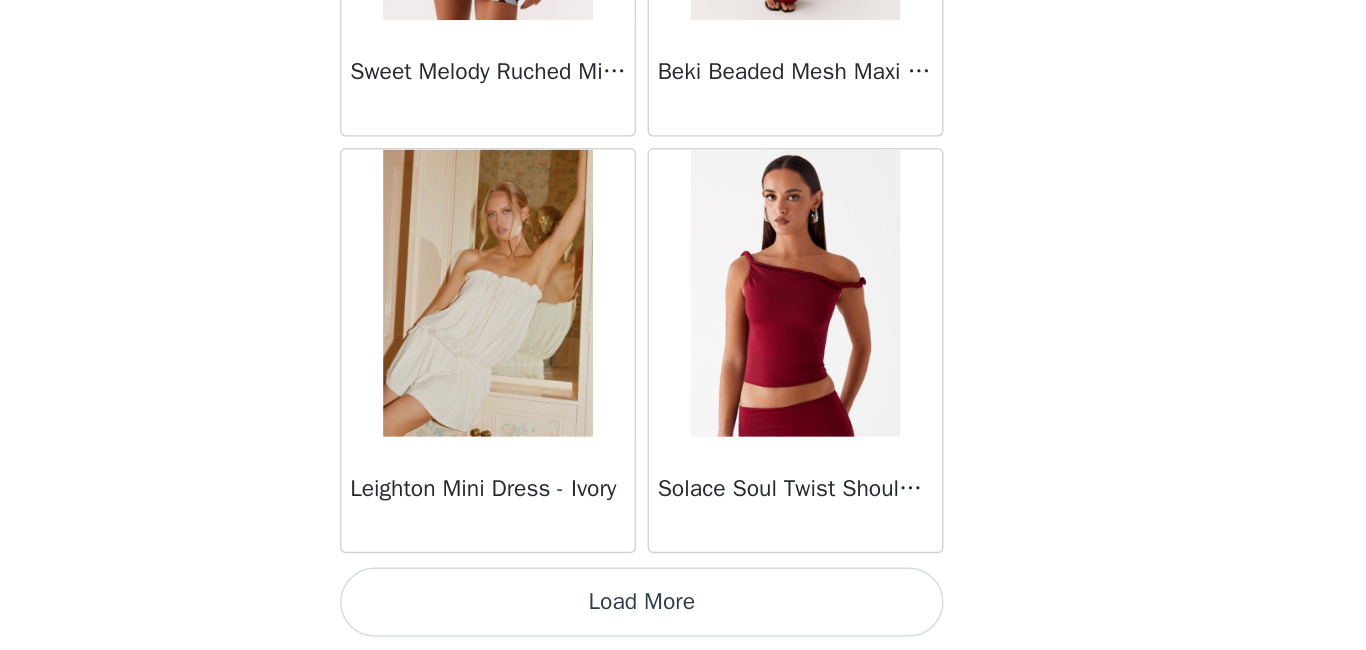 click on "Load More" at bounding box center [683, 616] 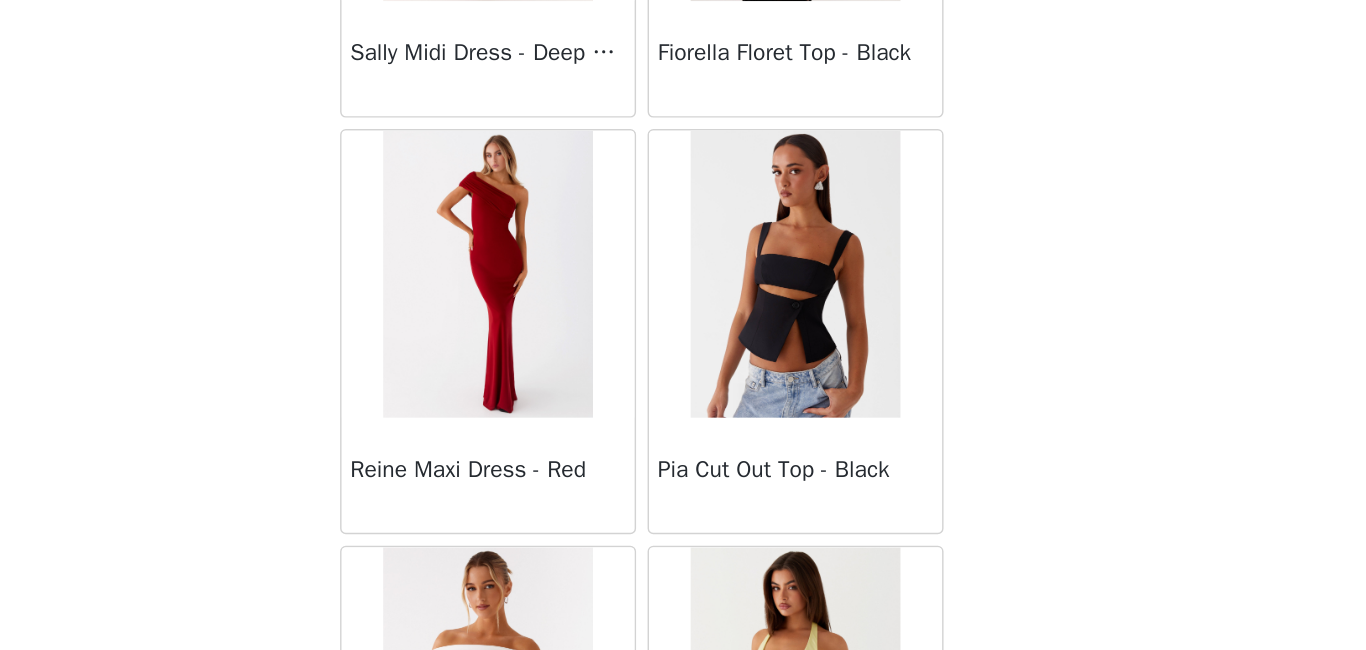scroll, scrollTop: 11110, scrollLeft: 0, axis: vertical 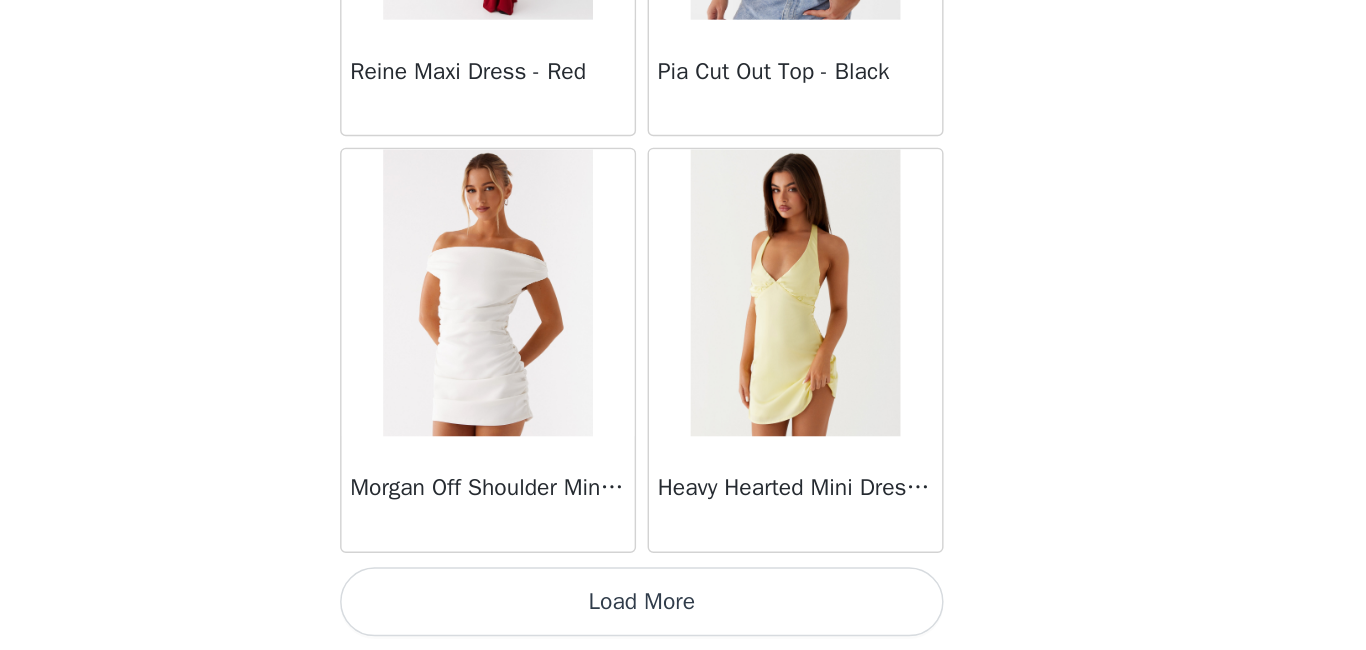 click on "Load More" at bounding box center [683, 616] 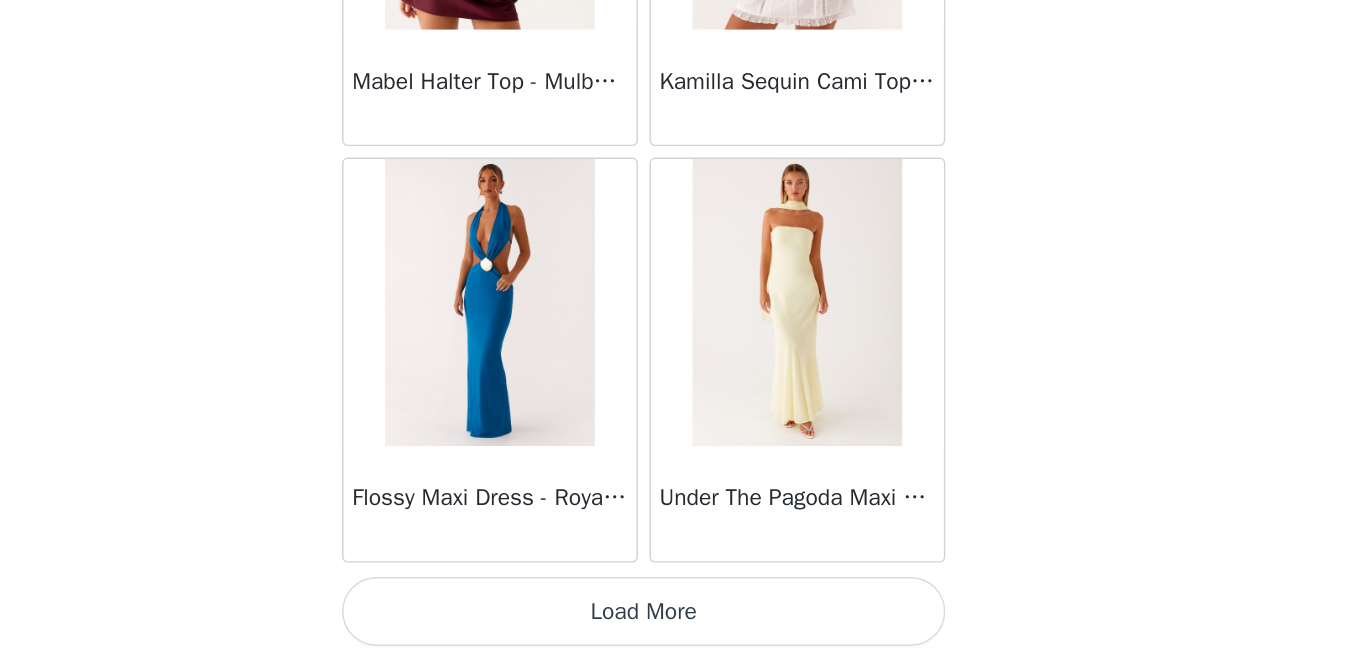 scroll, scrollTop: 14009, scrollLeft: 0, axis: vertical 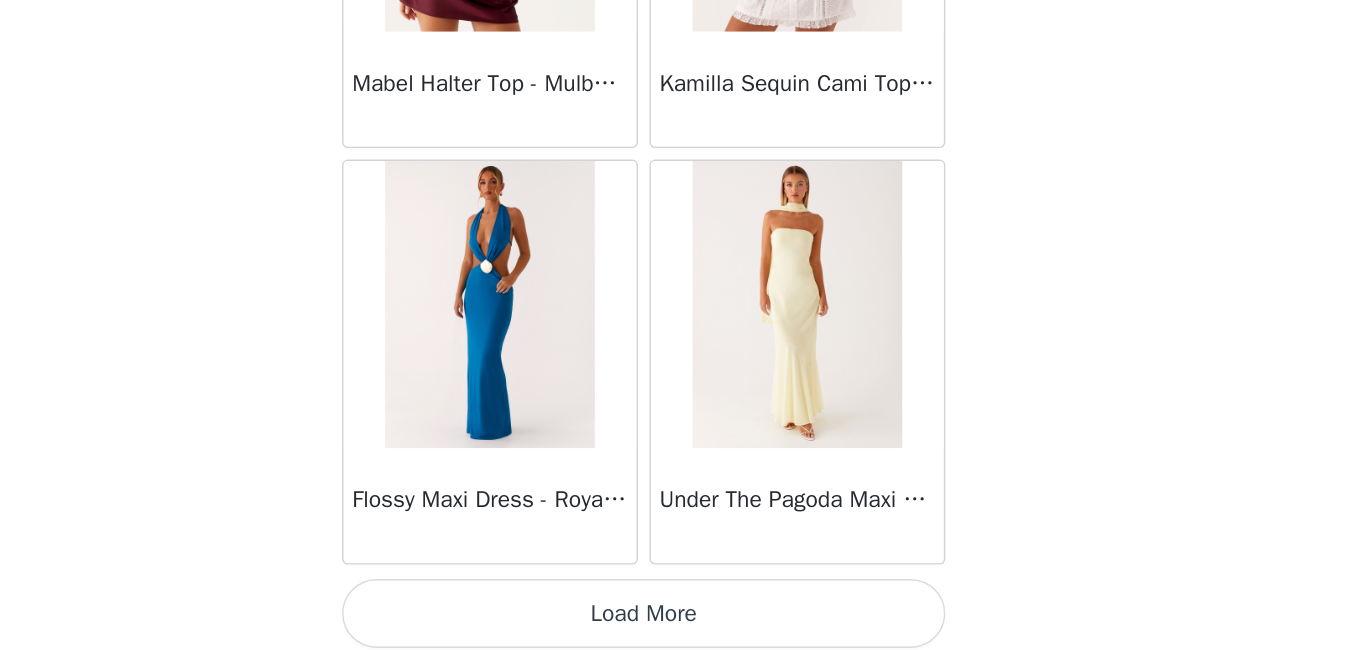 click on "Load More" at bounding box center (683, 617) 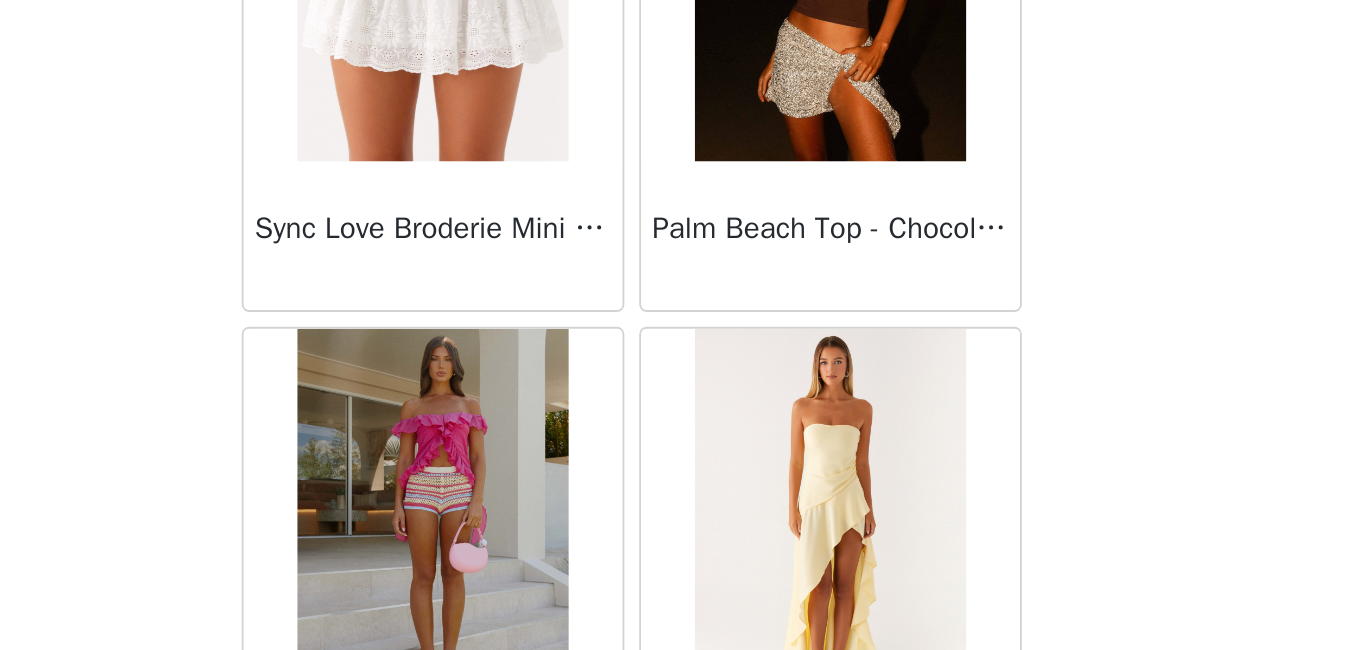 scroll, scrollTop: 16910, scrollLeft: 0, axis: vertical 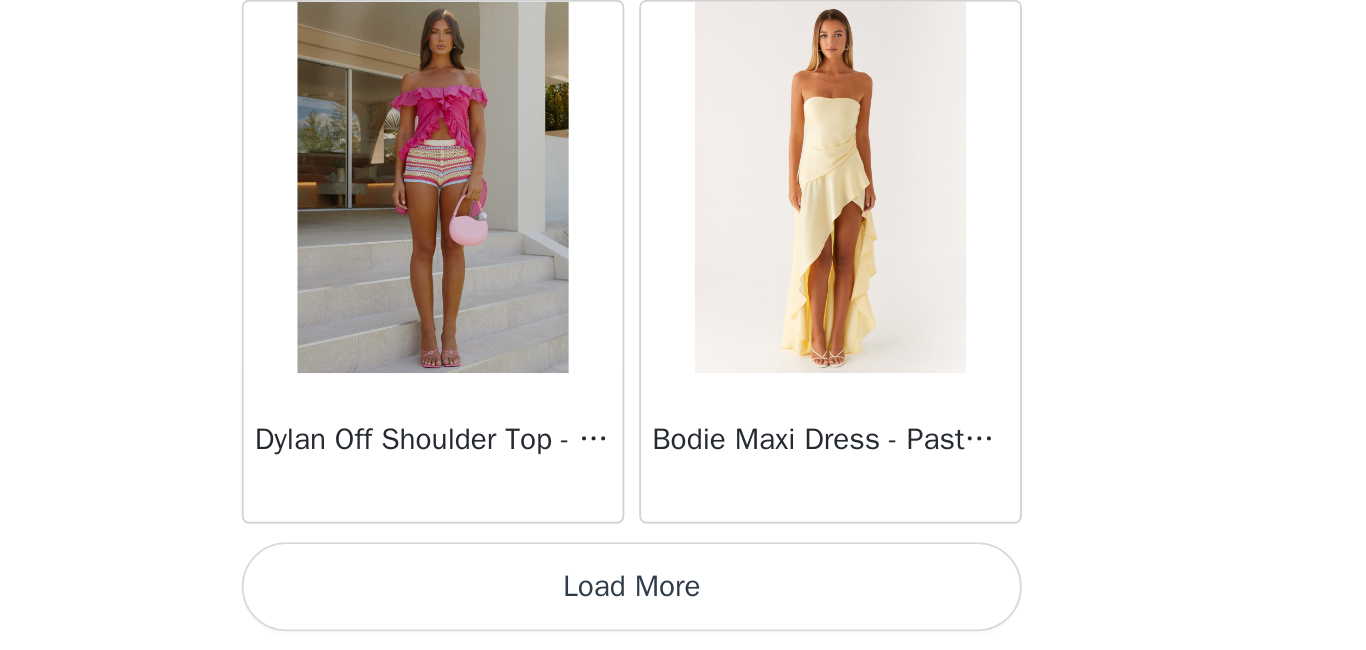click on "Load More" at bounding box center (683, 616) 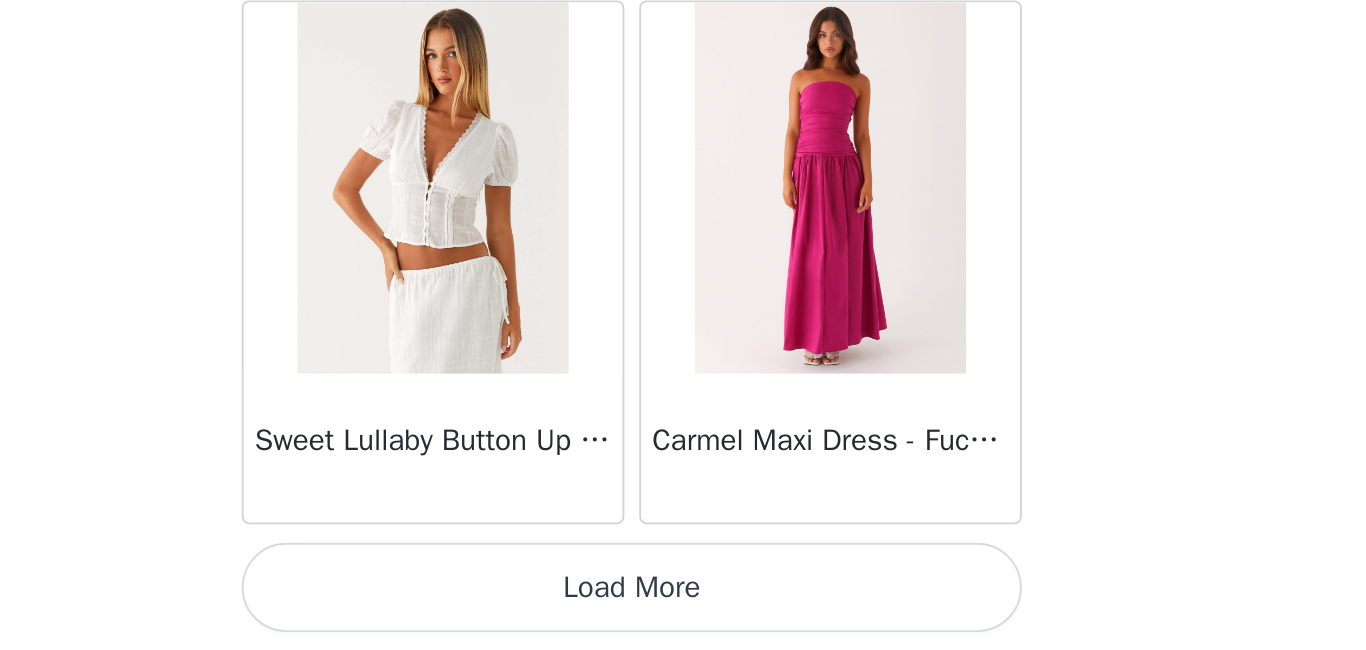 scroll, scrollTop: 19809, scrollLeft: 0, axis: vertical 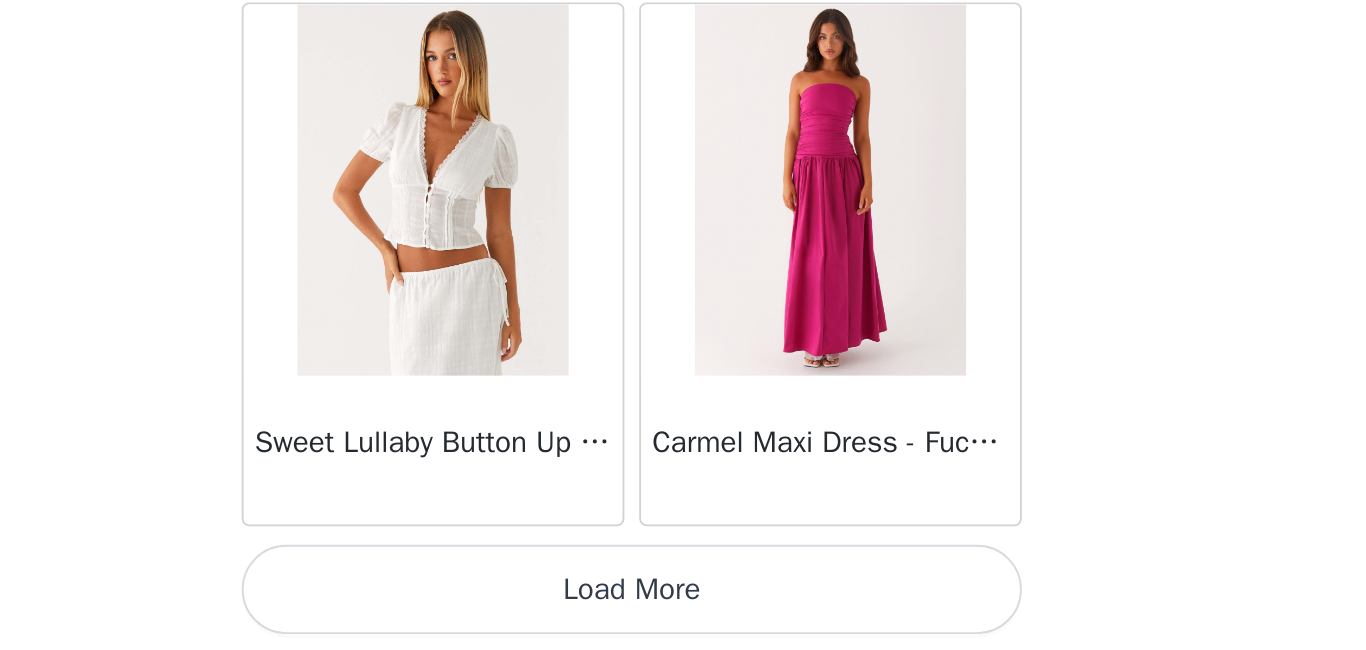 click on "Load More" at bounding box center [683, 617] 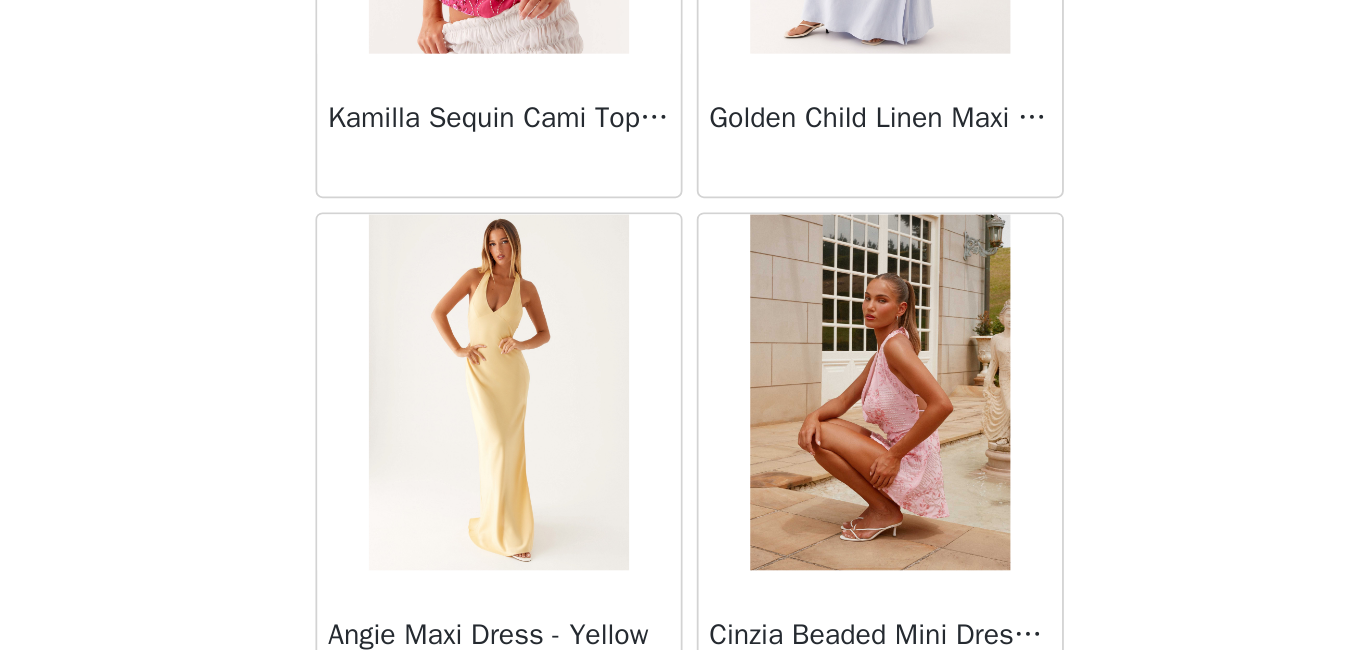 scroll, scrollTop: 22710, scrollLeft: 0, axis: vertical 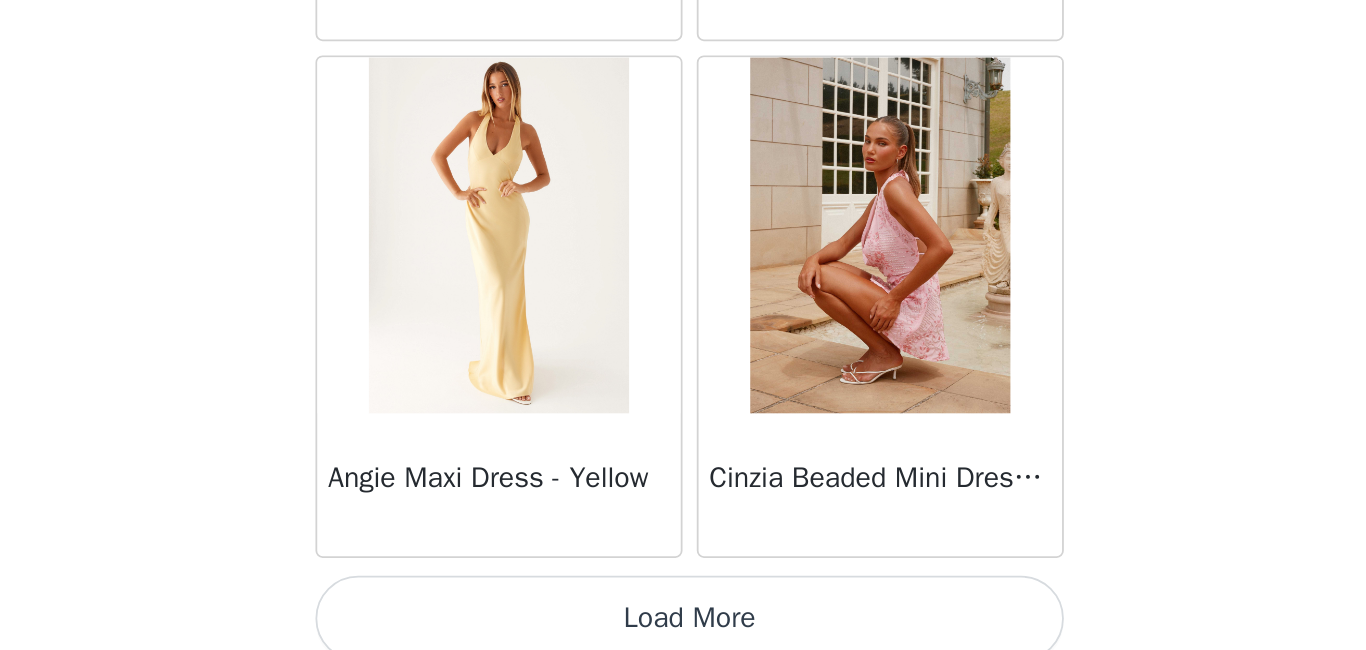 click on "Load More" at bounding box center [683, 616] 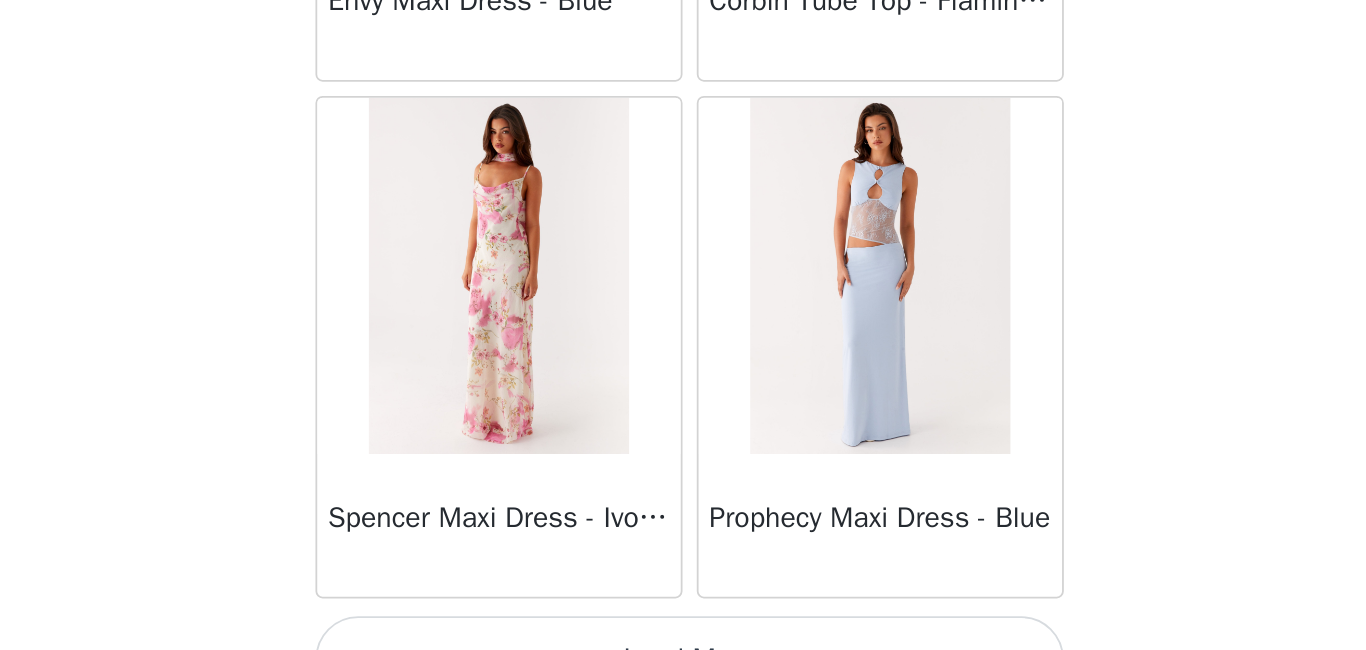 scroll, scrollTop: 25610, scrollLeft: 0, axis: vertical 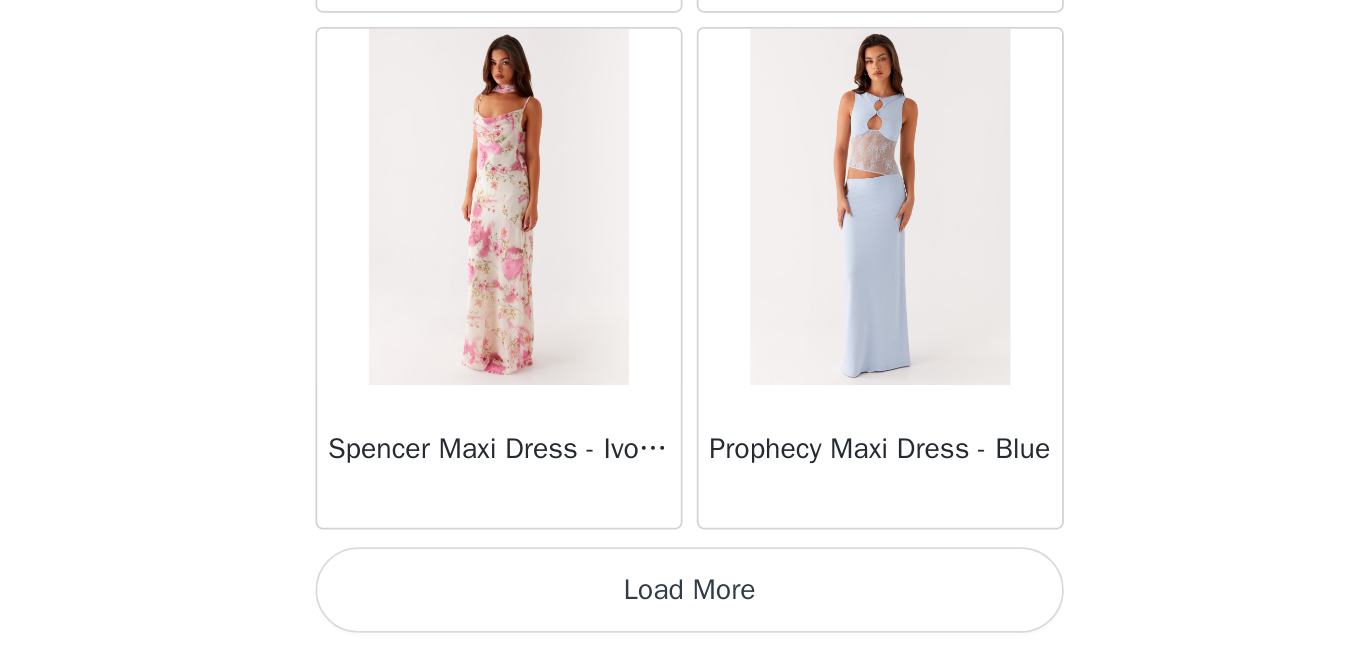 click on "Load More" at bounding box center [683, 616] 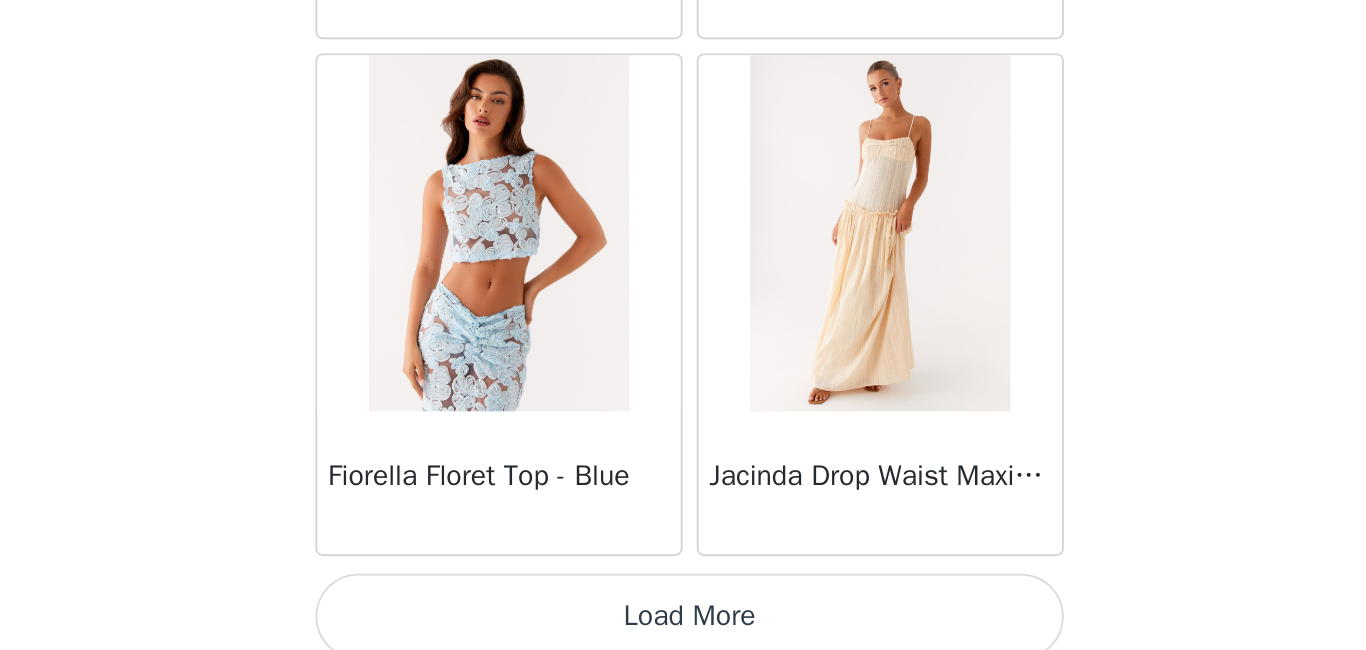 scroll, scrollTop: 28510, scrollLeft: 0, axis: vertical 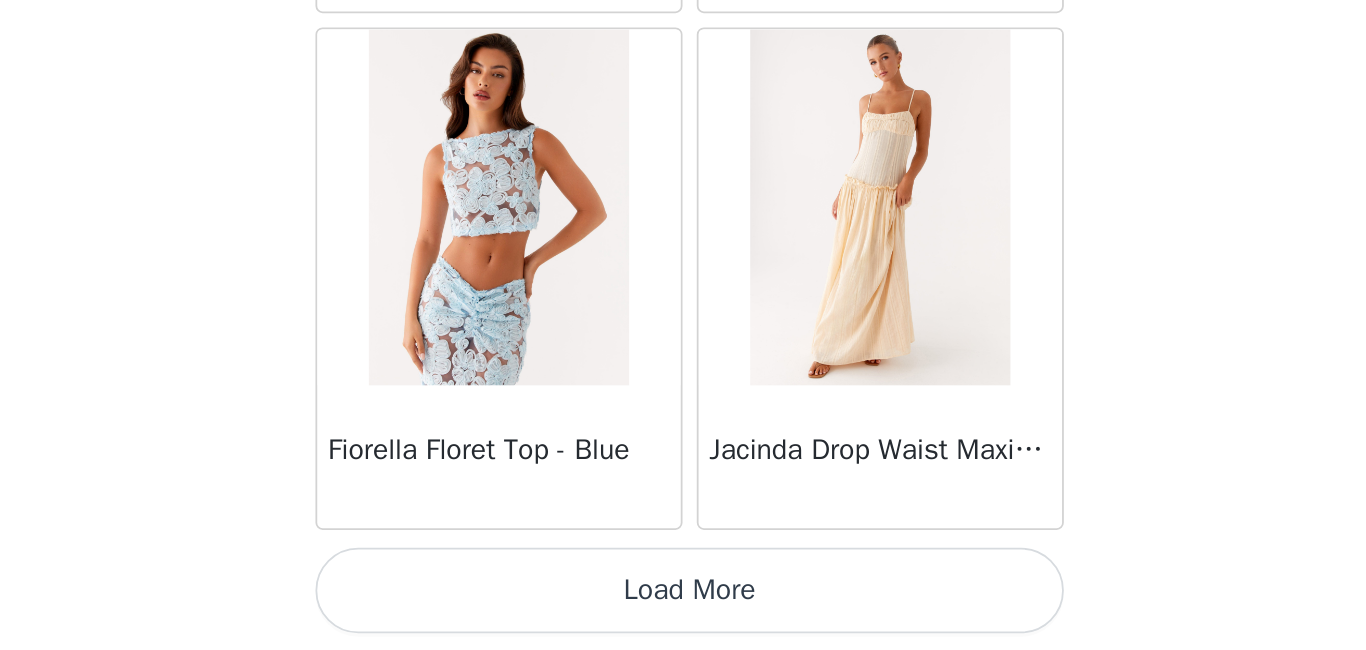 click on "Load More" at bounding box center [683, 616] 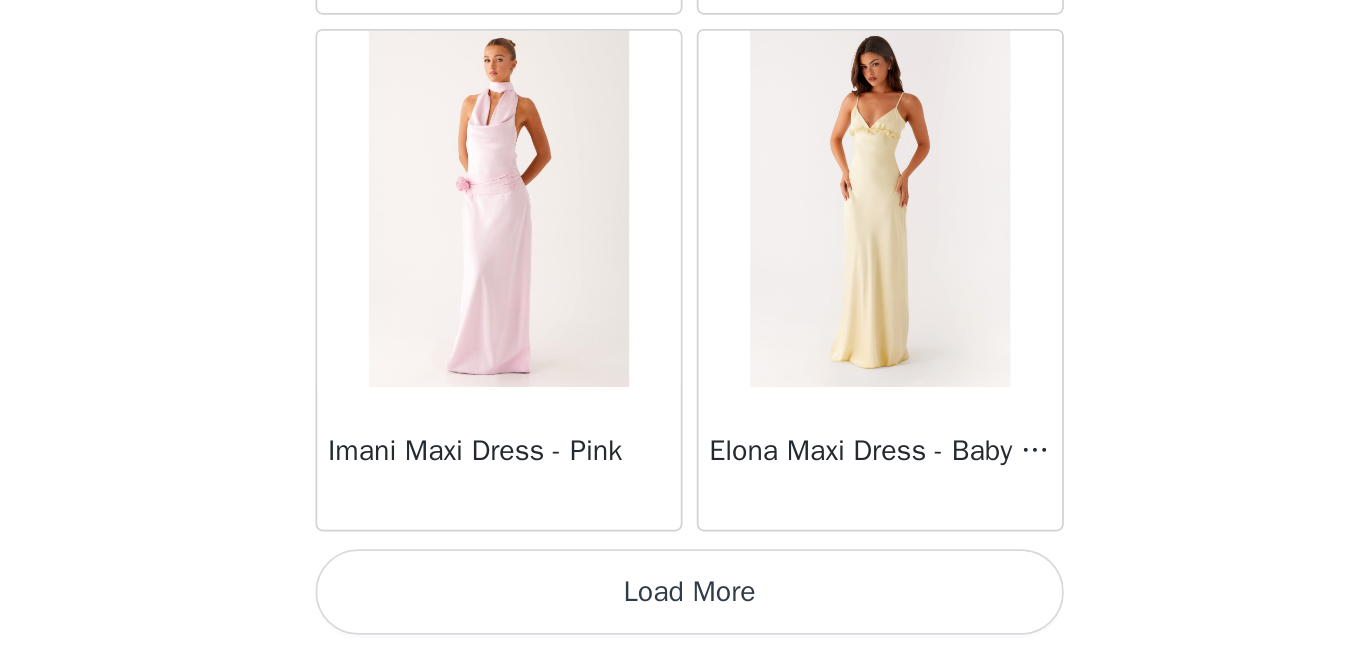 scroll, scrollTop: 31410, scrollLeft: 0, axis: vertical 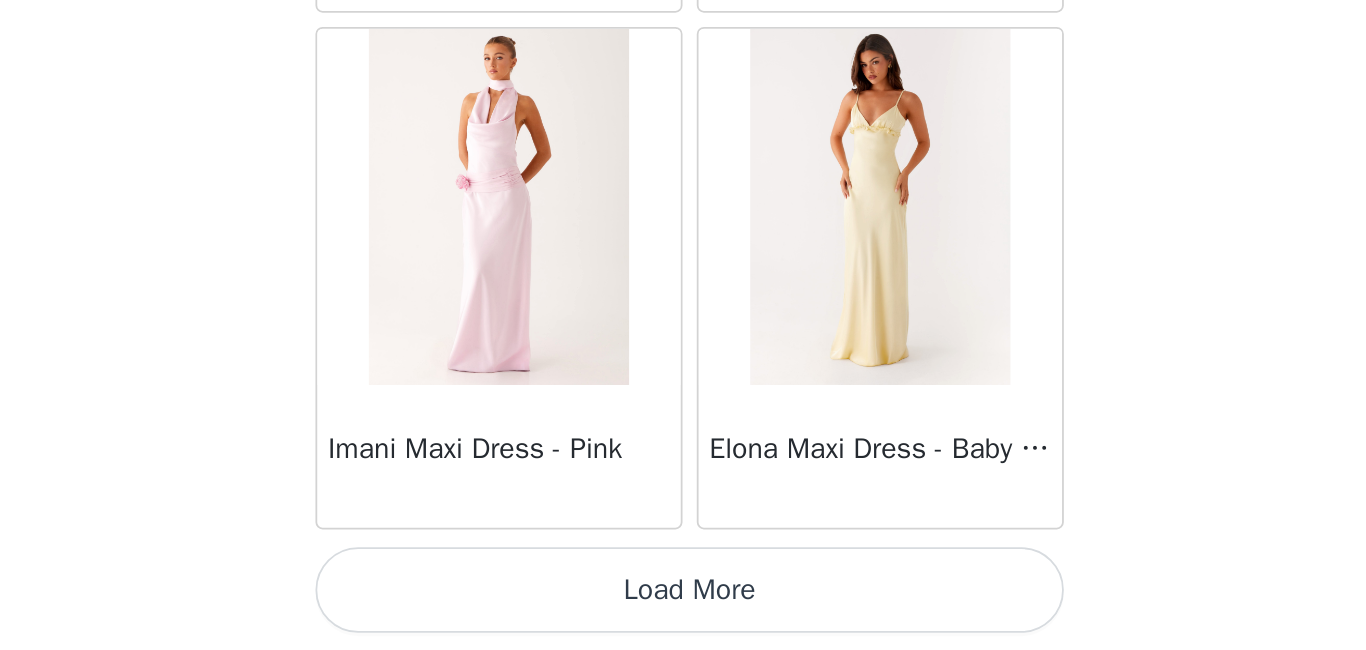 click on "Load More" at bounding box center (683, 616) 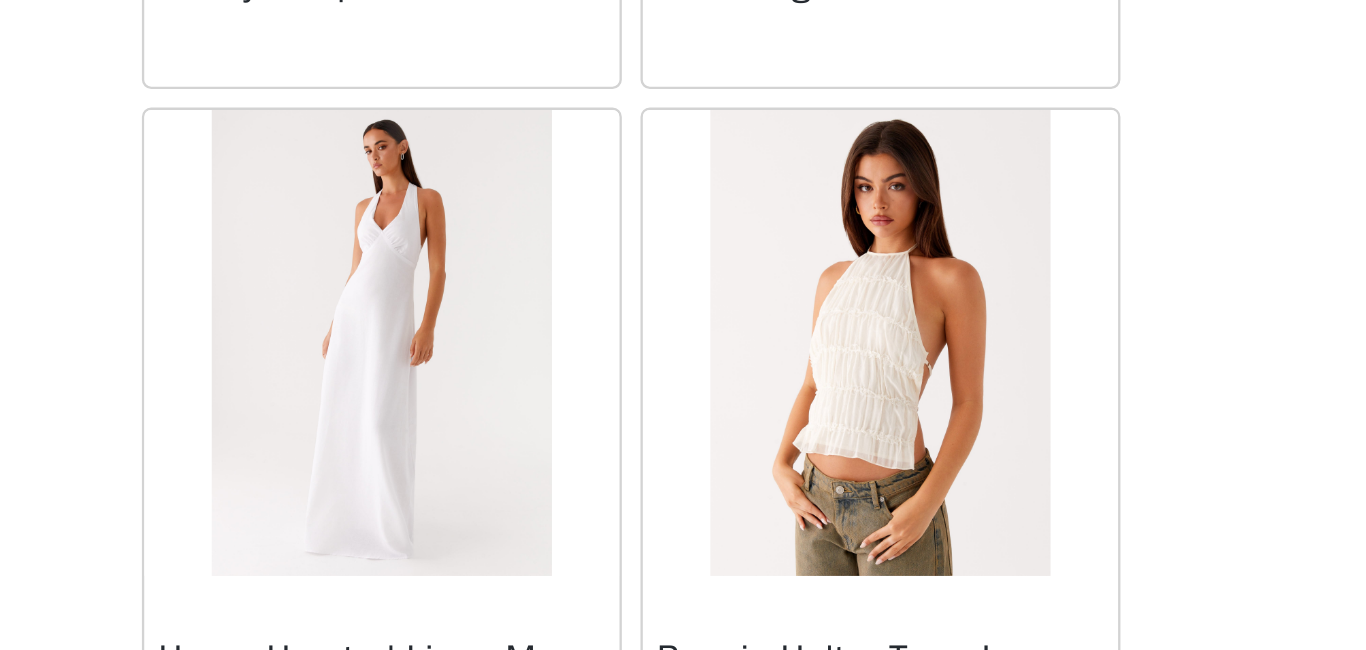 scroll, scrollTop: 34310, scrollLeft: 0, axis: vertical 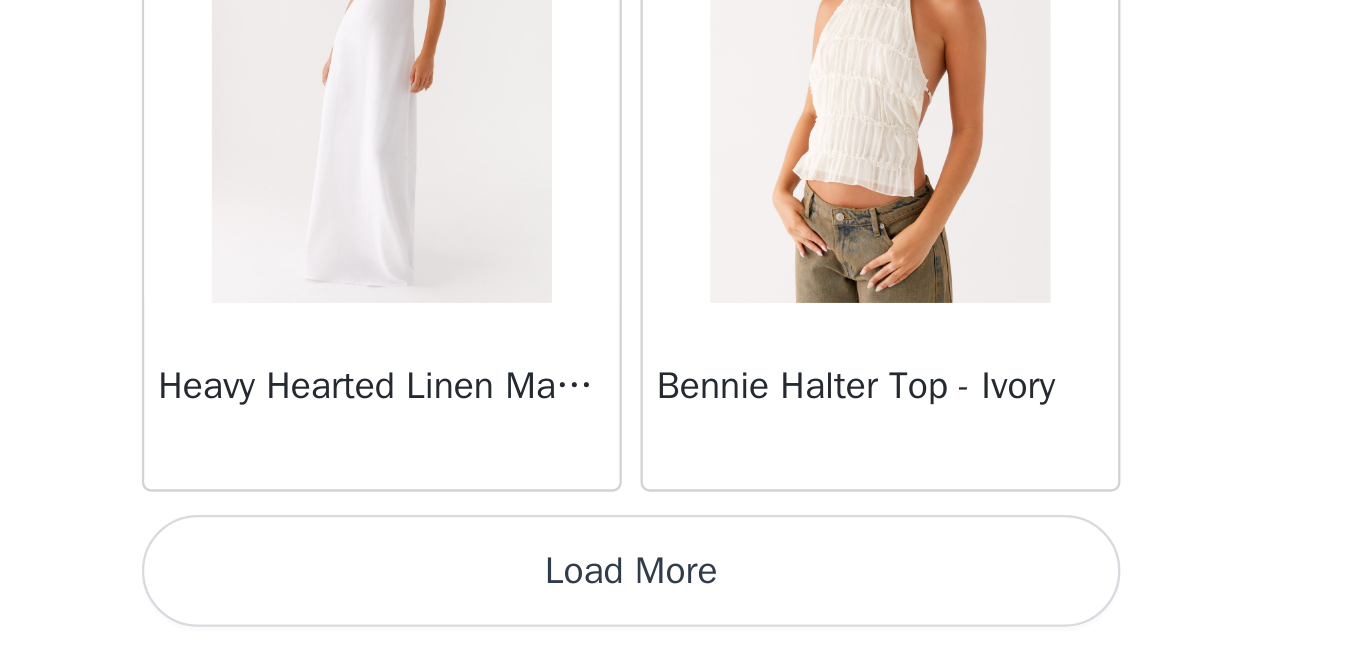click on "Load More" at bounding box center (683, 616) 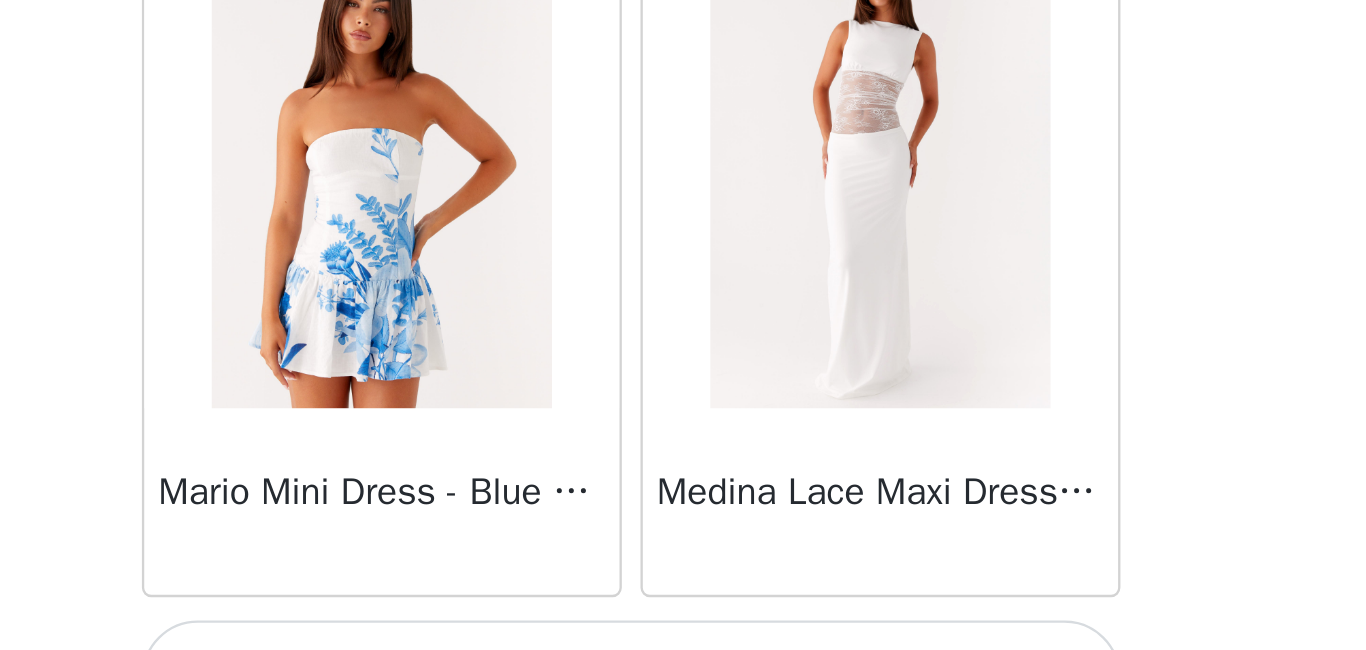 scroll, scrollTop: 37210, scrollLeft: 0, axis: vertical 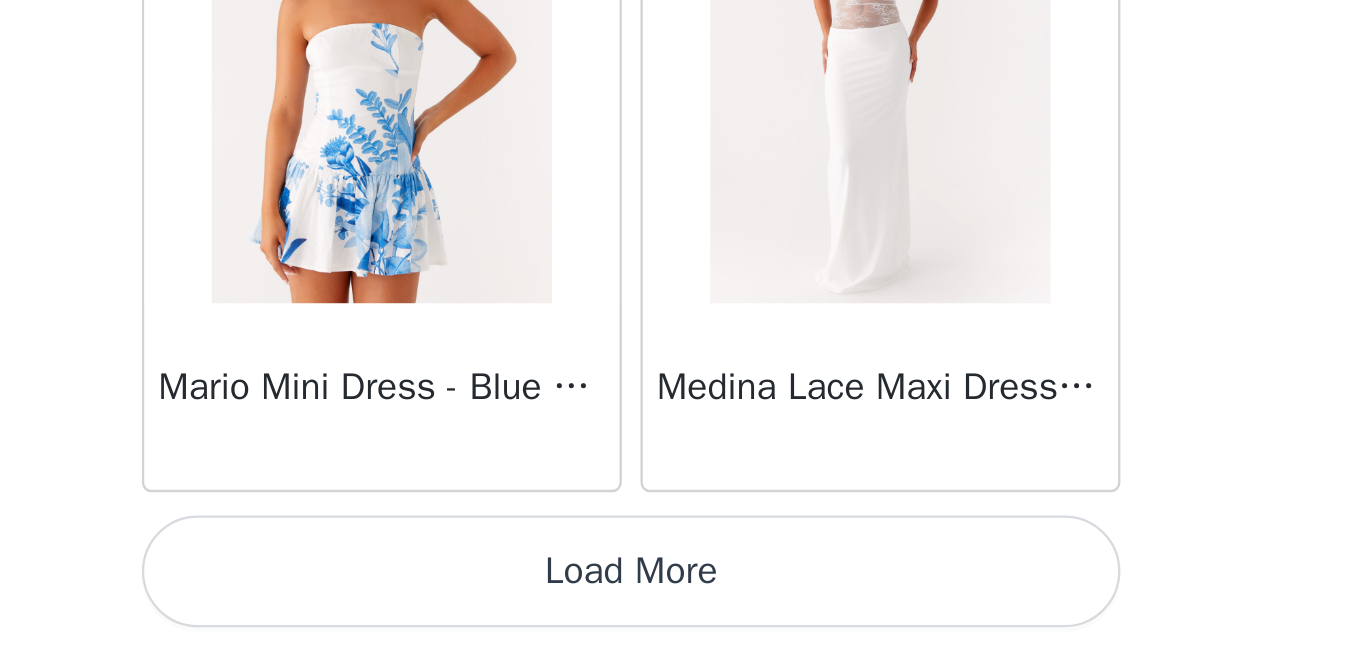 click on "Load More" at bounding box center [683, 616] 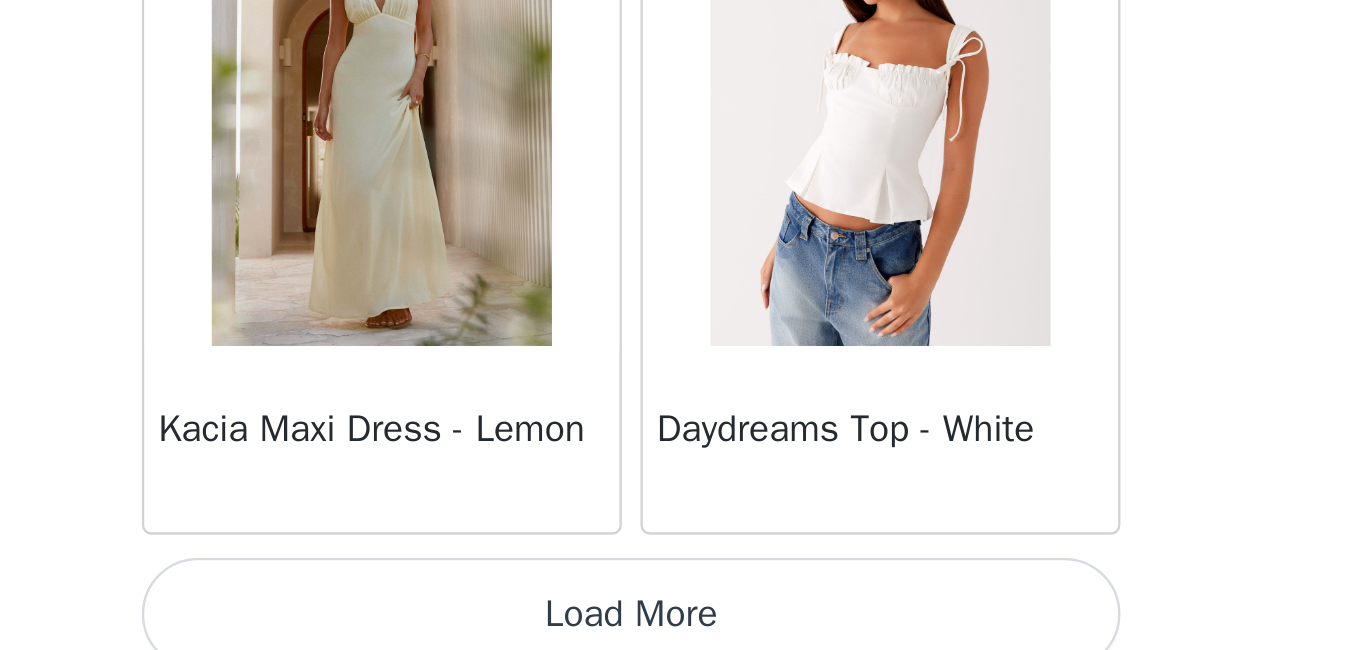 scroll, scrollTop: 40110, scrollLeft: 0, axis: vertical 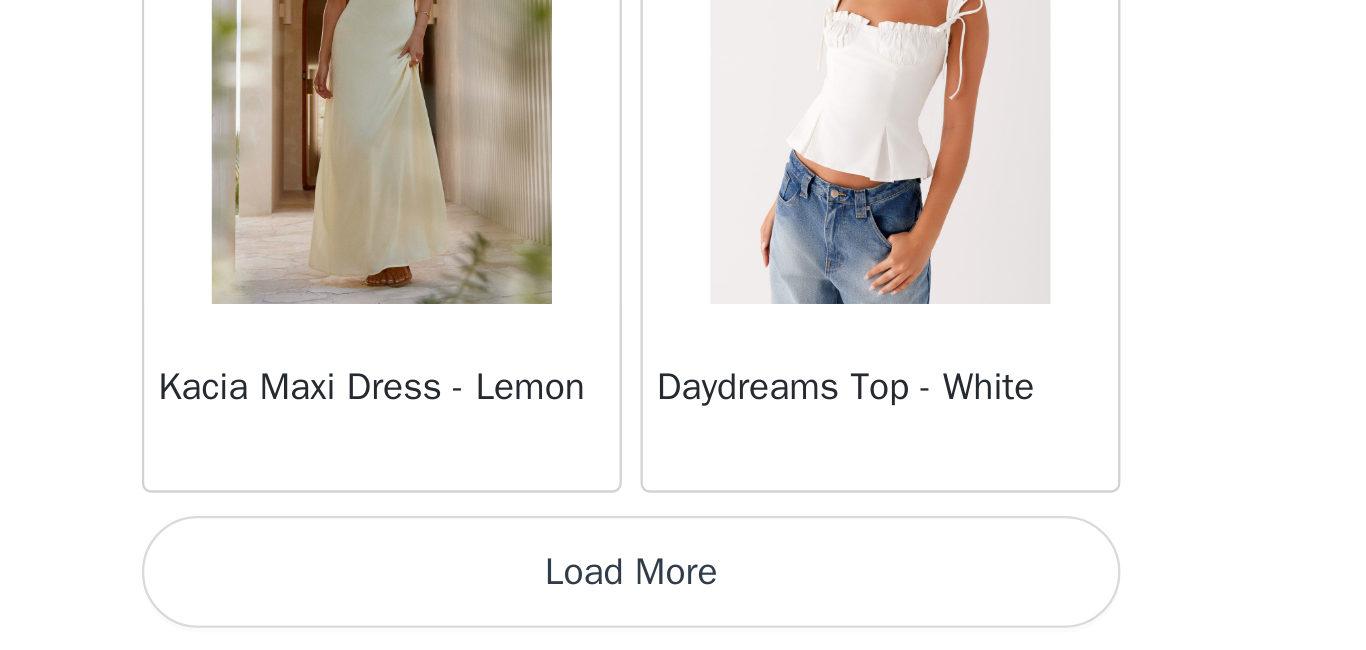 click on "Load More" at bounding box center (683, 616) 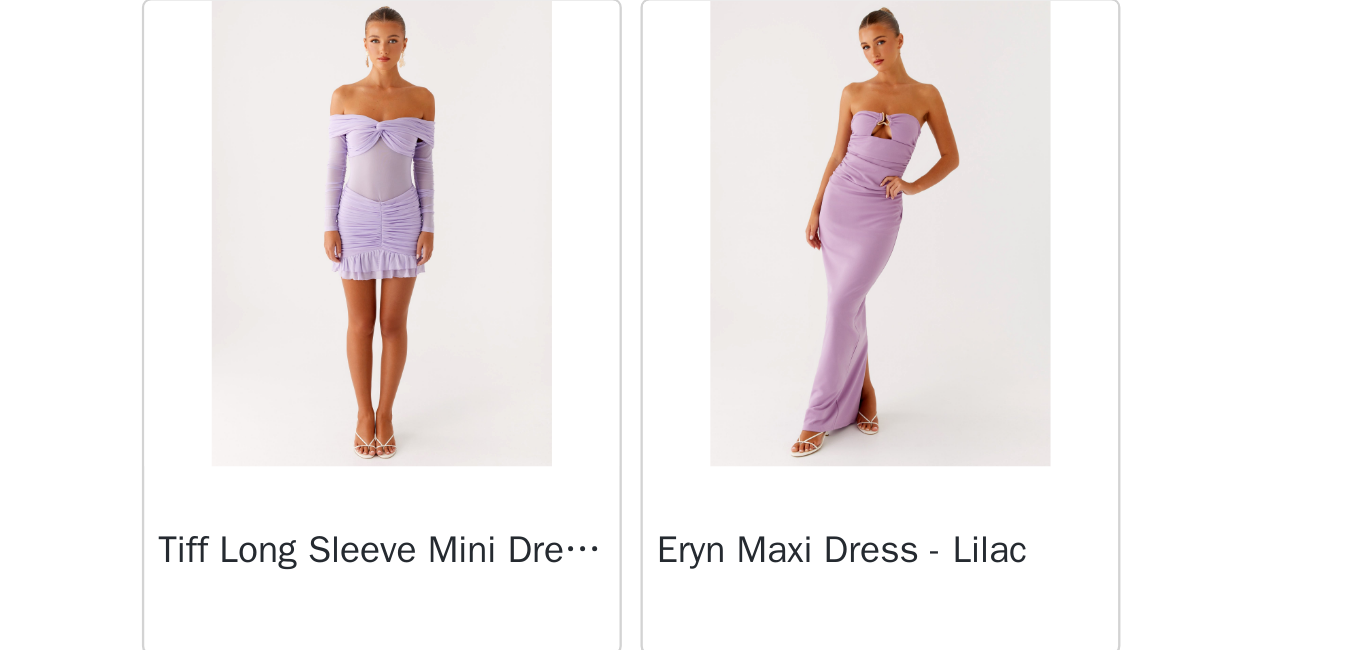 scroll, scrollTop: 43010, scrollLeft: 0, axis: vertical 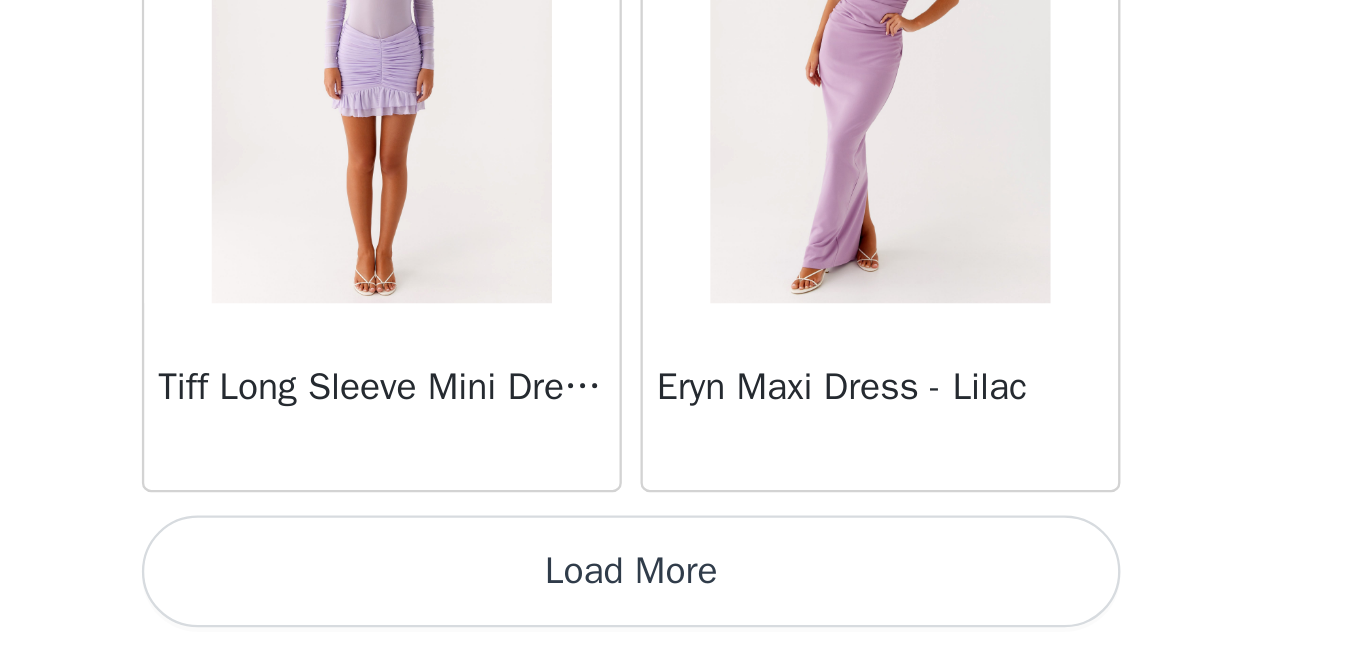 click on "Load More" at bounding box center (683, 616) 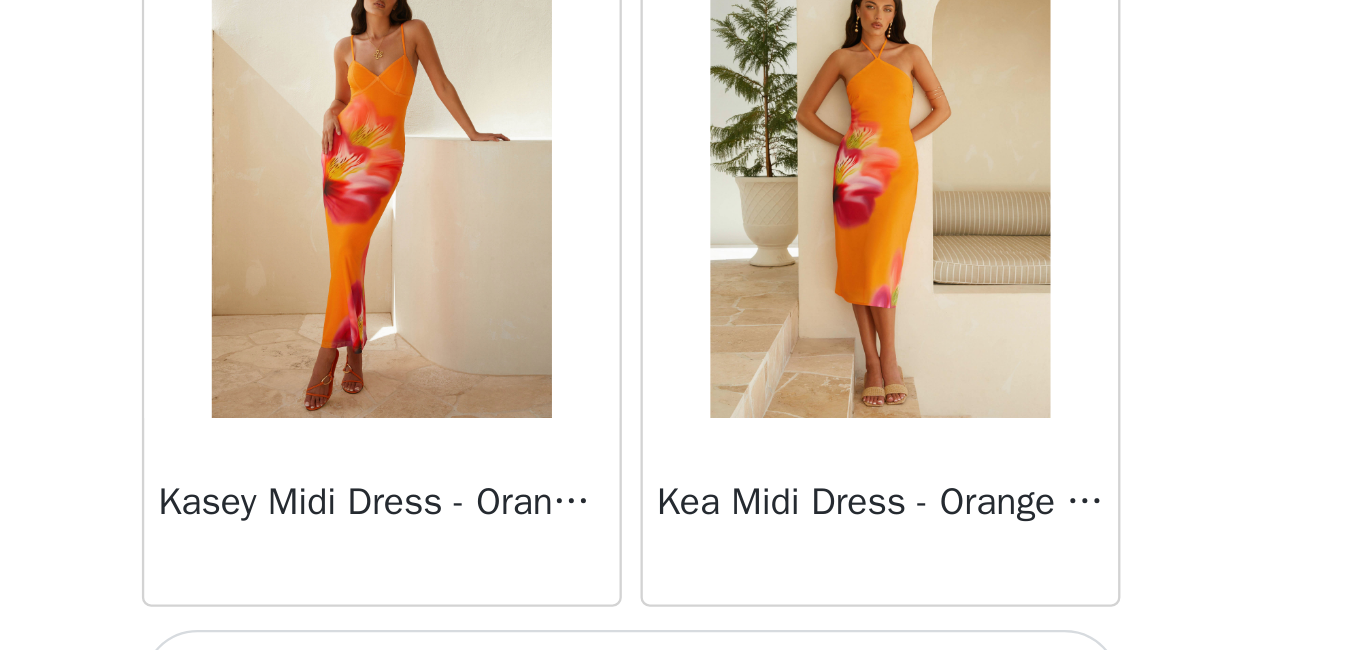 scroll, scrollTop: 45910, scrollLeft: 0, axis: vertical 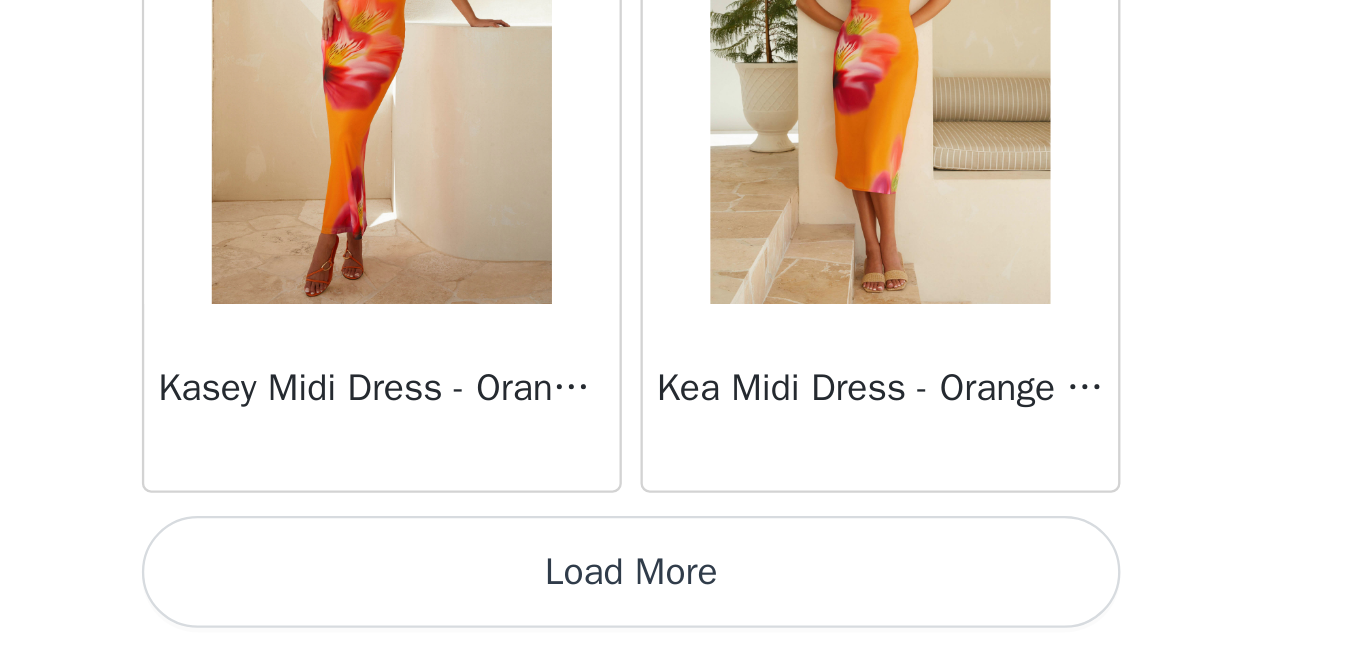 click on "Load More" at bounding box center (683, 616) 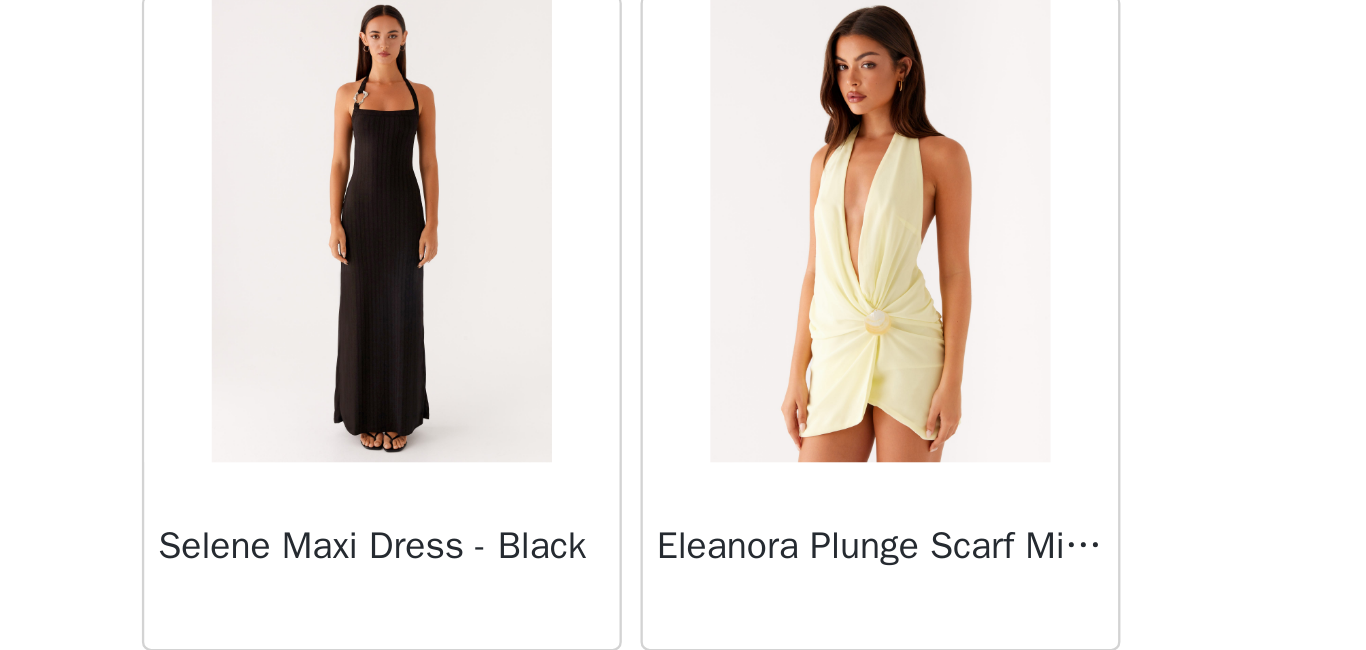 scroll, scrollTop: 48810, scrollLeft: 0, axis: vertical 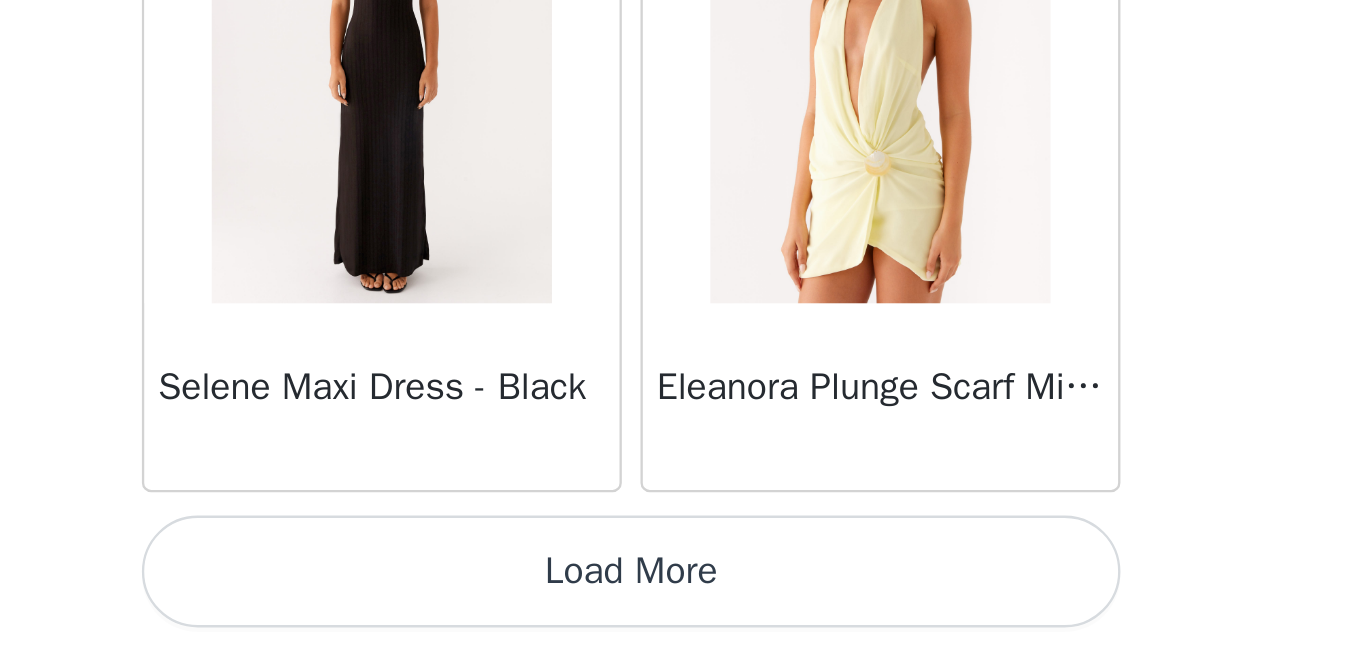 click on "Load More" at bounding box center (683, 616) 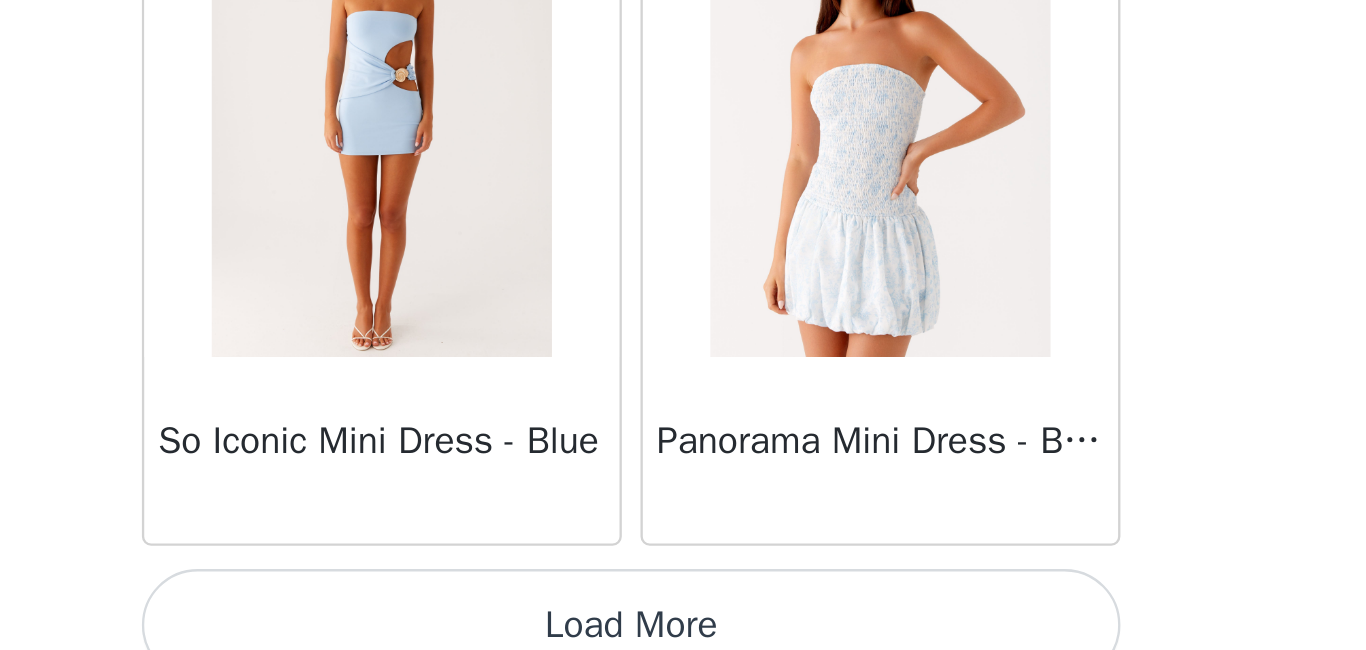 scroll, scrollTop: 51710, scrollLeft: 0, axis: vertical 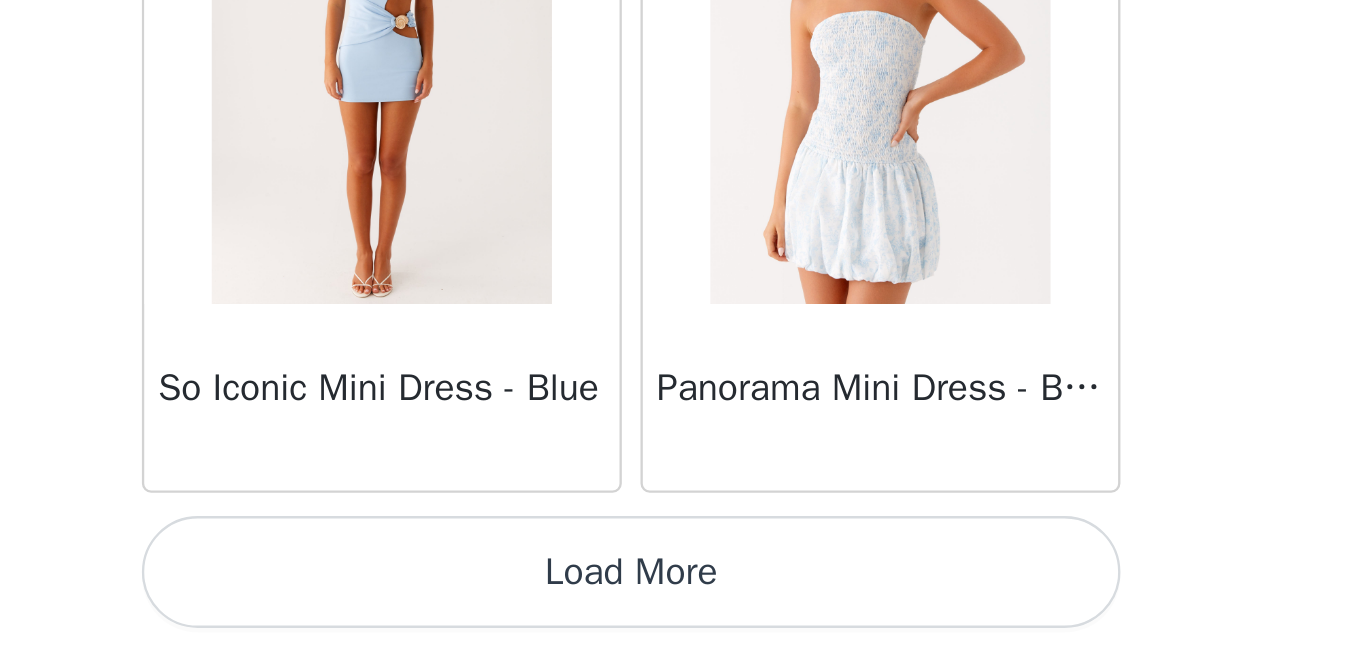 click on "Load More" at bounding box center (683, 616) 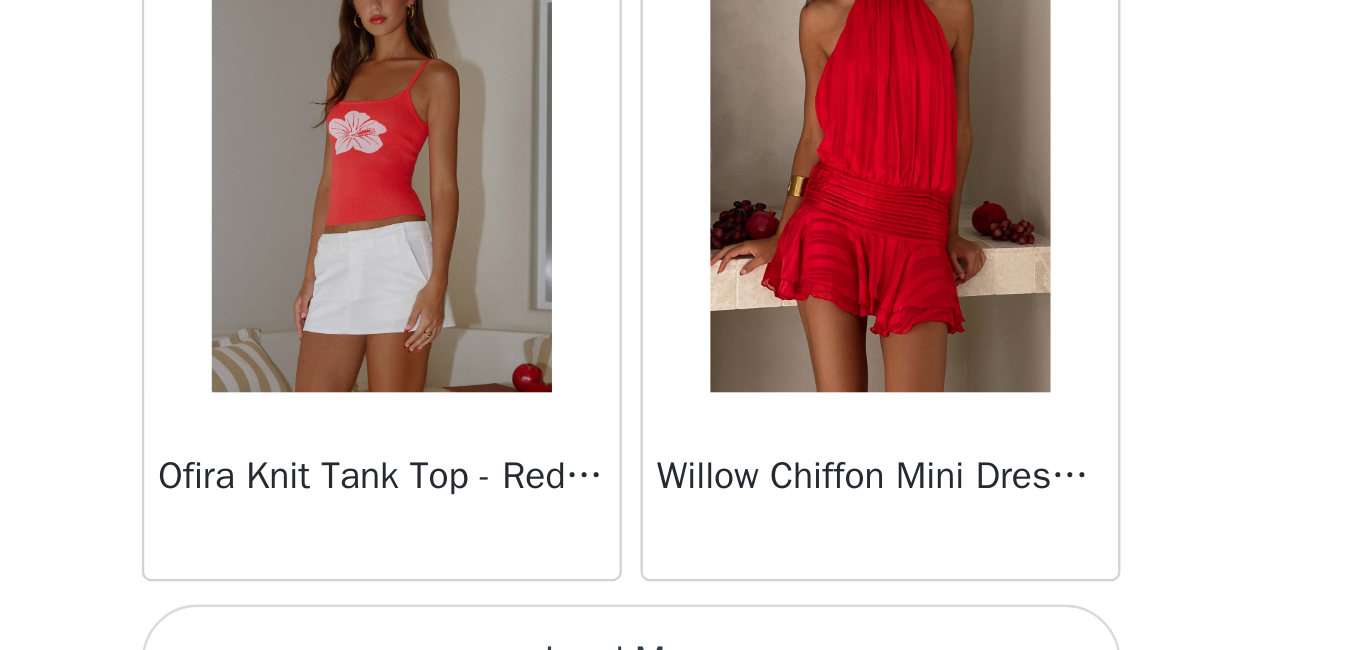 scroll, scrollTop: 54610, scrollLeft: 0, axis: vertical 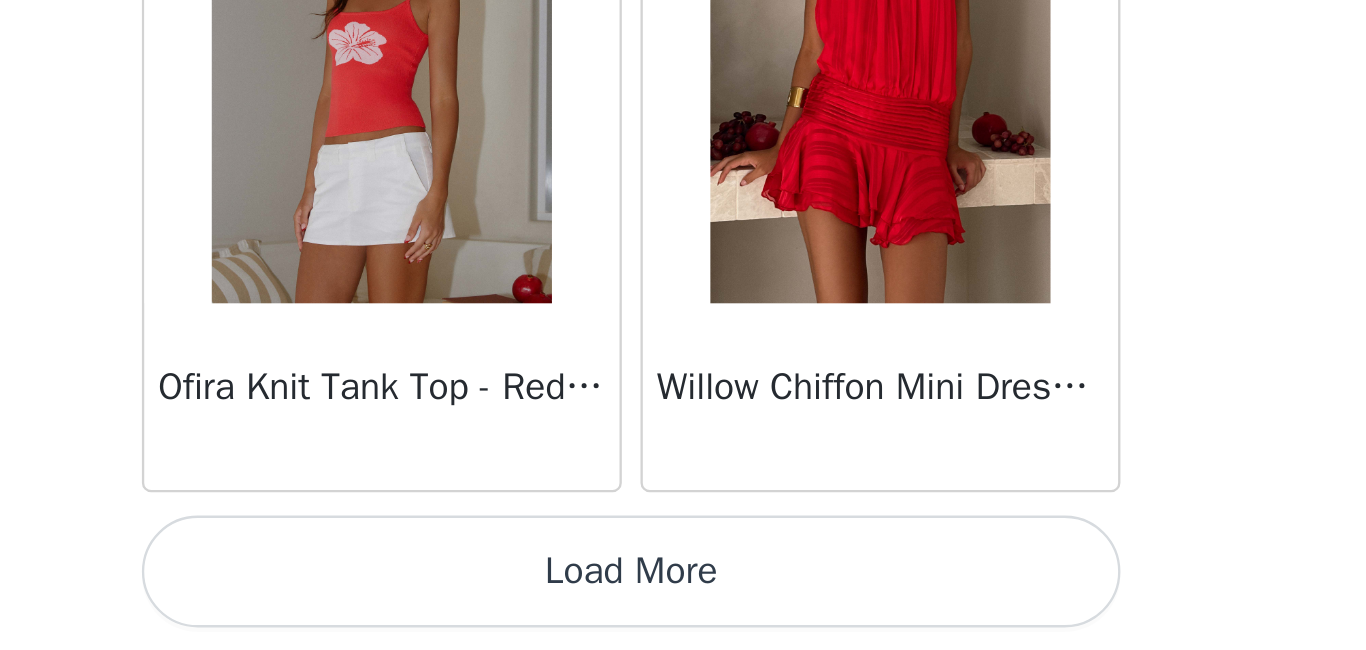 click on "Load More" at bounding box center (683, 616) 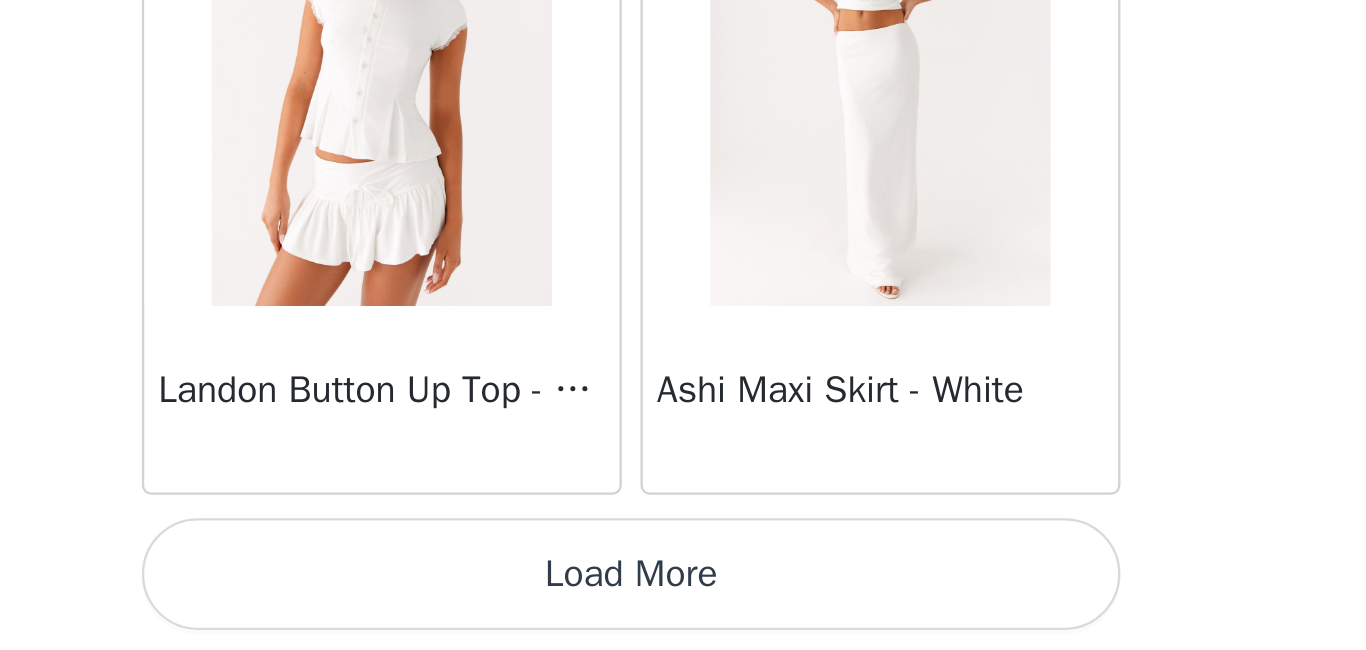 scroll, scrollTop: 57510, scrollLeft: 0, axis: vertical 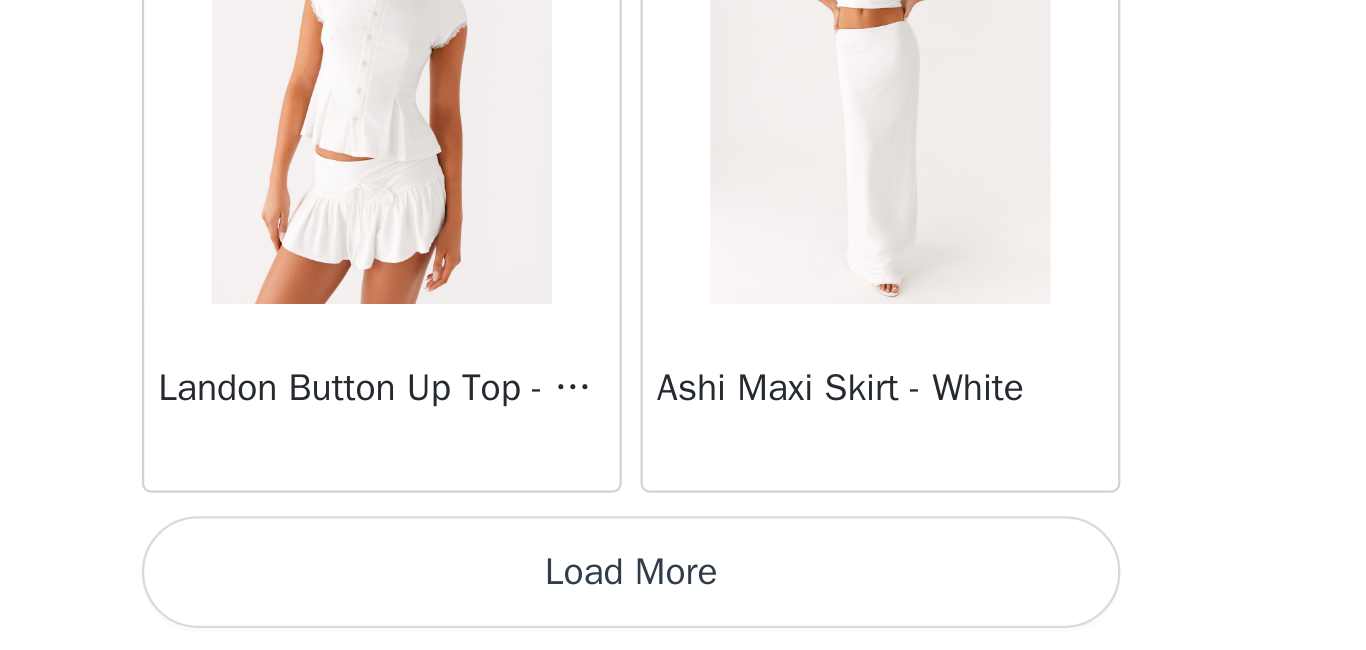 click on "Load More" at bounding box center [683, 616] 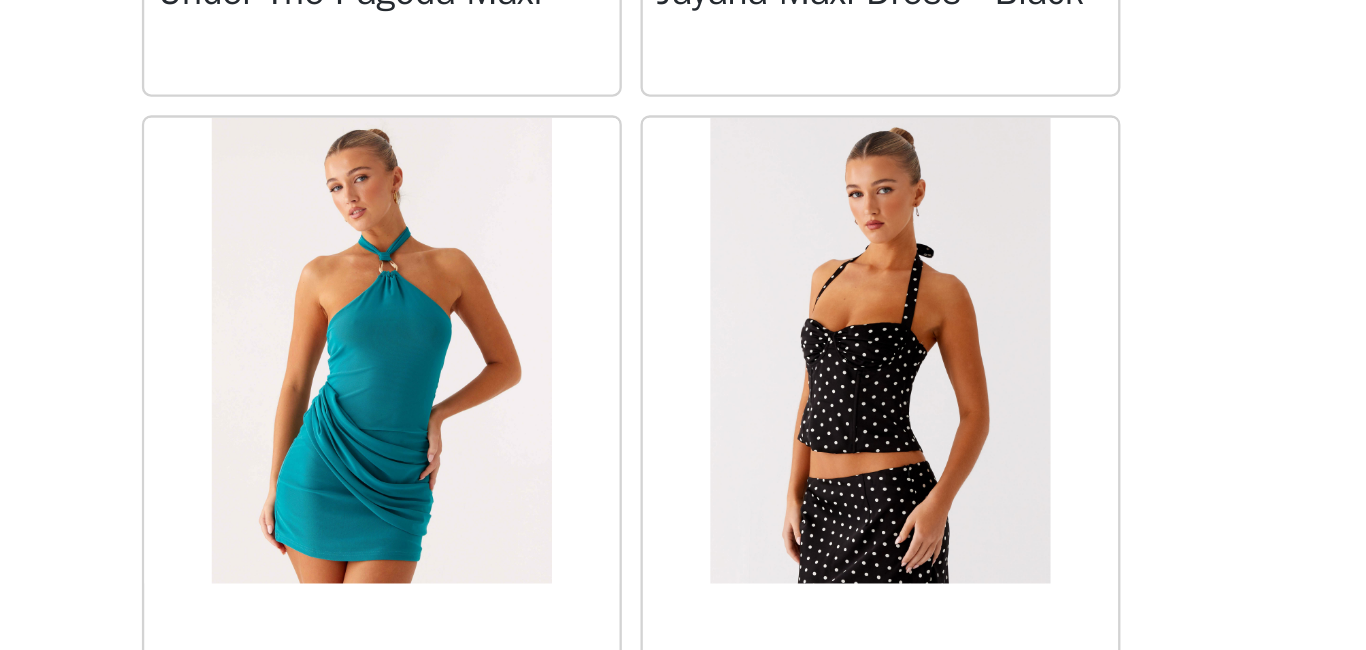 scroll, scrollTop: 60410, scrollLeft: 0, axis: vertical 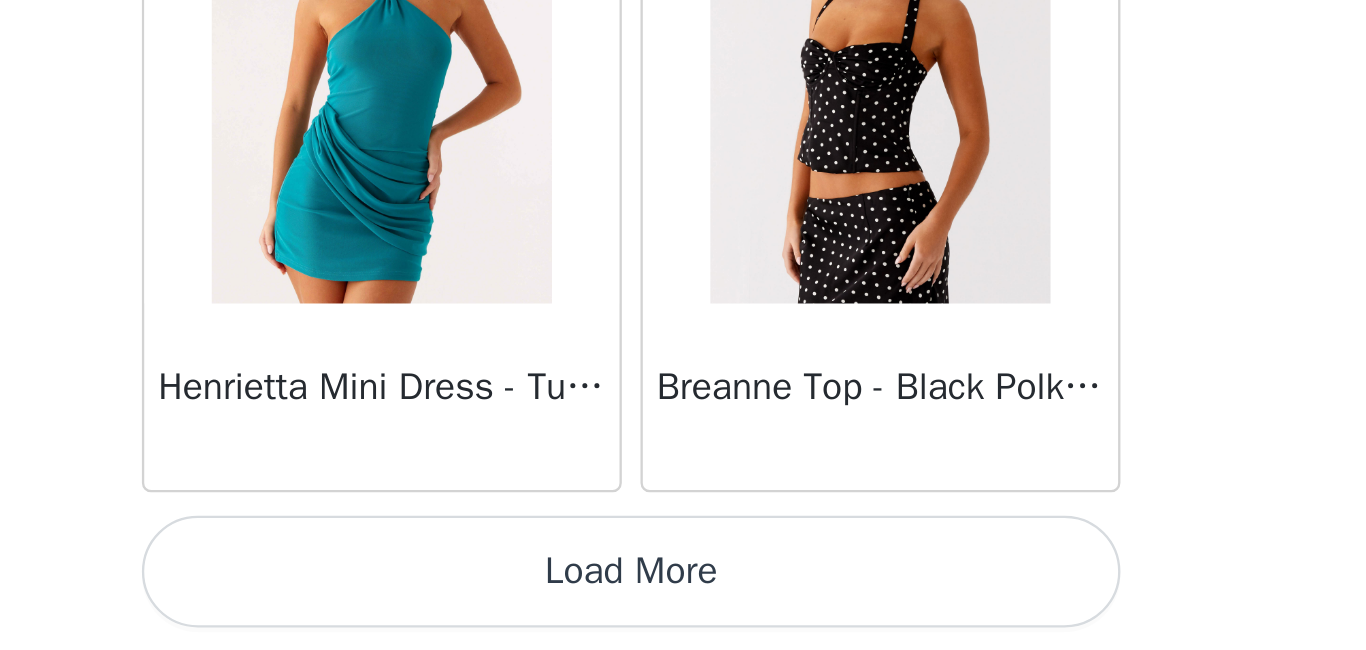 click on "Load More" at bounding box center [683, 616] 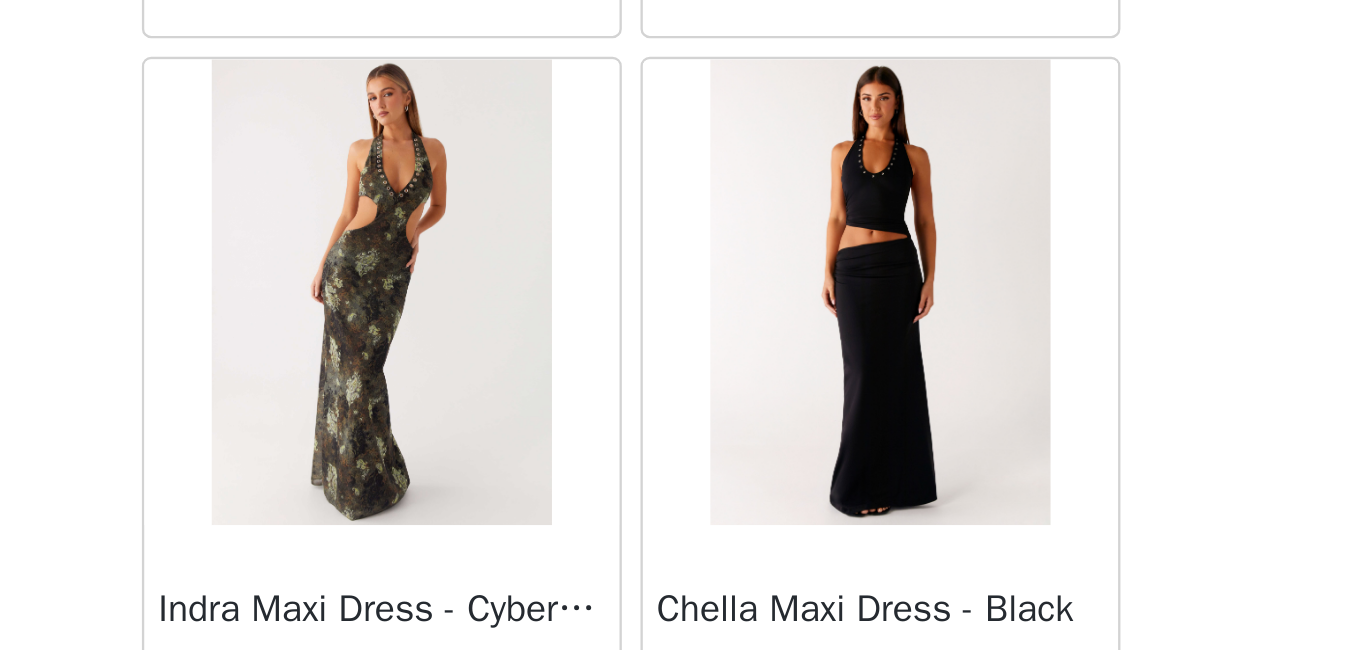 scroll, scrollTop: 63310, scrollLeft: 0, axis: vertical 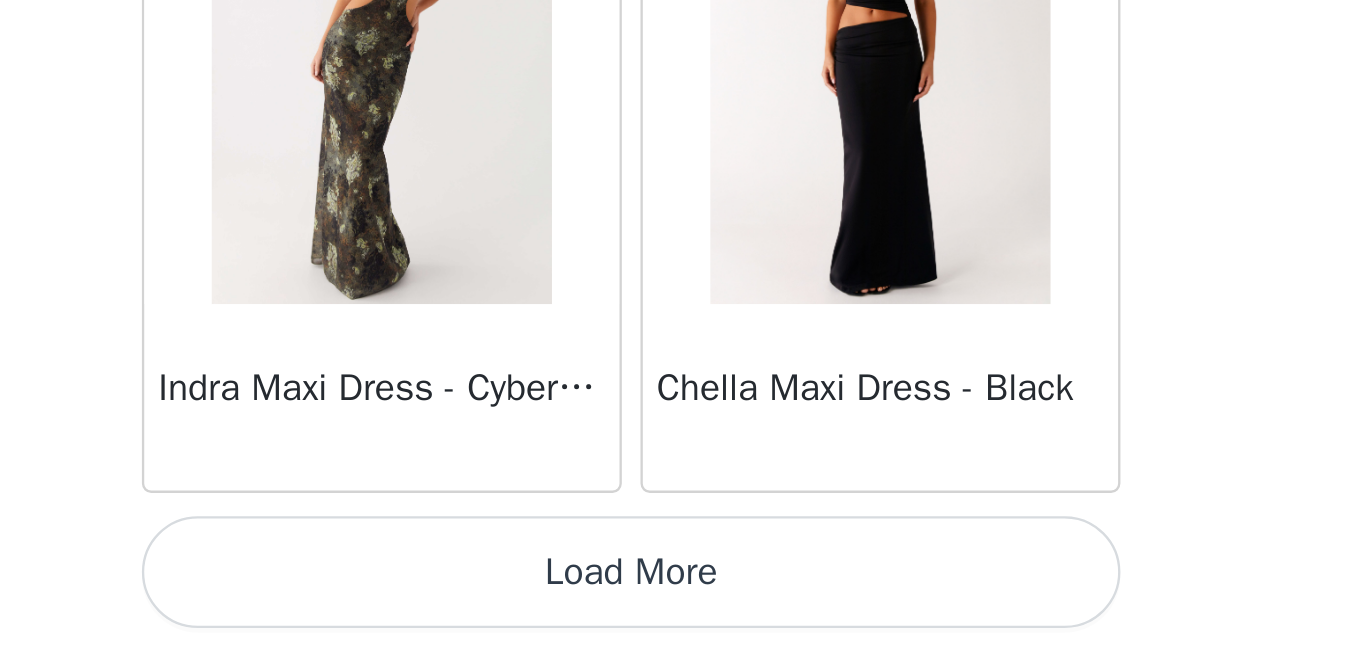 click on "Load More" at bounding box center (683, 616) 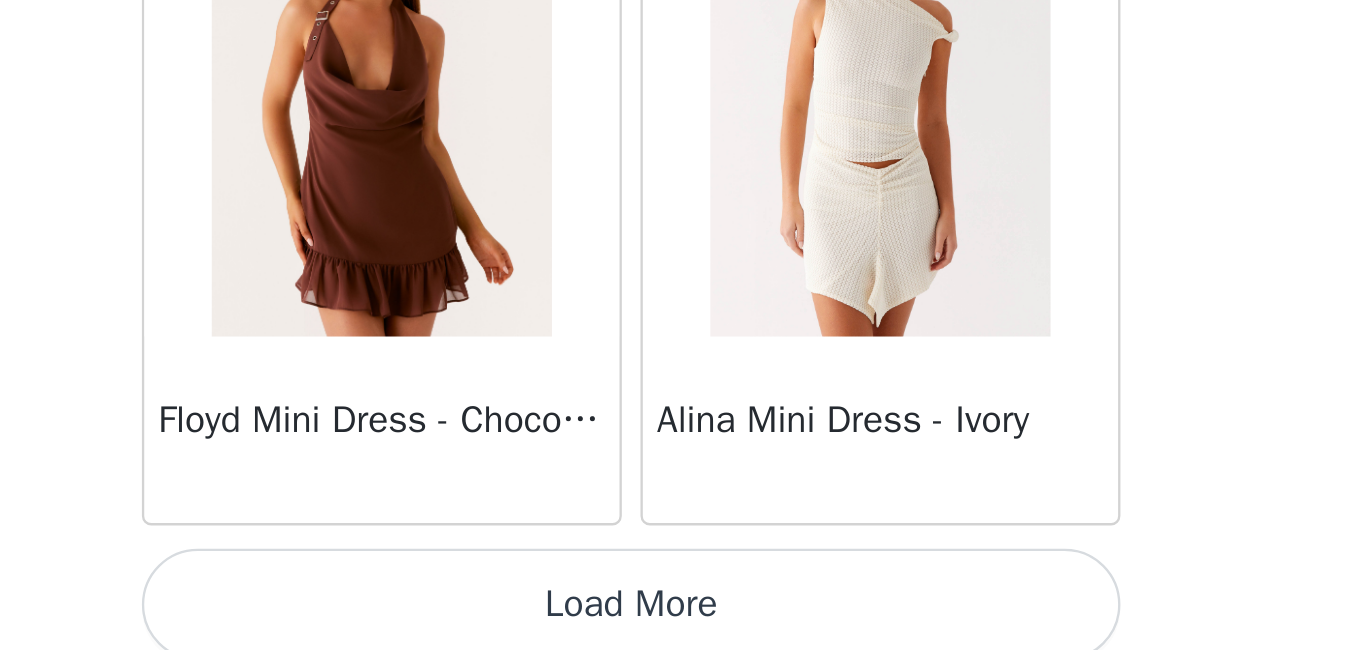 scroll, scrollTop: 66210, scrollLeft: 0, axis: vertical 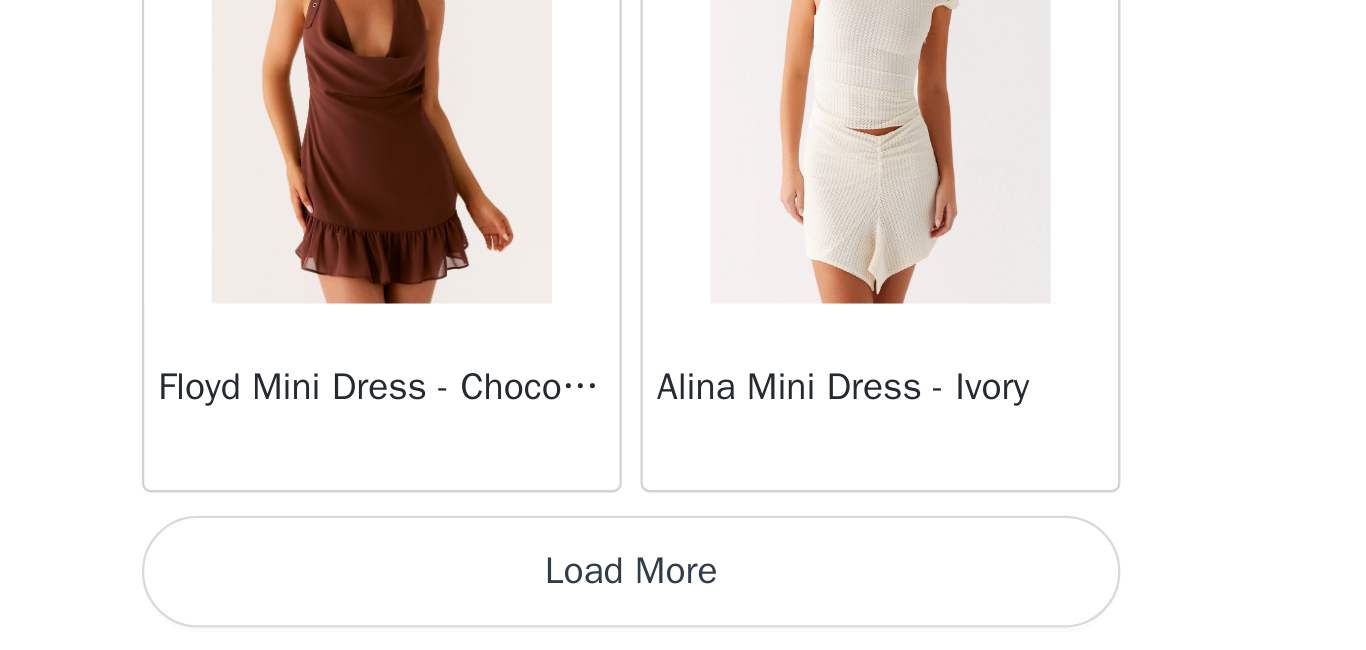 click on "Load More" at bounding box center [683, 616] 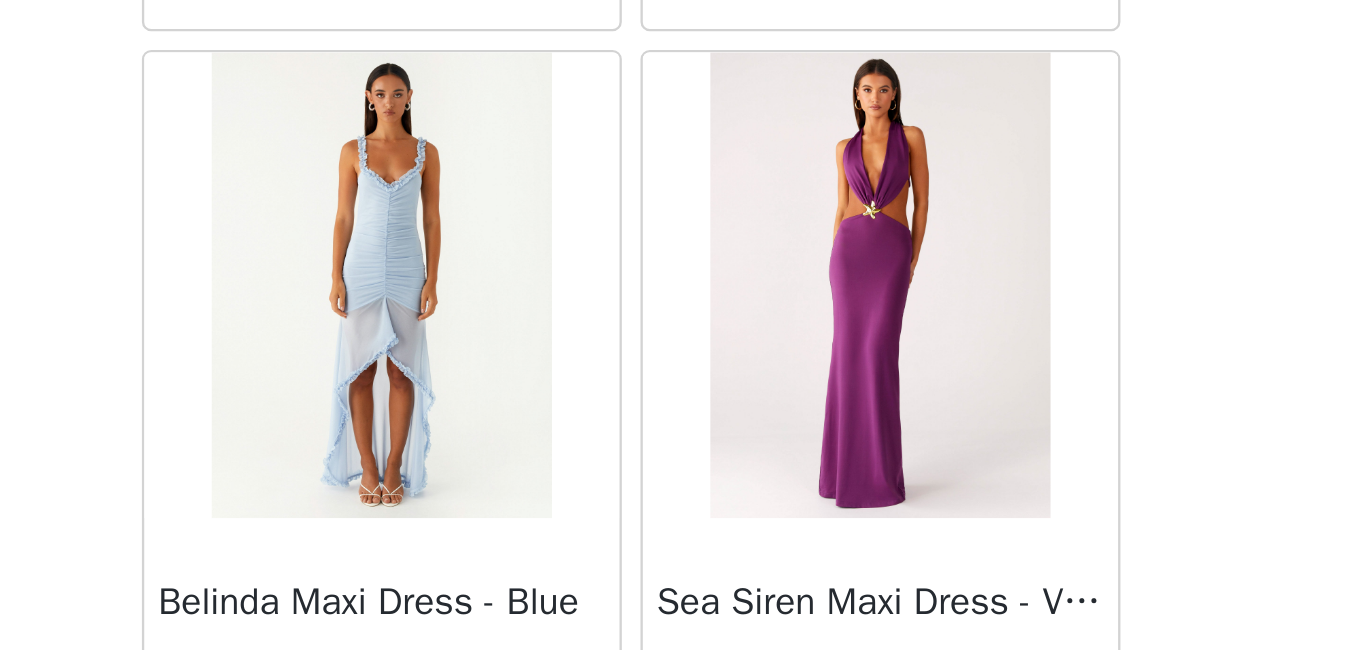 scroll, scrollTop: 69110, scrollLeft: 0, axis: vertical 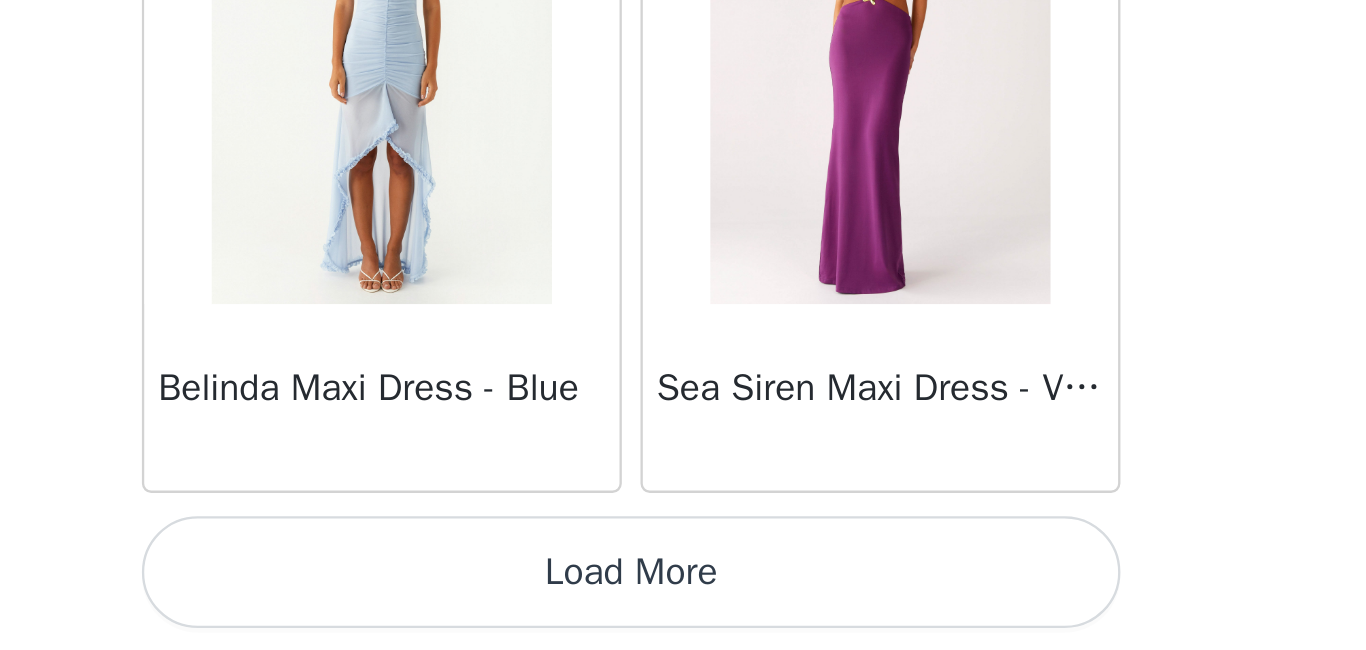 click on "Load More" at bounding box center [683, 616] 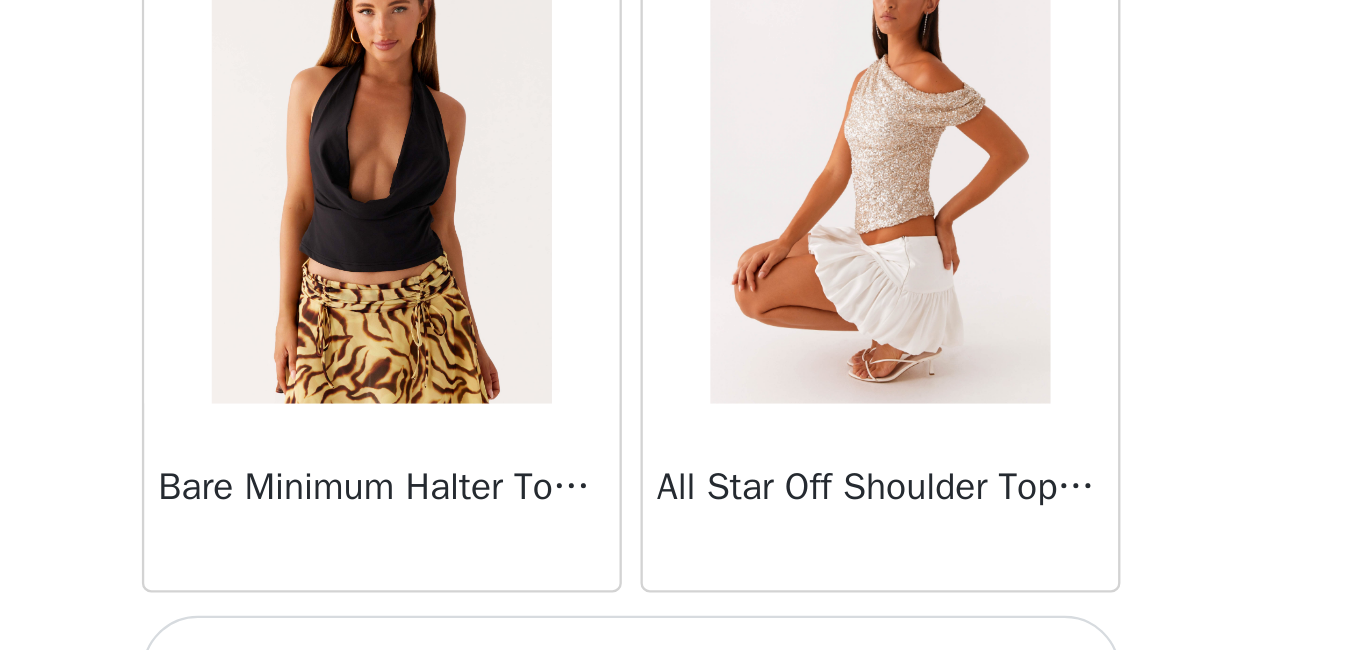 scroll, scrollTop: 72010, scrollLeft: 0, axis: vertical 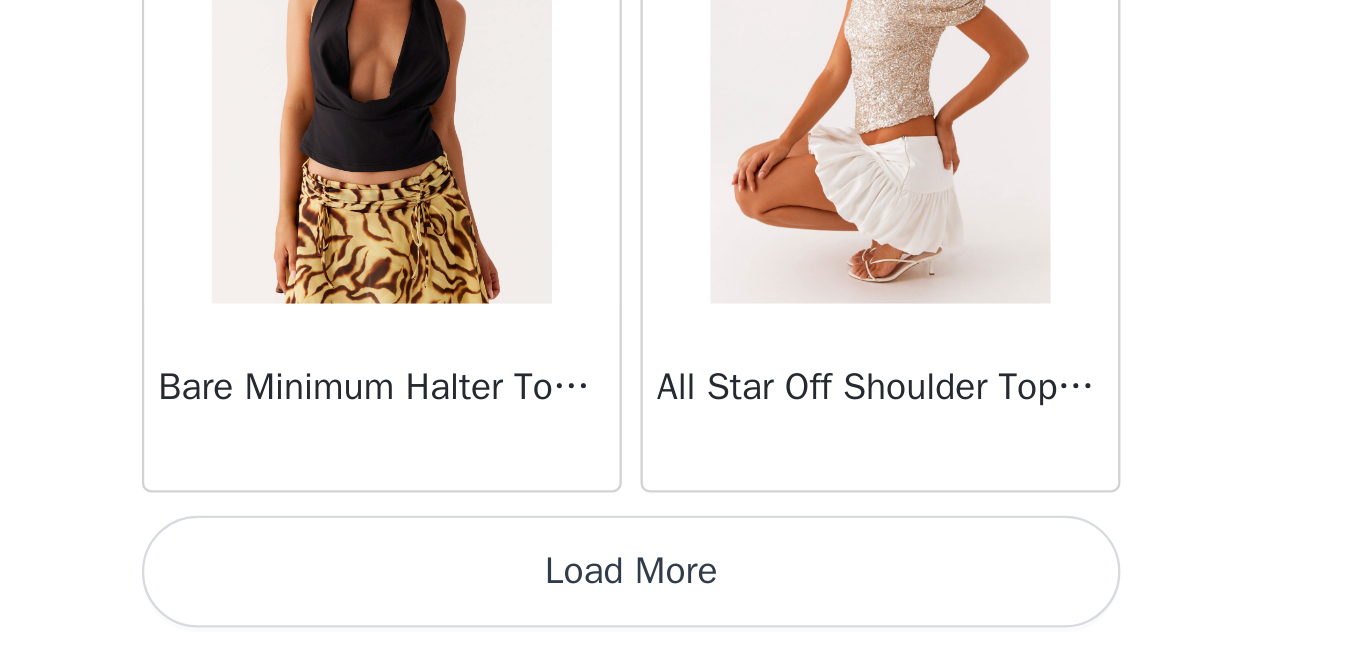 click on "Load More" at bounding box center (683, 616) 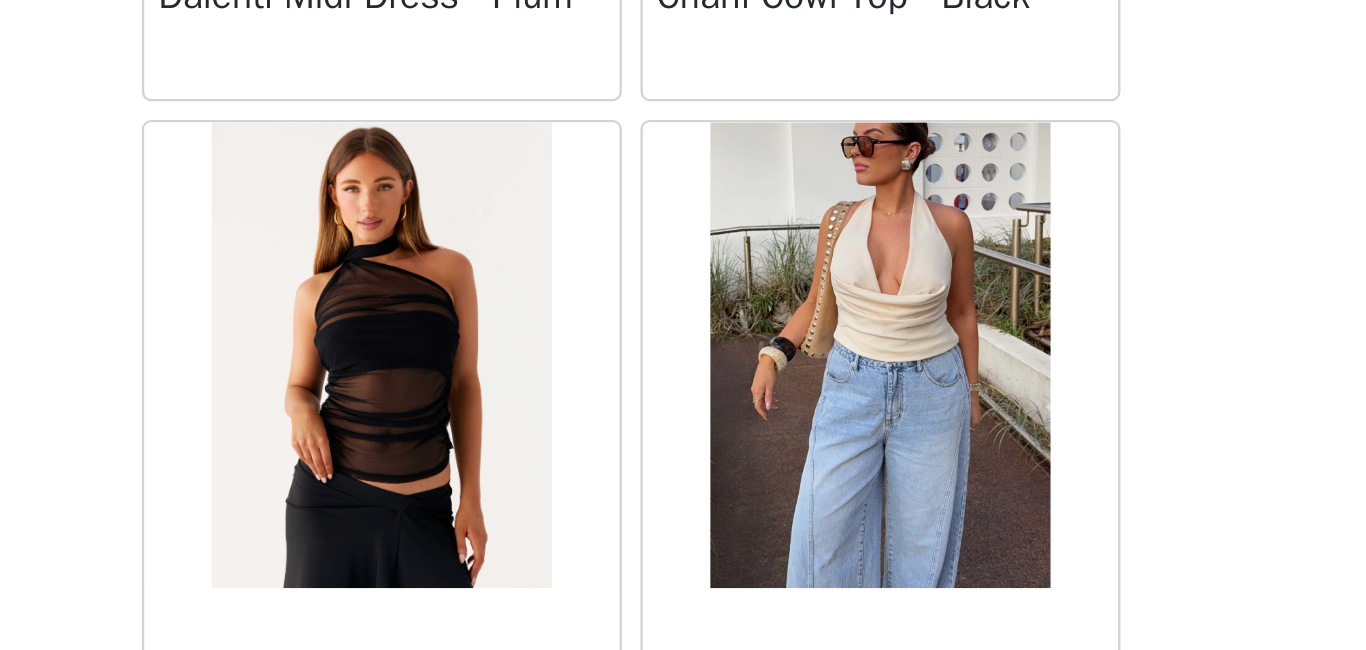 scroll, scrollTop: 74910, scrollLeft: 0, axis: vertical 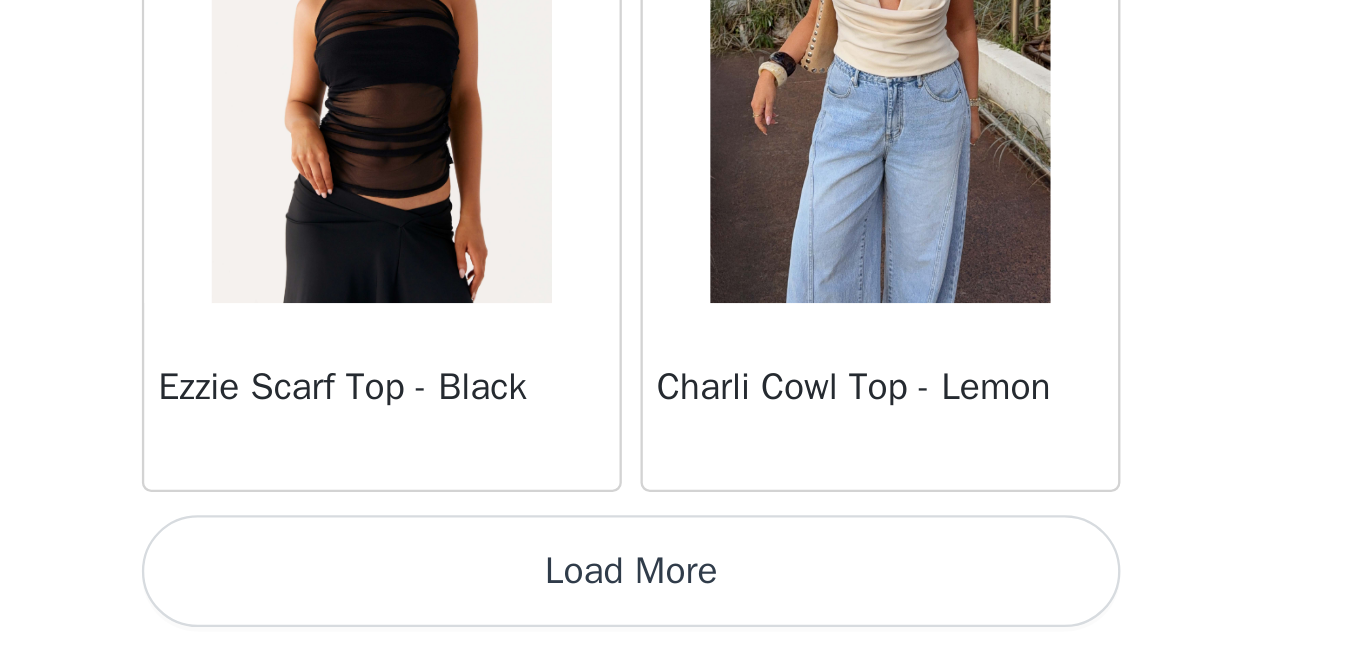 click on "Load More" at bounding box center (683, 616) 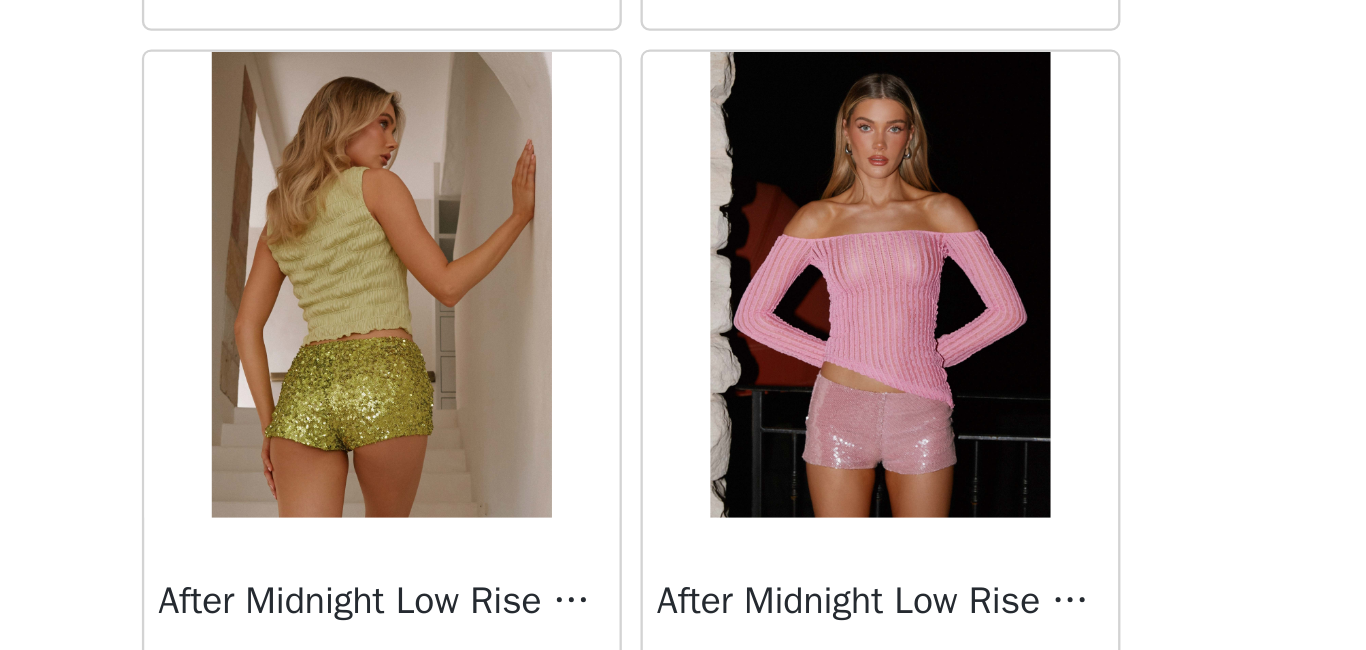 scroll, scrollTop: 77810, scrollLeft: 0, axis: vertical 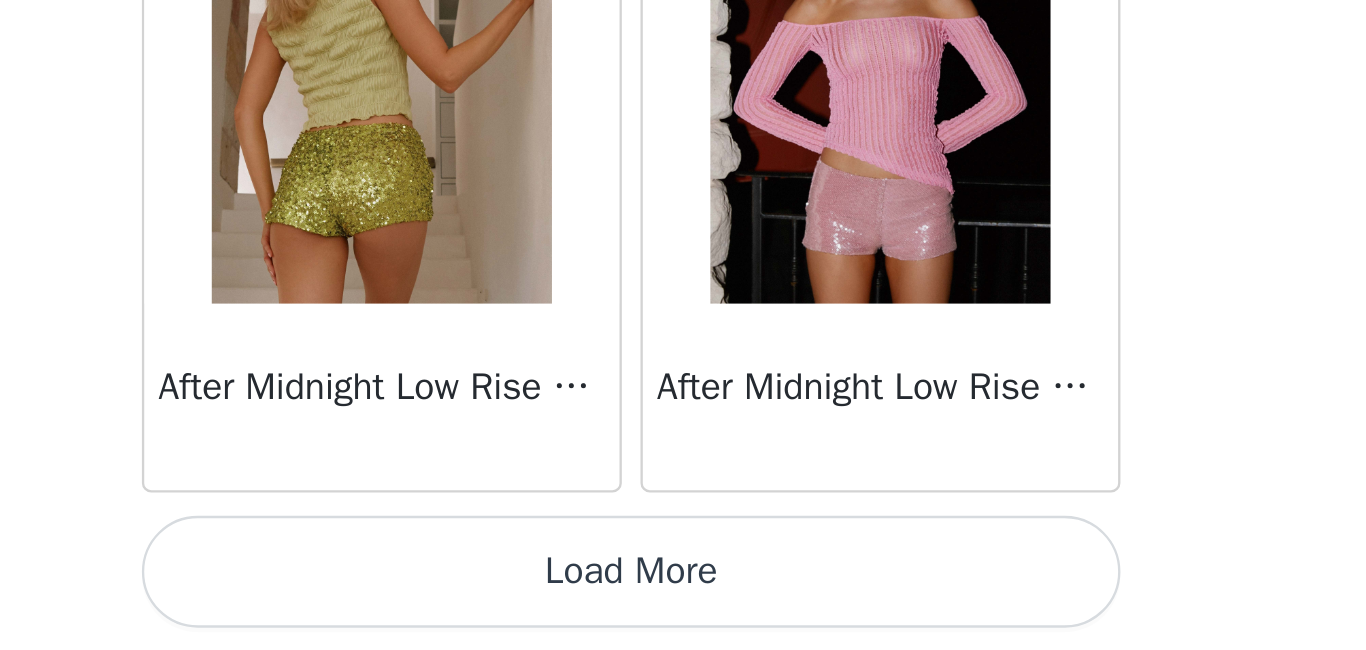 click on "Load More" at bounding box center (683, 616) 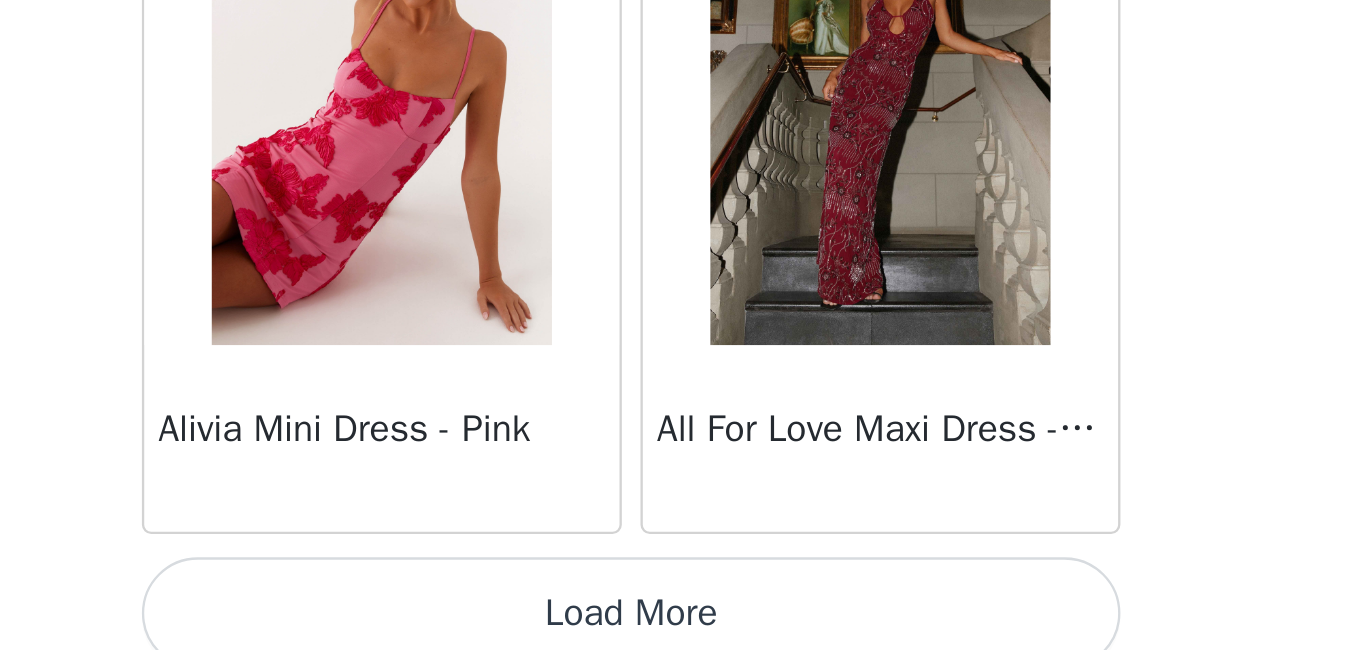 scroll, scrollTop: 80710, scrollLeft: 0, axis: vertical 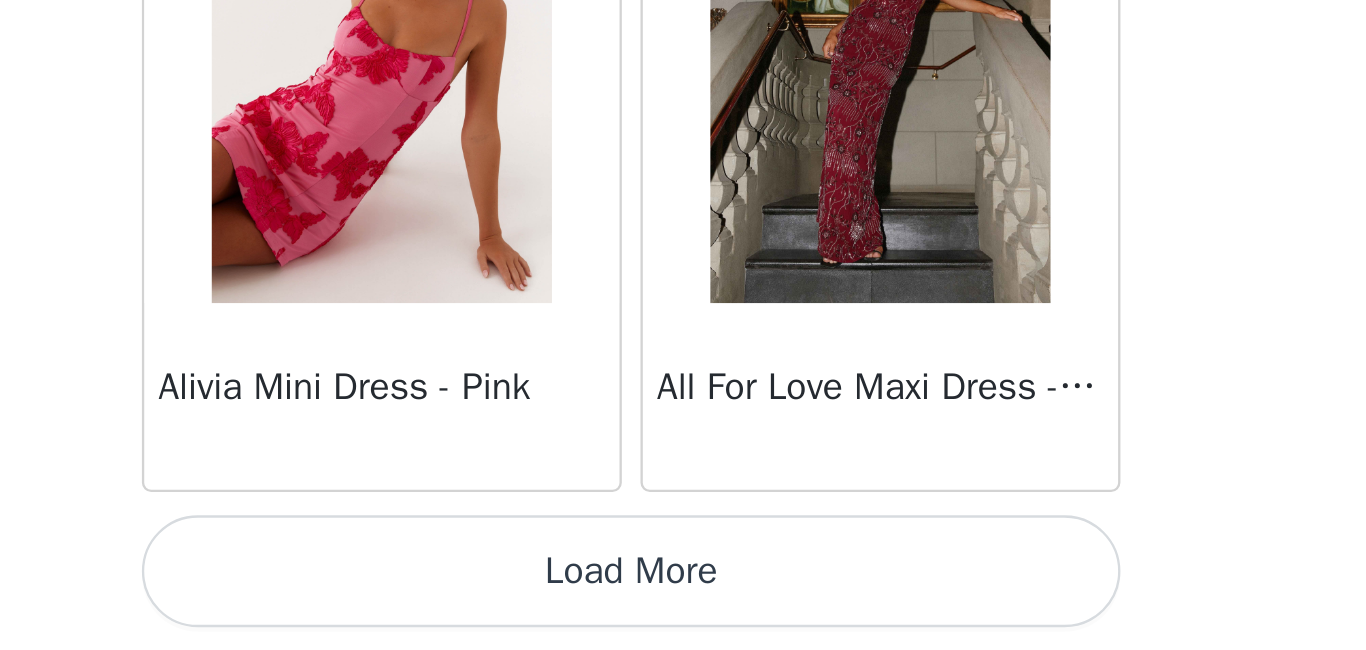 click on "Load More" at bounding box center [683, 616] 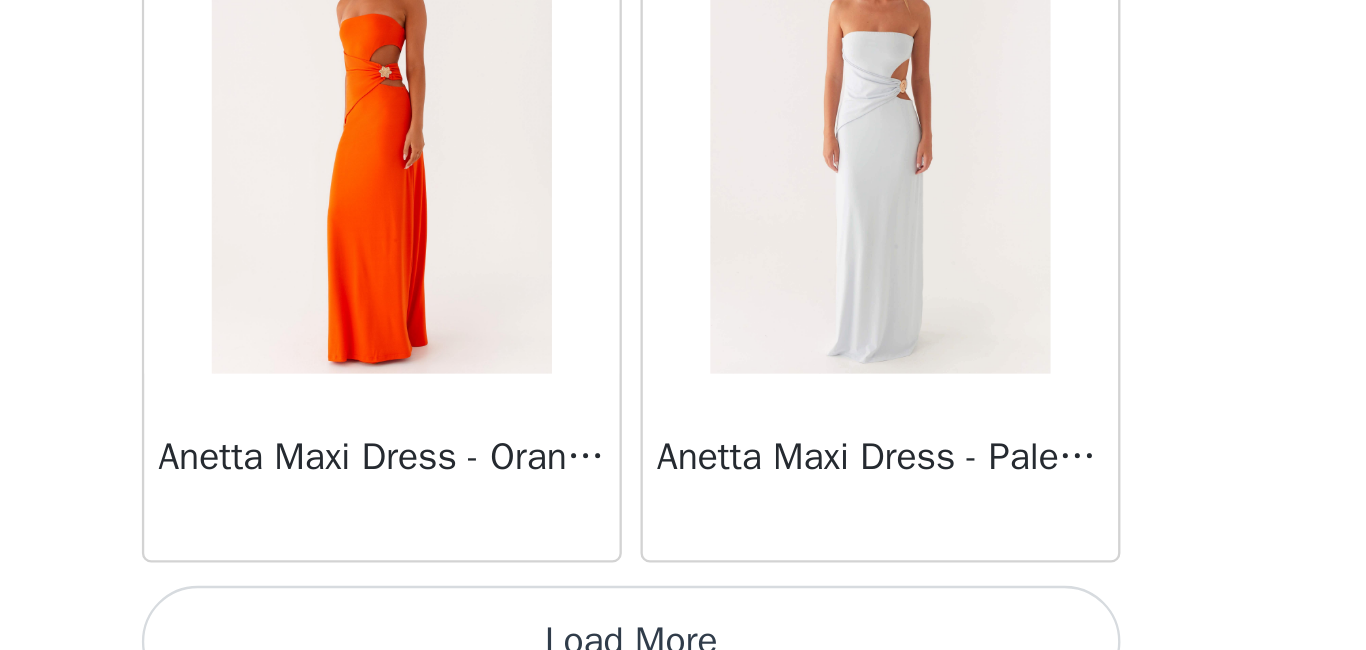 scroll, scrollTop: 83610, scrollLeft: 0, axis: vertical 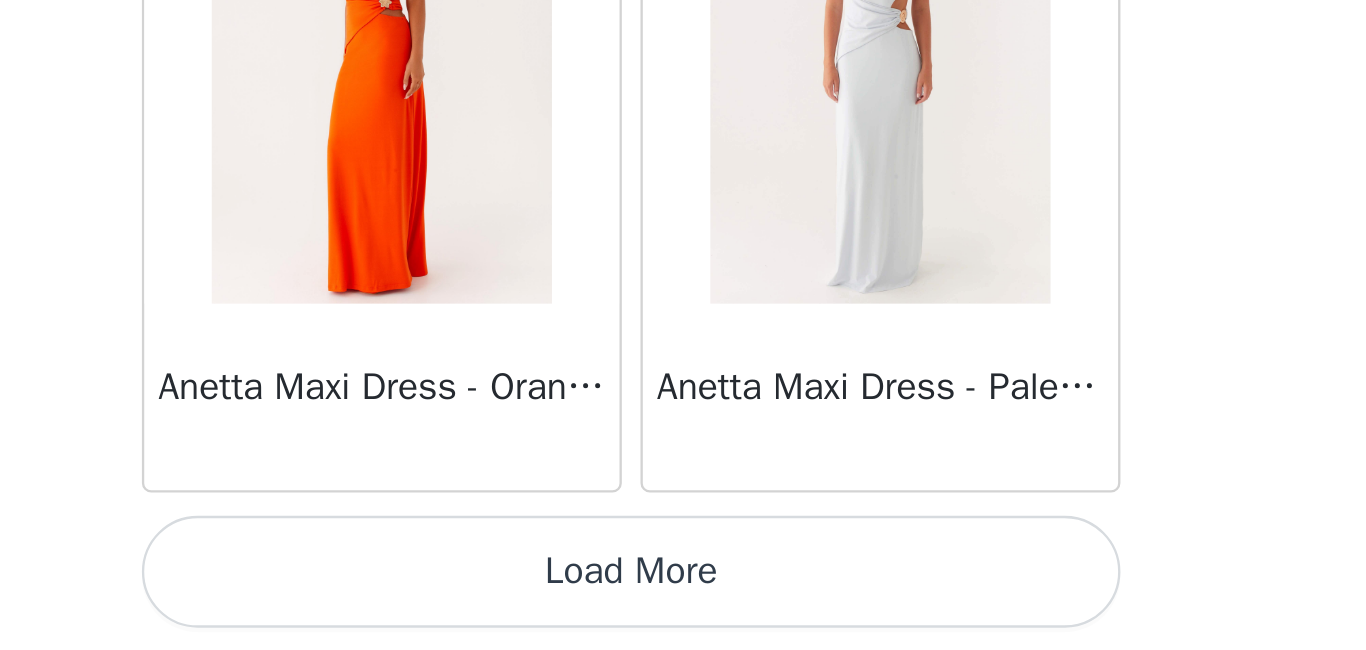 click on "Load More" at bounding box center [683, 616] 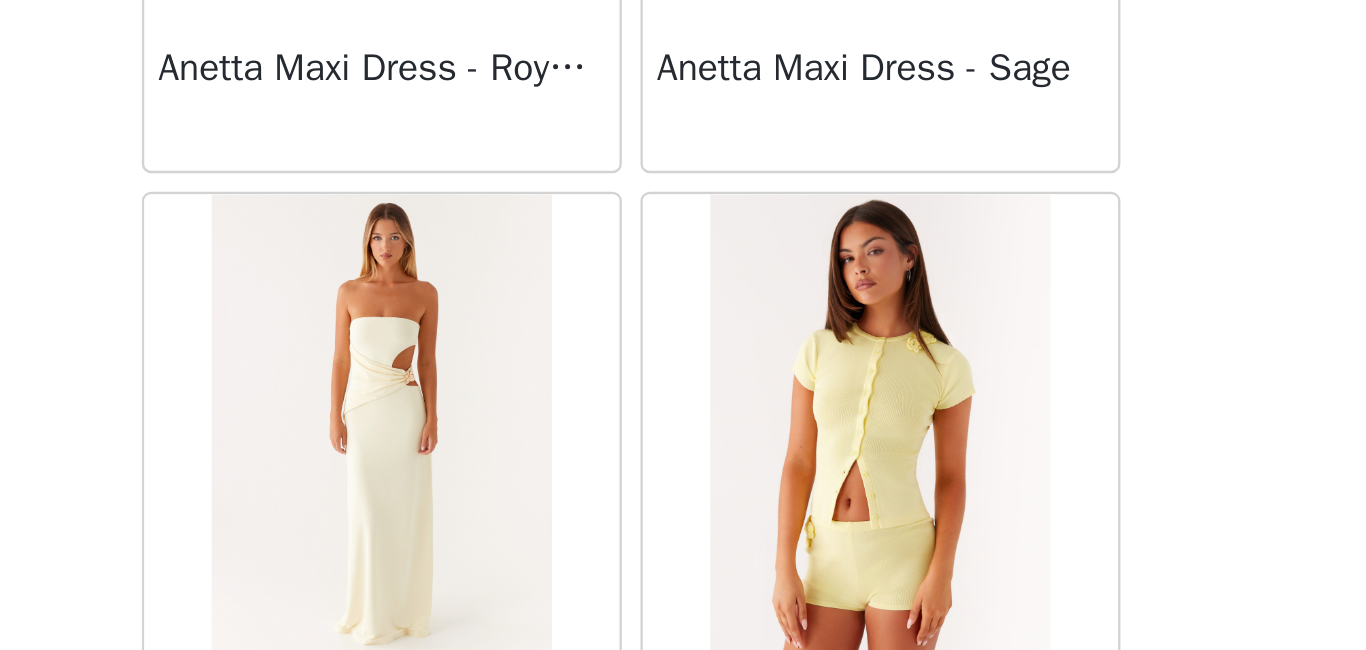 scroll, scrollTop: 84126, scrollLeft: 0, axis: vertical 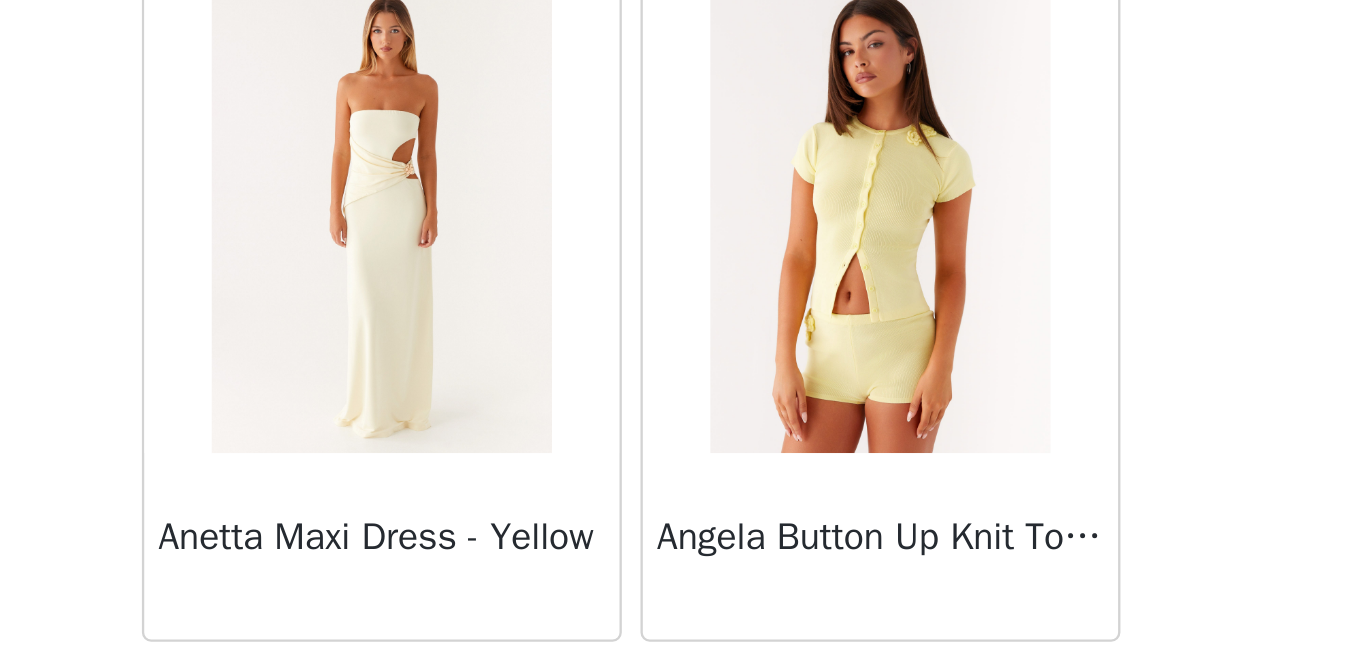 click on "Dashboard Networks
STEP 1 OF 5
Select your styles!
Please note that the sizes are in AU Sizes       0/4 Selected           Add Product       Back       Sweetpea Mini Dress - Yellow       Manifest Mini Dress - Amber       Raquel Off Shoulder Long Sleeve Top - Pink       Julianna Linen Mini Dress - Black       Radiate Haltertop - Pink       Arden Mesh Mini Dress - White       Cheryl Bustier Halter Top - Cherry Red       Under The Pagoda Maxi Dress - Deep Red Floral       Sweetest Pie T-Shirt - Black Gingham       That Girl Maxi Dress - Pink       Peppermayo Exclusive Heavy Hearted Mini - Black       Songbird Maxi Dress - Blue Black Floral       Viviana Mini Dress - Lavender       Eden Strapless Maxi Dress - Navy       Claudie Mesh Top - White Pink Lilly       Nia Micro Short - Black       Luciana Crochet Halterneck Mini Dress - Pink       Happy Hour Mini Dress - Yellow       Aullie Maxi Dress - Ivory" at bounding box center (683, 325) 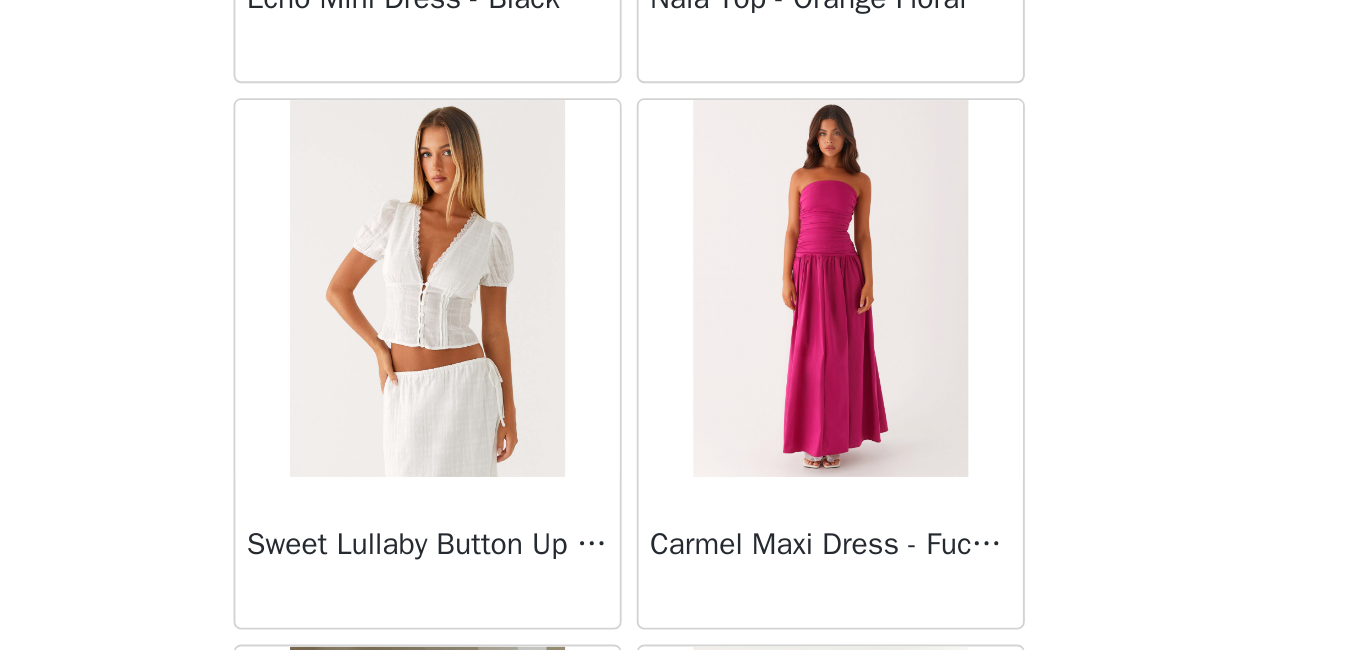 scroll, scrollTop: 19886, scrollLeft: 0, axis: vertical 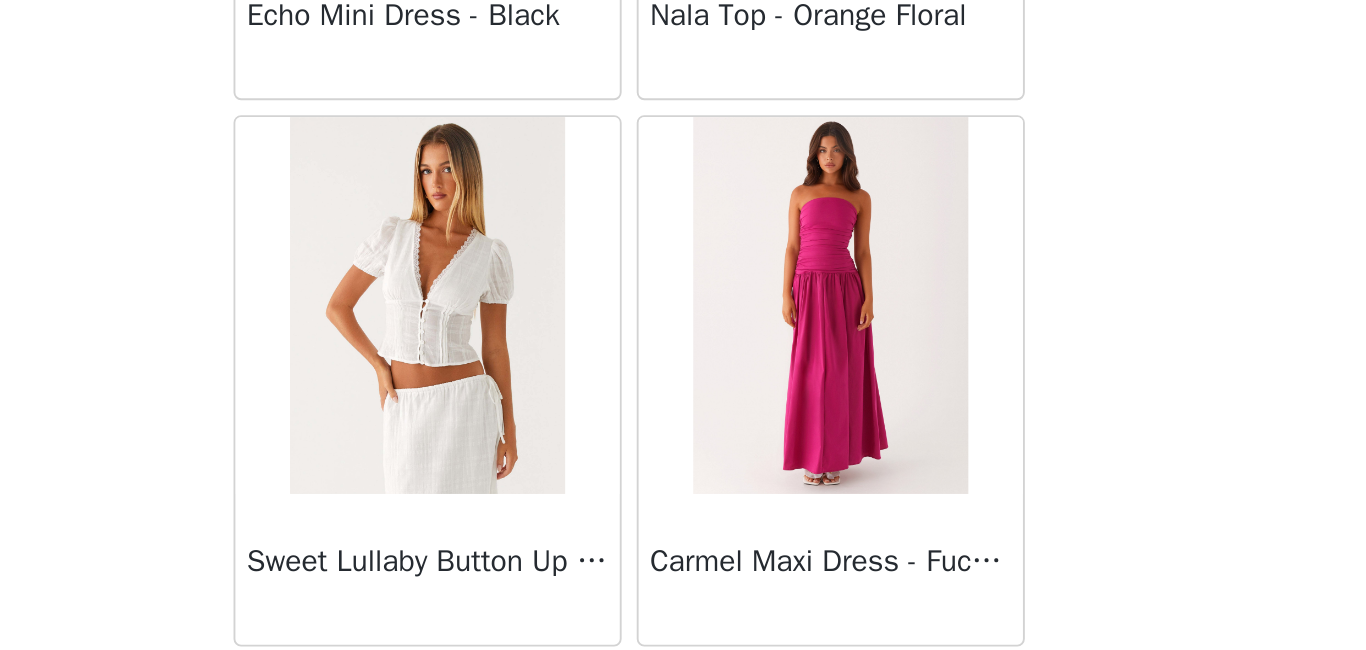 click on "Sweet Lullaby Button Up Shirt - White" at bounding box center (576, 465) 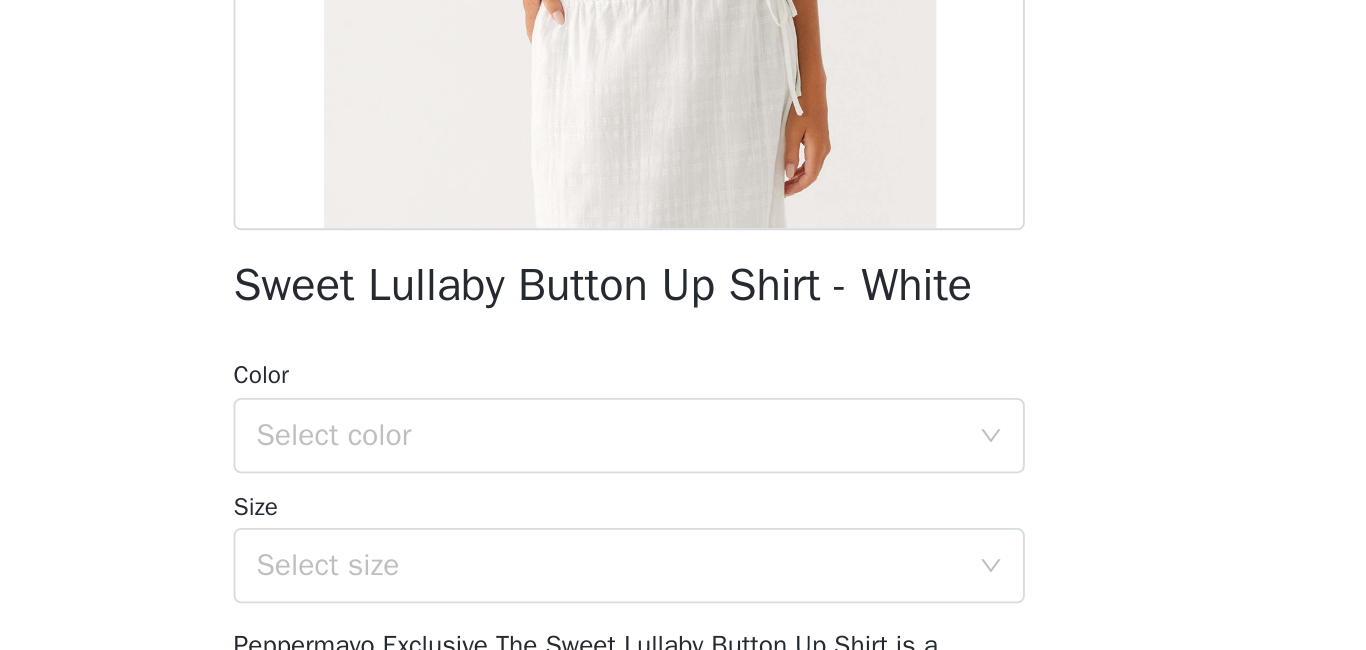 scroll, scrollTop: 294, scrollLeft: 0, axis: vertical 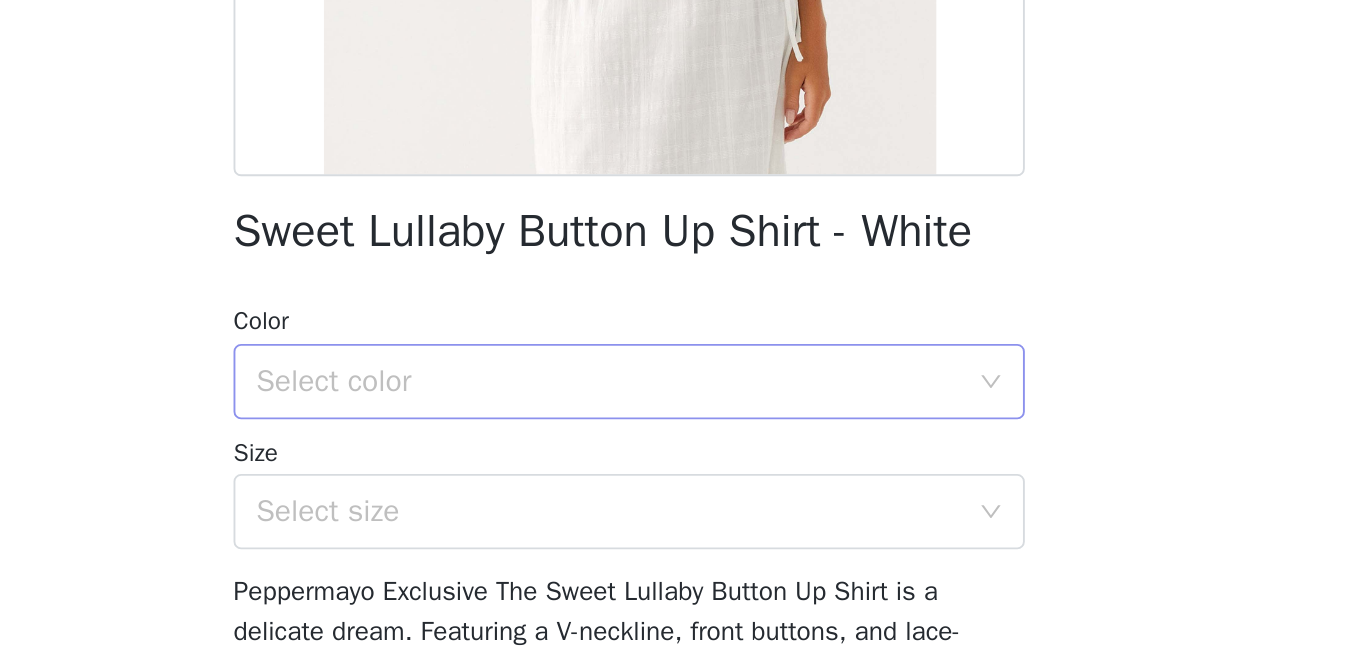 click on "Select color" at bounding box center [672, 365] 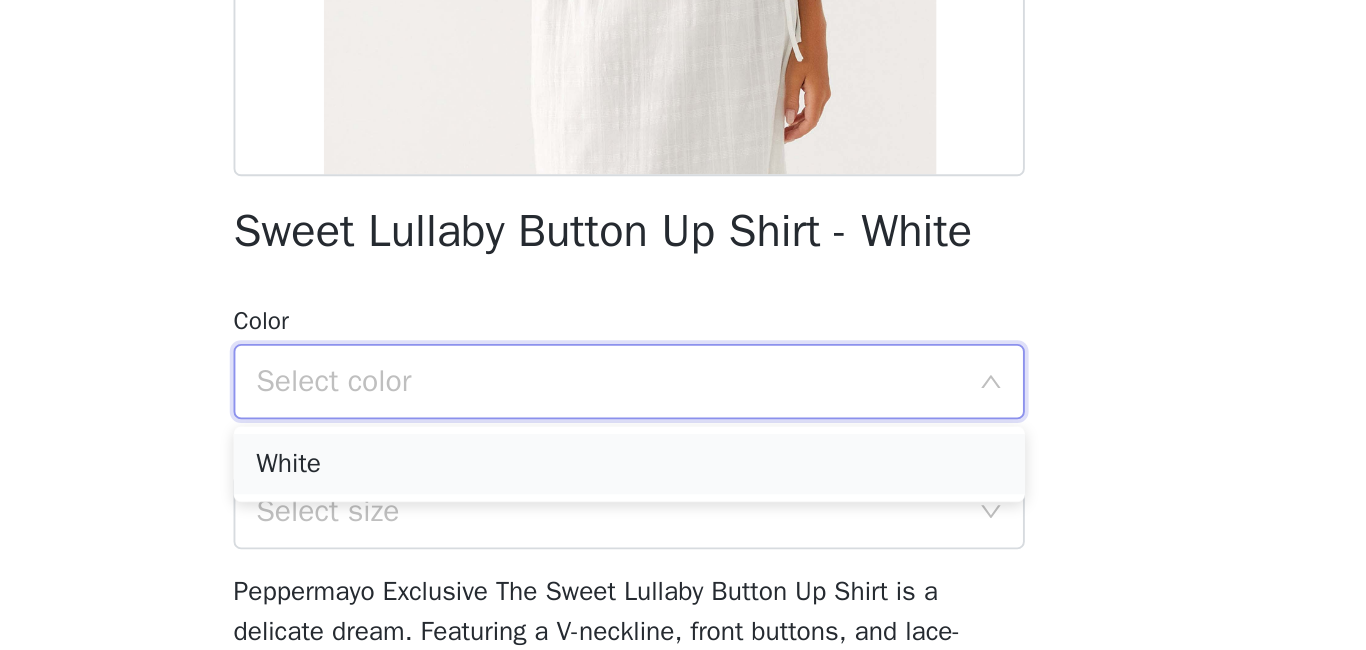 click on "White" at bounding box center [683, 409] 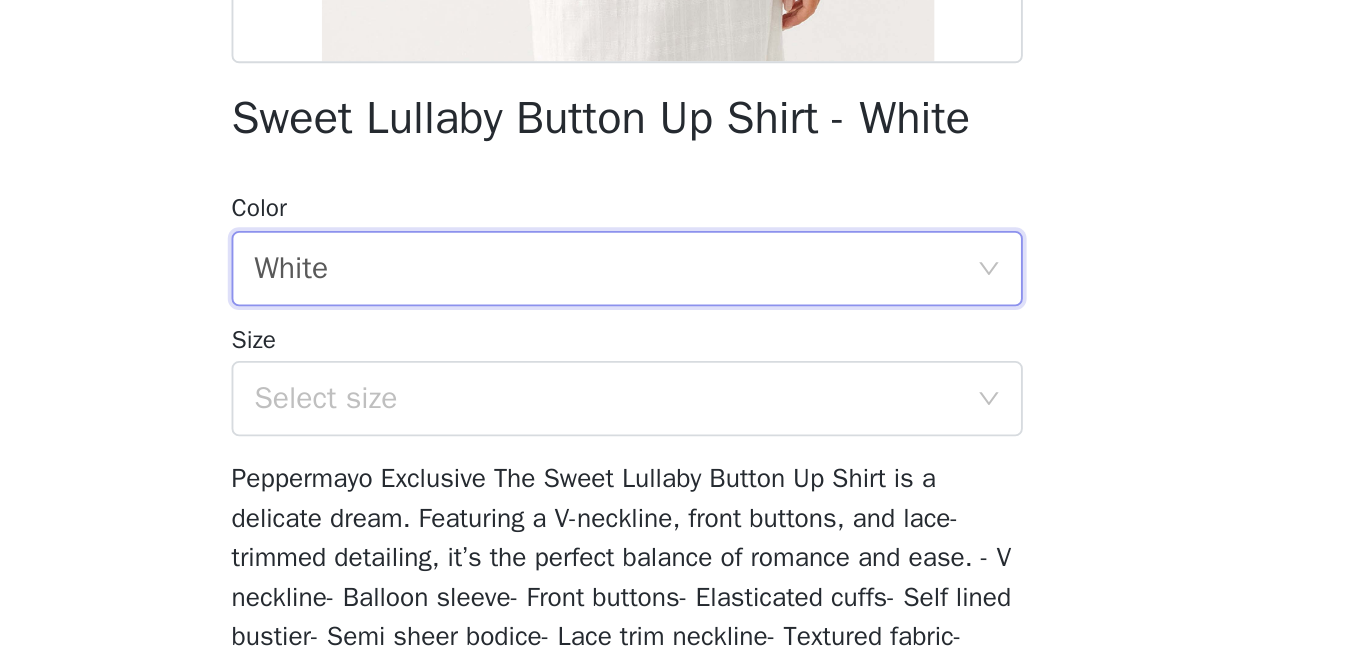 scroll, scrollTop: 260, scrollLeft: 0, axis: vertical 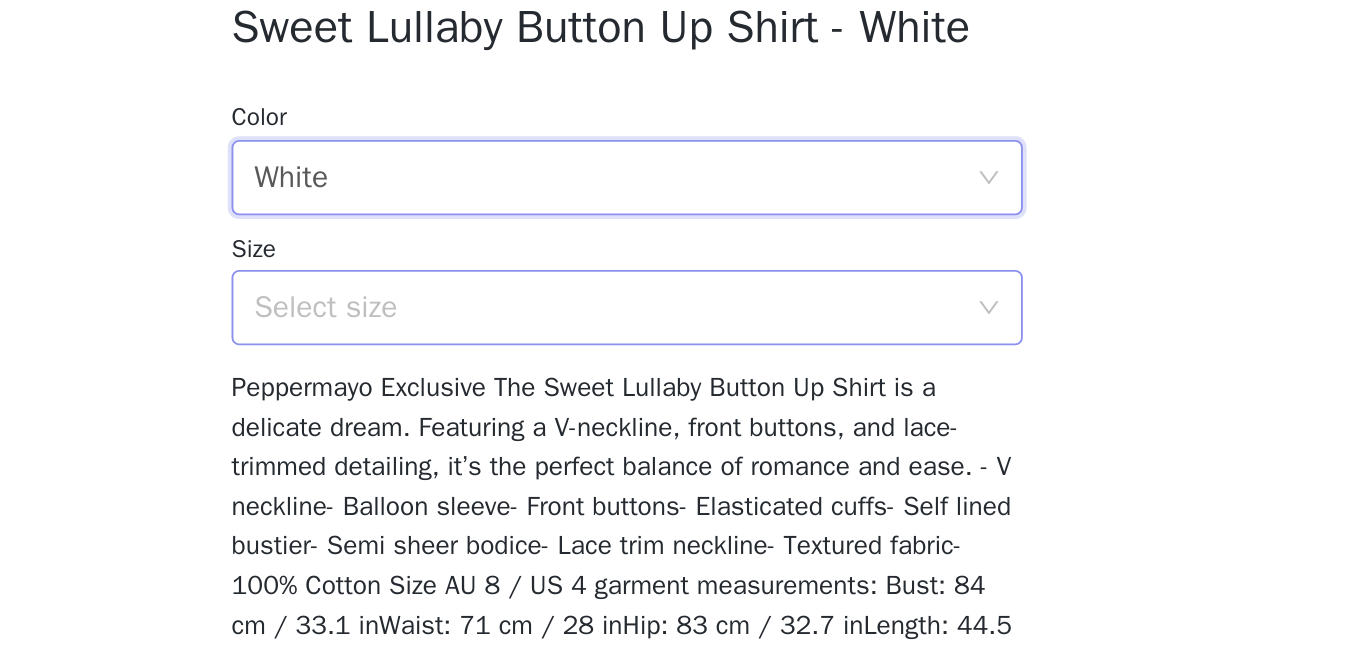 click on "Select size" at bounding box center (672, 468) 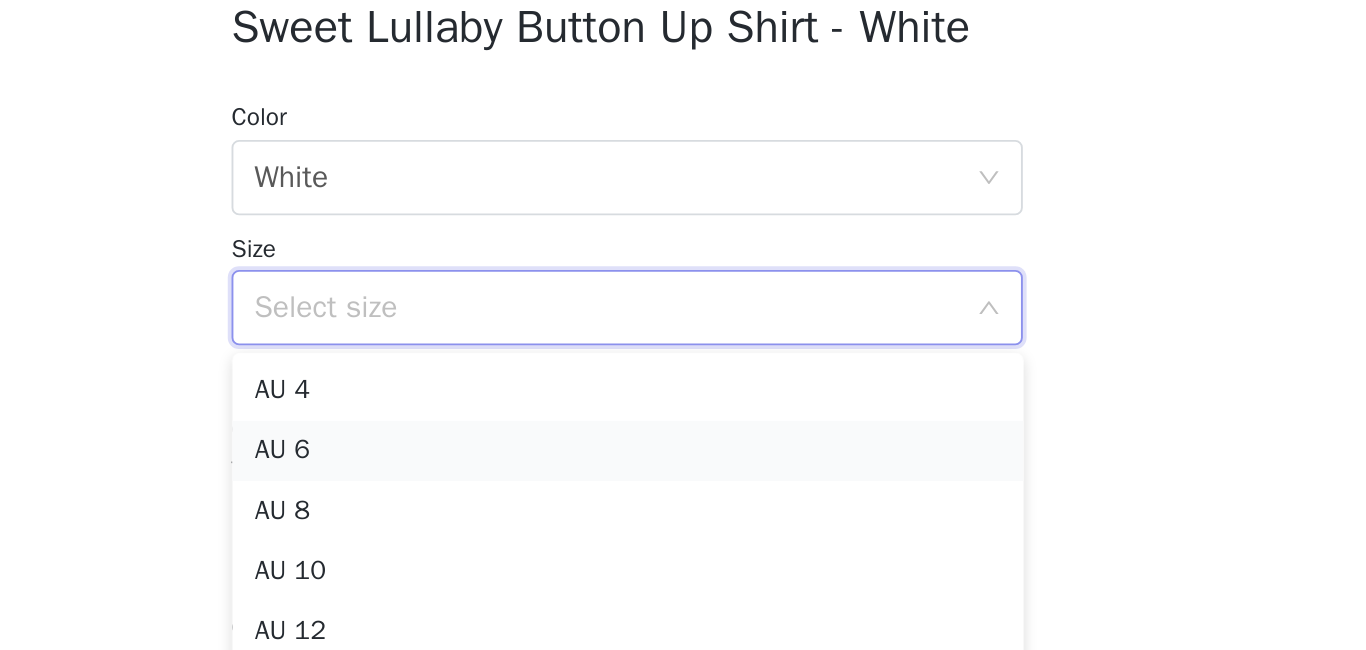click on "AU 6" at bounding box center (683, 544) 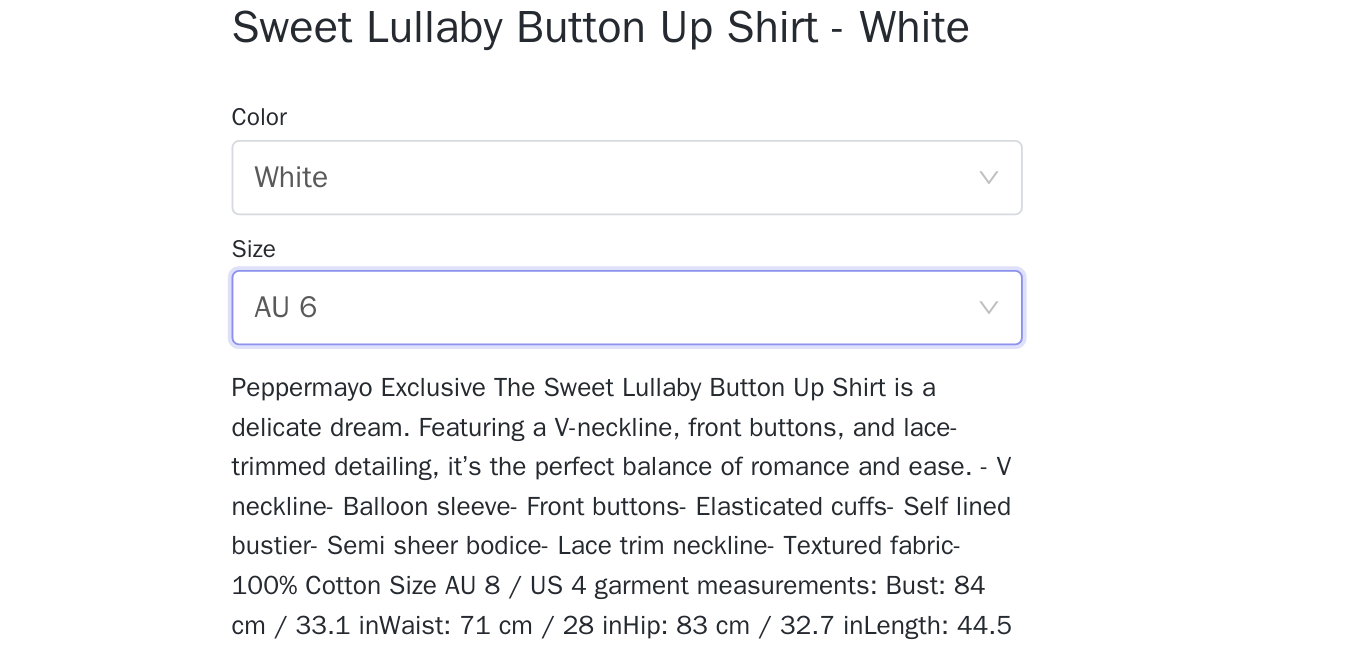 scroll, scrollTop: 388, scrollLeft: 0, axis: vertical 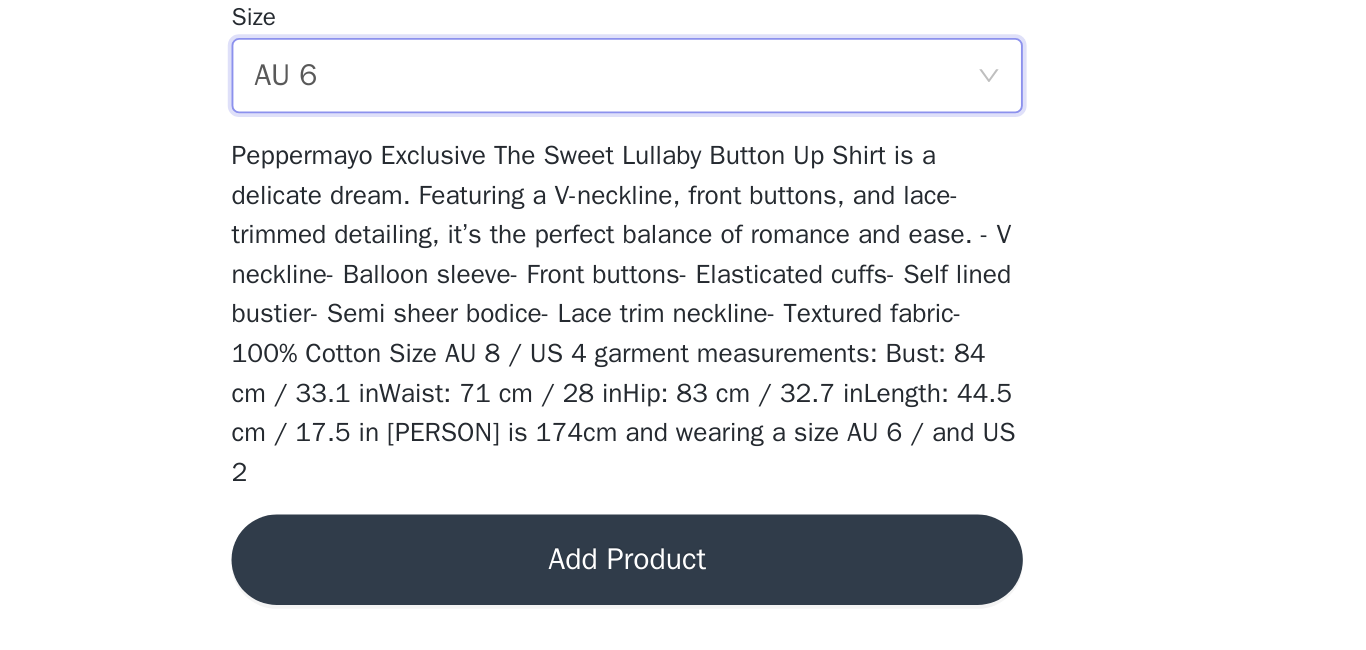 click on "Add Product" at bounding box center [683, 602] 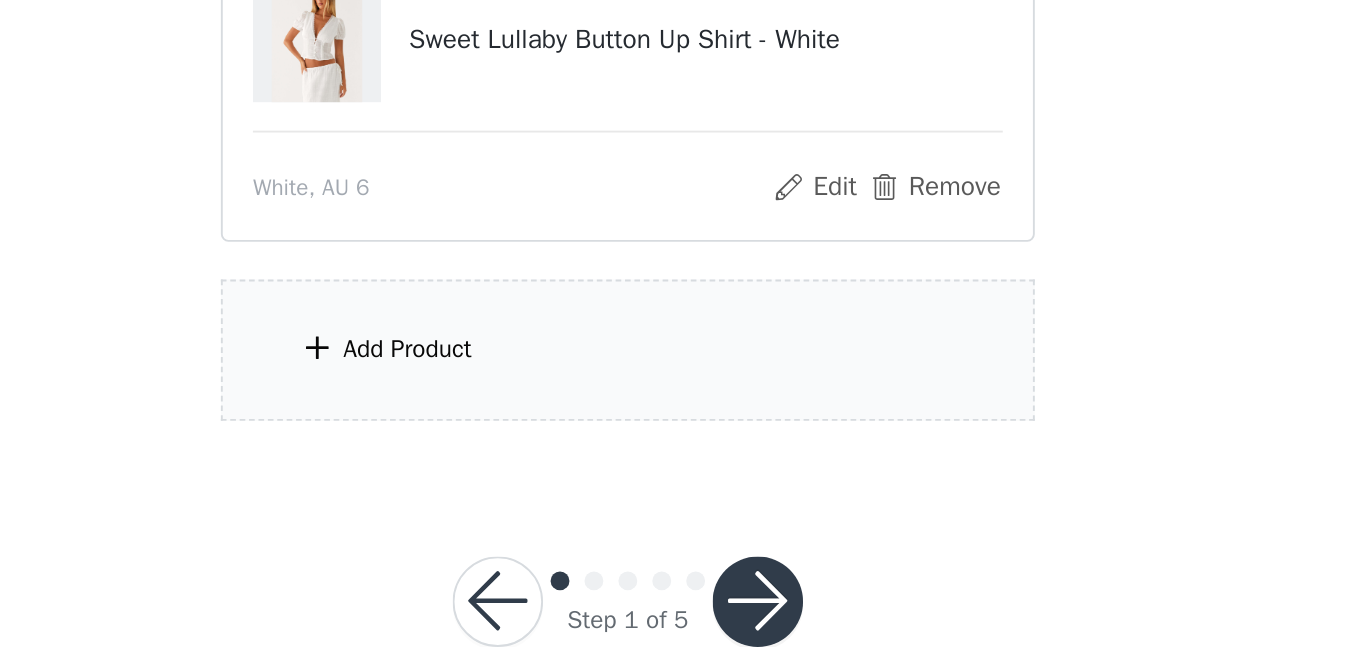 scroll, scrollTop: 46, scrollLeft: 0, axis: vertical 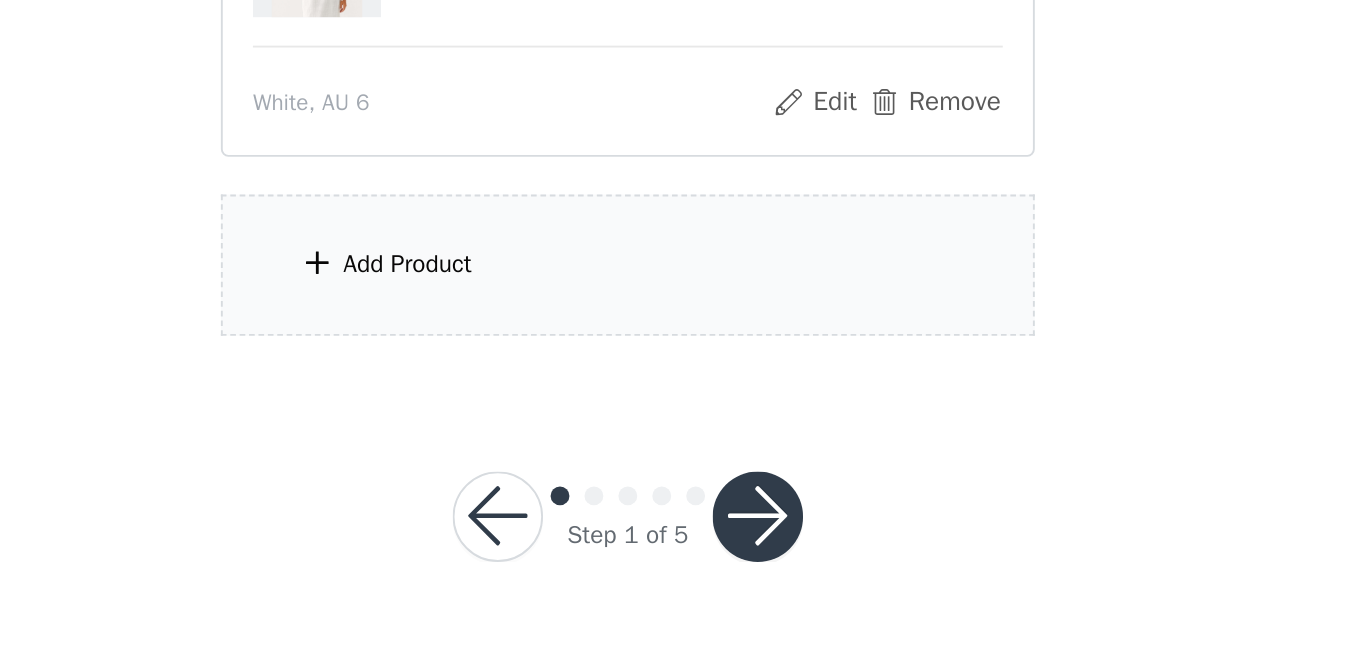 click on "Add Product" at bounding box center [683, 444] 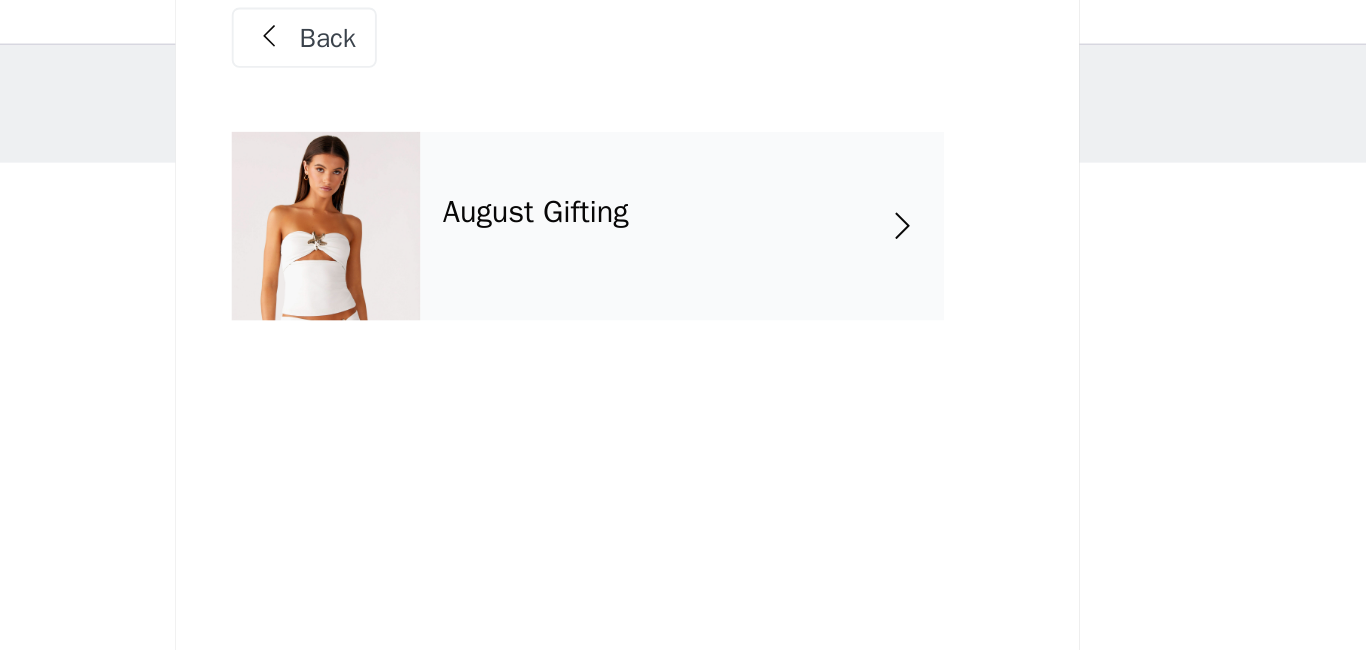 scroll, scrollTop: 0, scrollLeft: 0, axis: both 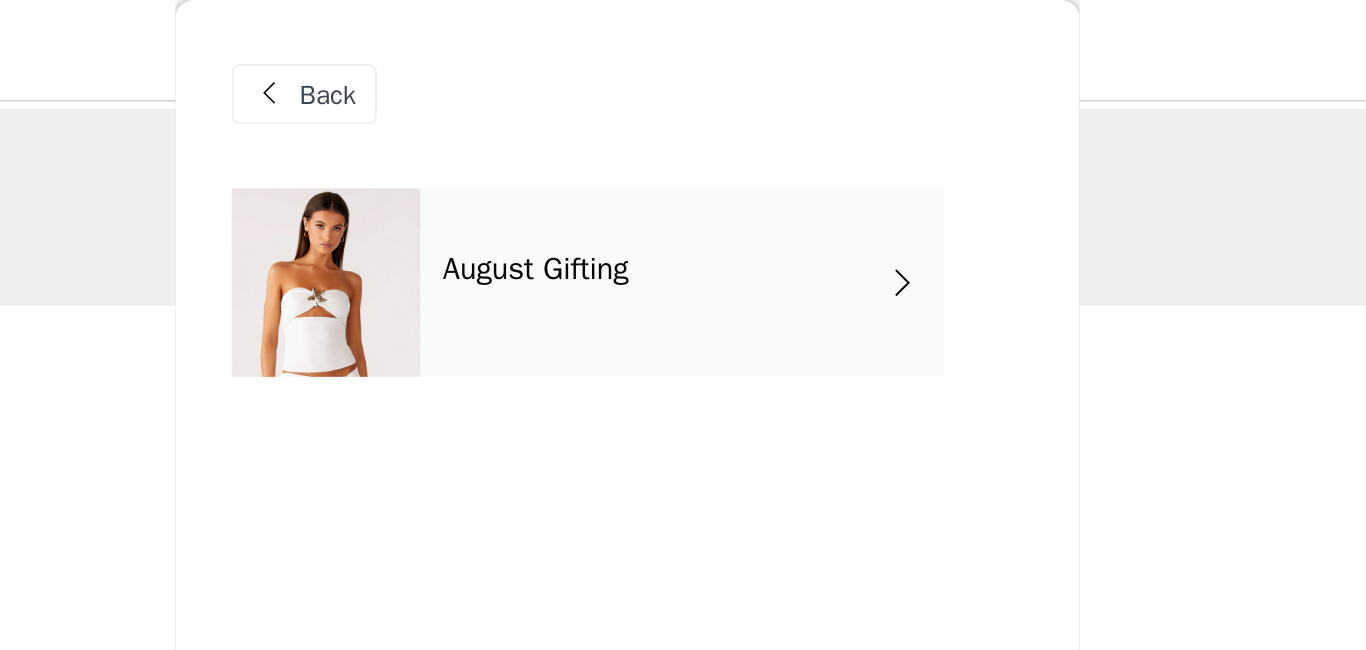 click on "August Gifting" at bounding box center (712, 150) 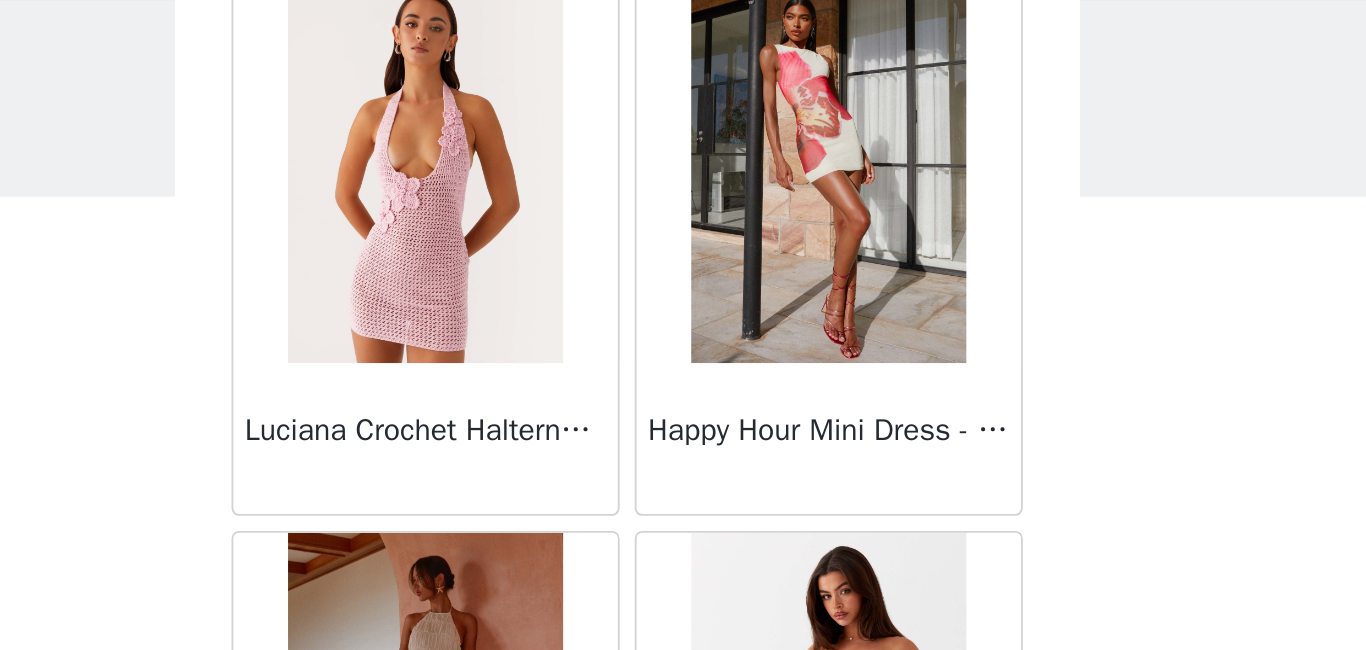 scroll, scrollTop: 2410, scrollLeft: 0, axis: vertical 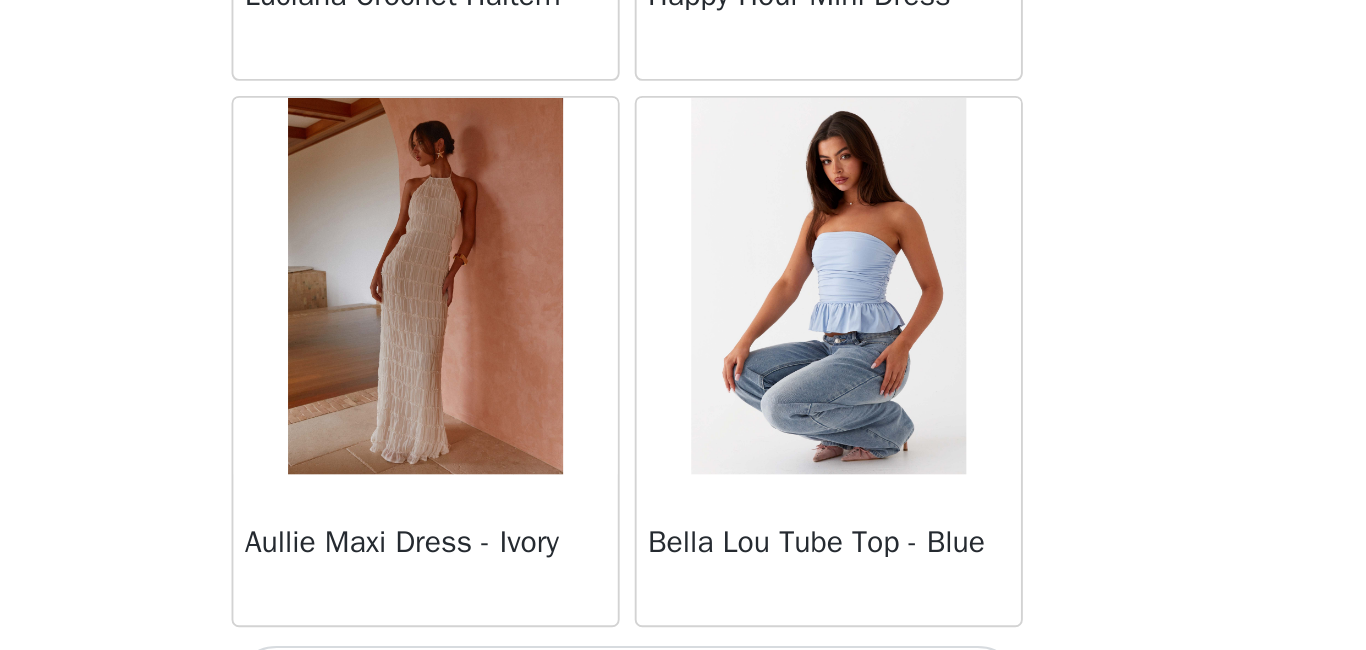 drag, startPoint x: 969, startPoint y: 449, endPoint x: 940, endPoint y: 553, distance: 107.96759 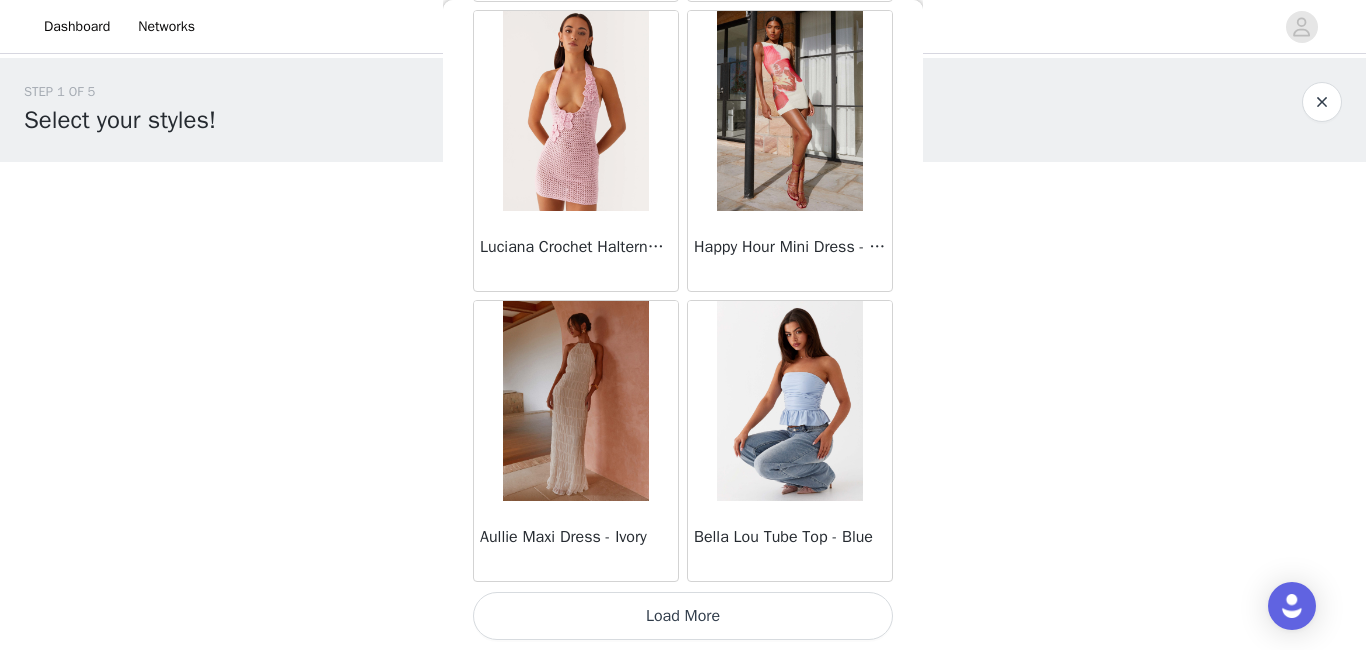 scroll, scrollTop: 46, scrollLeft: 0, axis: vertical 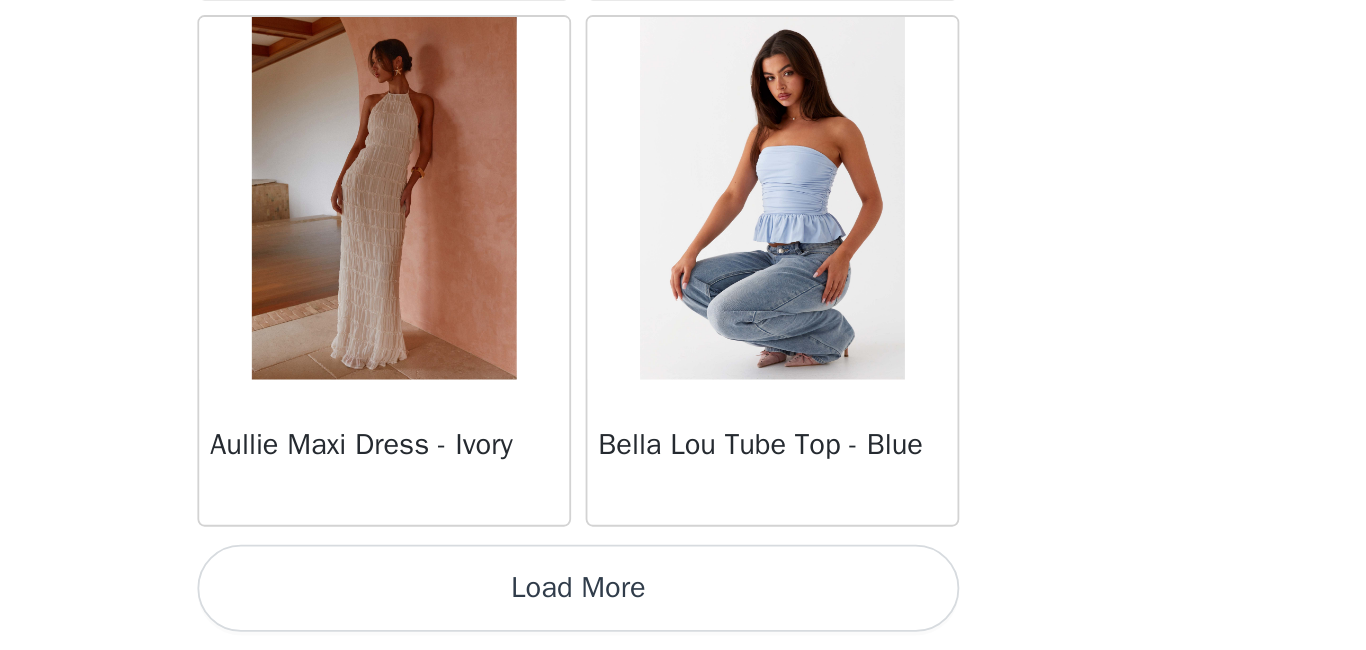 click on "Load More" at bounding box center [683, 616] 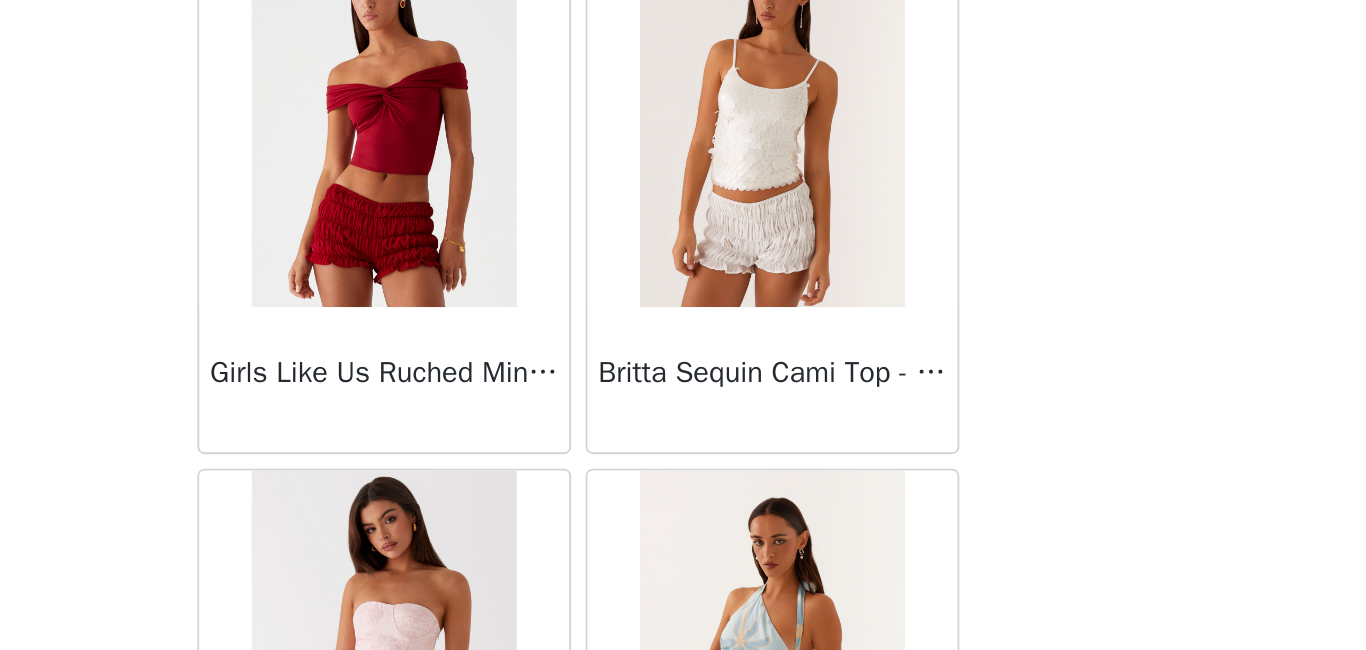 scroll, scrollTop: 4702, scrollLeft: 0, axis: vertical 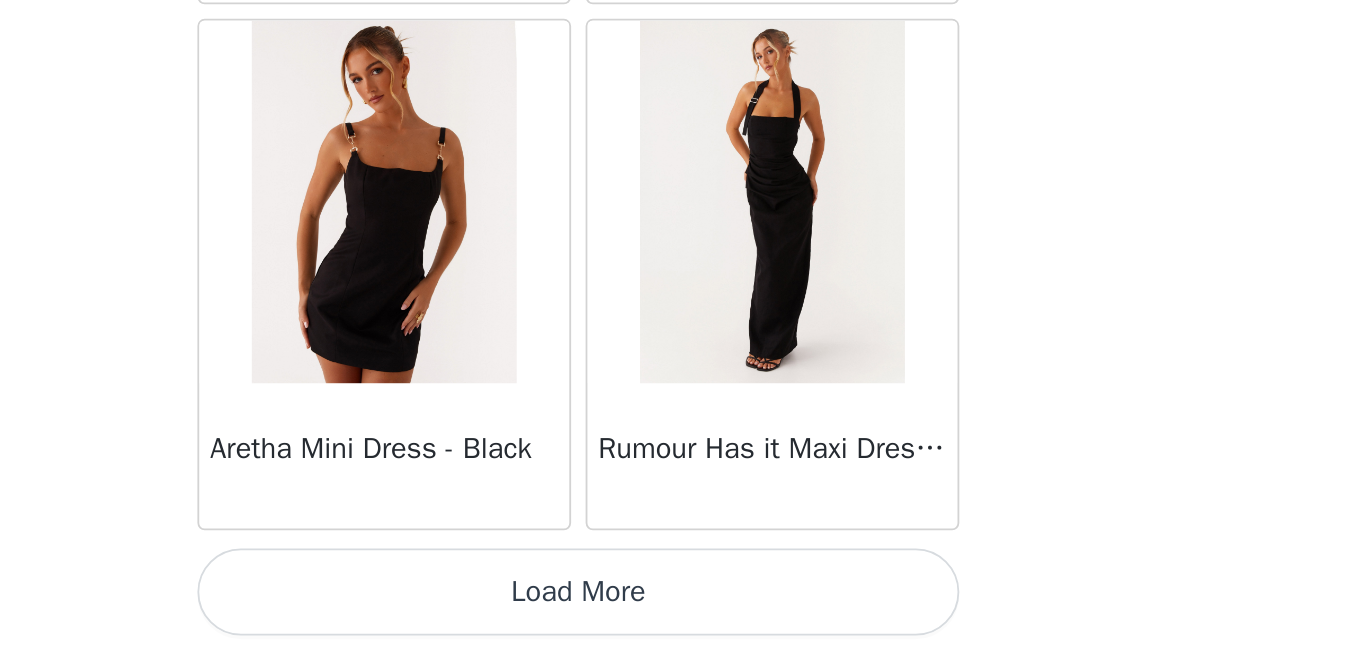 click on "Load More" at bounding box center [683, 618] 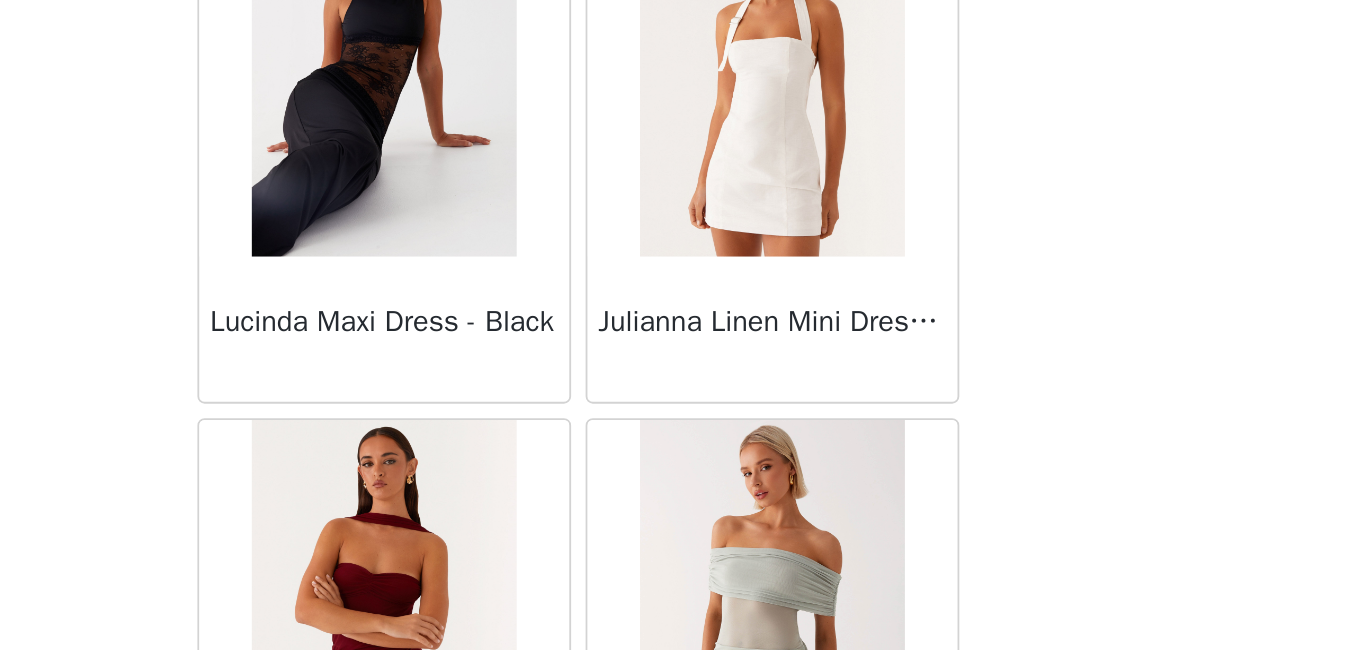 scroll, scrollTop: 6545, scrollLeft: 0, axis: vertical 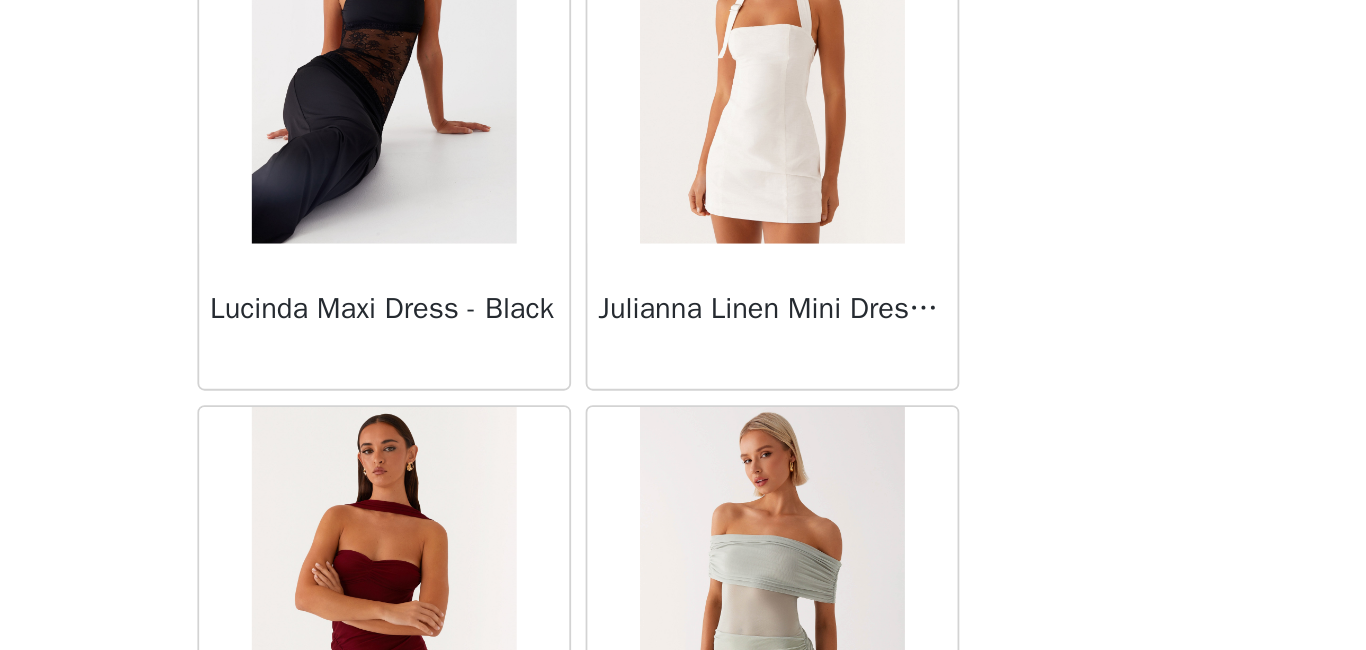 click on "Julianna Linen Mini Dress - White" at bounding box center (790, 462) 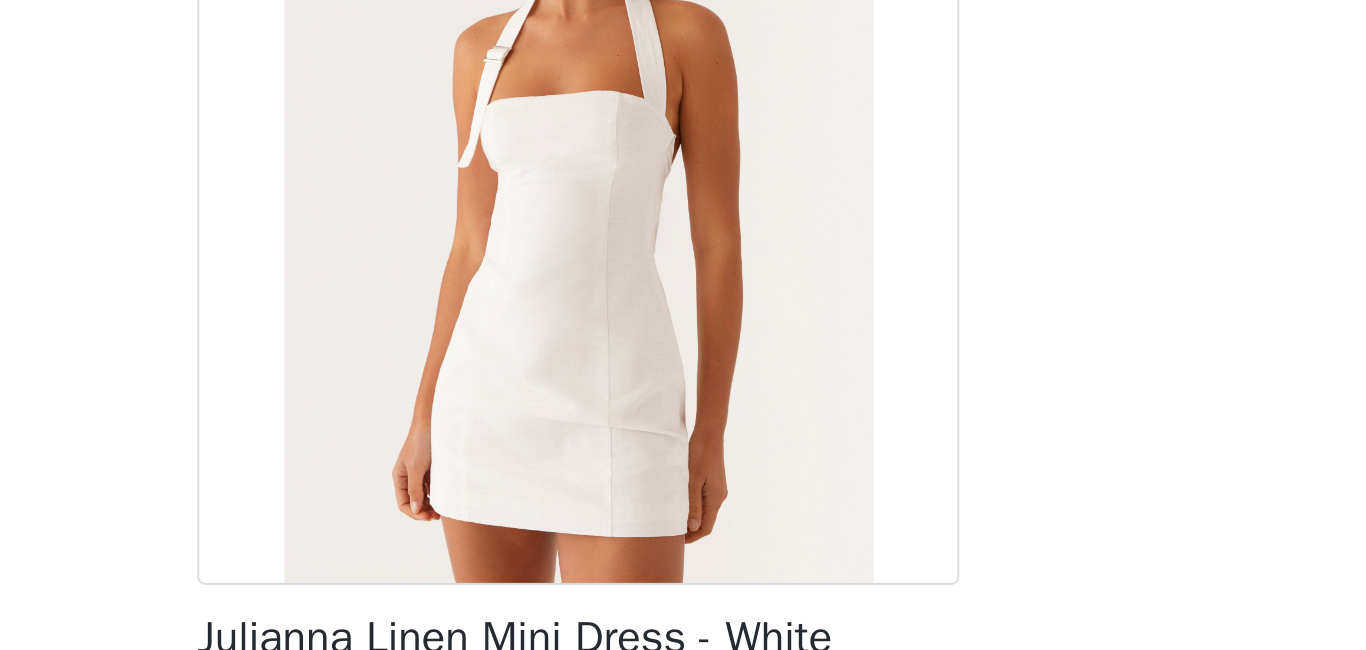 scroll, scrollTop: 0, scrollLeft: 0, axis: both 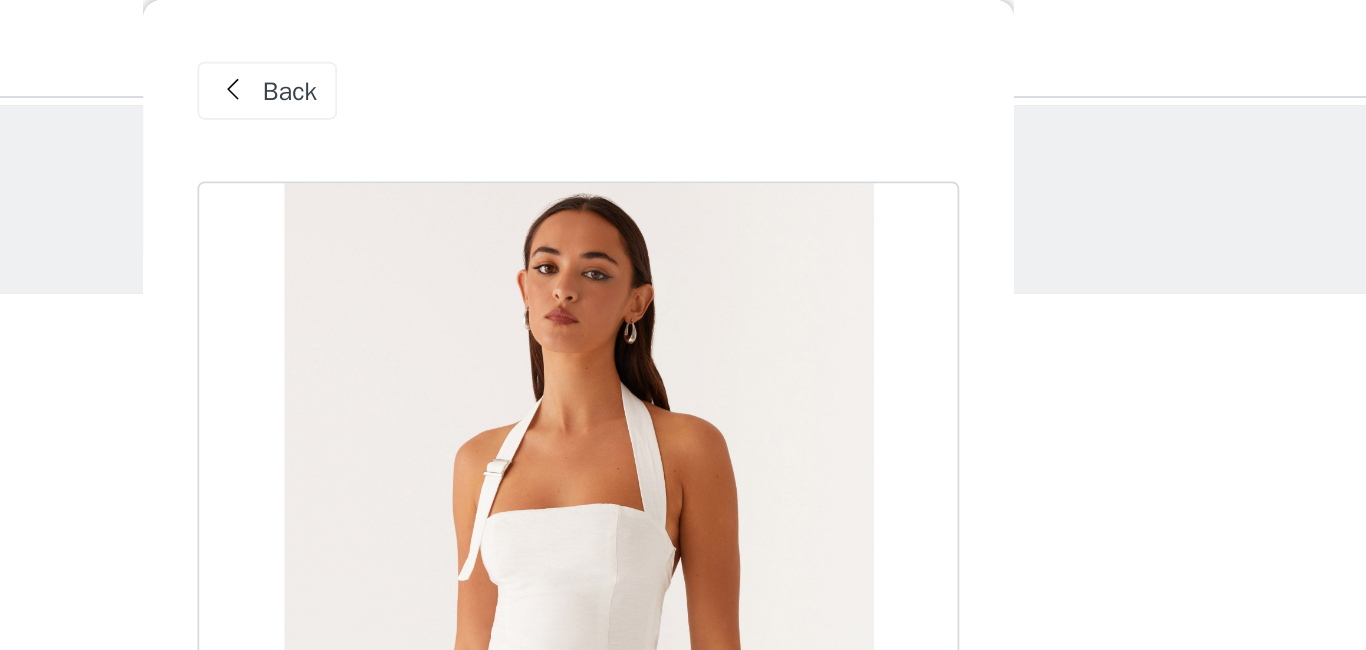click at bounding box center (493, 50) 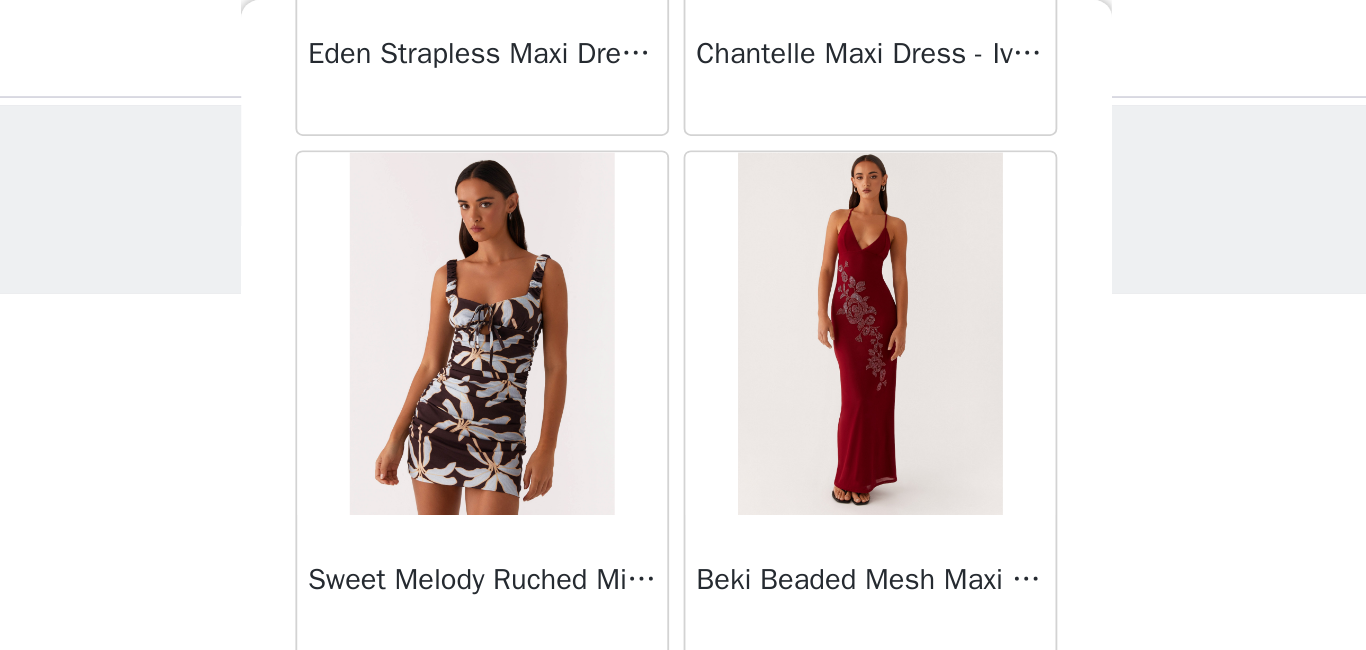 scroll, scrollTop: 8210, scrollLeft: 0, axis: vertical 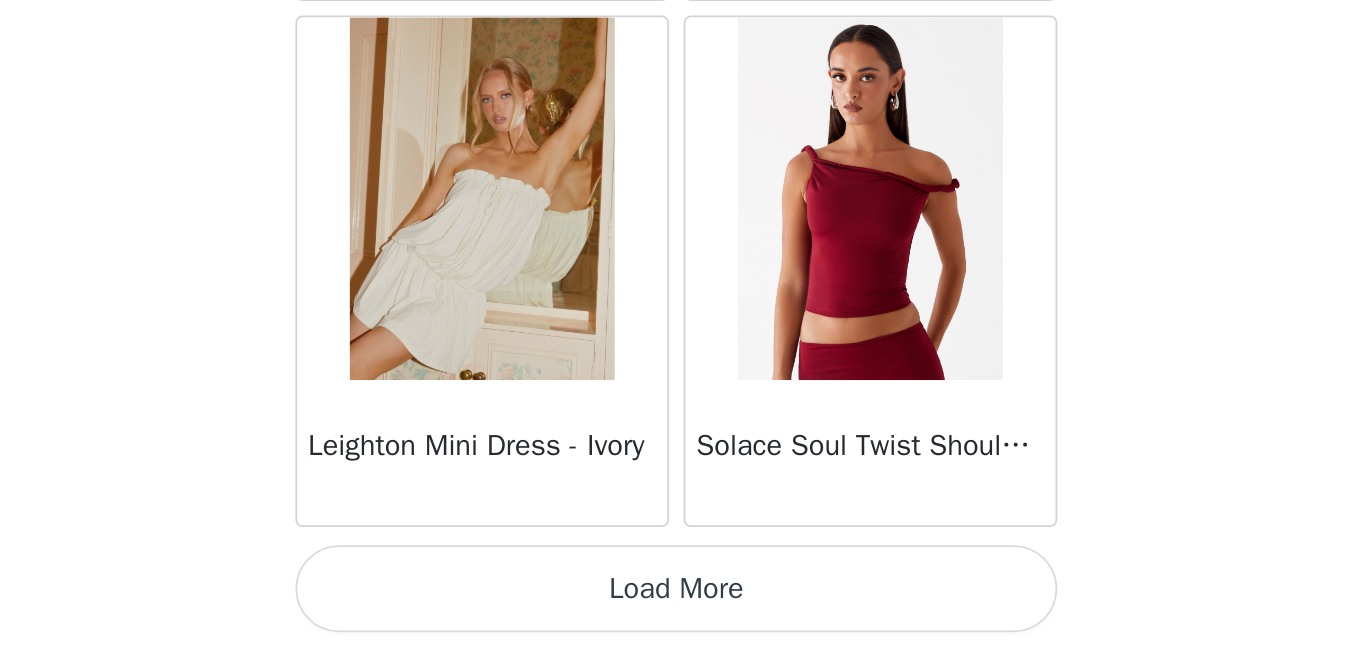 click on "Load More" at bounding box center (683, 616) 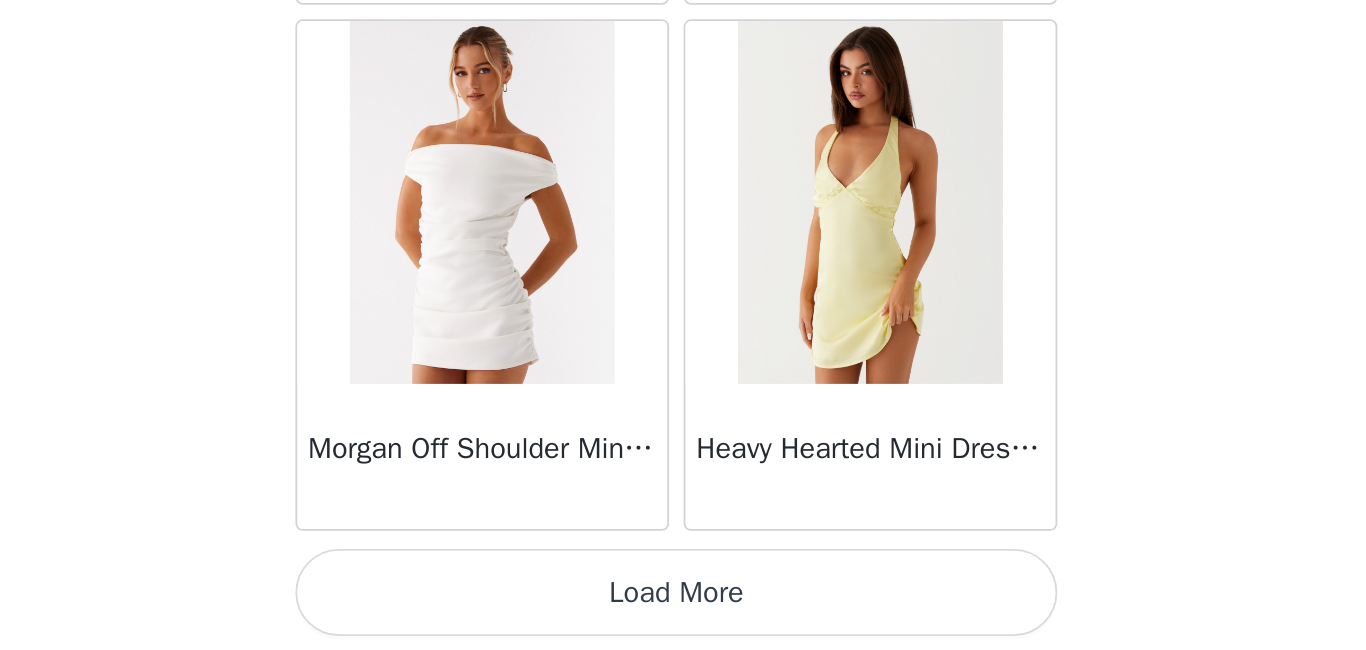 scroll, scrollTop: 11110, scrollLeft: 0, axis: vertical 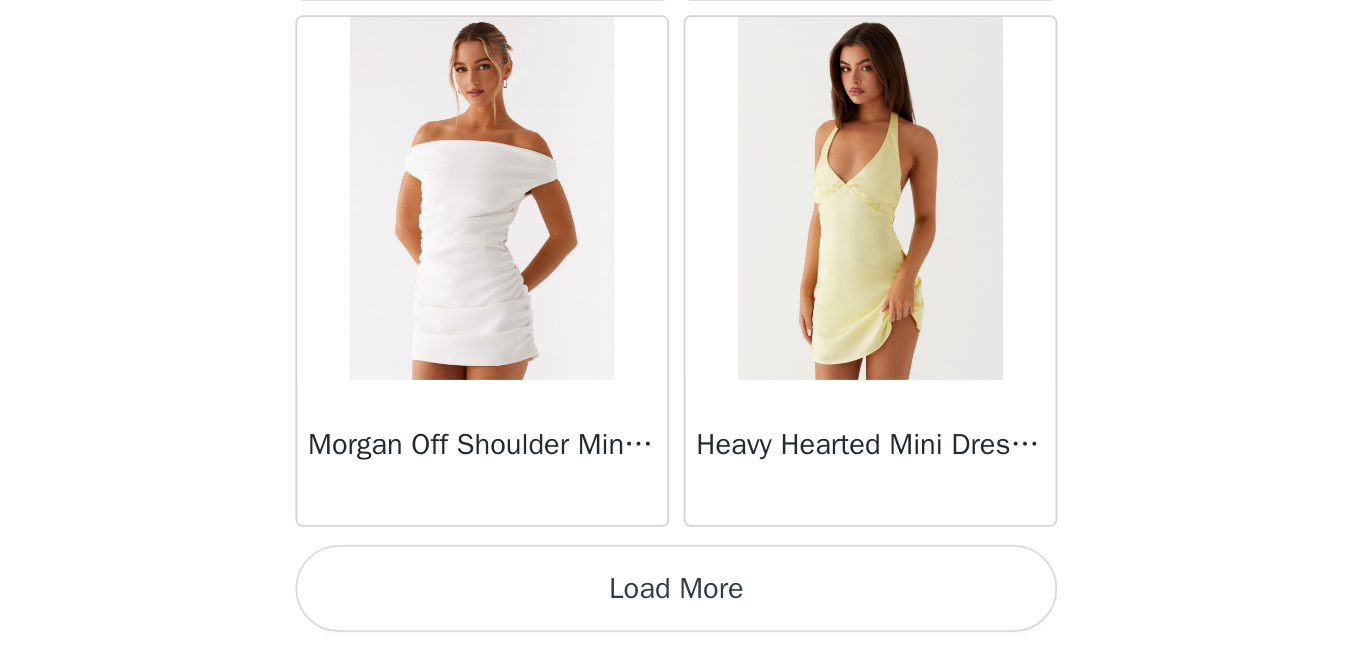 click on "Load More" at bounding box center (683, 616) 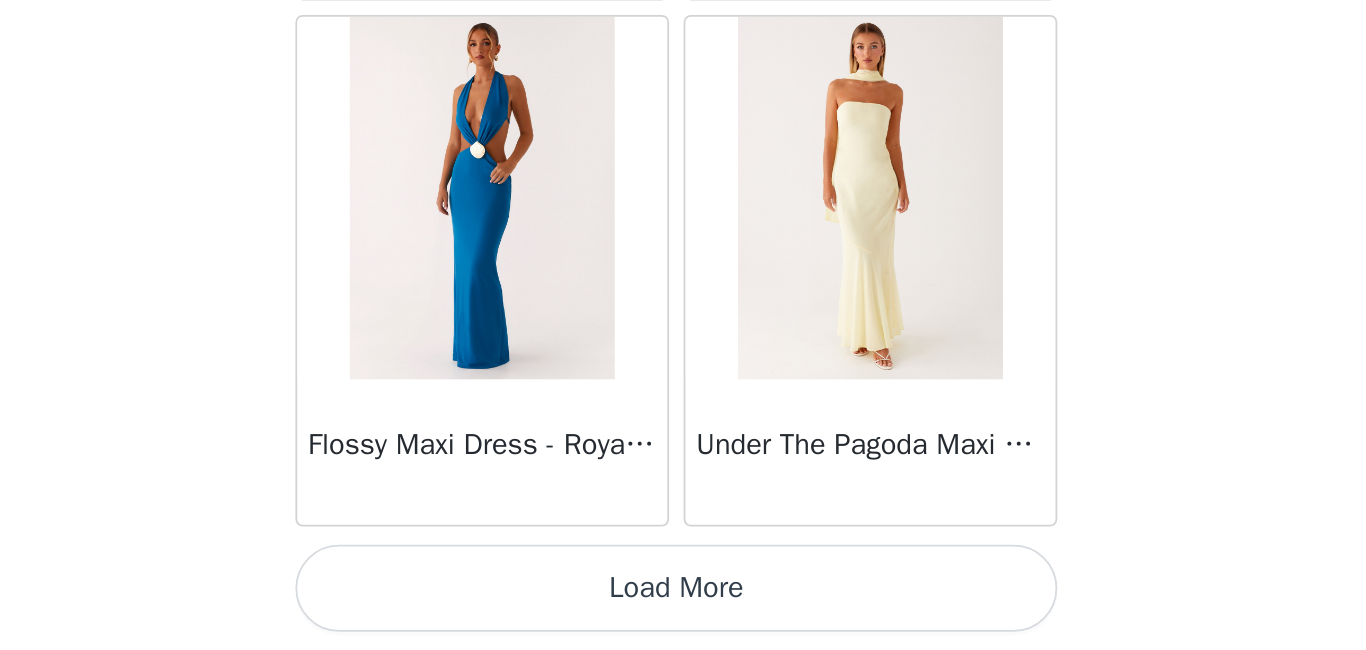 scroll, scrollTop: 14009, scrollLeft: 0, axis: vertical 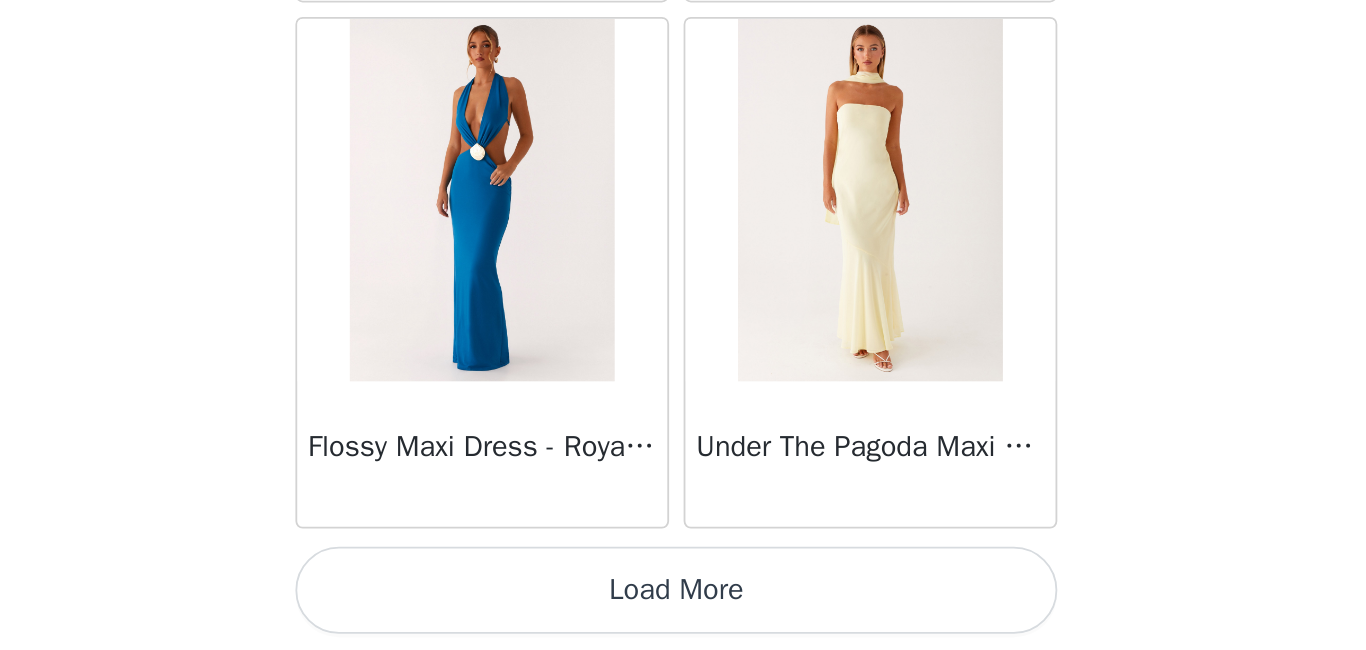 click on "Load More" at bounding box center (683, 617) 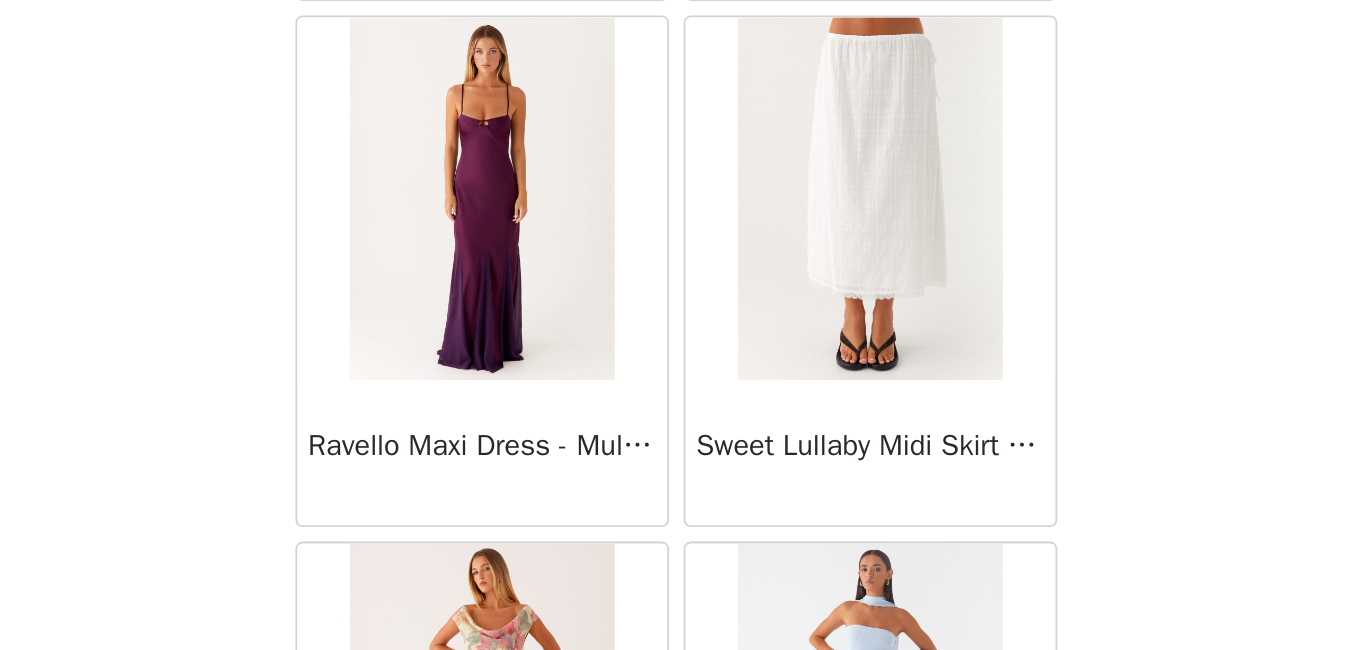 scroll, scrollTop: 16035, scrollLeft: 0, axis: vertical 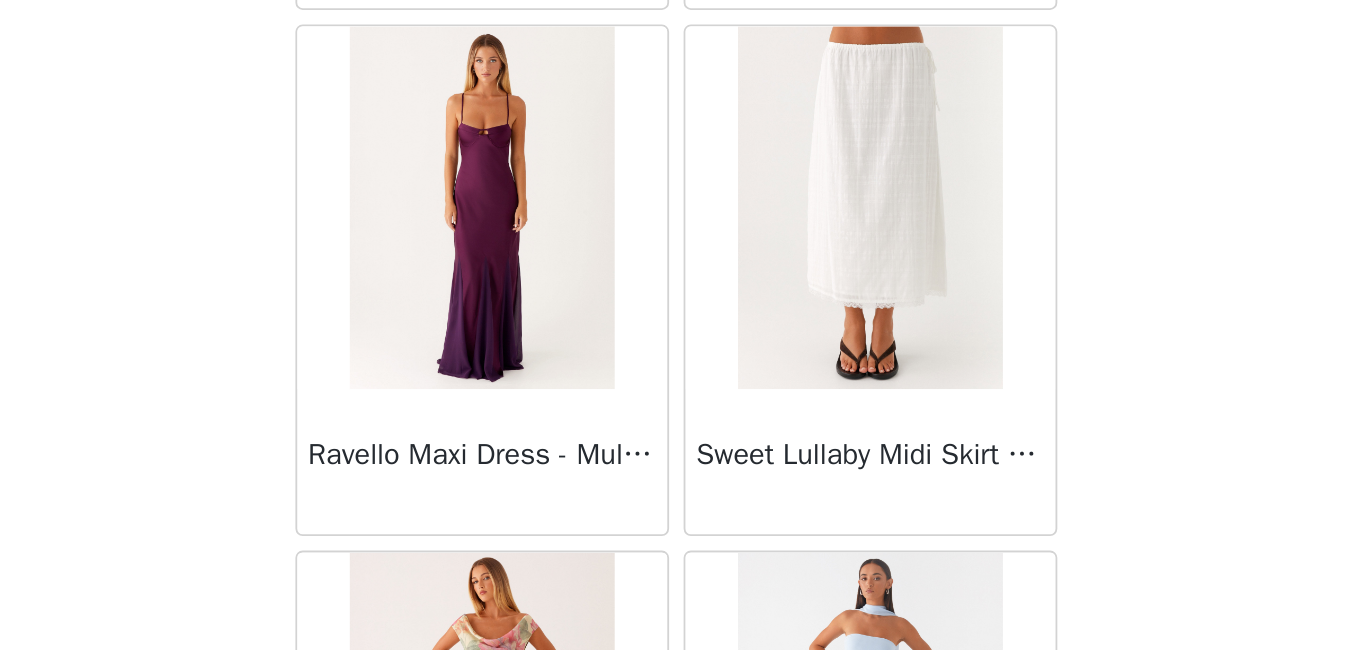 click at bounding box center [789, 406] 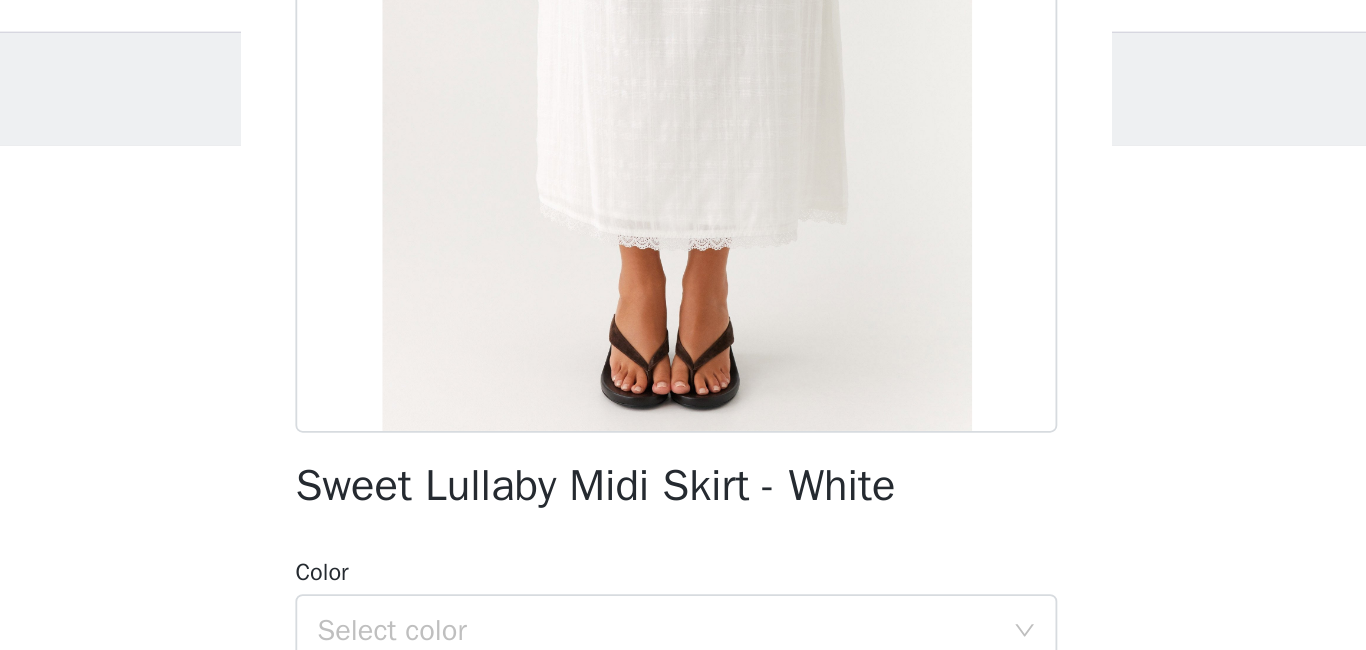 scroll, scrollTop: 345, scrollLeft: 0, axis: vertical 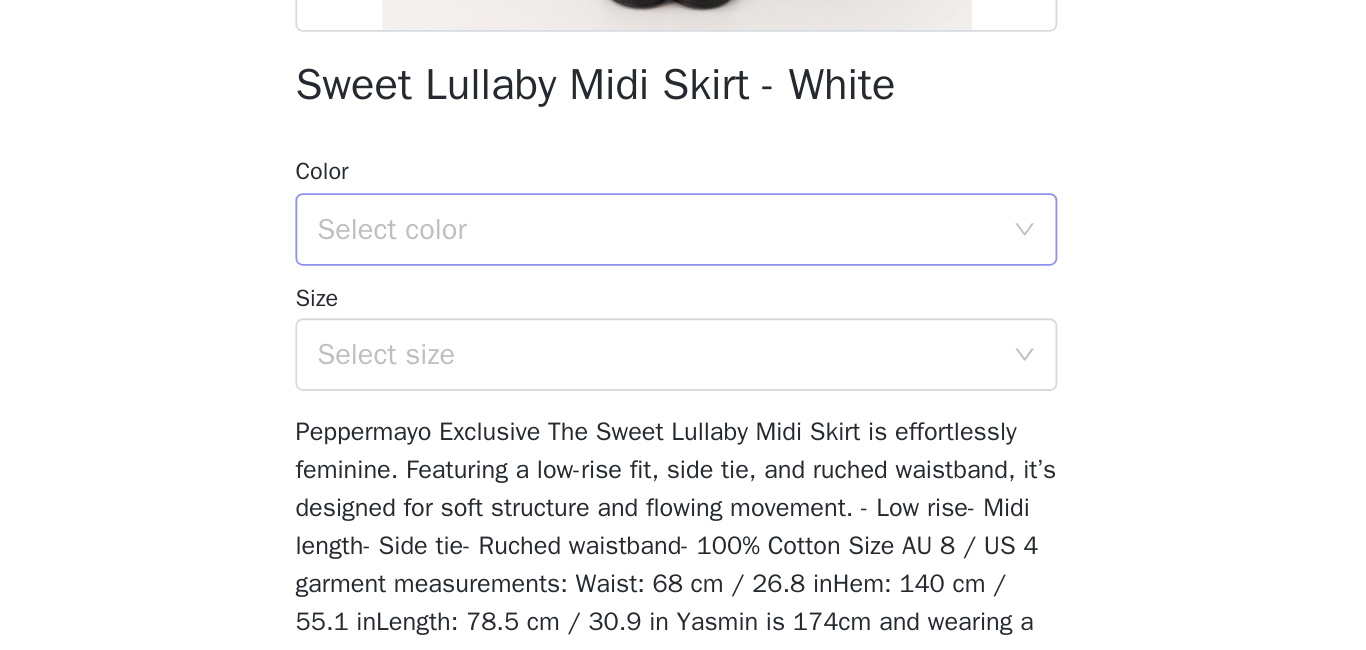 click on "Select color" at bounding box center [676, 318] 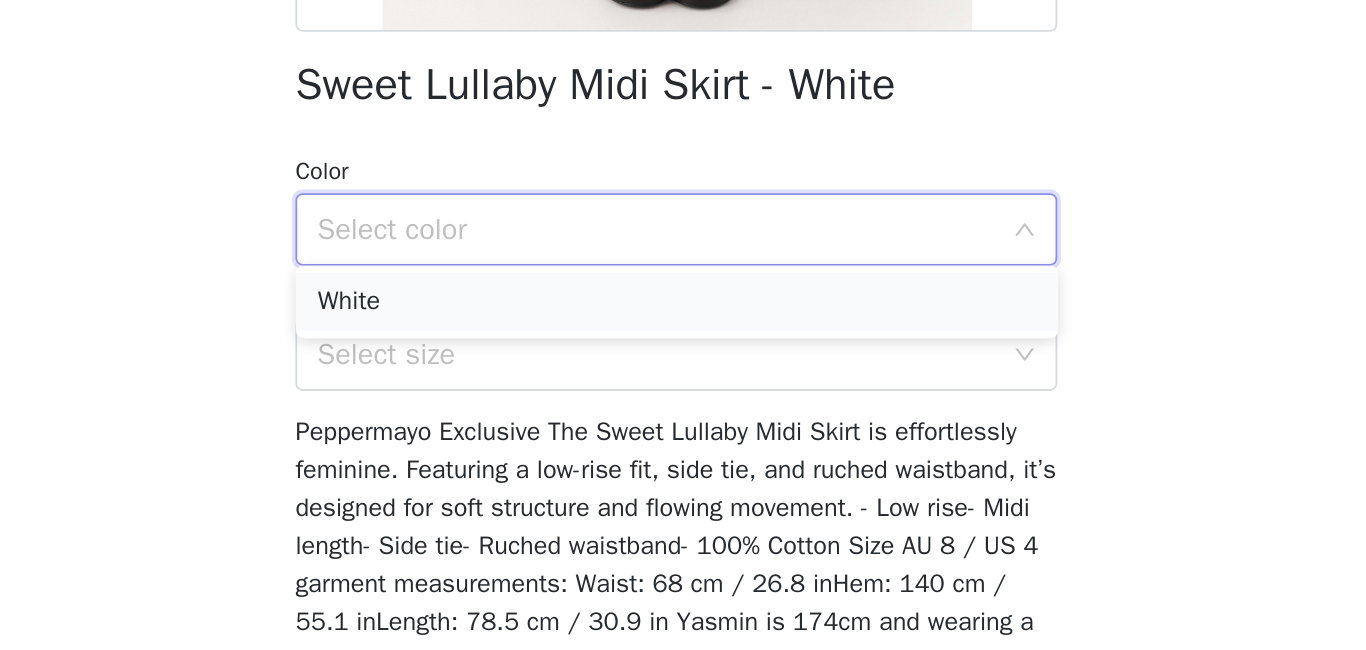 click on "White" at bounding box center (683, 358) 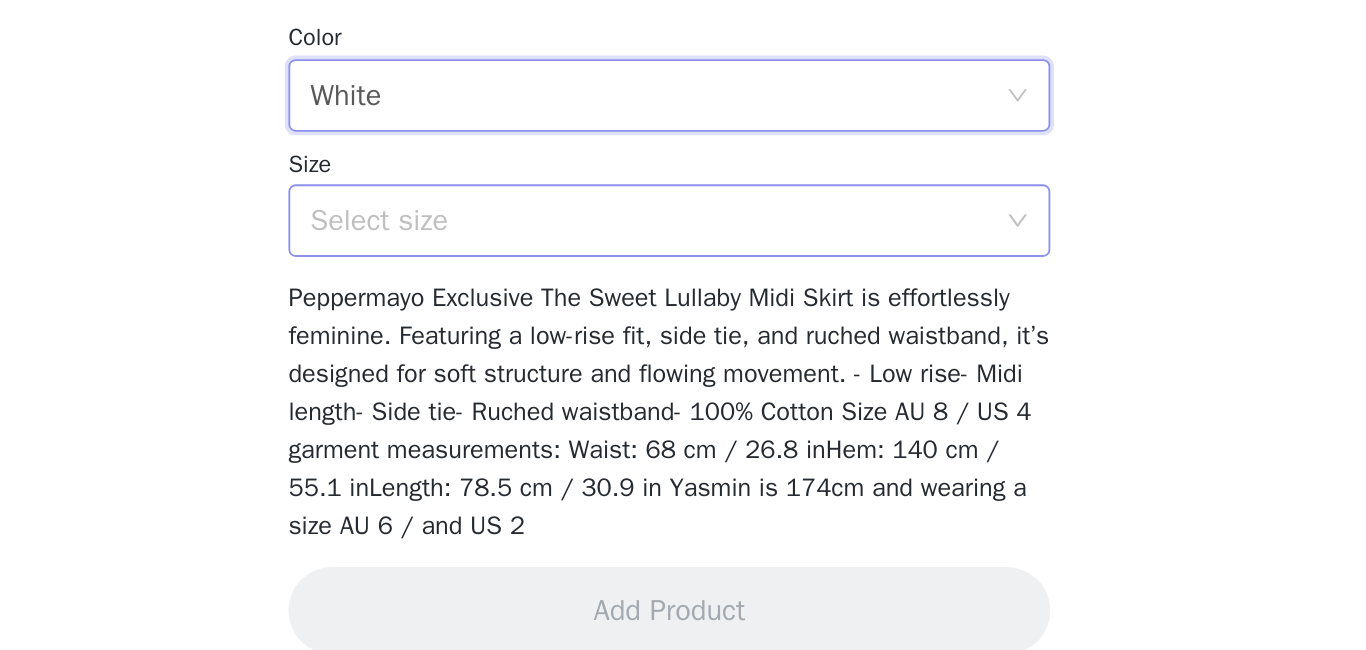 click on "Select size" at bounding box center [672, 387] 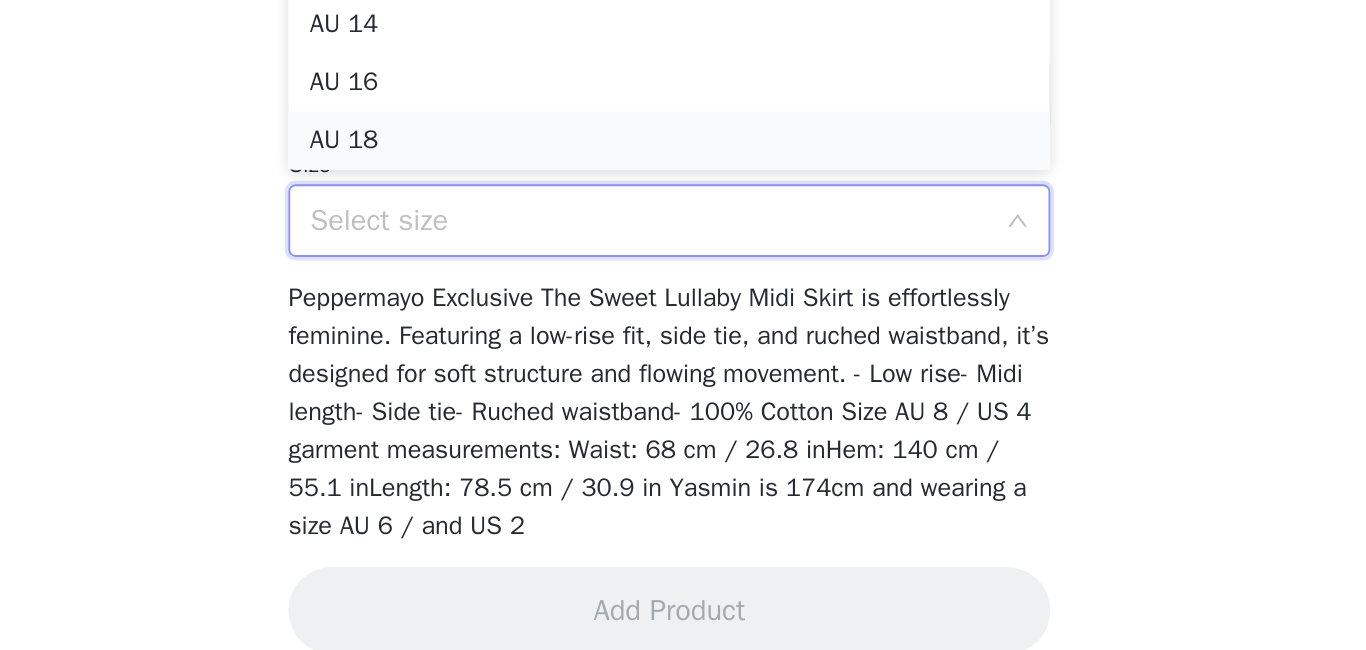 scroll, scrollTop: 0, scrollLeft: 0, axis: both 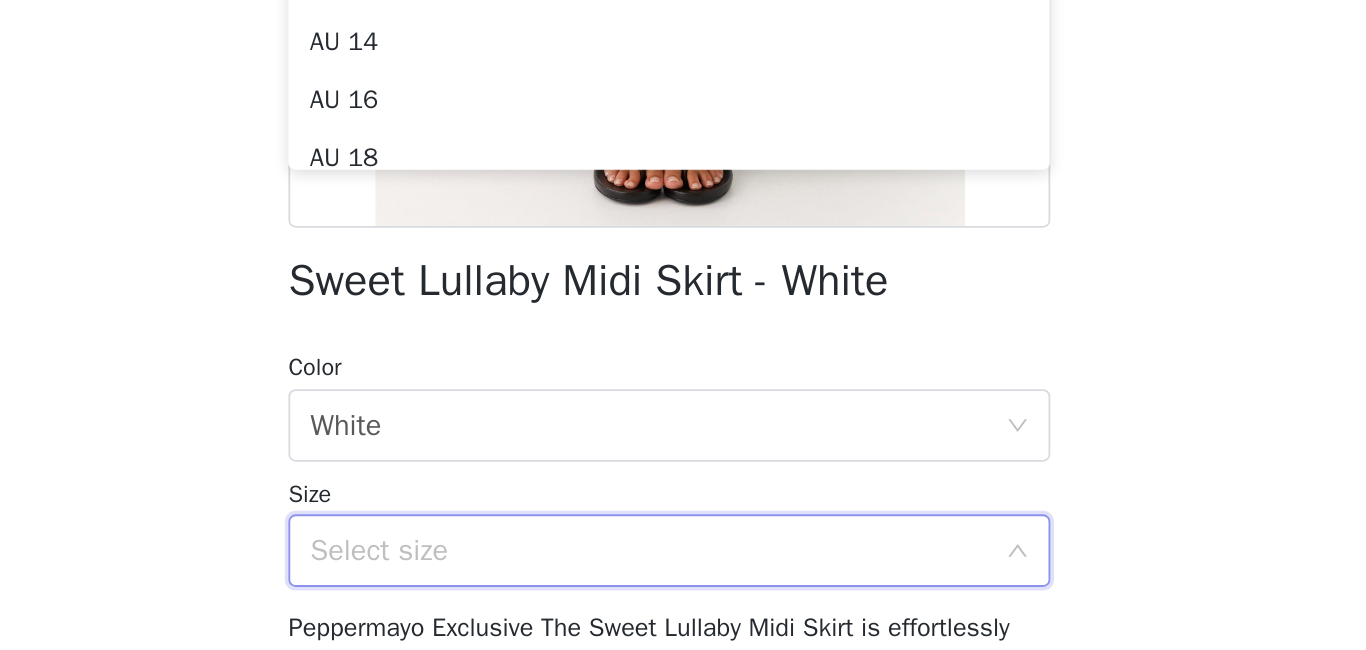 click on "Select size" at bounding box center (672, 569) 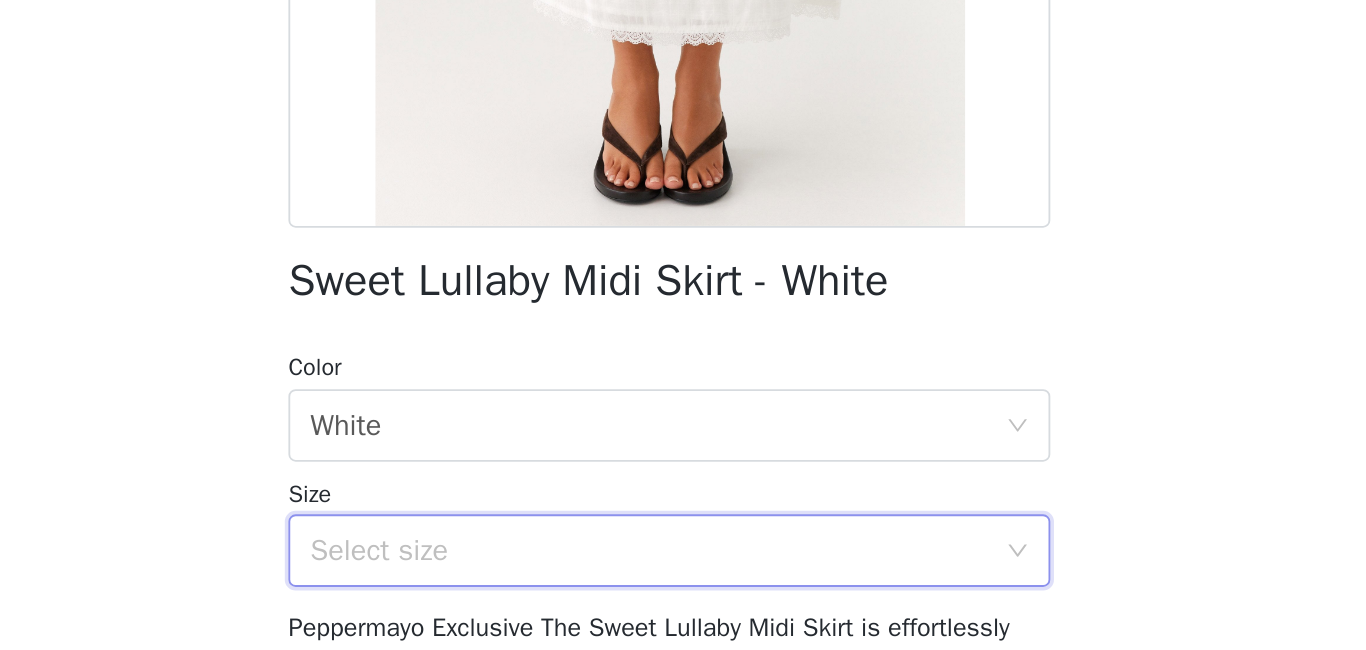 click on "Select size" at bounding box center [672, 569] 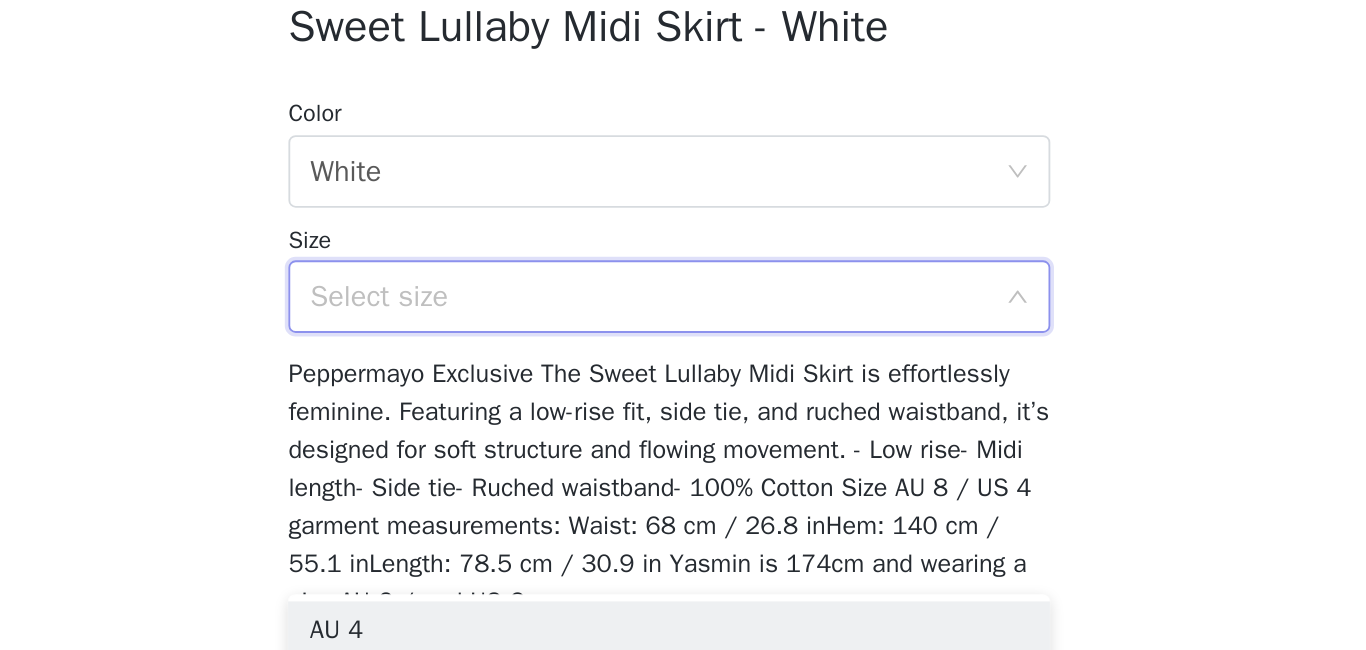 scroll, scrollTop: 315, scrollLeft: 0, axis: vertical 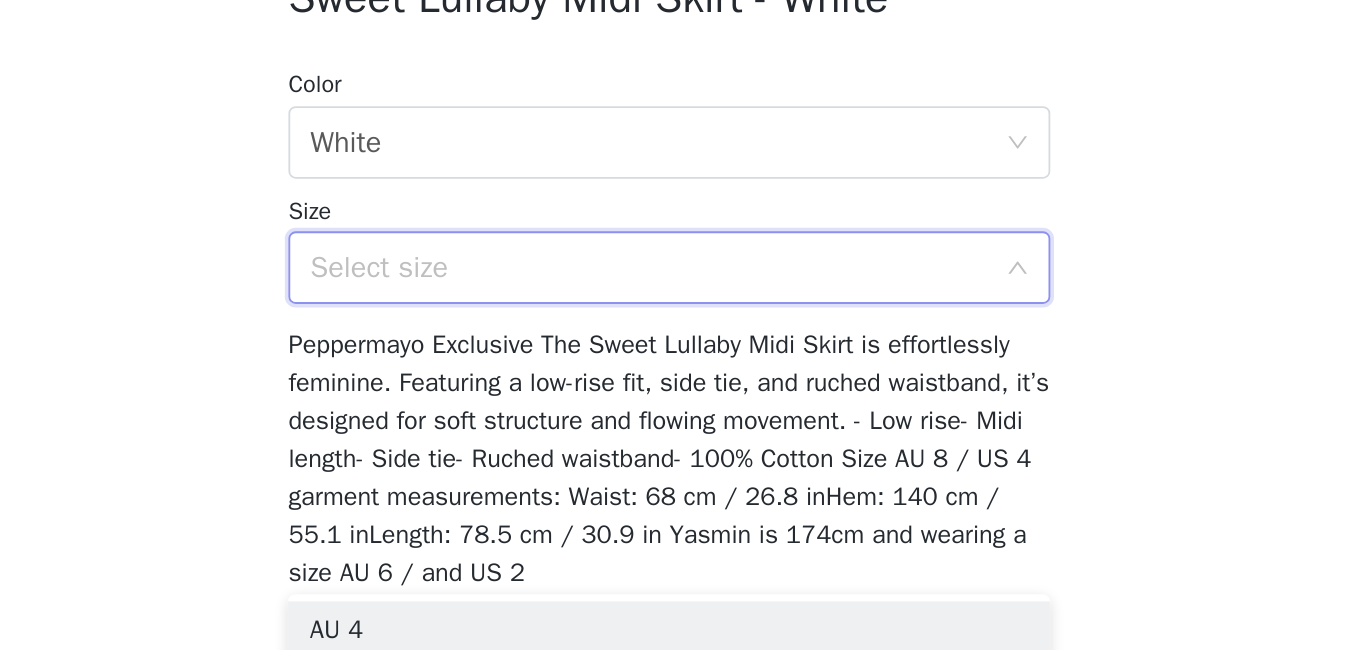 click on "Select size" at bounding box center (683, 413) 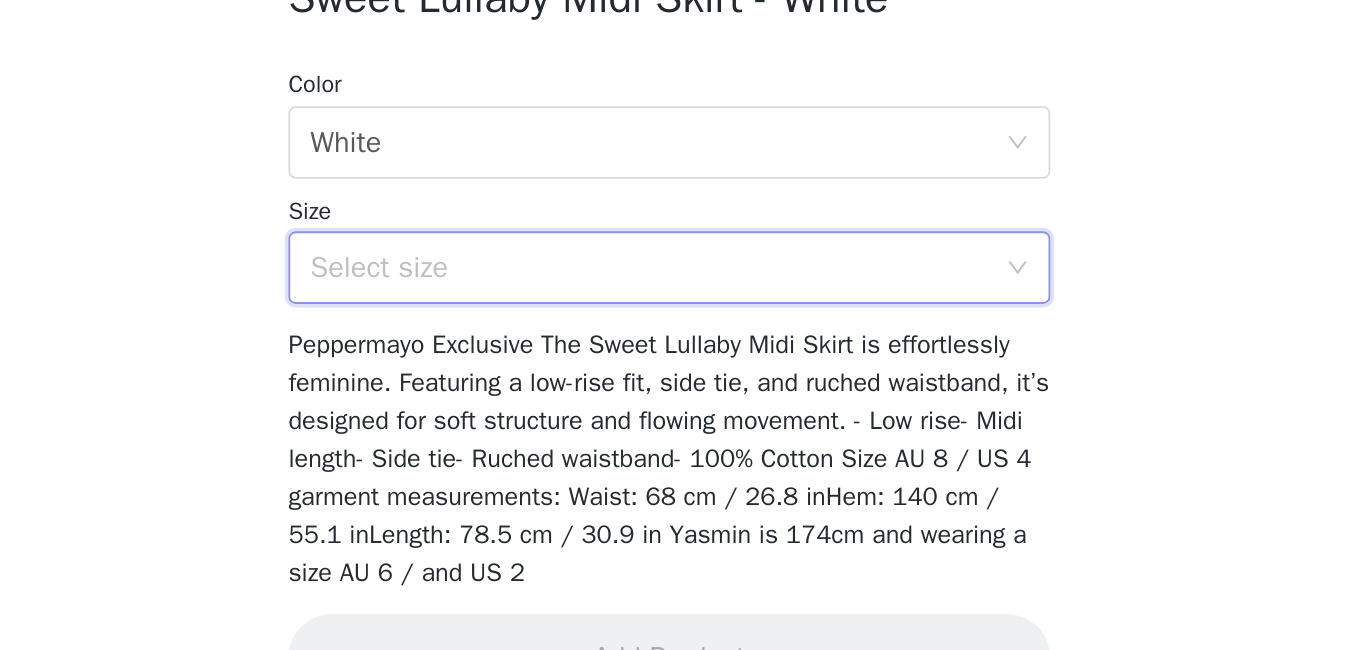 scroll, scrollTop: 345, scrollLeft: 0, axis: vertical 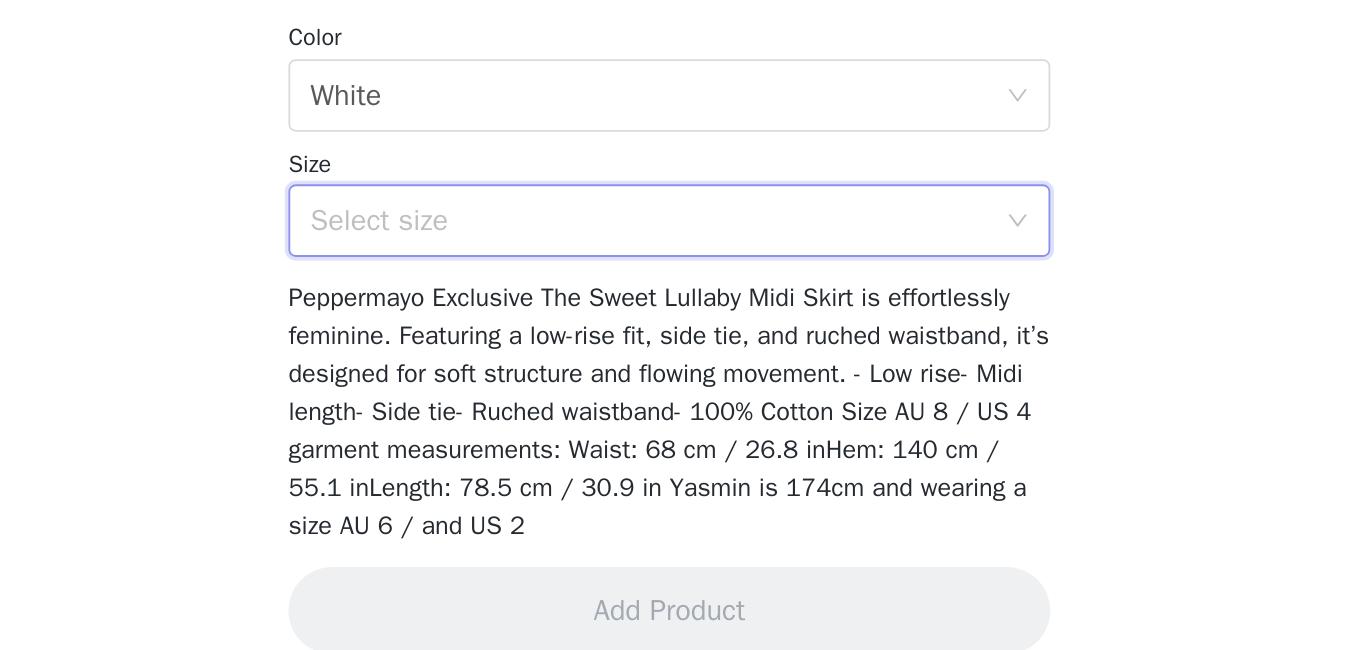 click 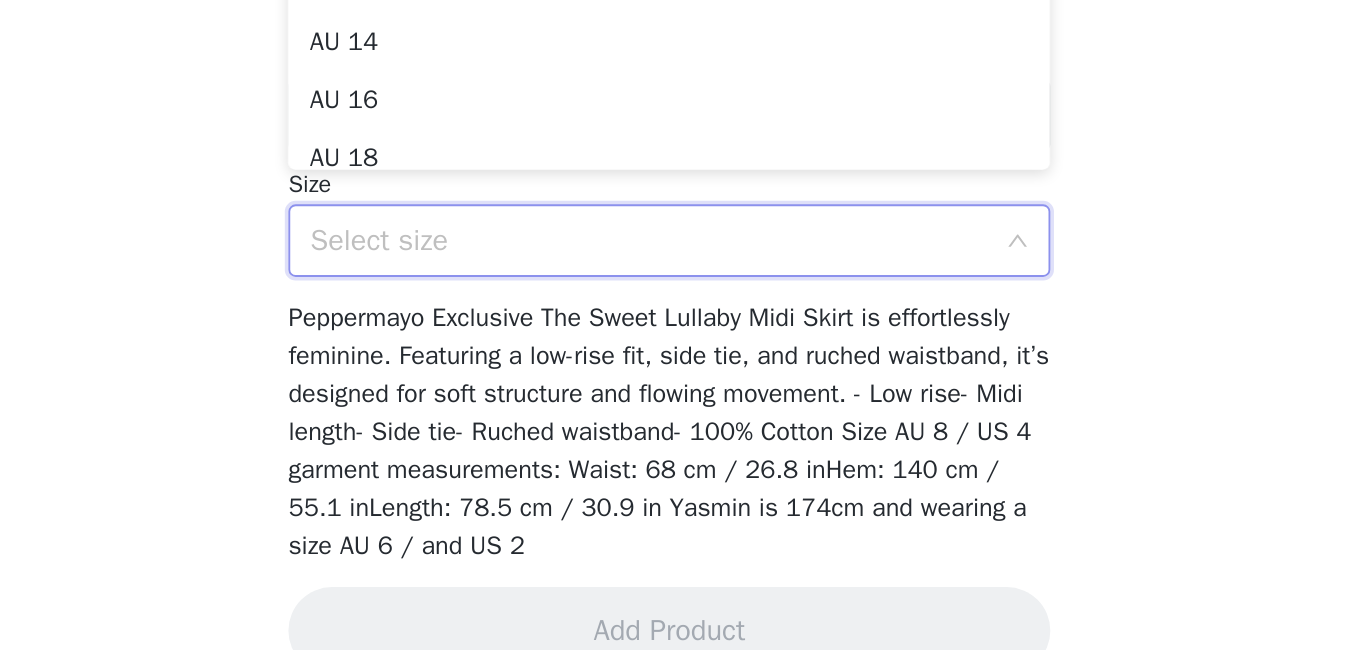 scroll, scrollTop: 331, scrollLeft: 0, axis: vertical 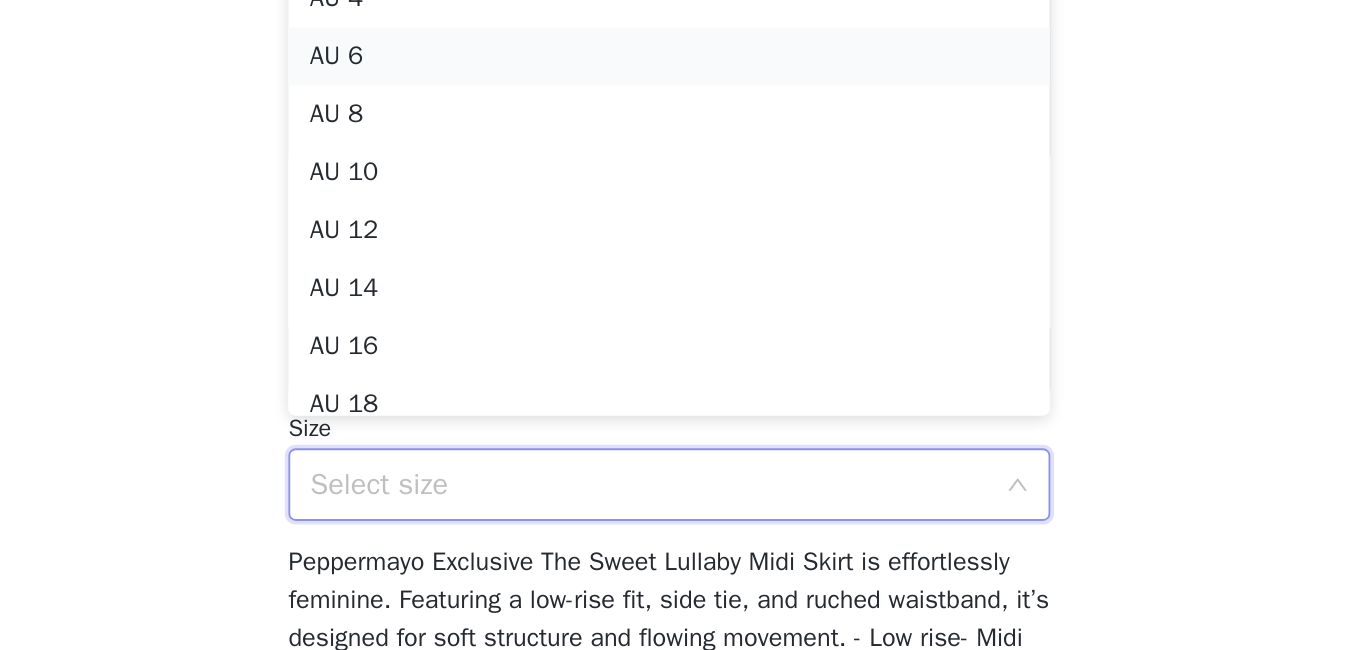 click on "AU 6" at bounding box center [683, 161] 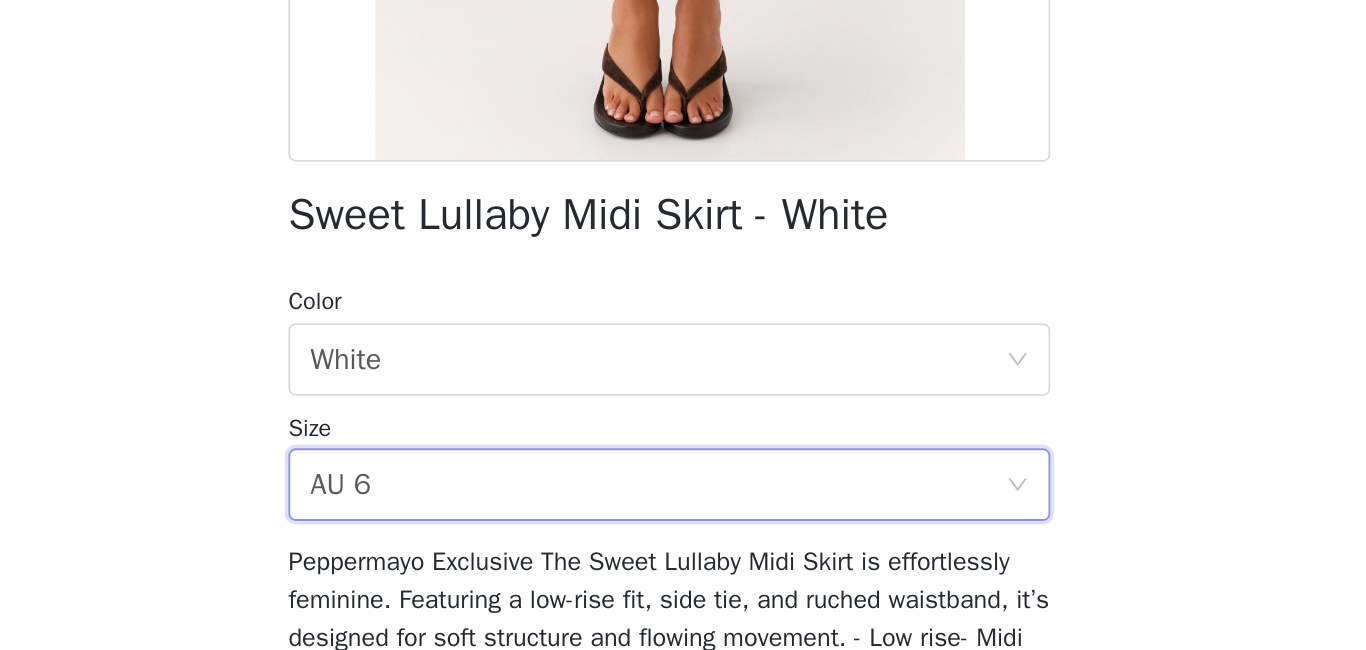 click on "Back     Daydreams Top - White               Color   Select color White Size   Select size AU 6   Peppermayo ExclusiveThe Daydreams Top is a fully lined, long-line design with ruched bust cups that offer both style and support. Its flattering fit and elegant detailing make it the perfect piece to elevate any outfit, whether you're dressing up for a night out or keeping it casual. - Low rise- Midi length- Side tie- Ruched waistband- 100% Cotton Size AU 8 / US 4 garment measurements: Waist: 68 cm / 26.8 inHem: 140 cm / 55.1 inLength: 78.5 cm / 30.9 in [PERSON] is 174cm and wearing a size AU 6 / and US 2   Add Product" at bounding box center (683, 259) 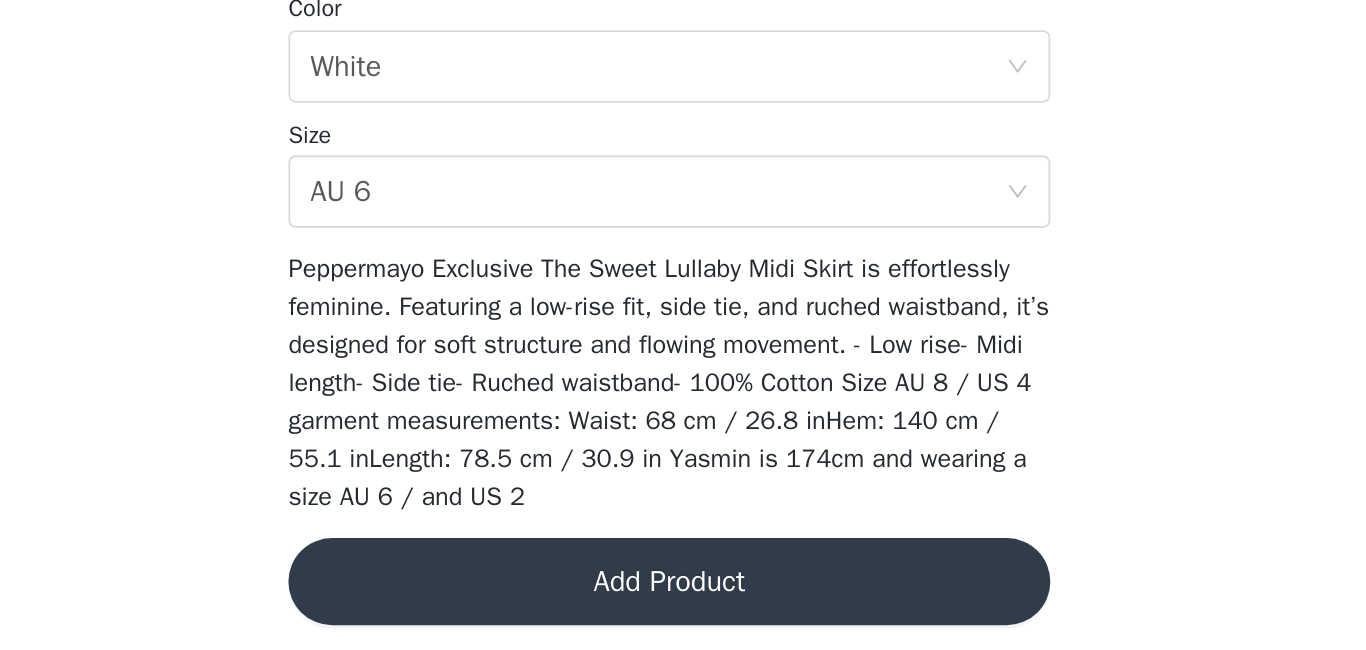click on "Add Product" at bounding box center [683, 612] 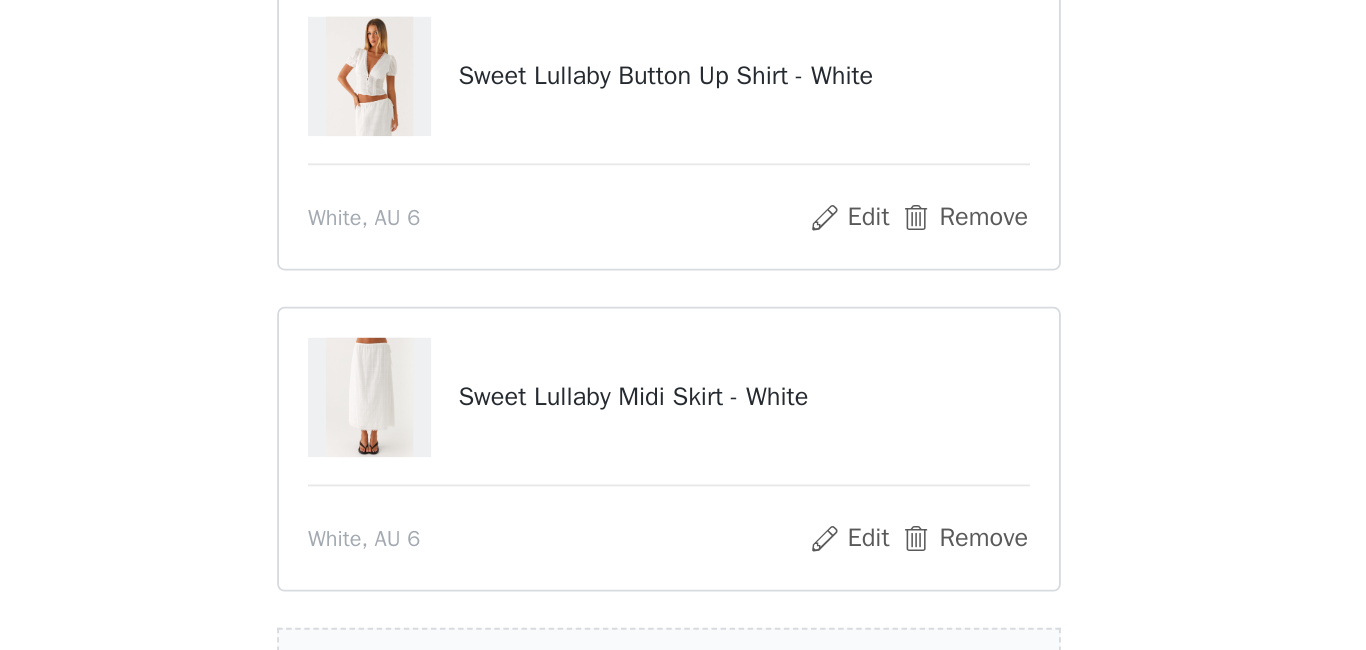 scroll, scrollTop: 223, scrollLeft: 0, axis: vertical 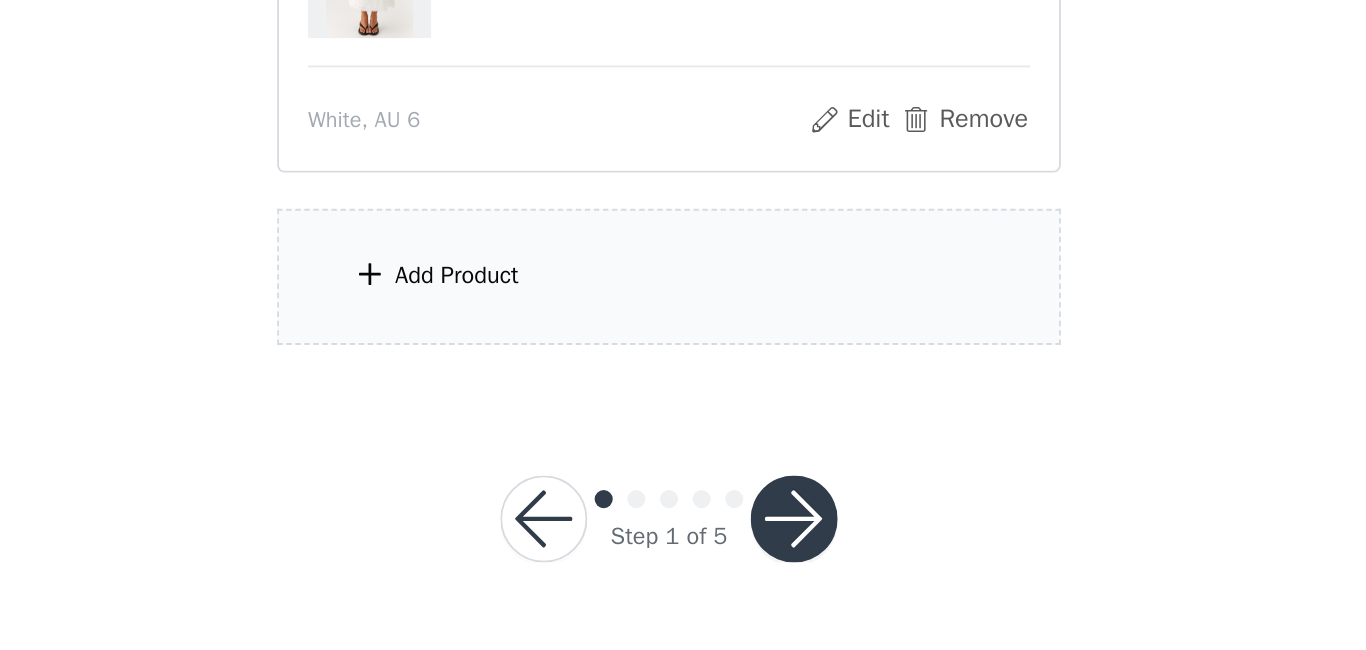 click on "Add Product" at bounding box center [683, 444] 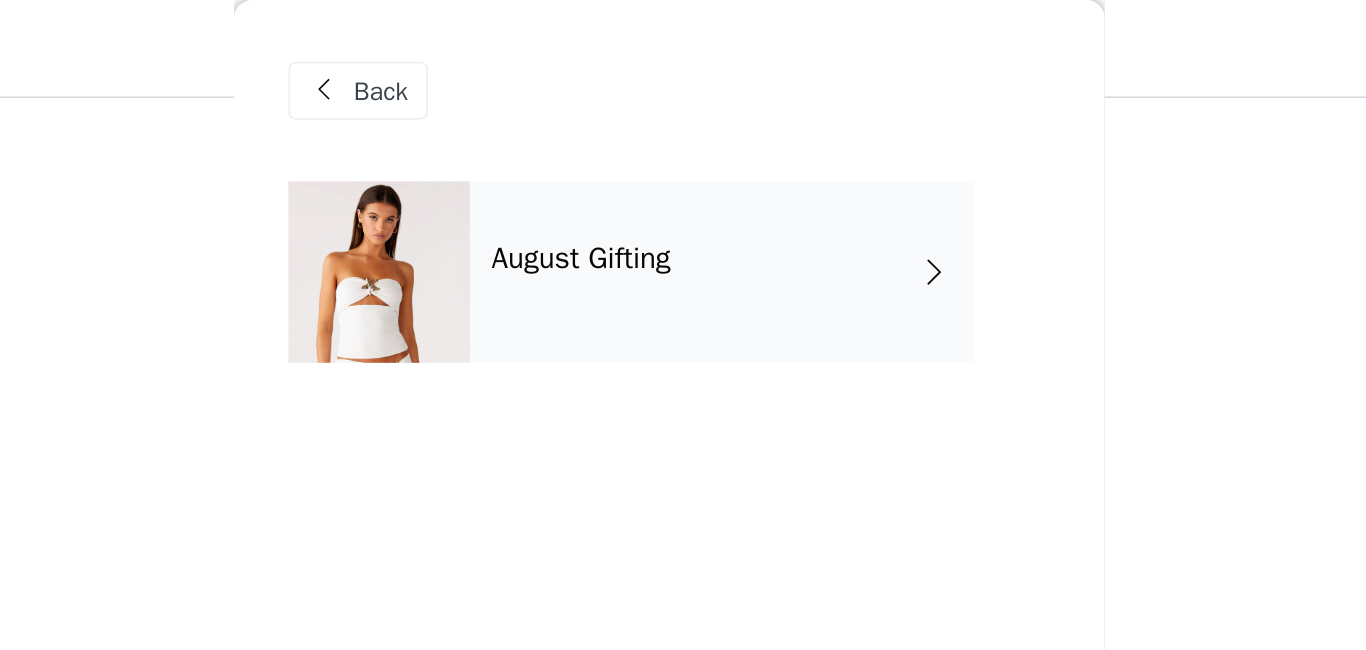 scroll, scrollTop: 174, scrollLeft: 0, axis: vertical 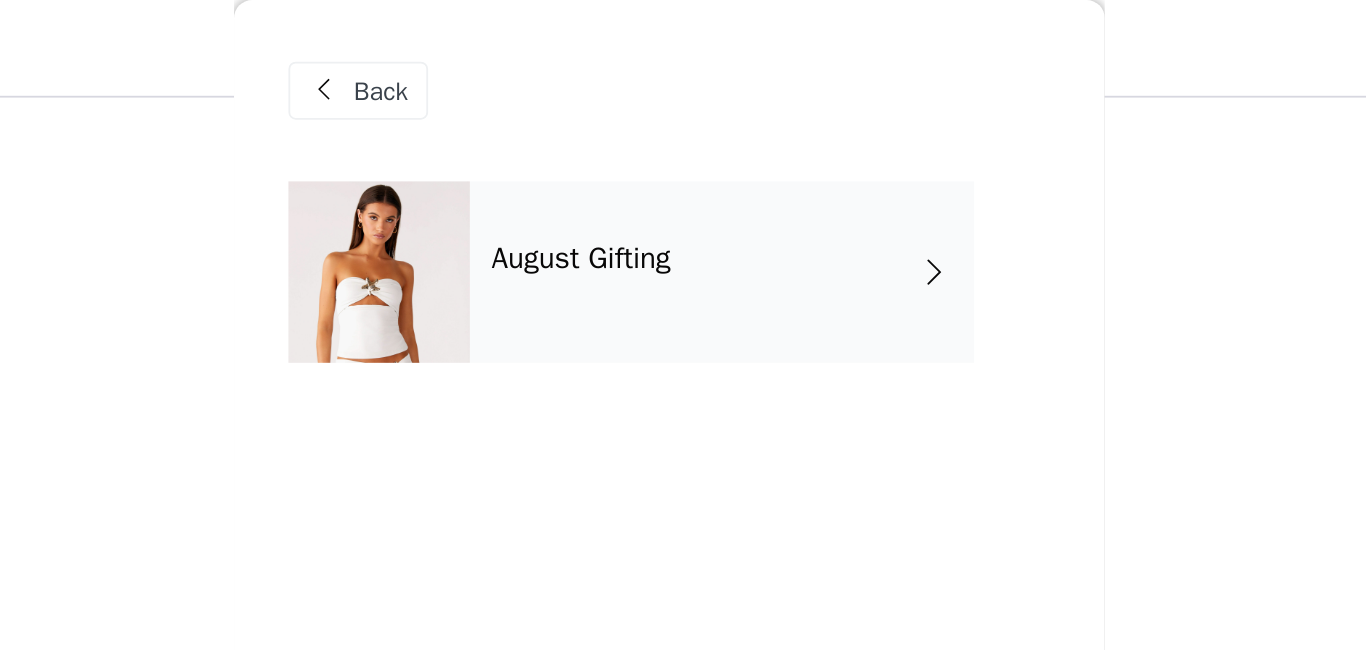 click on "August Gifting" at bounding box center (634, 143) 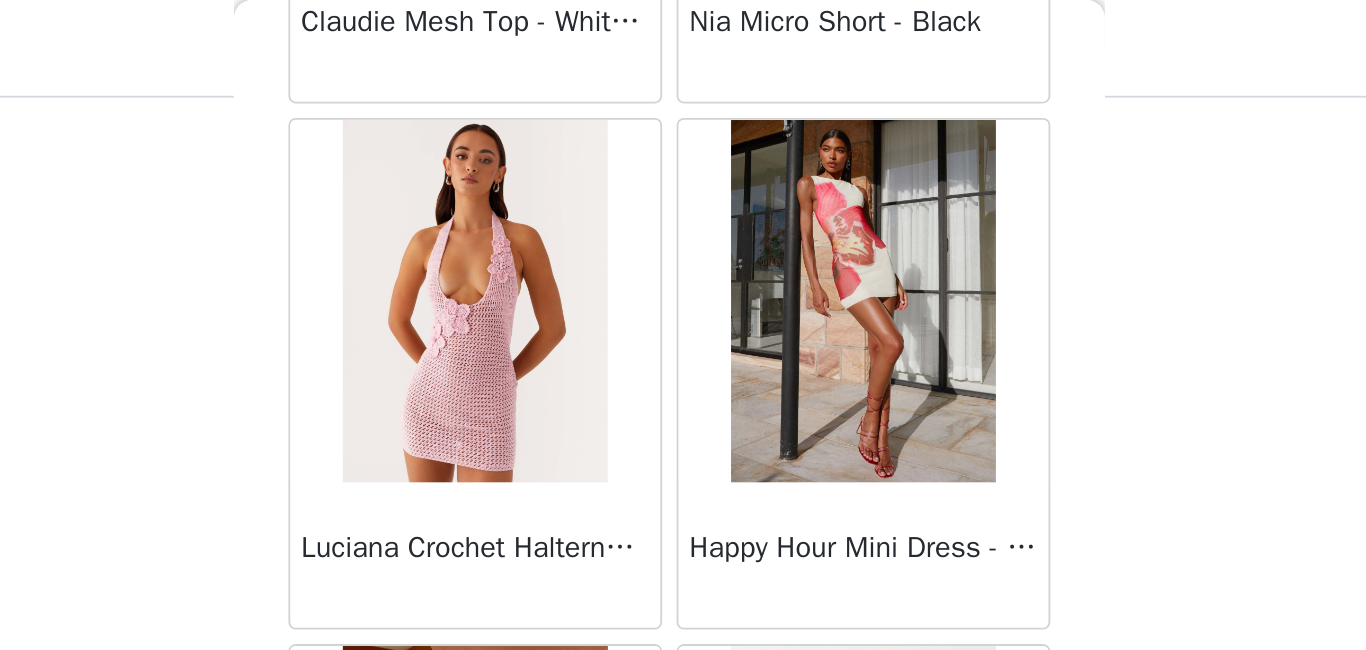 scroll, scrollTop: 2410, scrollLeft: 0, axis: vertical 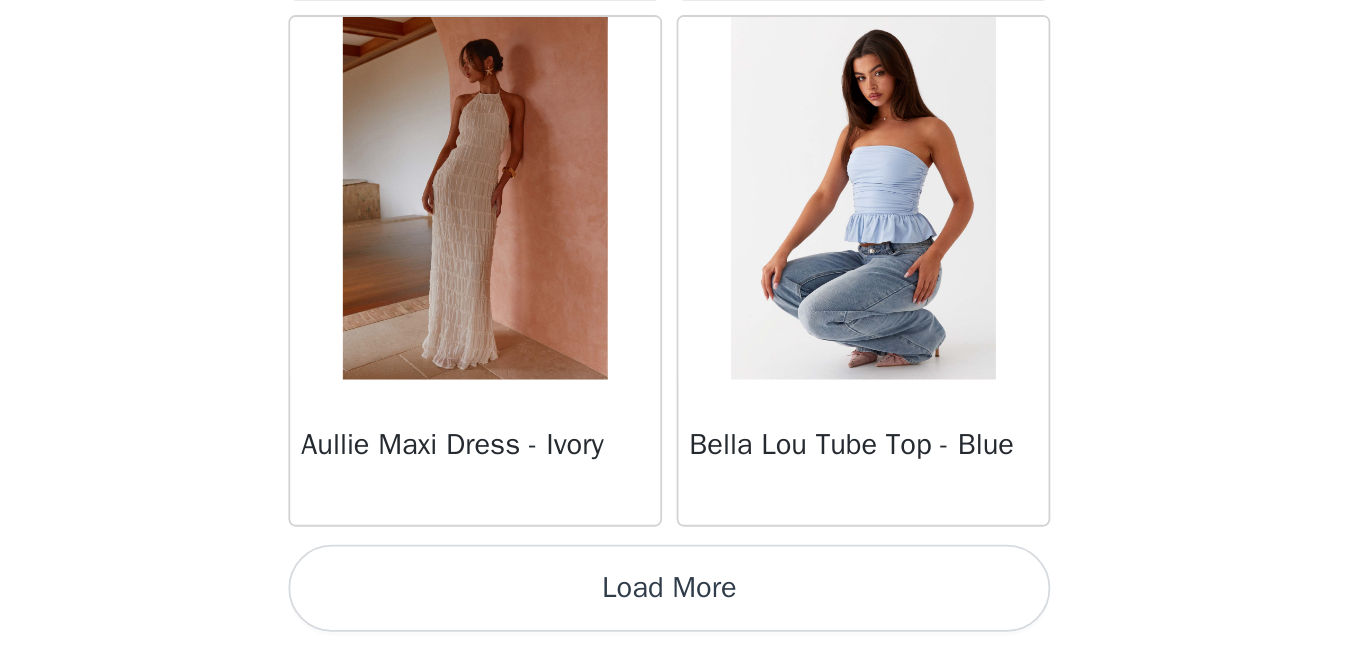 click on "Load More" at bounding box center (683, 616) 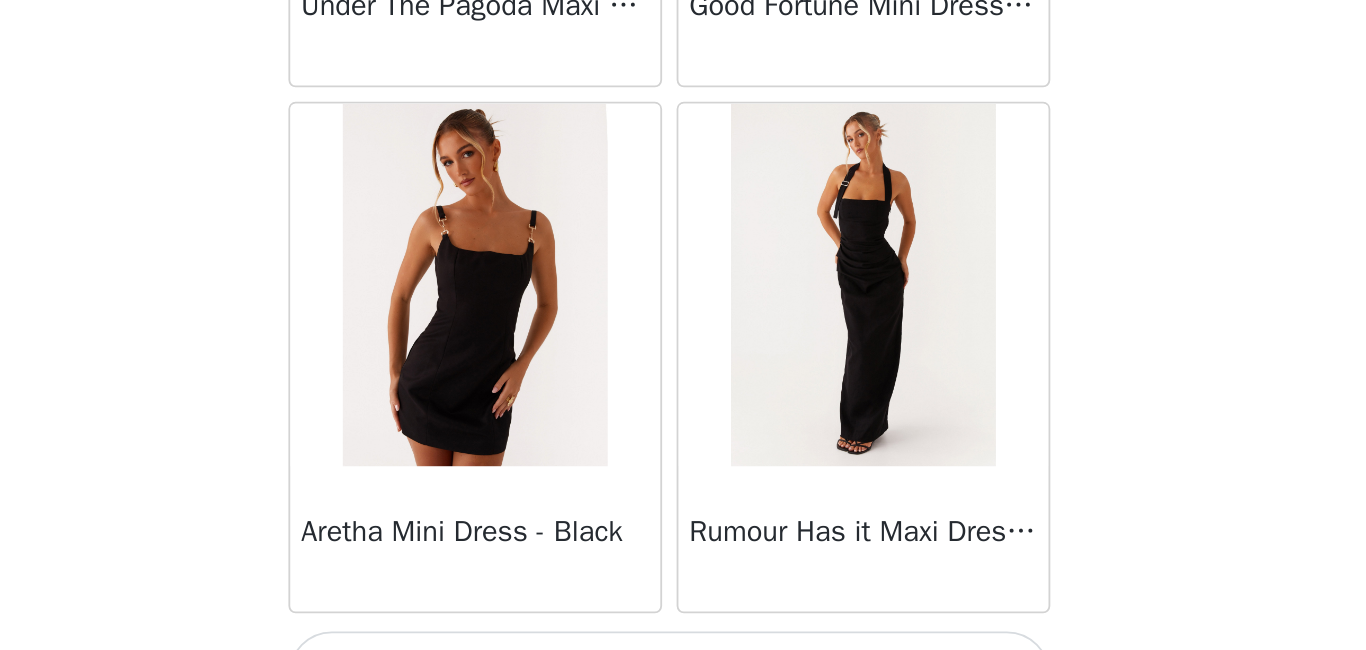 scroll, scrollTop: 5310, scrollLeft: 0, axis: vertical 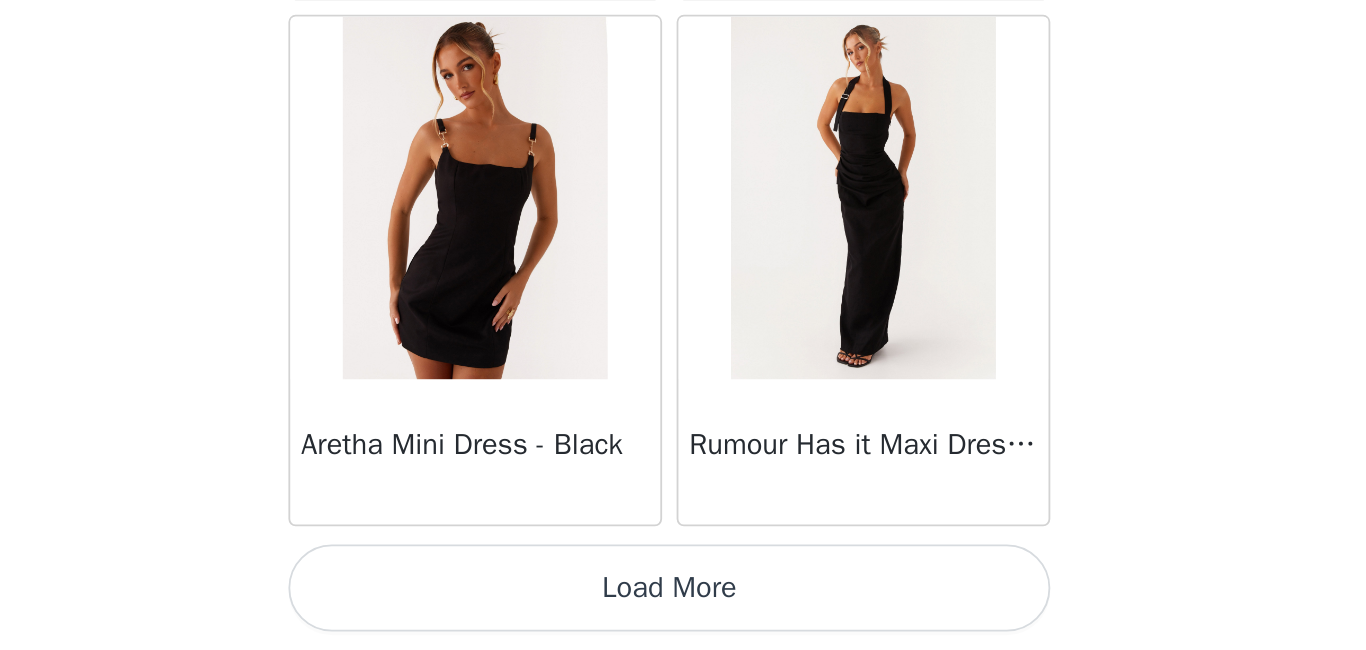 click on "Load More" at bounding box center (683, 616) 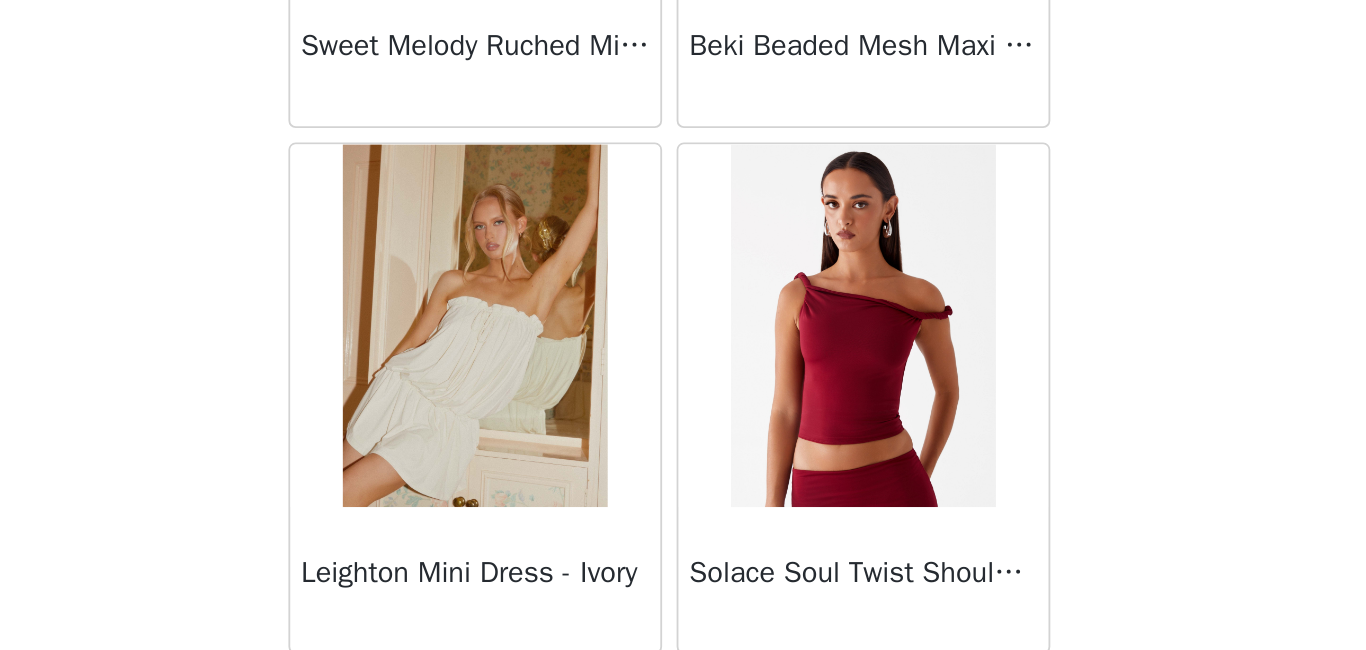 scroll, scrollTop: 8210, scrollLeft: 0, axis: vertical 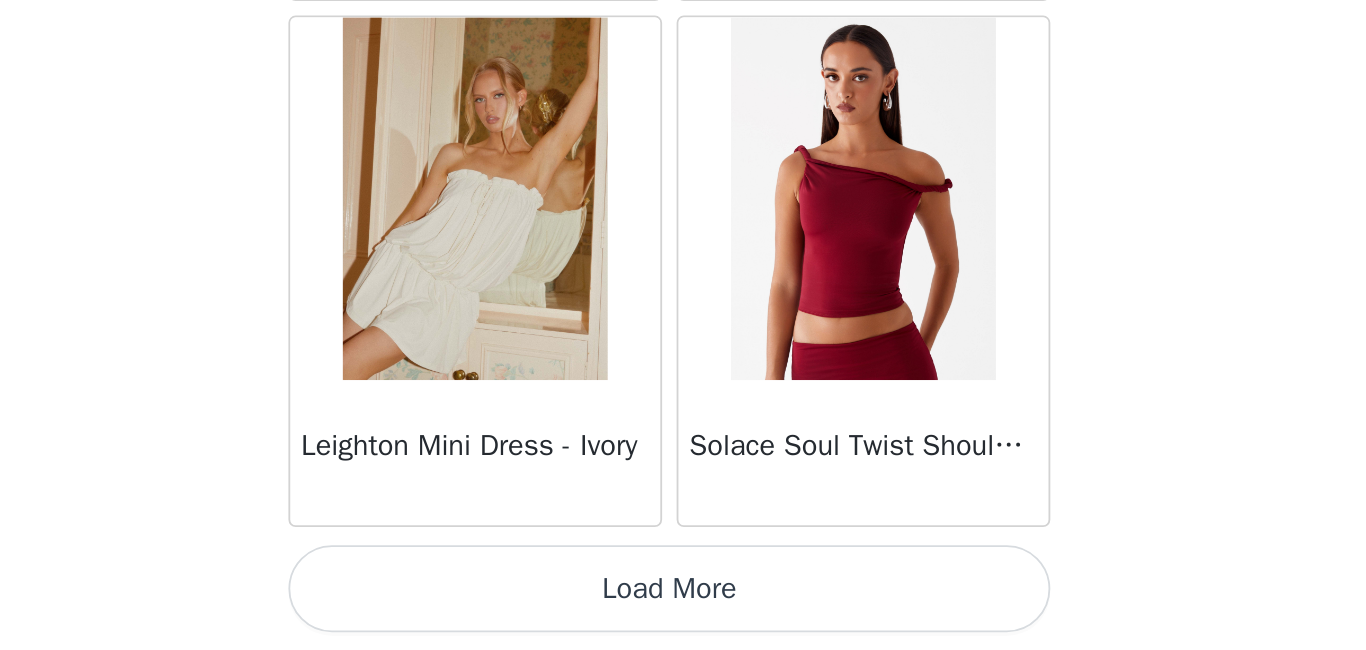click on "Load More" at bounding box center [683, 616] 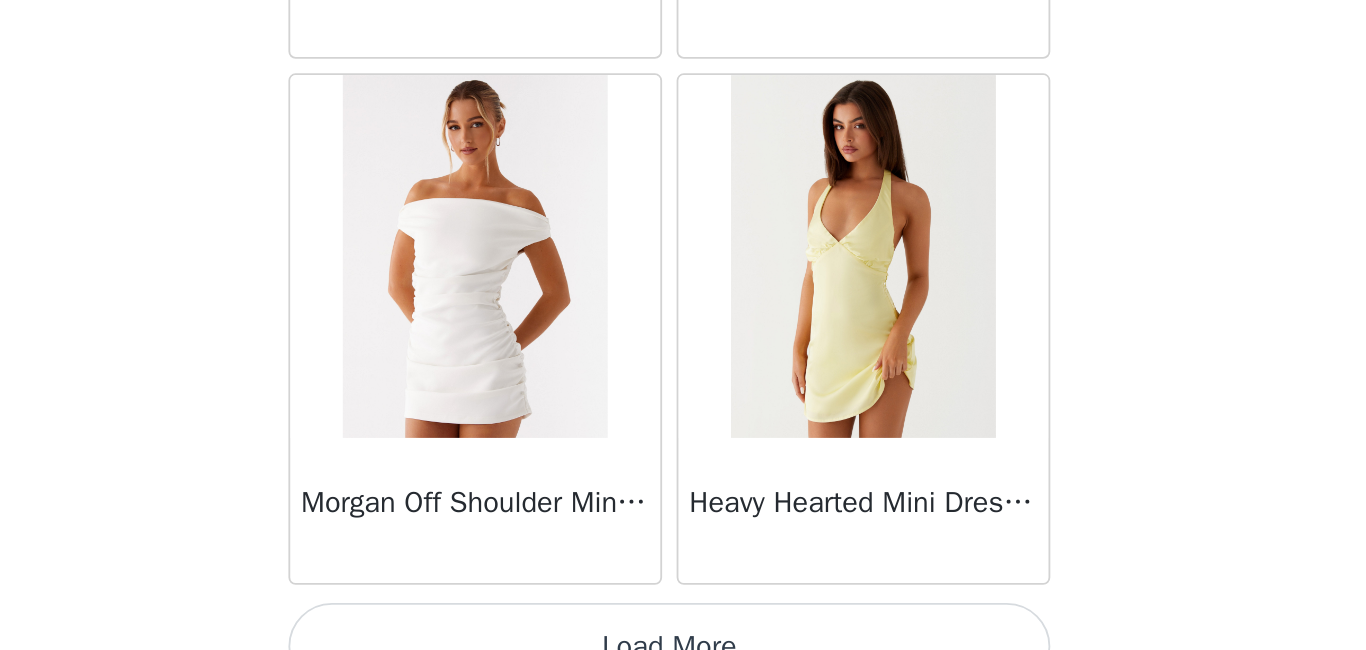 scroll, scrollTop: 11110, scrollLeft: 0, axis: vertical 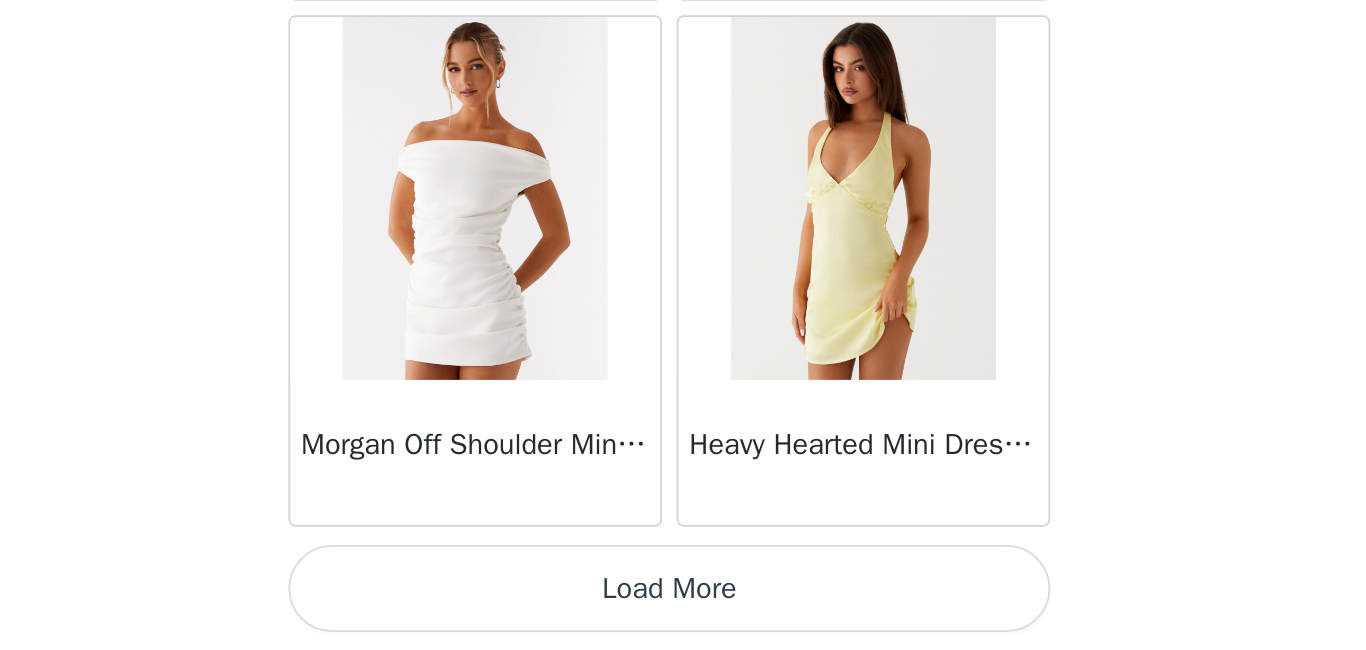 click on "Load More" at bounding box center [683, 616] 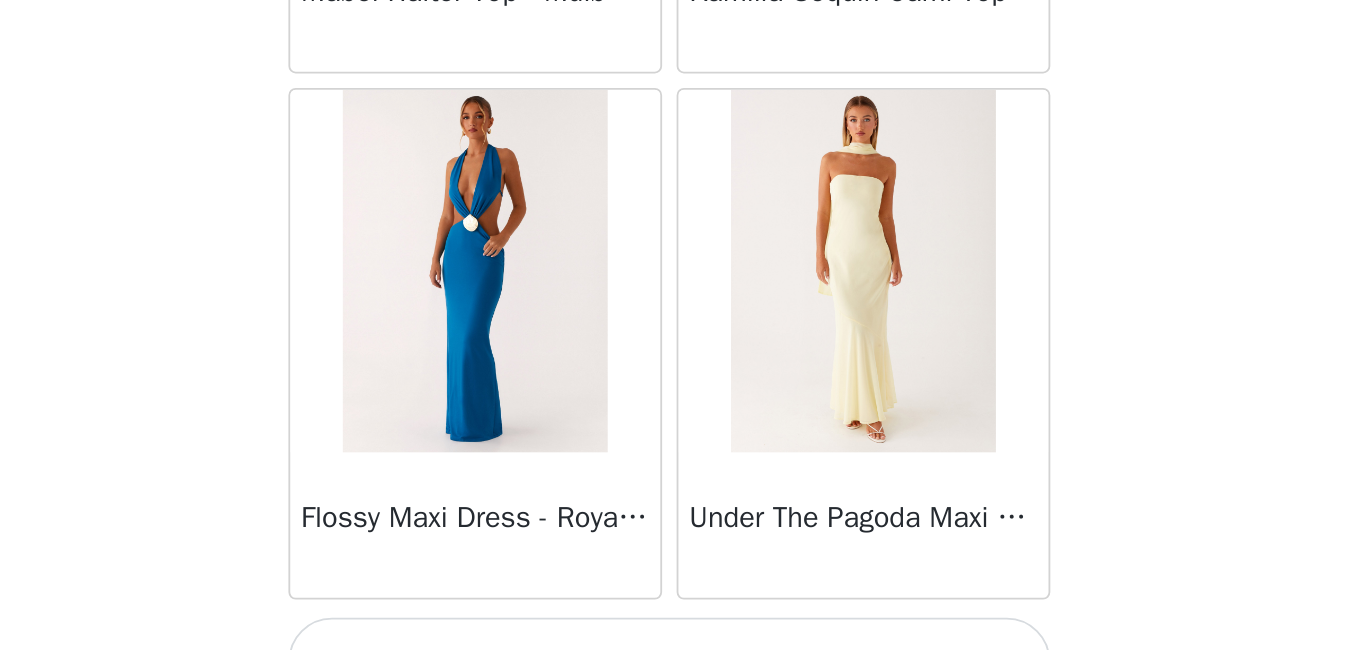 scroll, scrollTop: 14010, scrollLeft: 0, axis: vertical 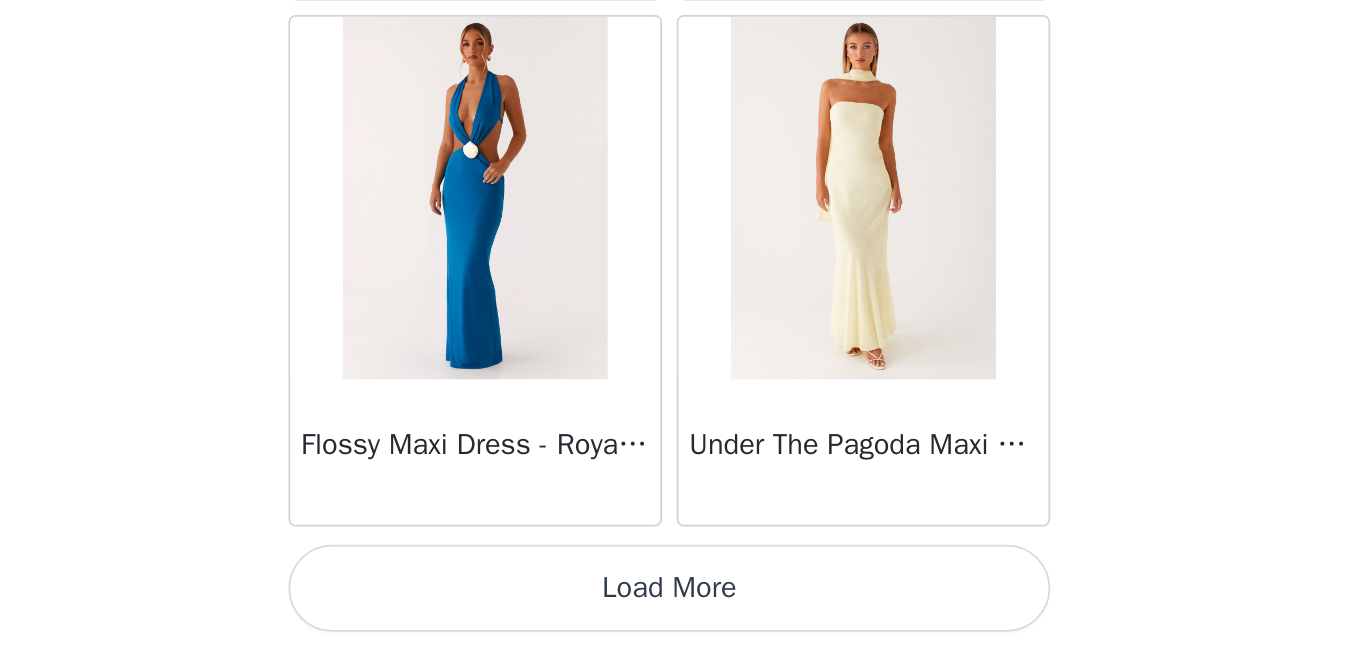 click on "Load More" at bounding box center (683, 616) 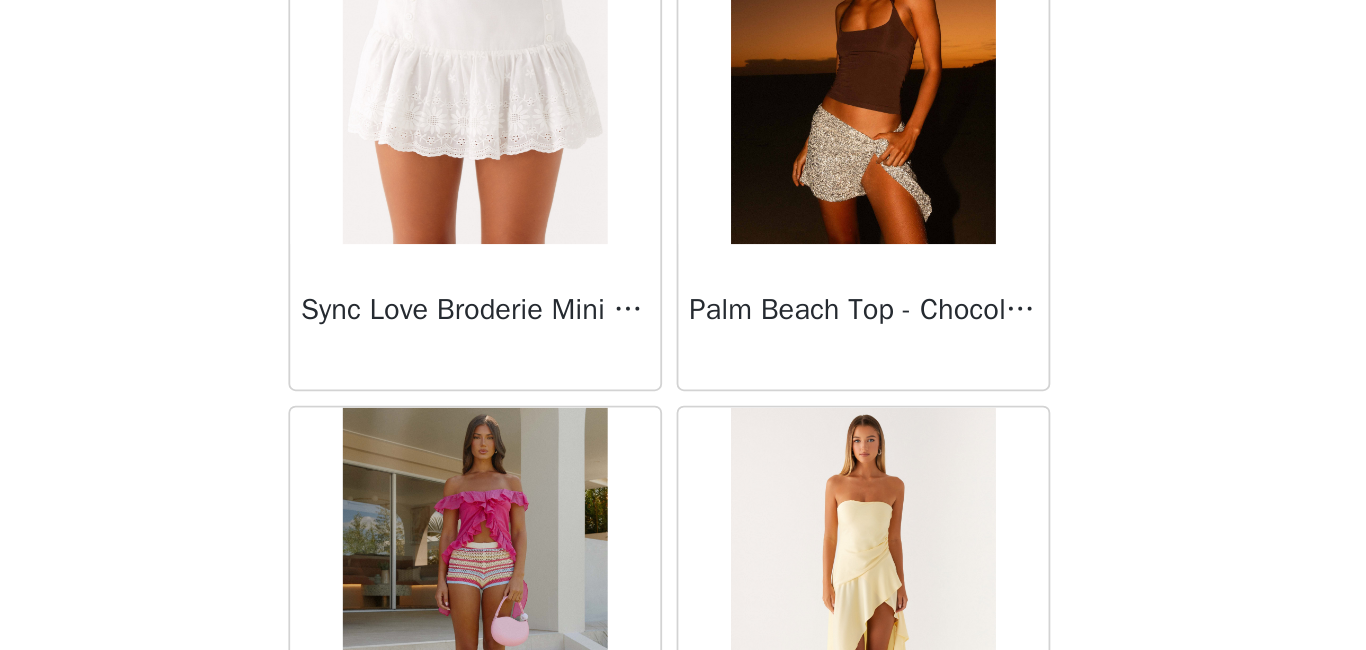 scroll, scrollTop: 16910, scrollLeft: 0, axis: vertical 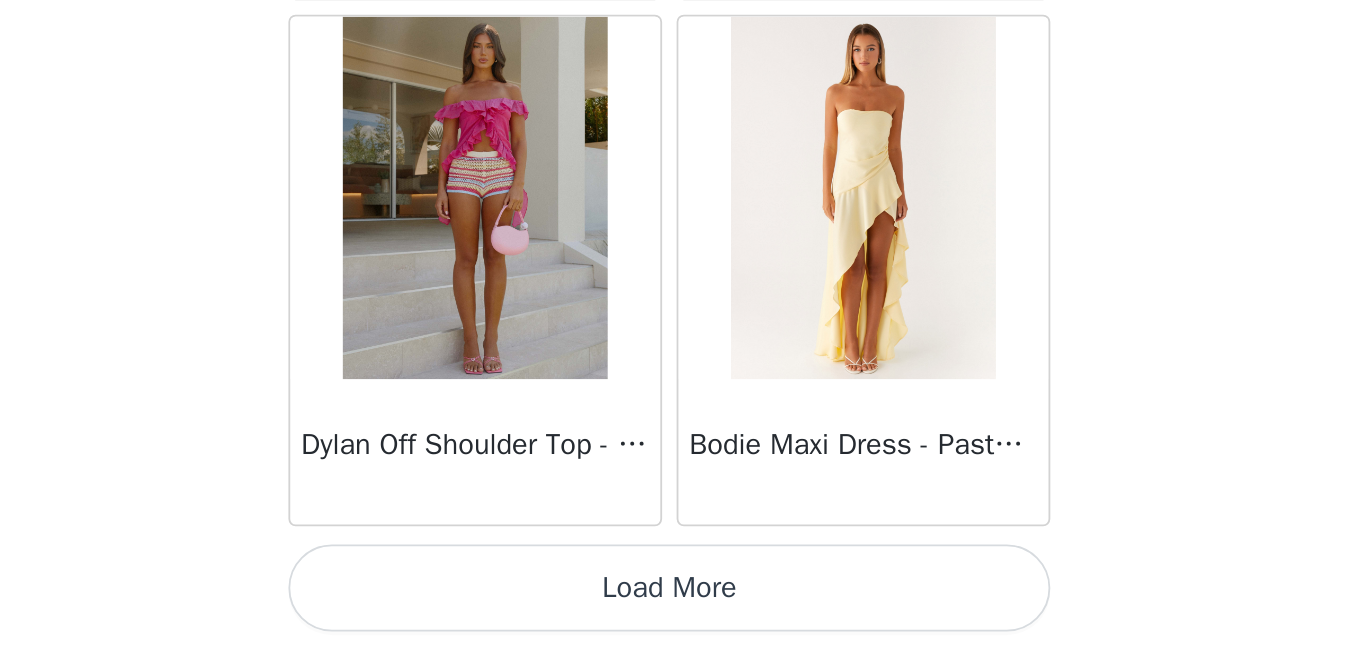 click on "Load More" at bounding box center (683, 616) 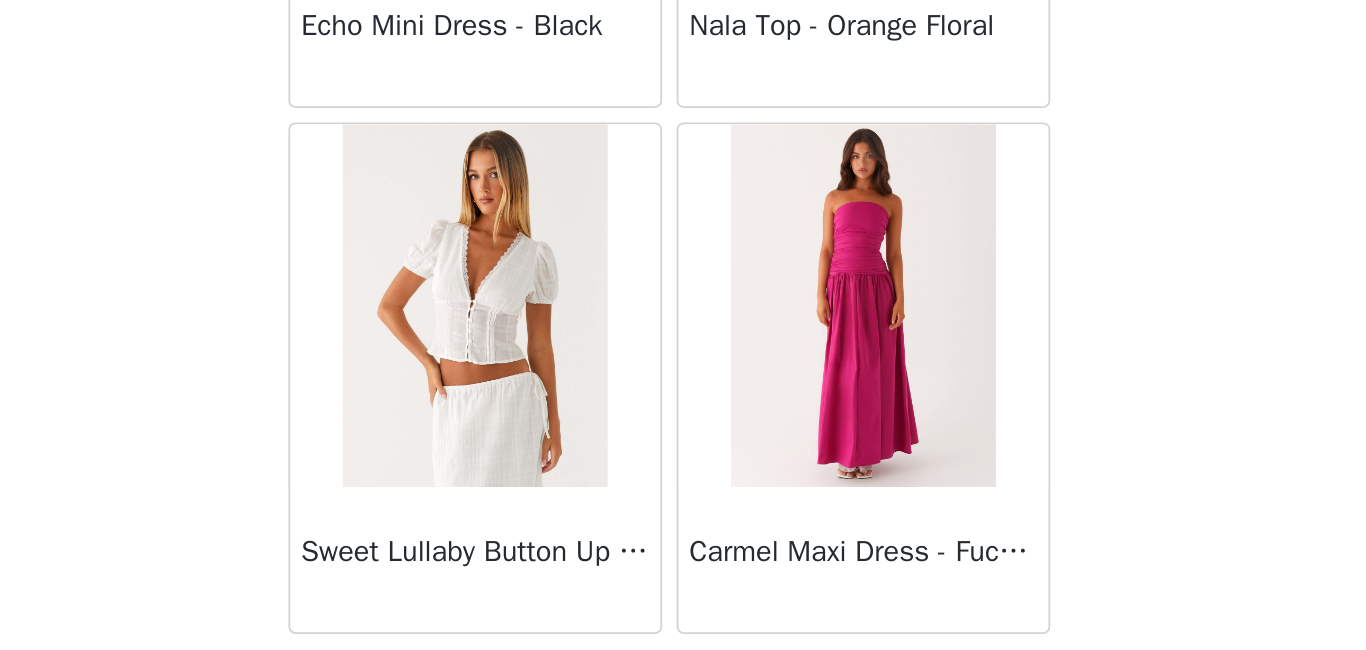 scroll, scrollTop: 19810, scrollLeft: 0, axis: vertical 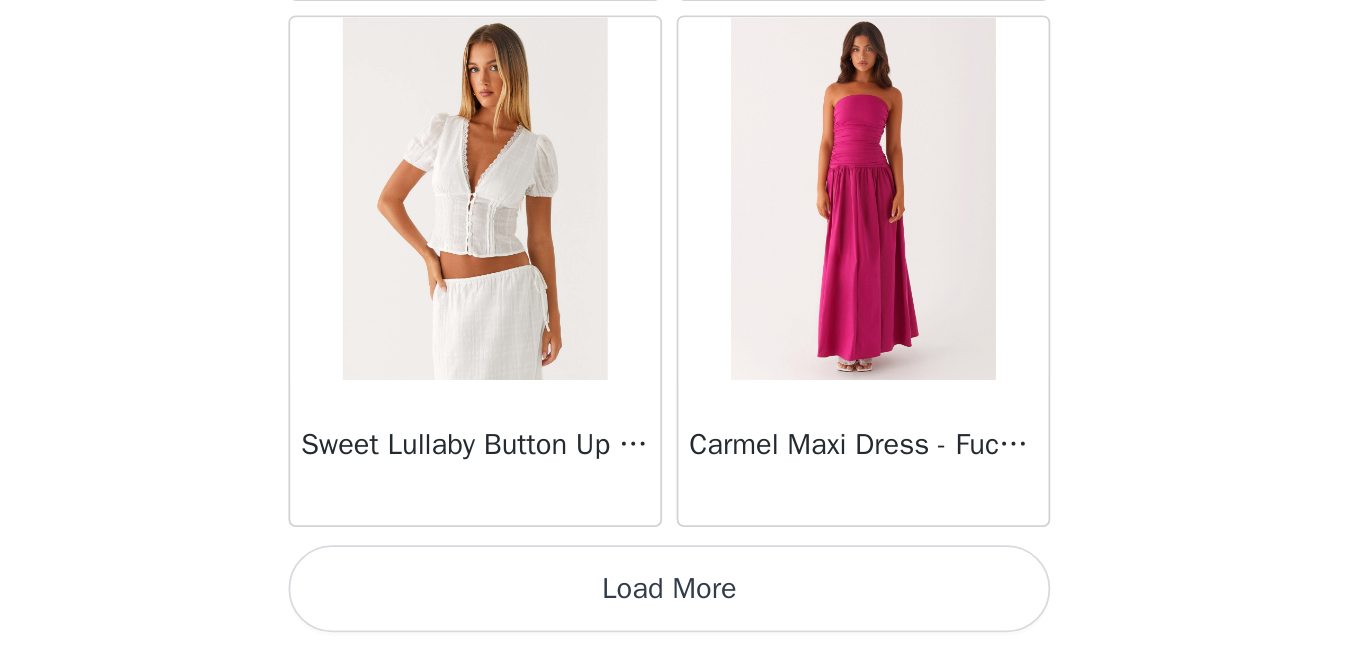 click on "Load More" at bounding box center [683, 616] 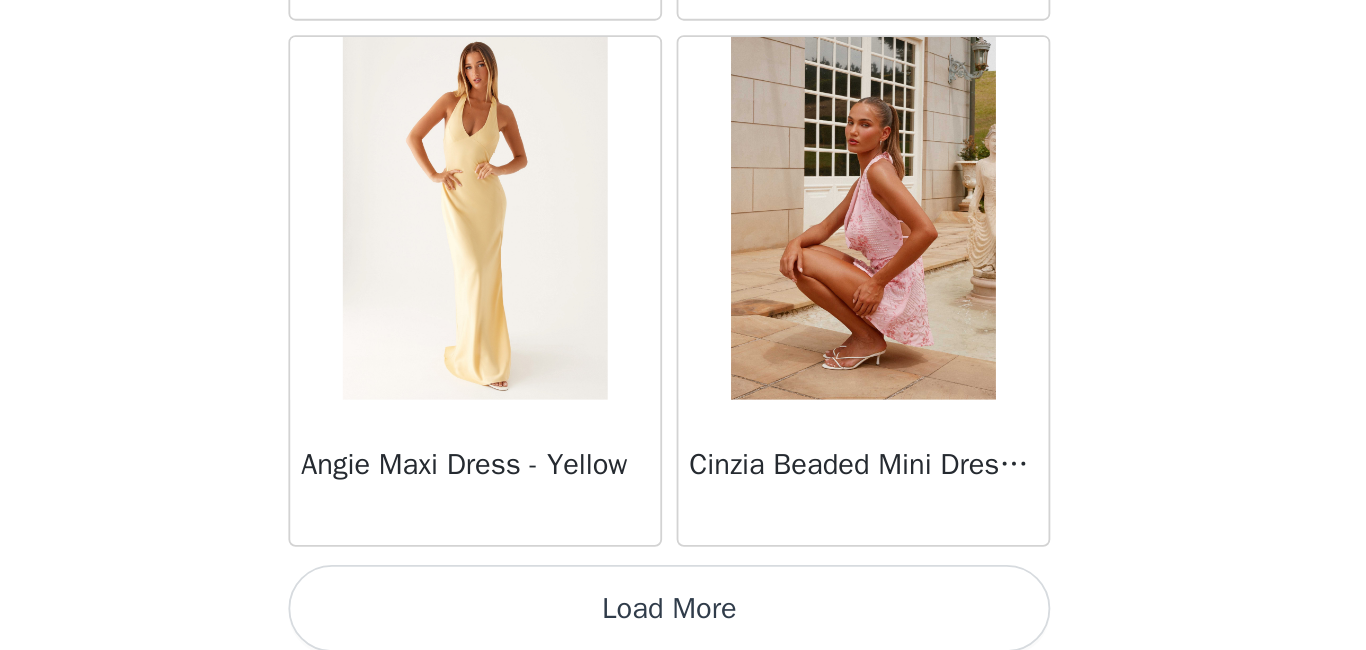scroll, scrollTop: 22710, scrollLeft: 0, axis: vertical 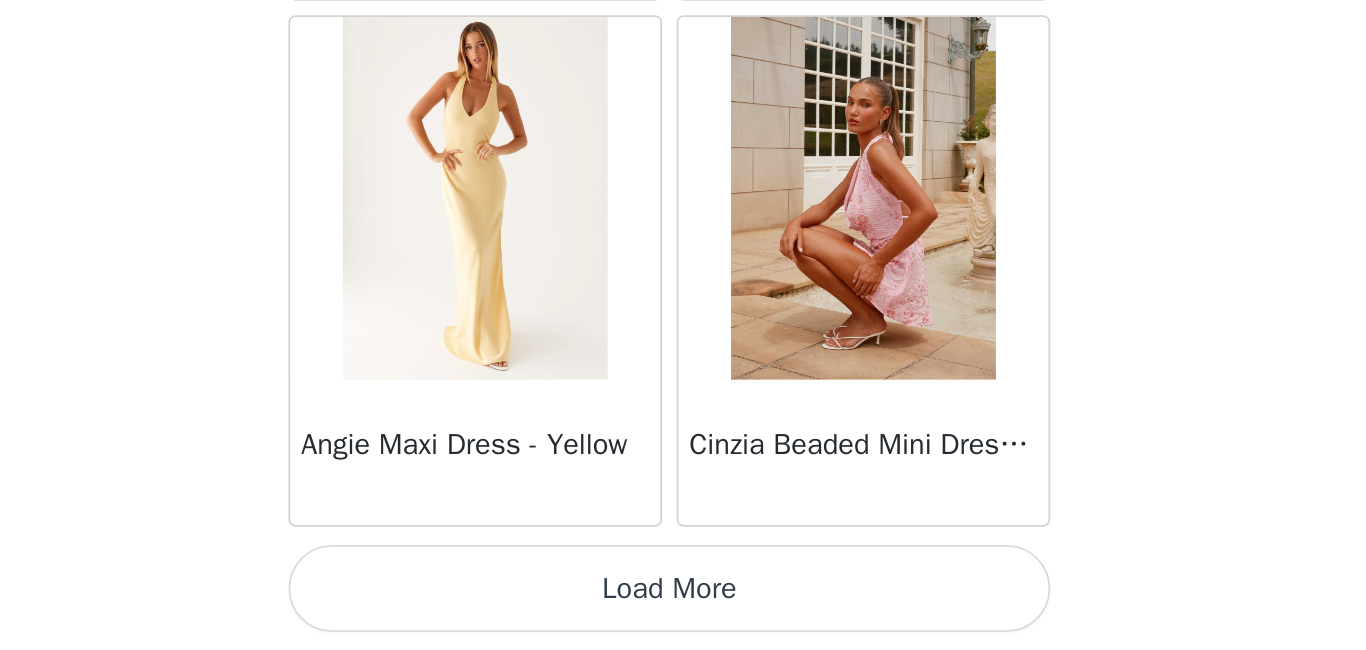 click on "Load More" at bounding box center [683, 616] 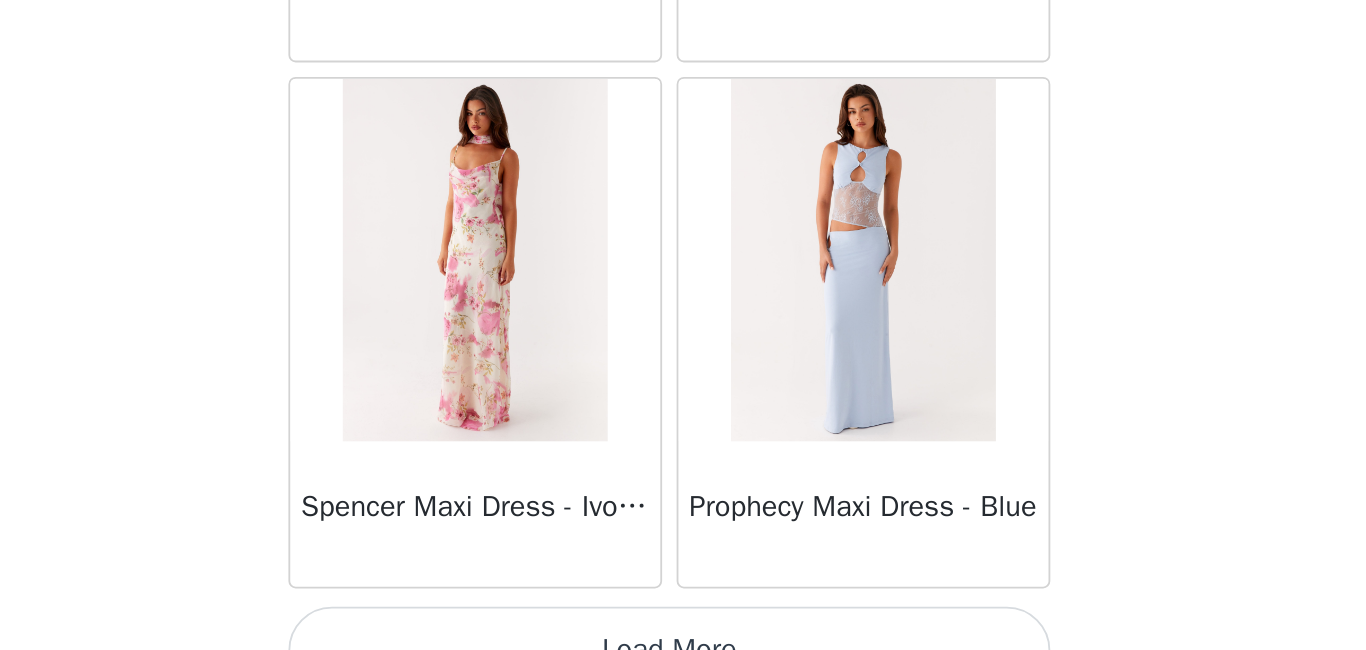 scroll, scrollTop: 25610, scrollLeft: 0, axis: vertical 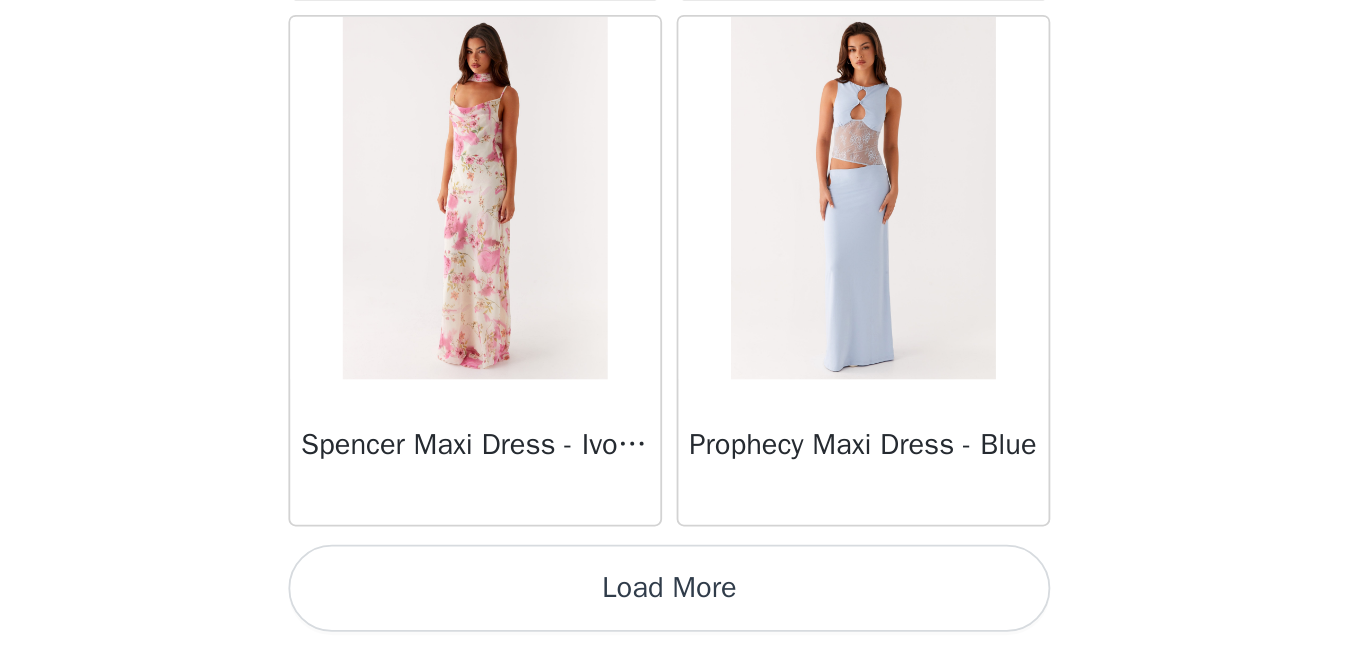 click on "Load More" at bounding box center [683, 616] 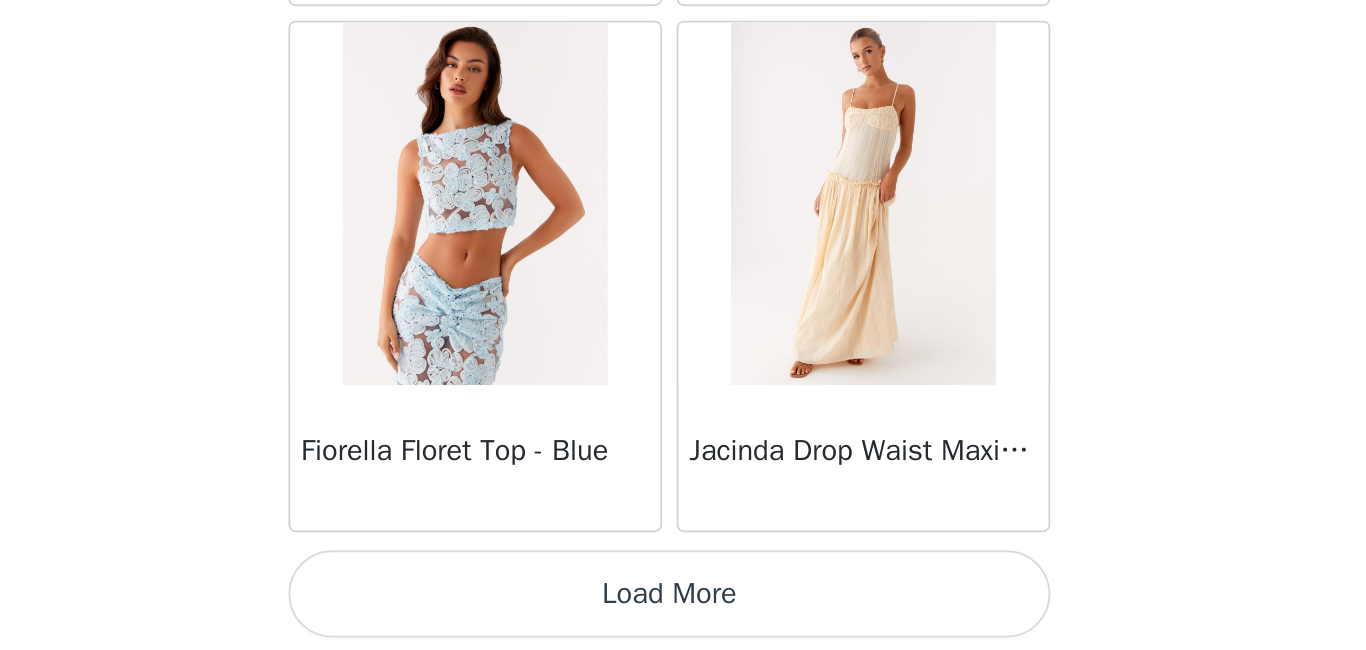 scroll, scrollTop: 28510, scrollLeft: 0, axis: vertical 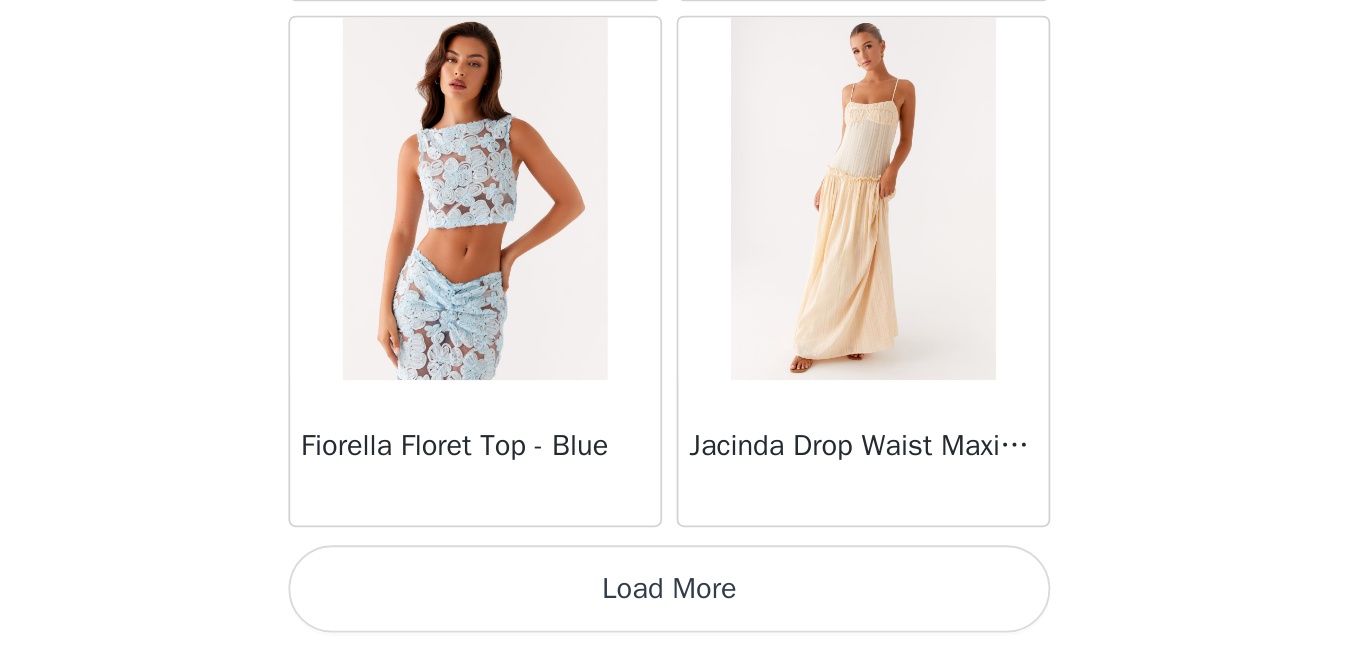 click on "Load More" at bounding box center (683, 616) 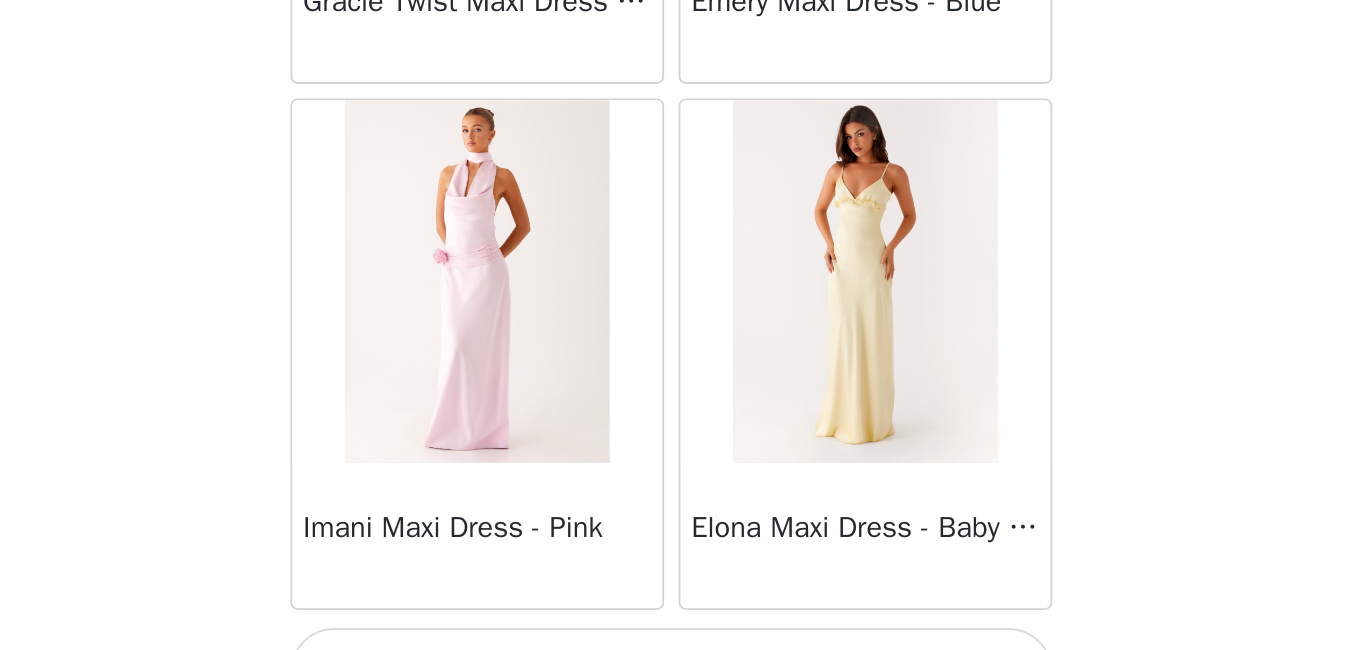 scroll, scrollTop: 31410, scrollLeft: 0, axis: vertical 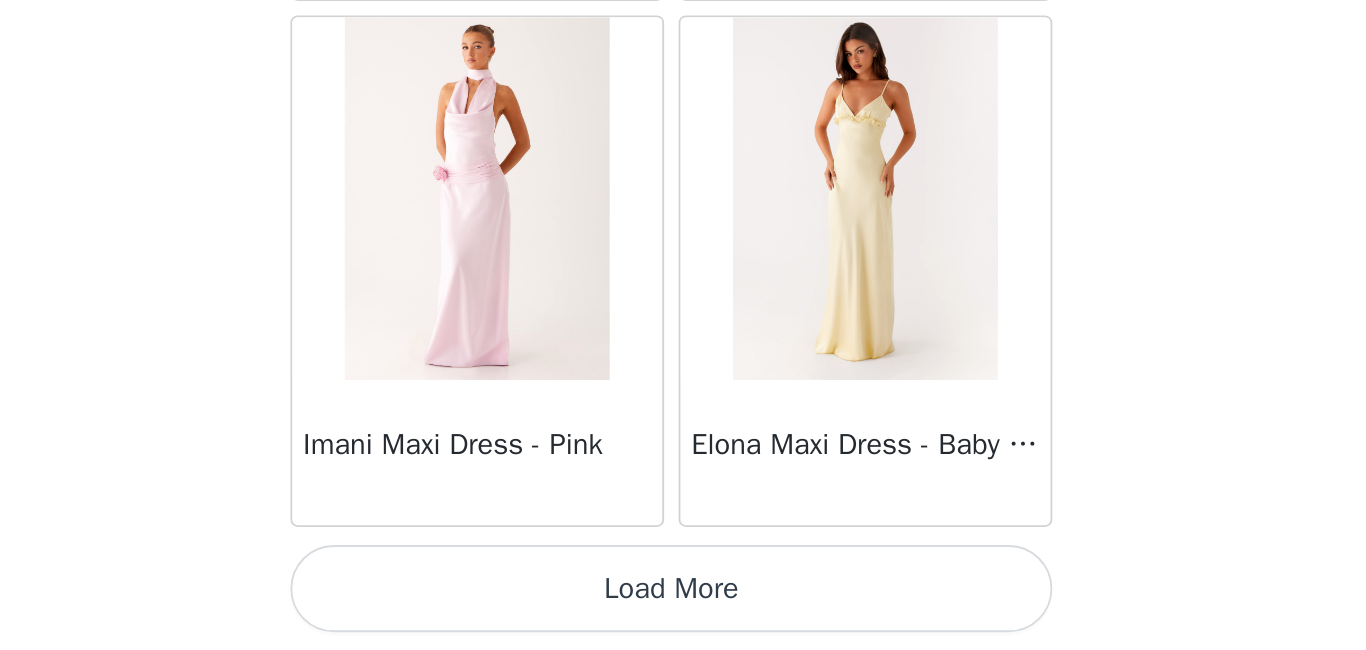 click on "Load More" at bounding box center (683, 616) 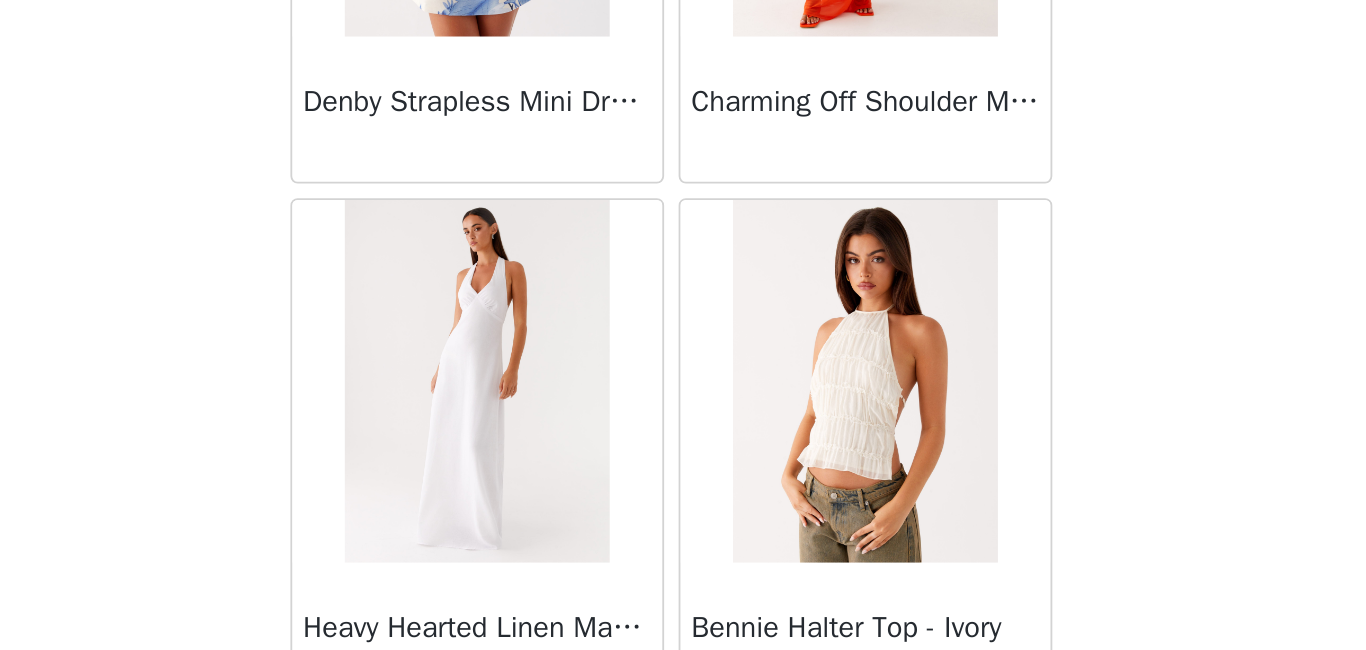 scroll, scrollTop: 34310, scrollLeft: 0, axis: vertical 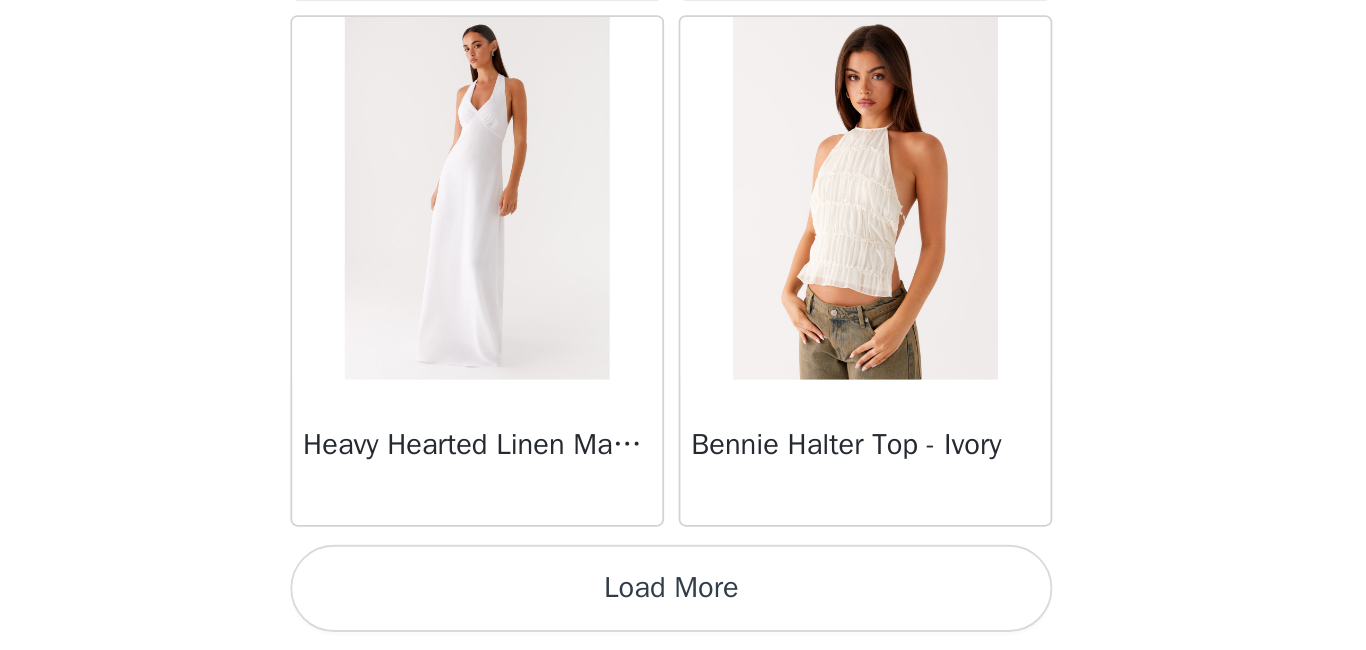 click on "Load More" at bounding box center [683, 616] 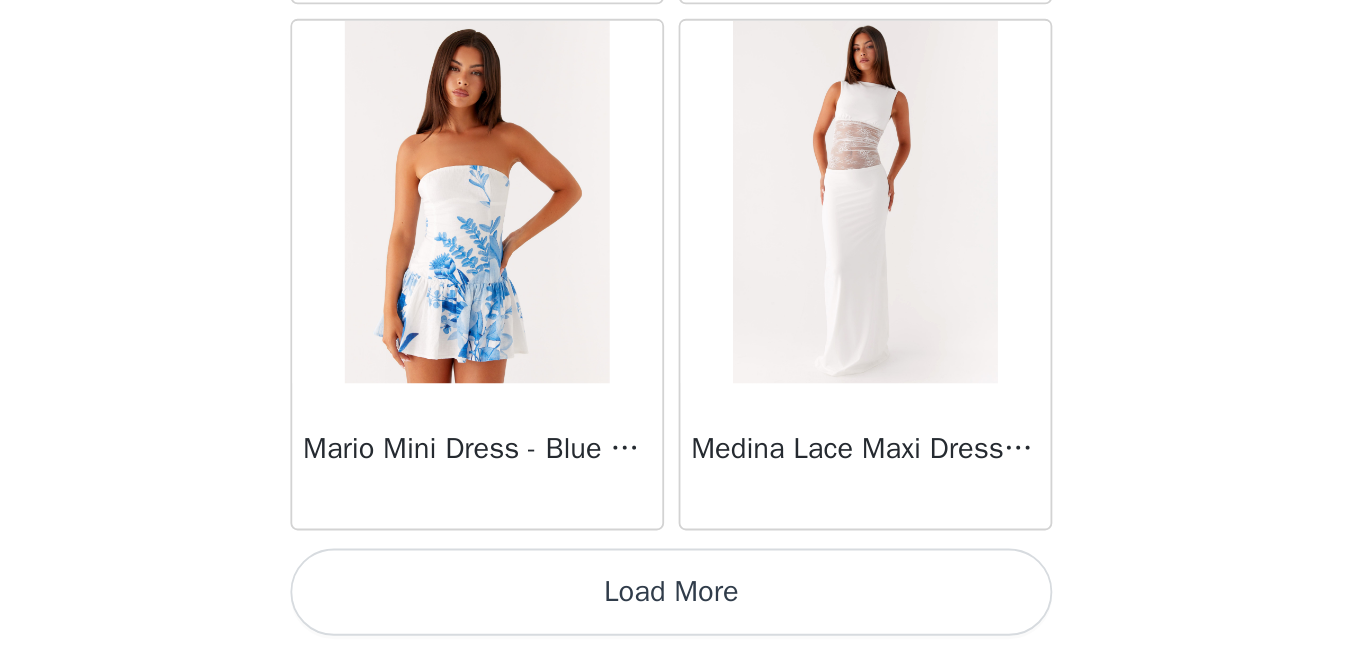 scroll, scrollTop: 37210, scrollLeft: 0, axis: vertical 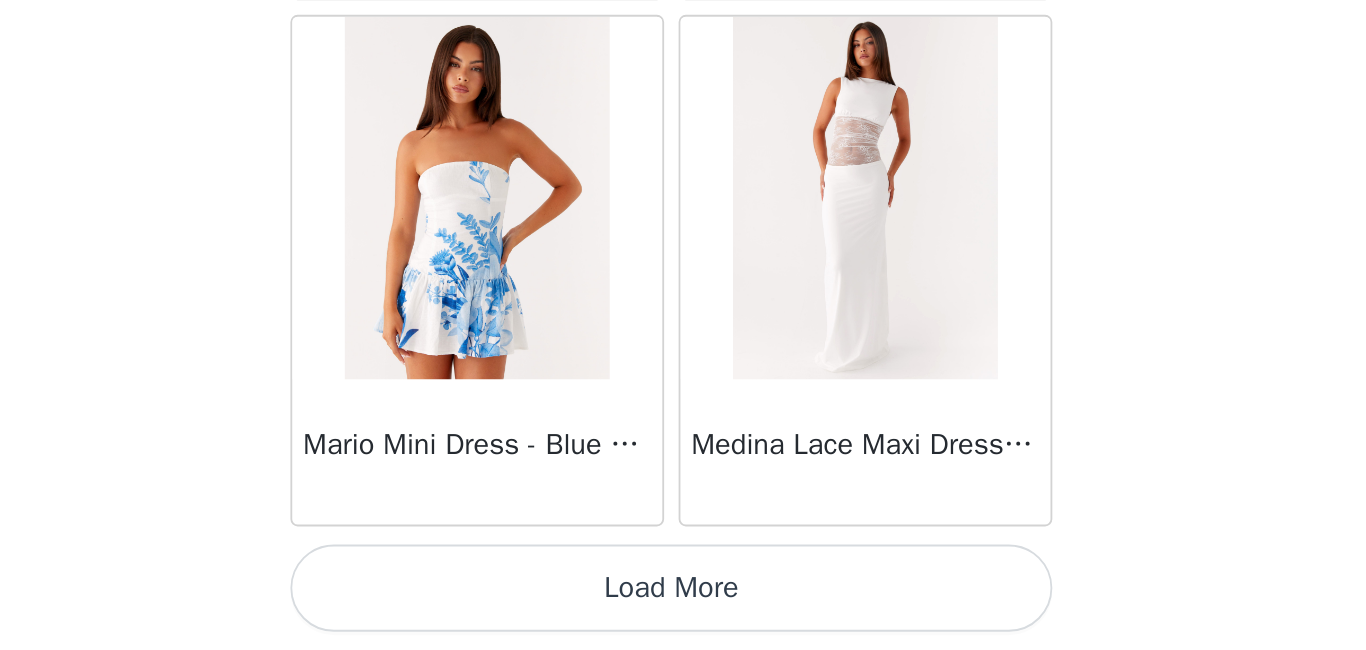 click on "Load More" at bounding box center (683, 616) 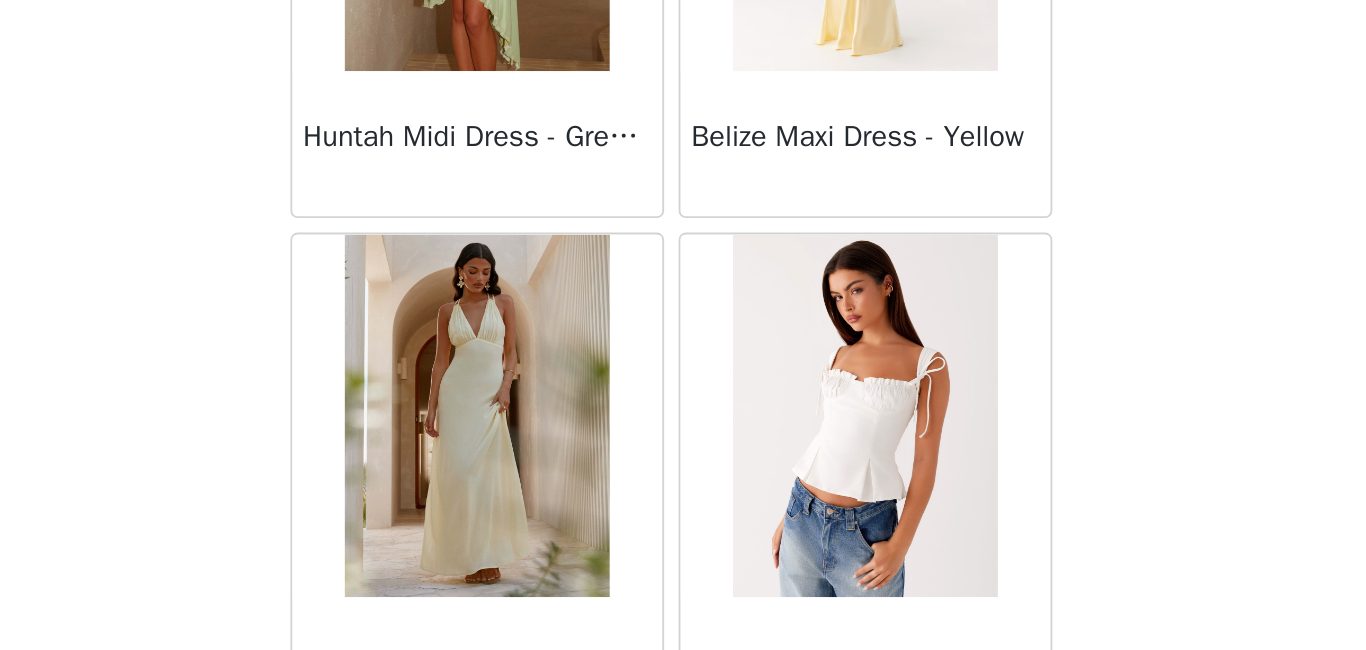 scroll, scrollTop: 40110, scrollLeft: 0, axis: vertical 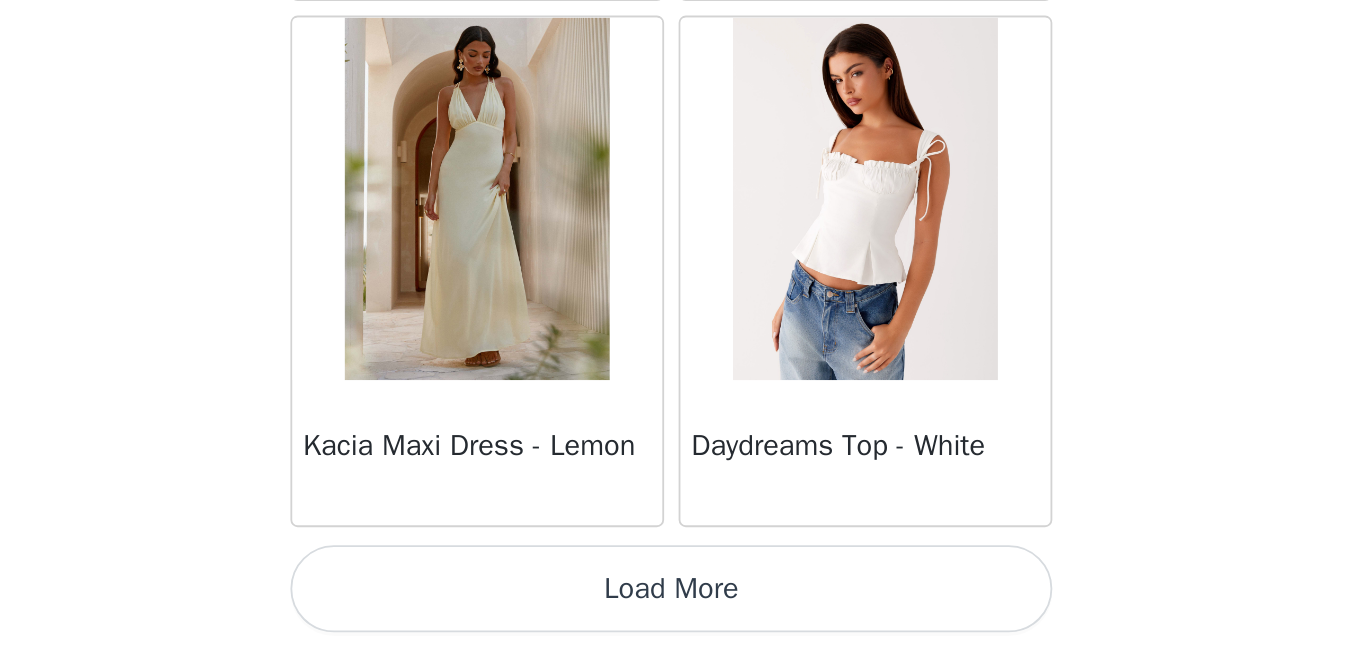 click on "Load More" at bounding box center (683, 616) 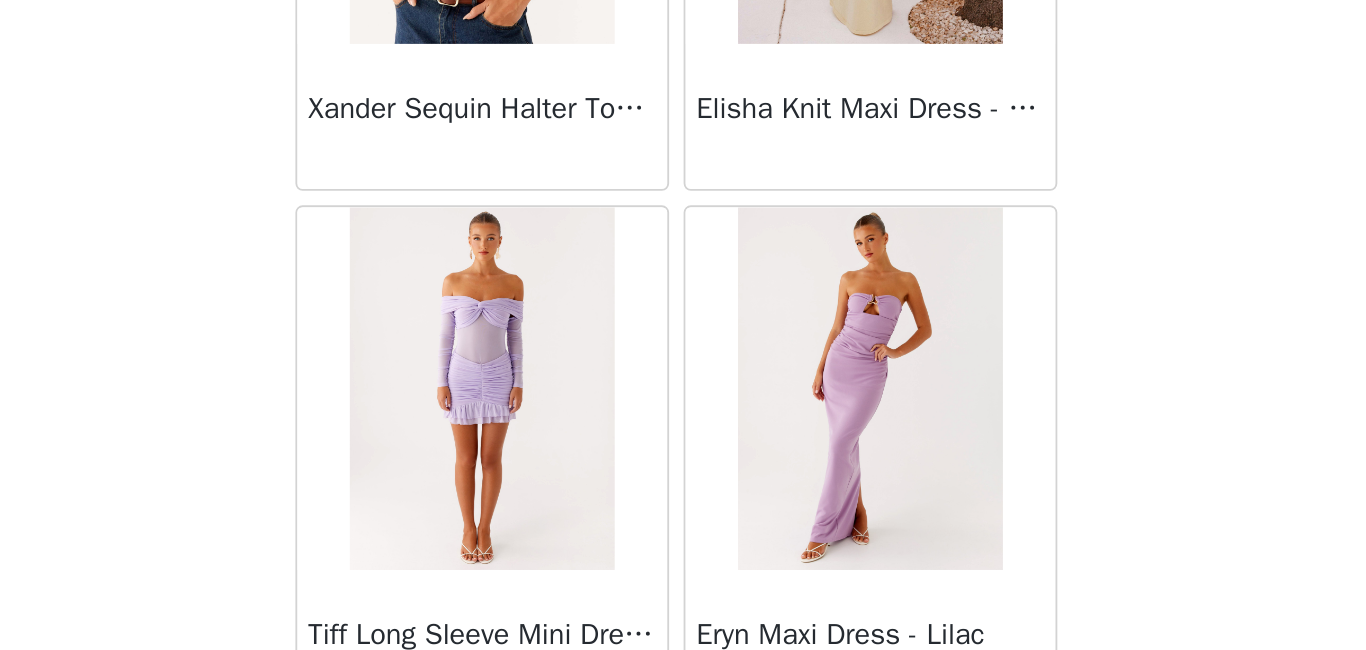 scroll, scrollTop: 43010, scrollLeft: 0, axis: vertical 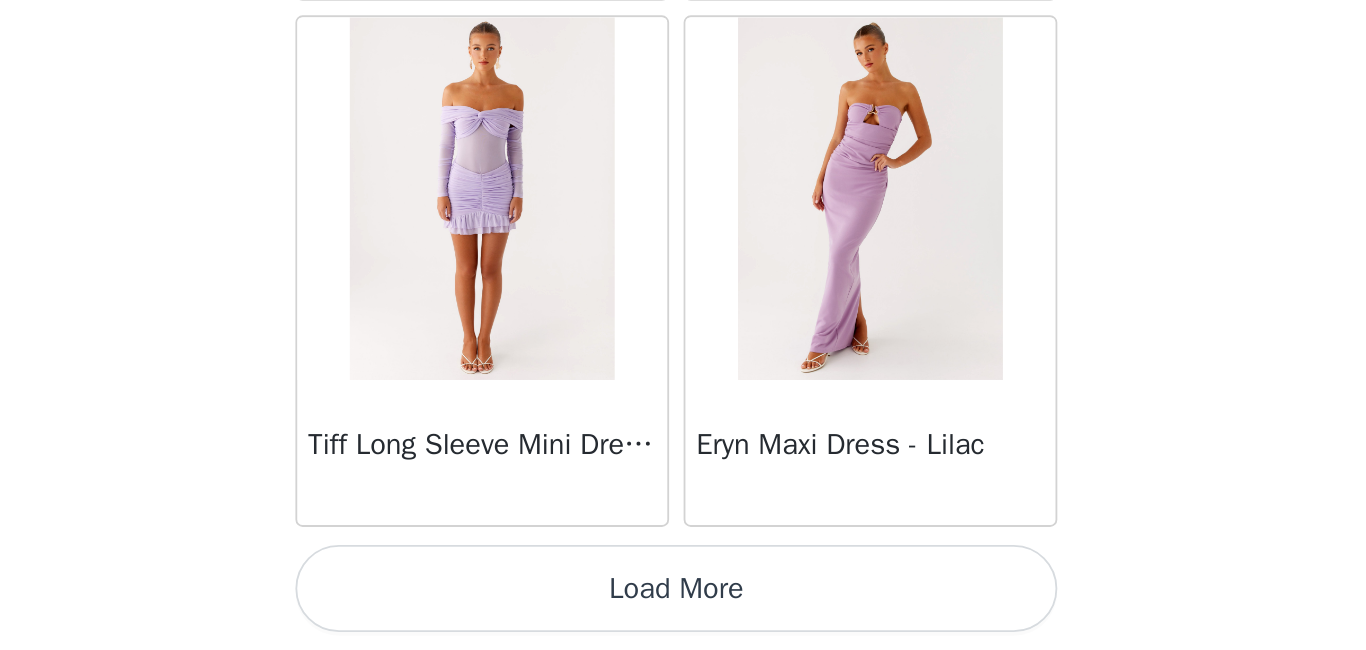 click on "Load More" at bounding box center [683, 616] 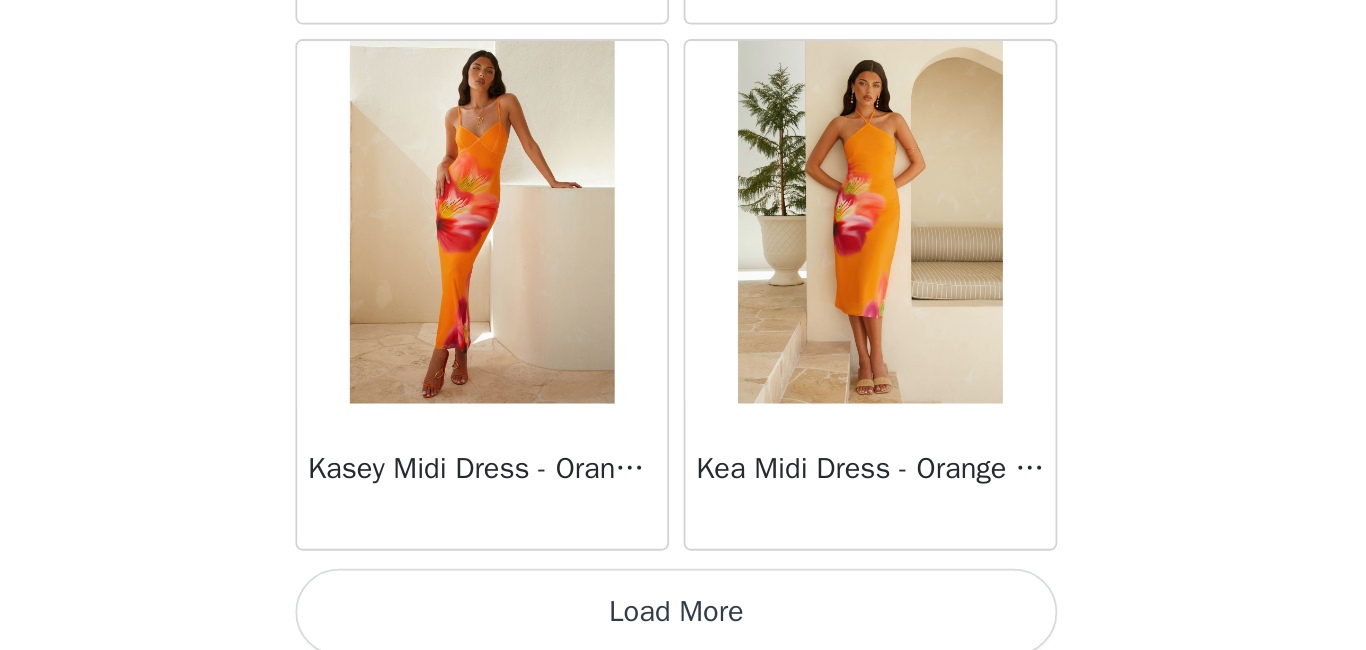 scroll, scrollTop: 45902, scrollLeft: 0, axis: vertical 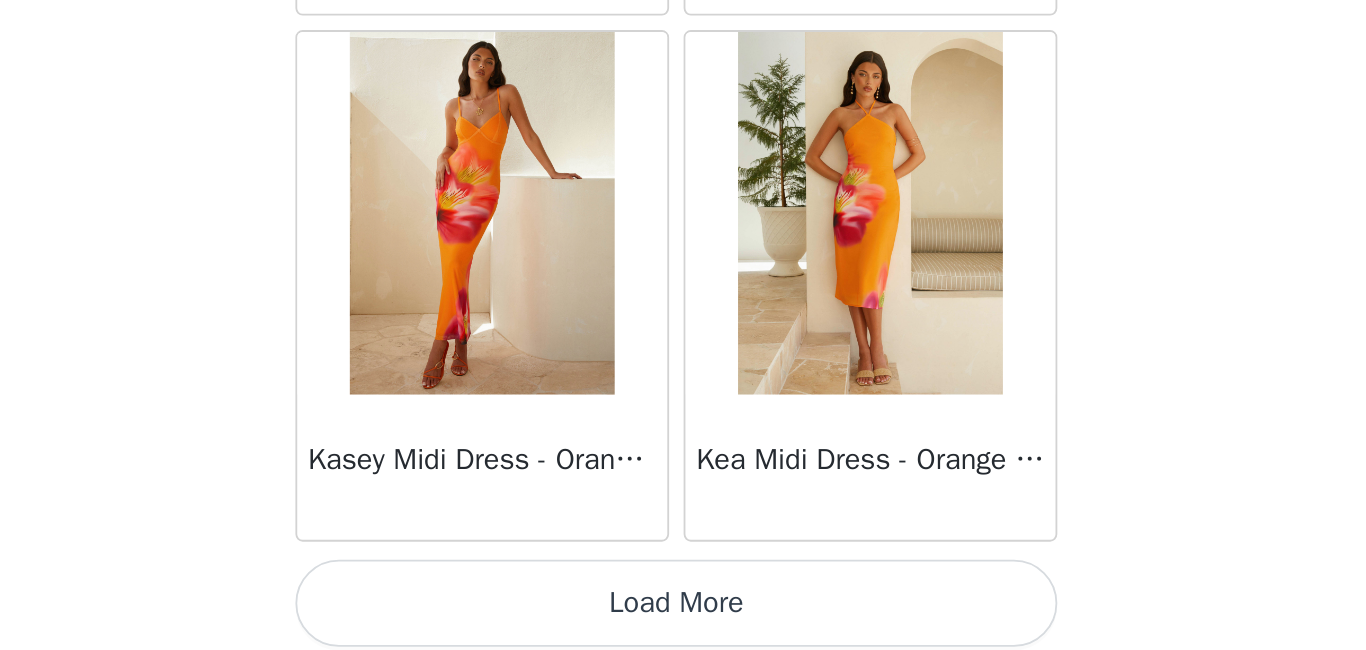click on "Load More" at bounding box center [683, 624] 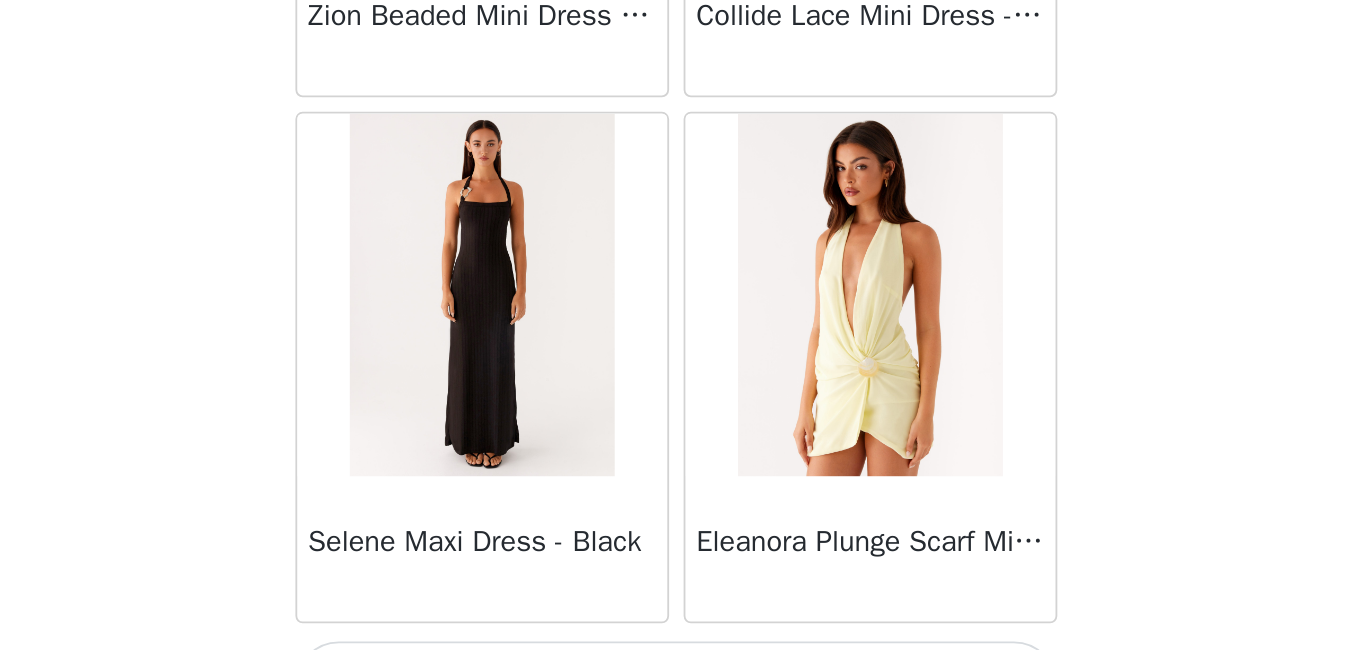 scroll, scrollTop: 48810, scrollLeft: 0, axis: vertical 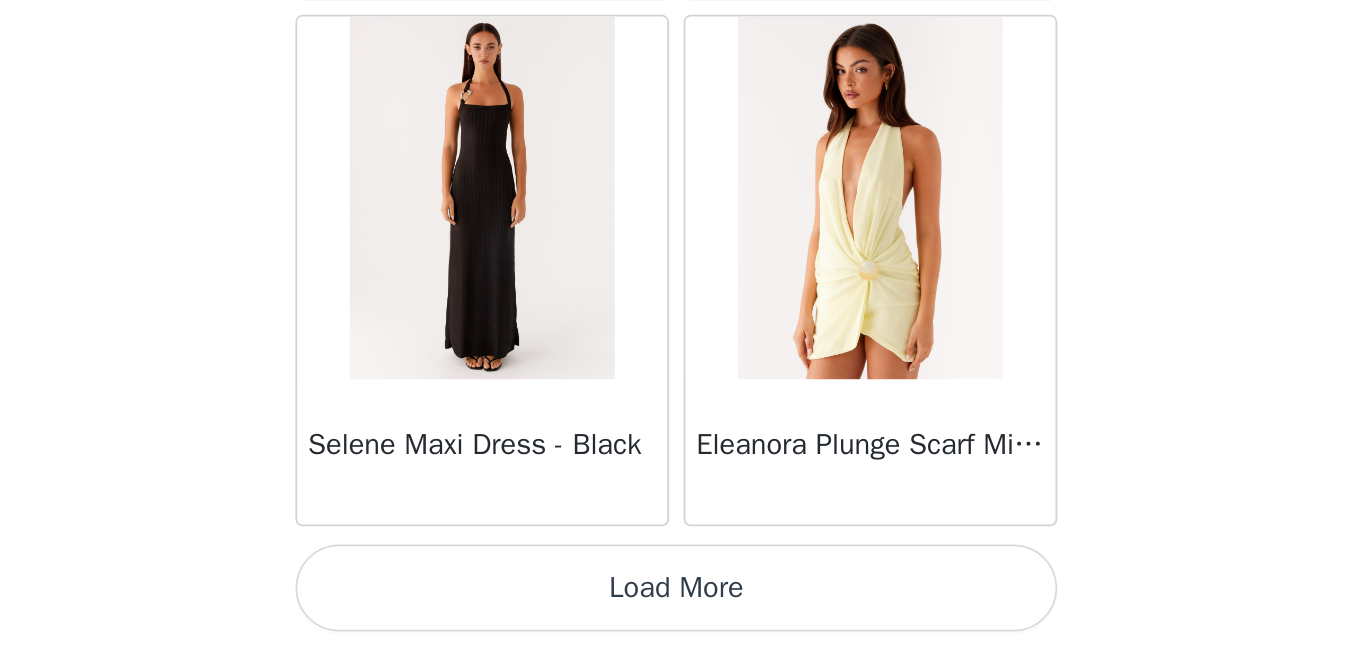click on "Load More" at bounding box center (683, 616) 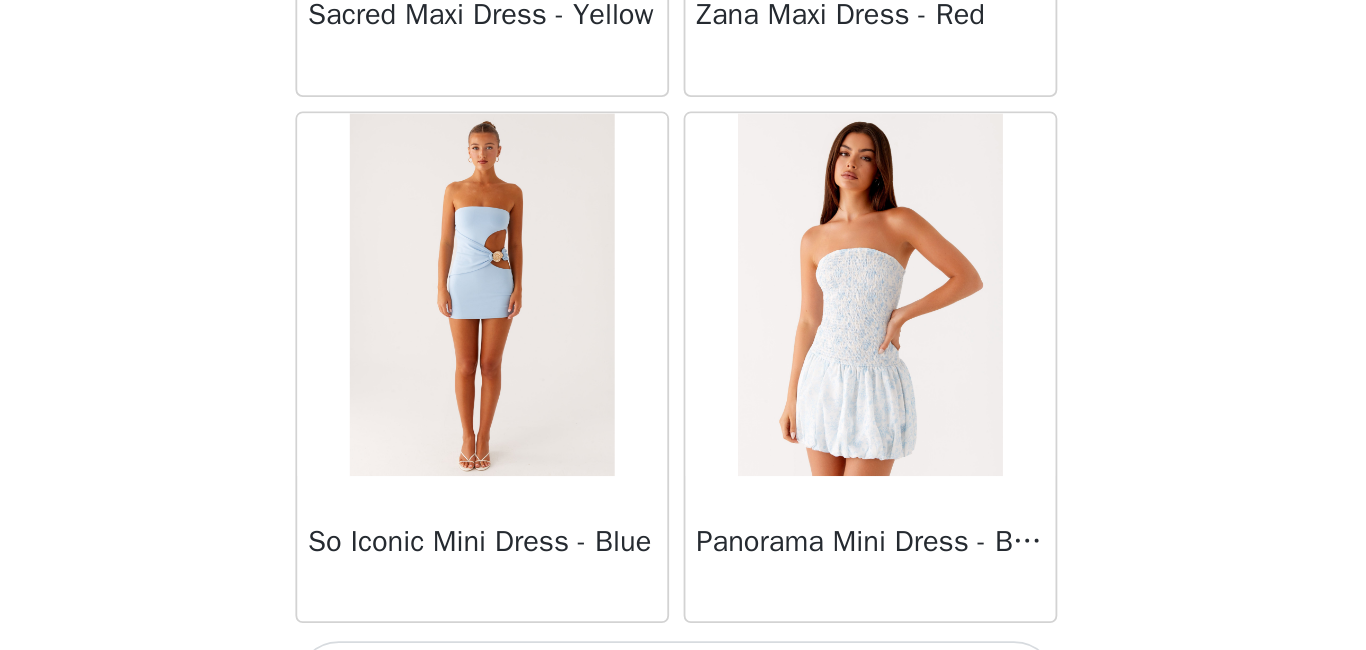 scroll, scrollTop: 51710, scrollLeft: 0, axis: vertical 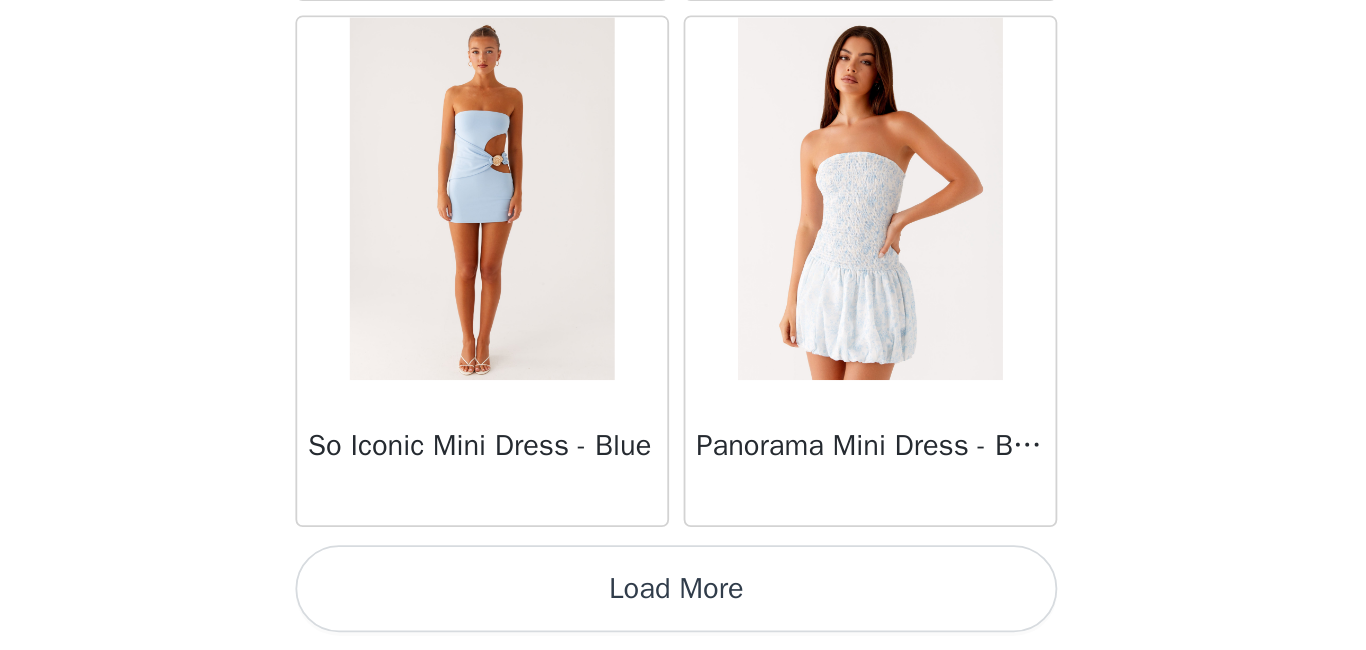 click on "Load More" at bounding box center (683, 616) 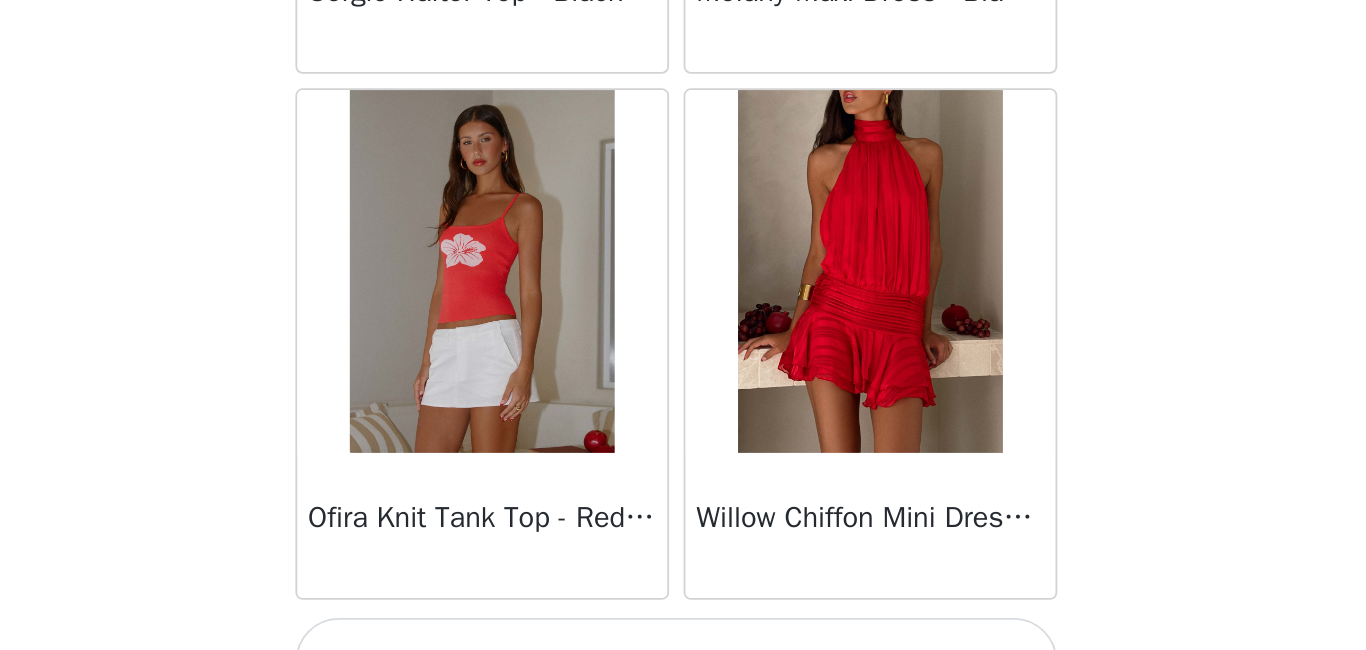 scroll, scrollTop: 54610, scrollLeft: 0, axis: vertical 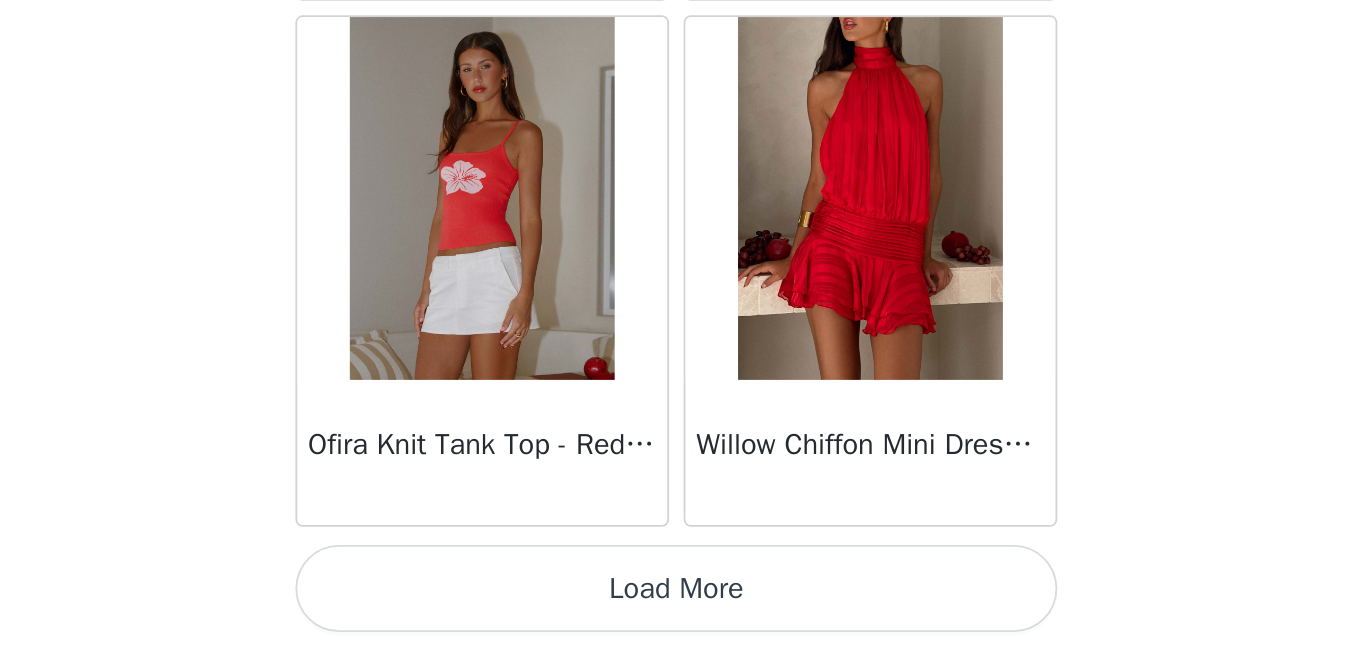 click on "Load More" at bounding box center (683, 616) 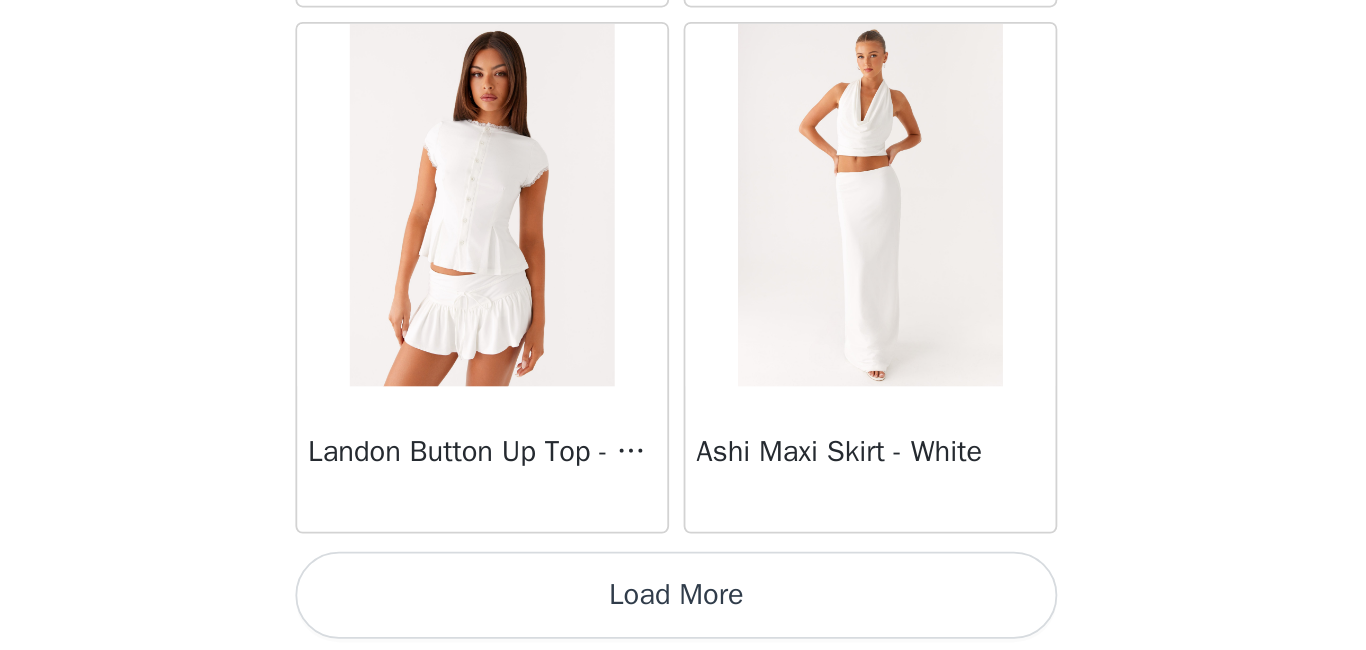scroll, scrollTop: 57510, scrollLeft: 0, axis: vertical 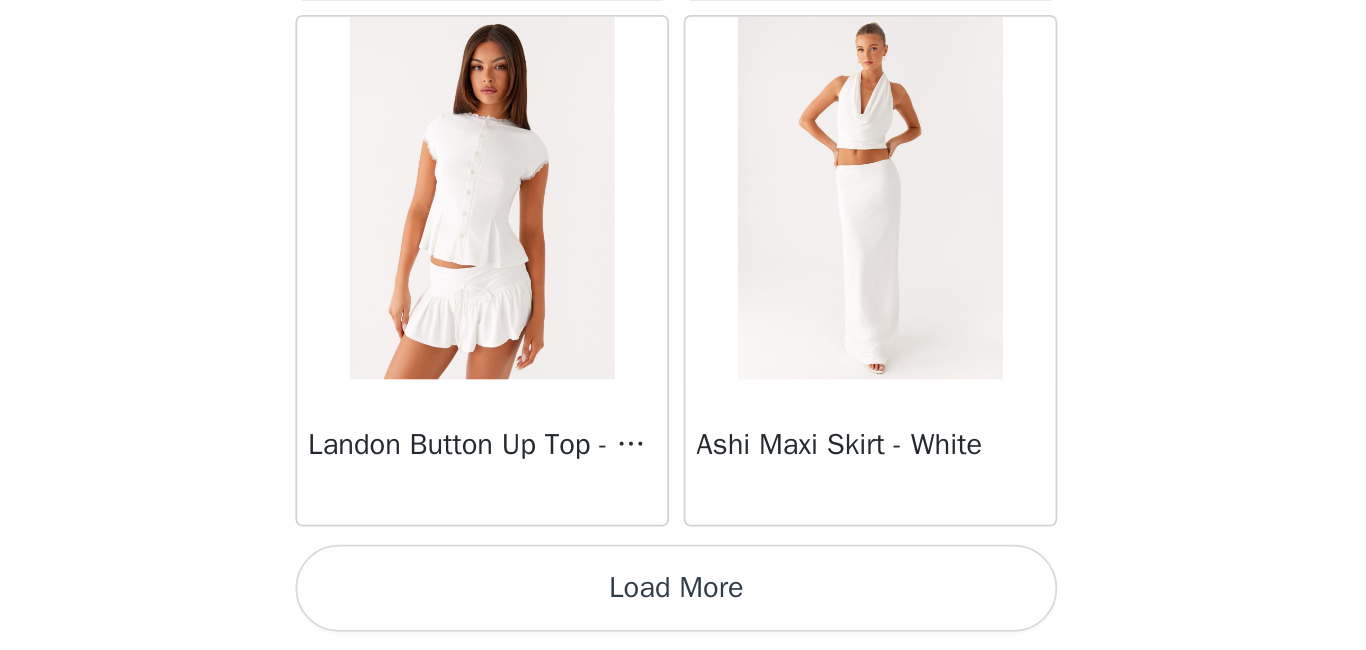 click on "Load More" at bounding box center [683, 616] 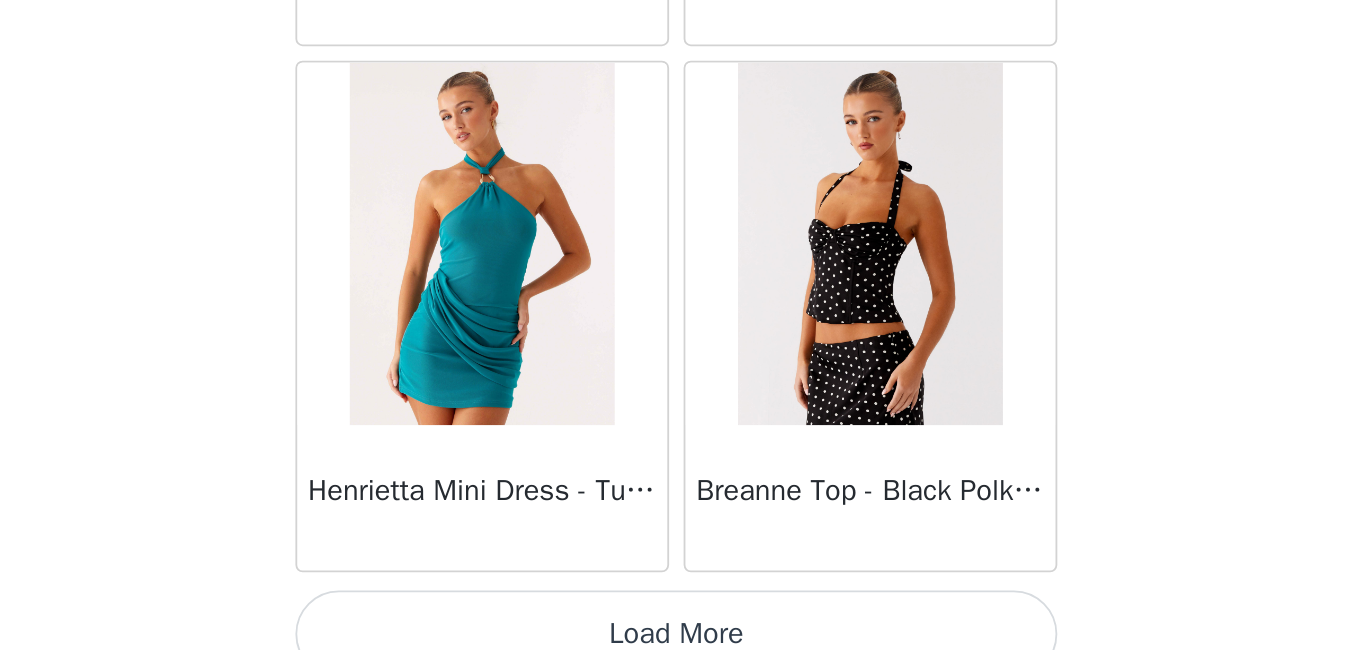 scroll, scrollTop: 60410, scrollLeft: 0, axis: vertical 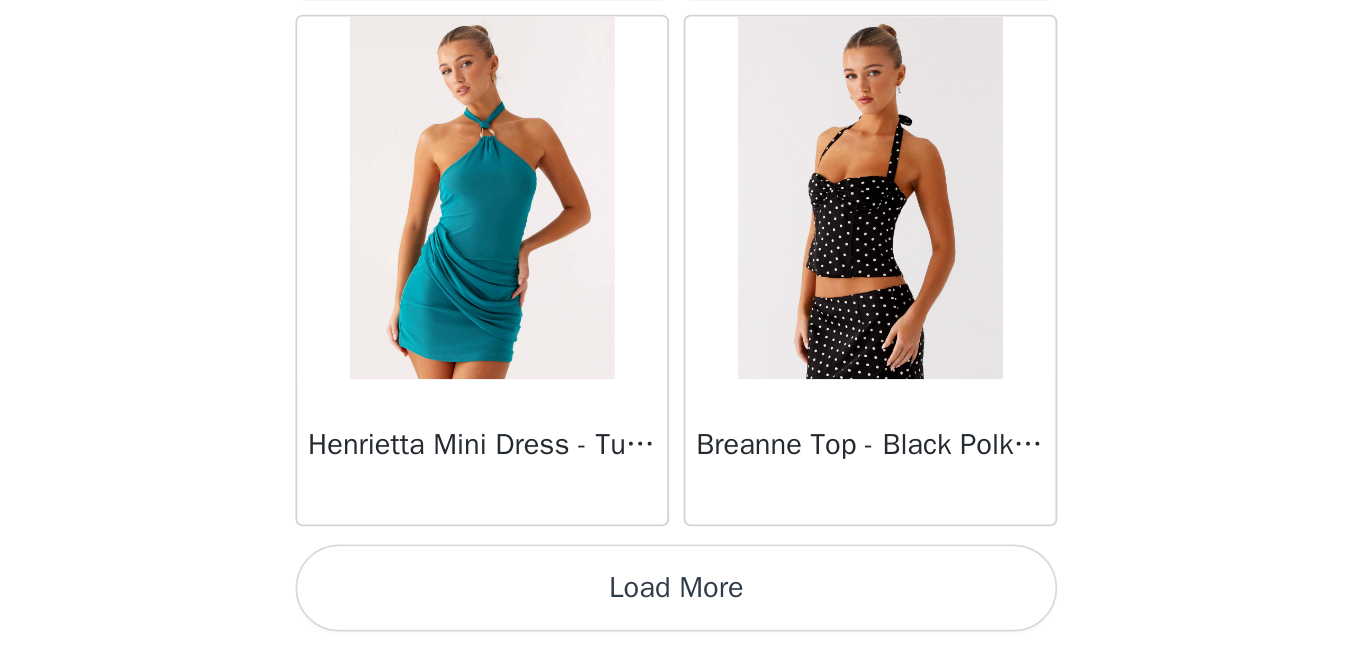 click on "Load More" at bounding box center (683, 616) 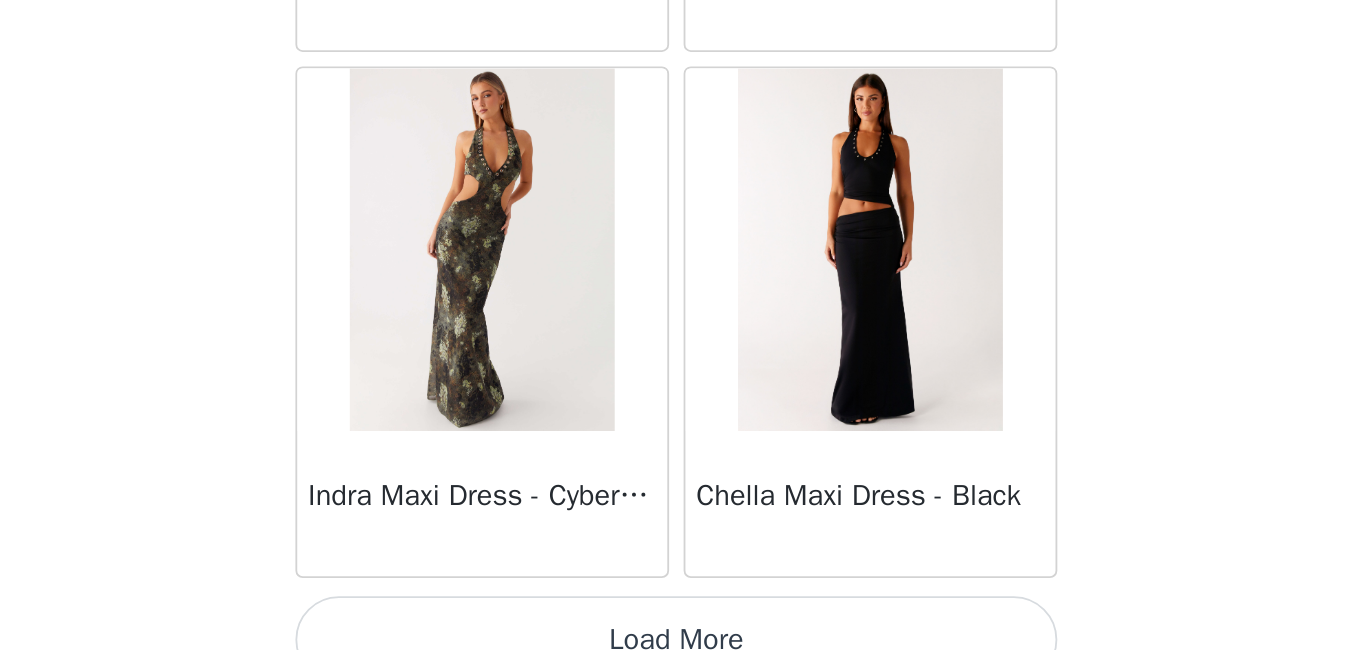 scroll, scrollTop: 63310, scrollLeft: 0, axis: vertical 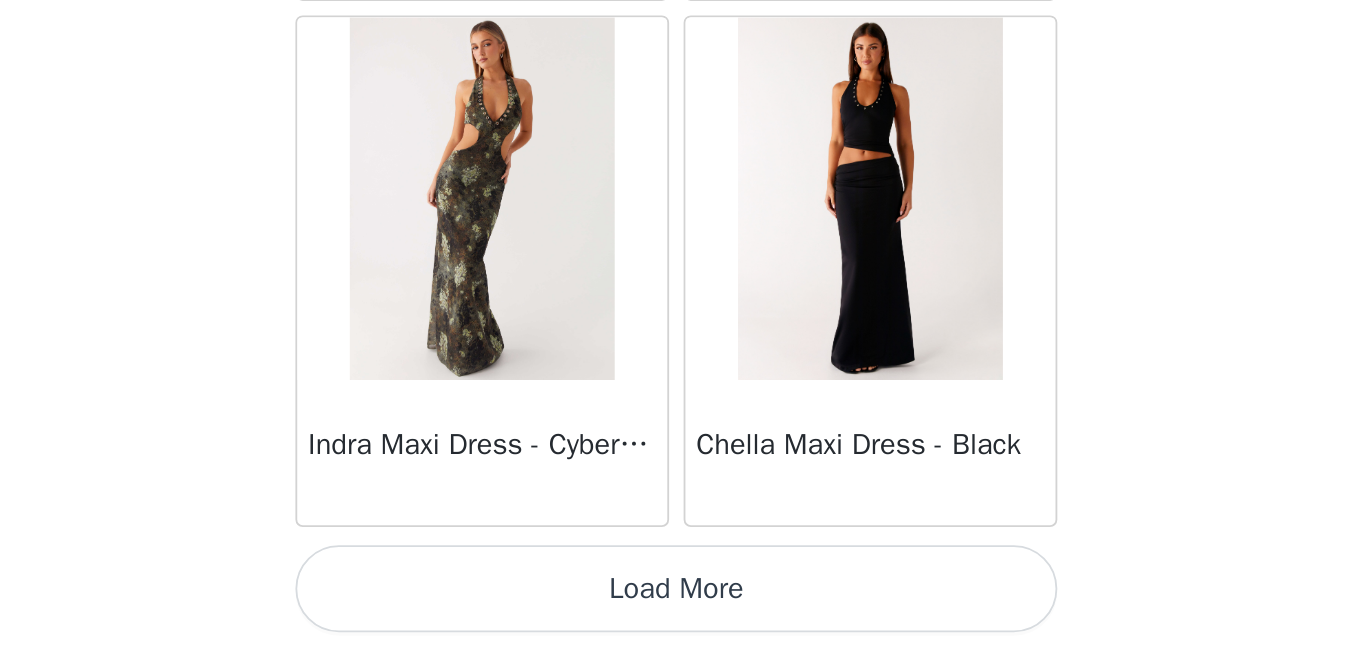 click on "Load More" at bounding box center (683, 616) 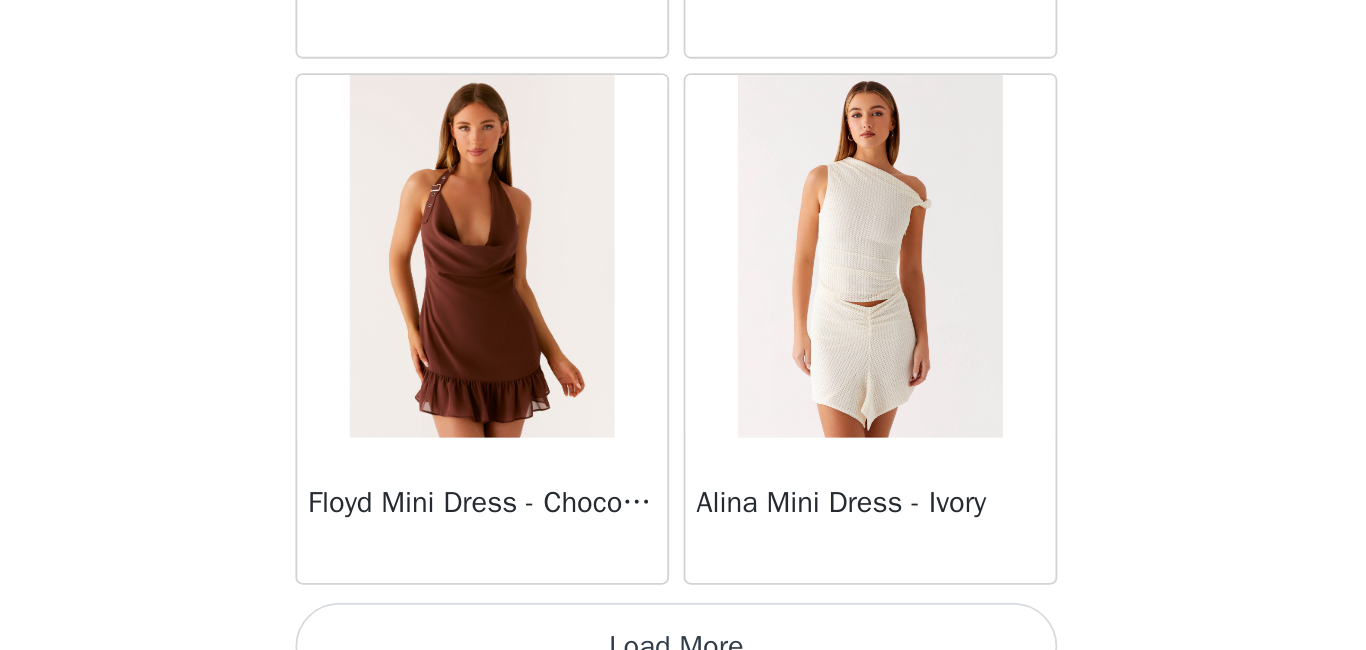 scroll, scrollTop: 66210, scrollLeft: 0, axis: vertical 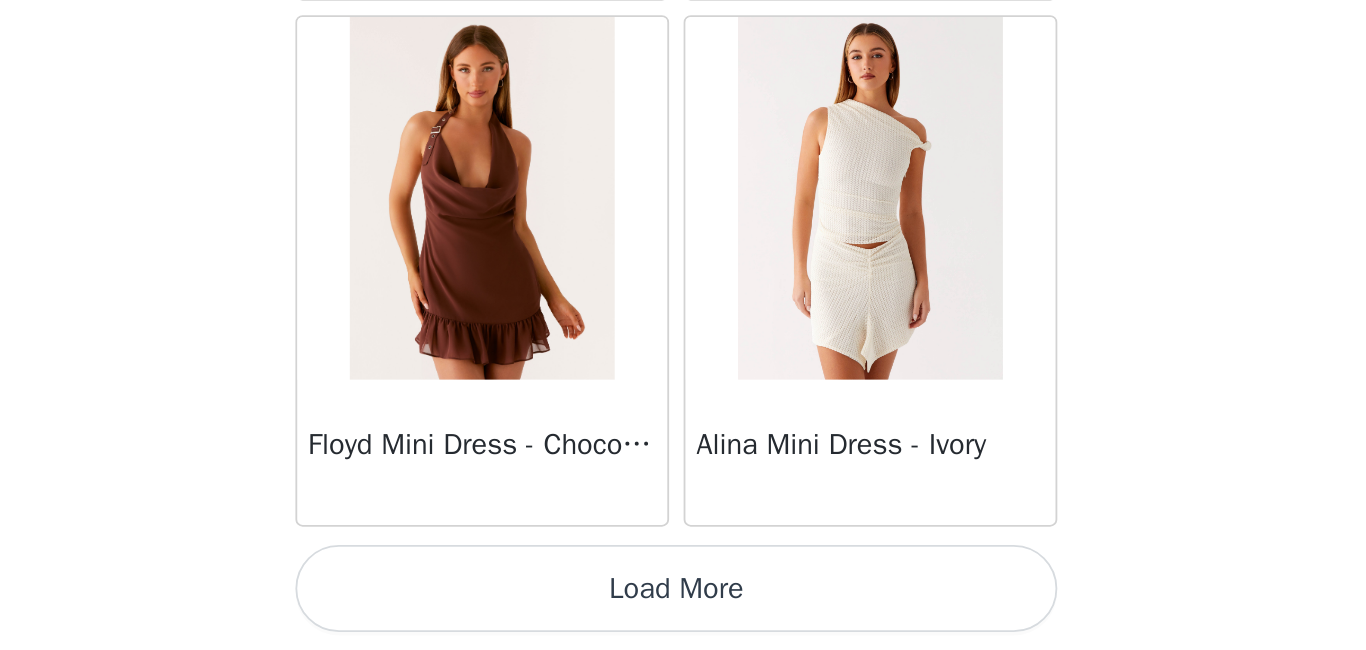 click on "Load More" at bounding box center (683, 616) 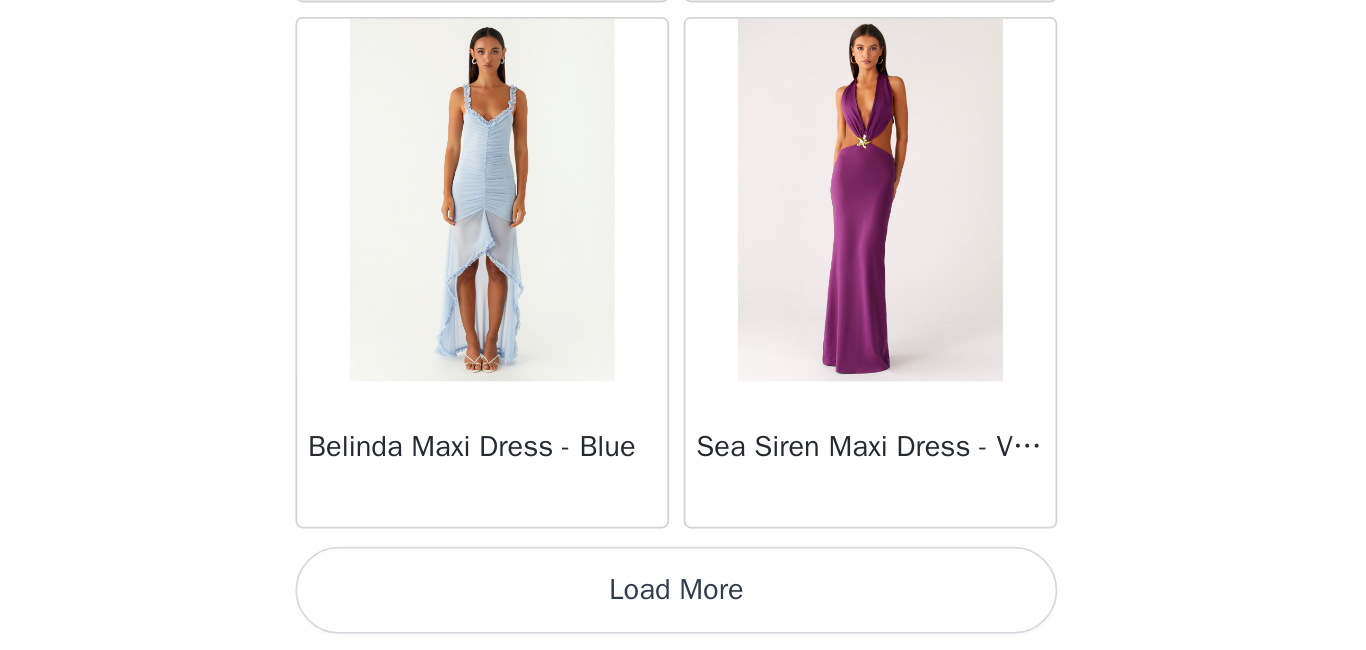 scroll, scrollTop: 69110, scrollLeft: 0, axis: vertical 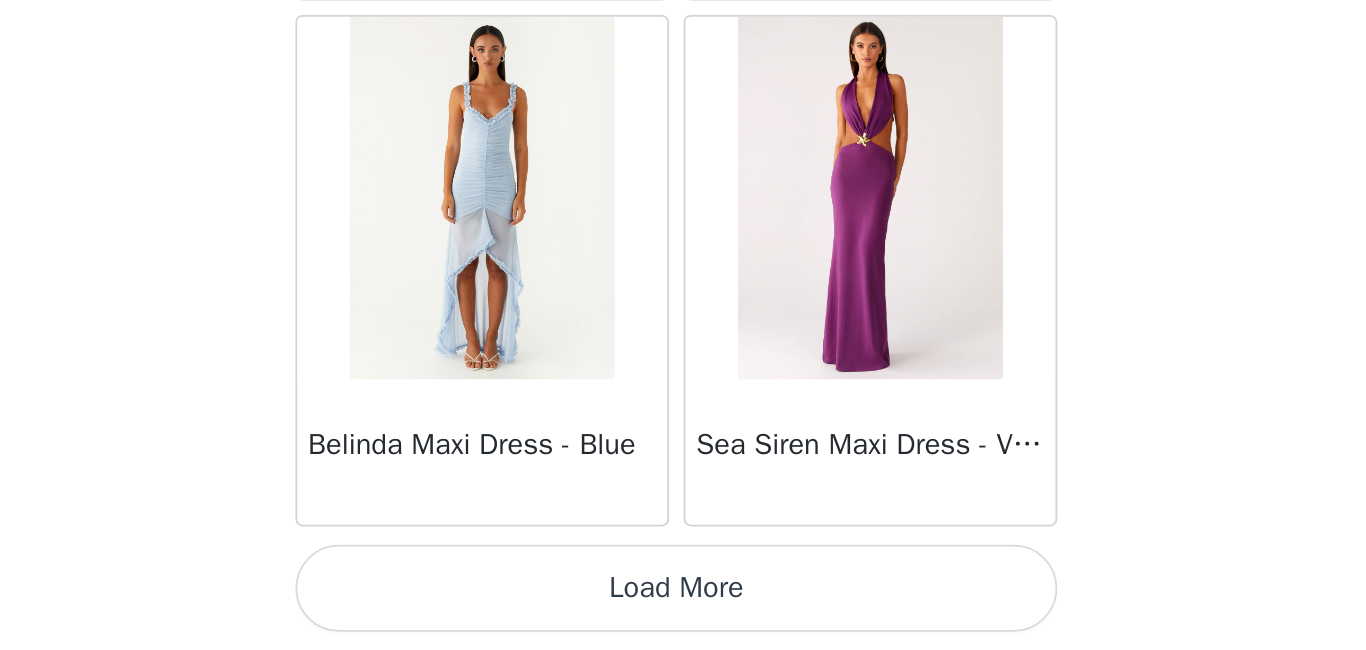 click on "Load More" at bounding box center [683, 616] 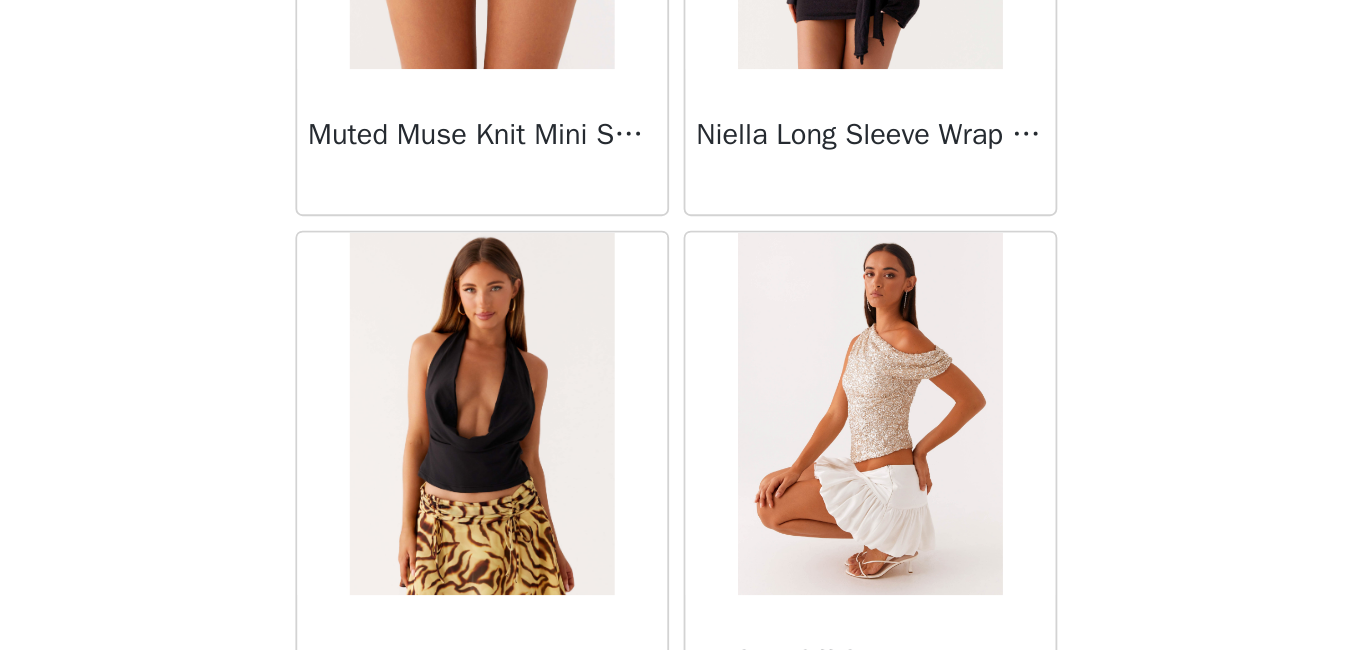 scroll, scrollTop: 72010, scrollLeft: 0, axis: vertical 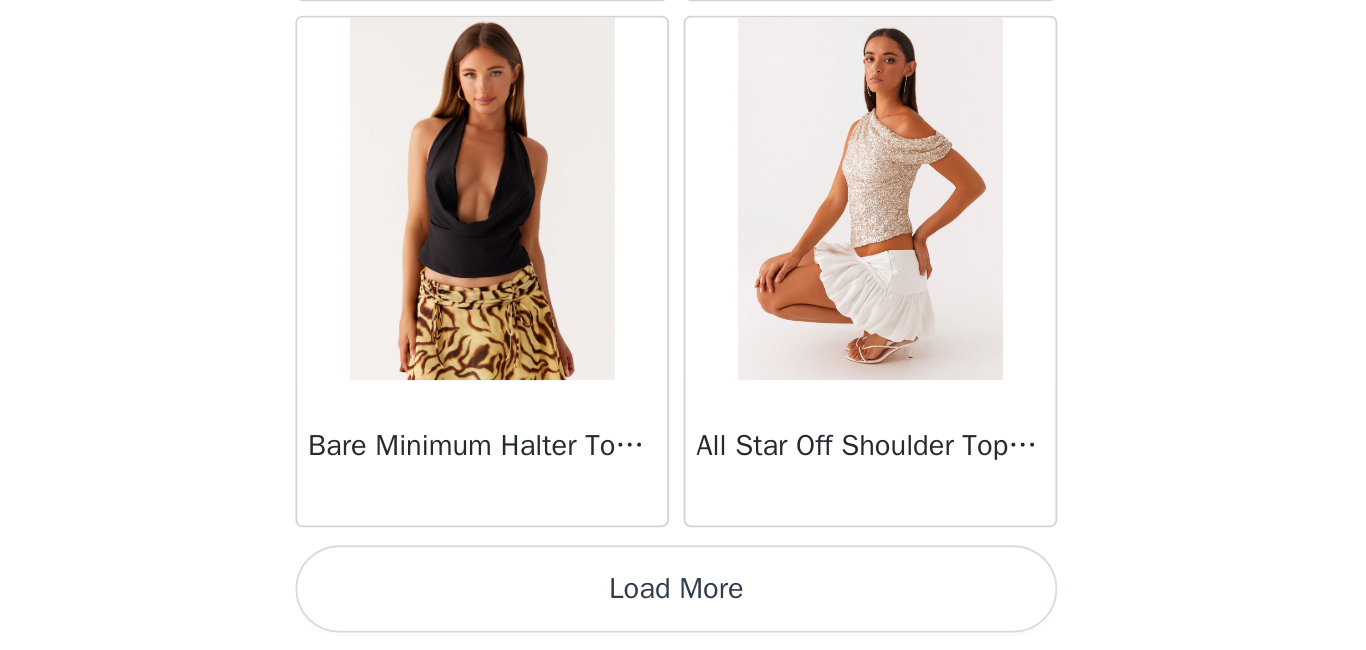 click on "Load More" at bounding box center (683, 616) 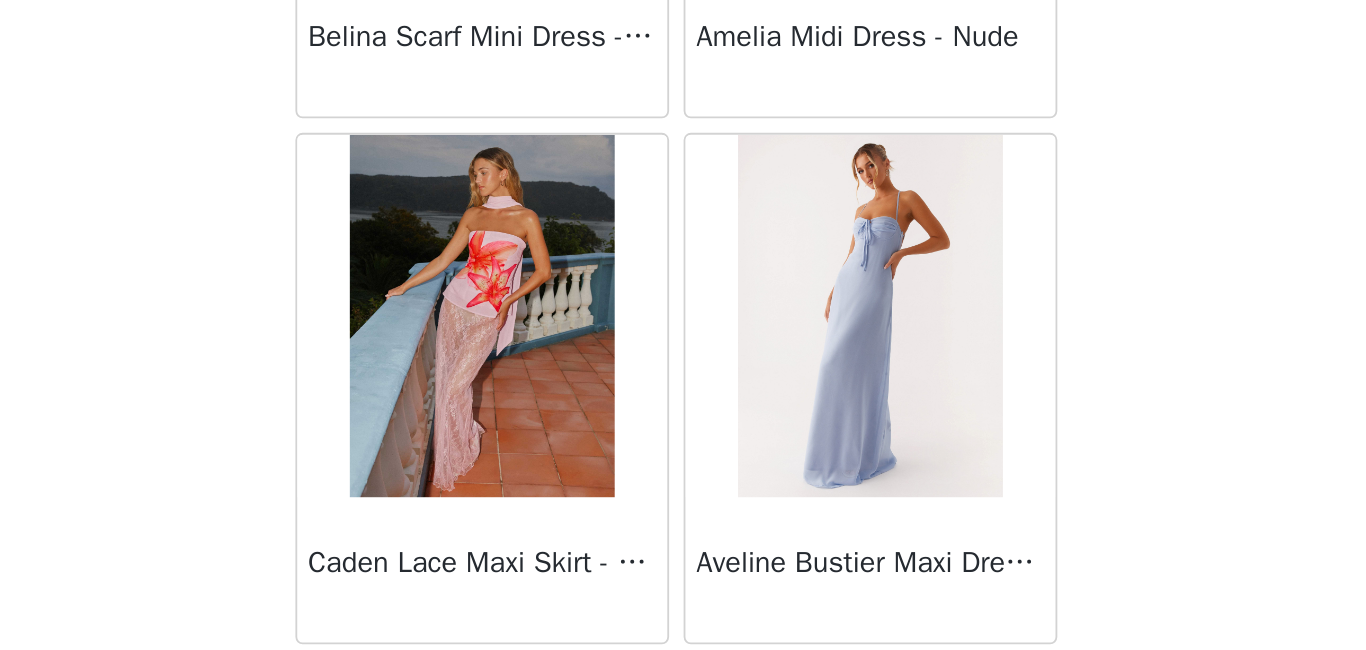 scroll, scrollTop: 72551, scrollLeft: 0, axis: vertical 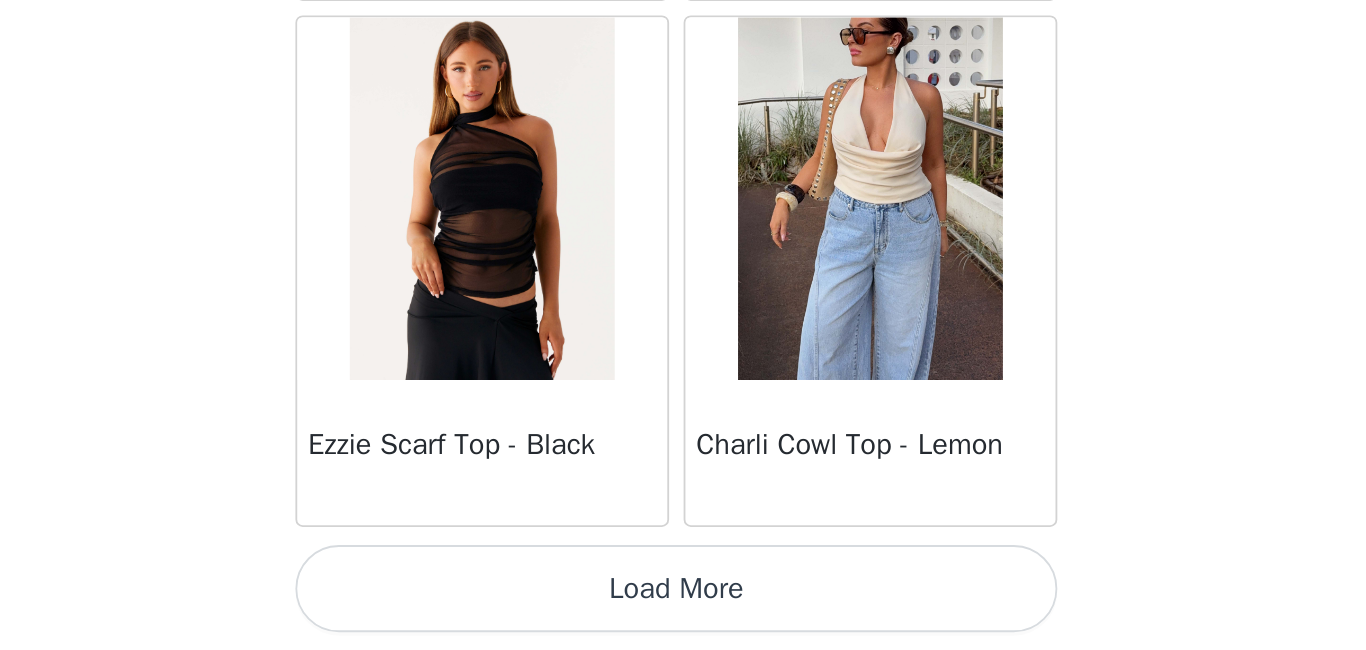 click on "Load More" at bounding box center (683, 616) 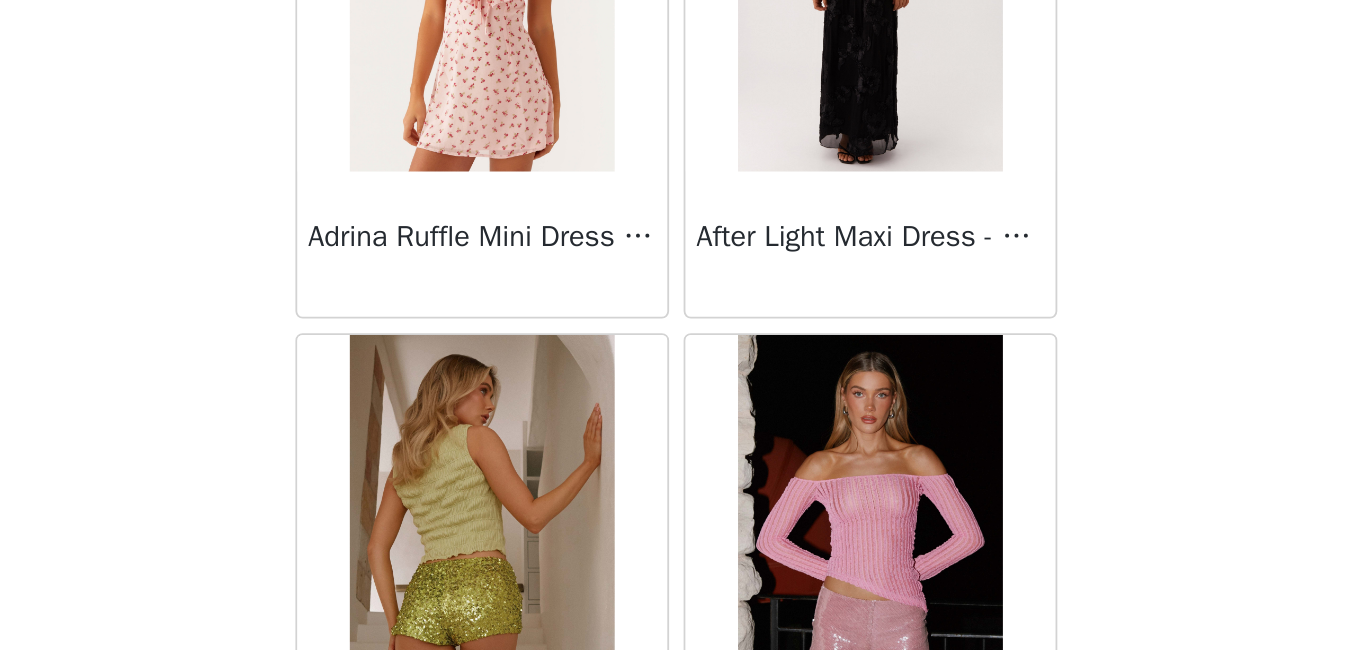 scroll, scrollTop: 77810, scrollLeft: 0, axis: vertical 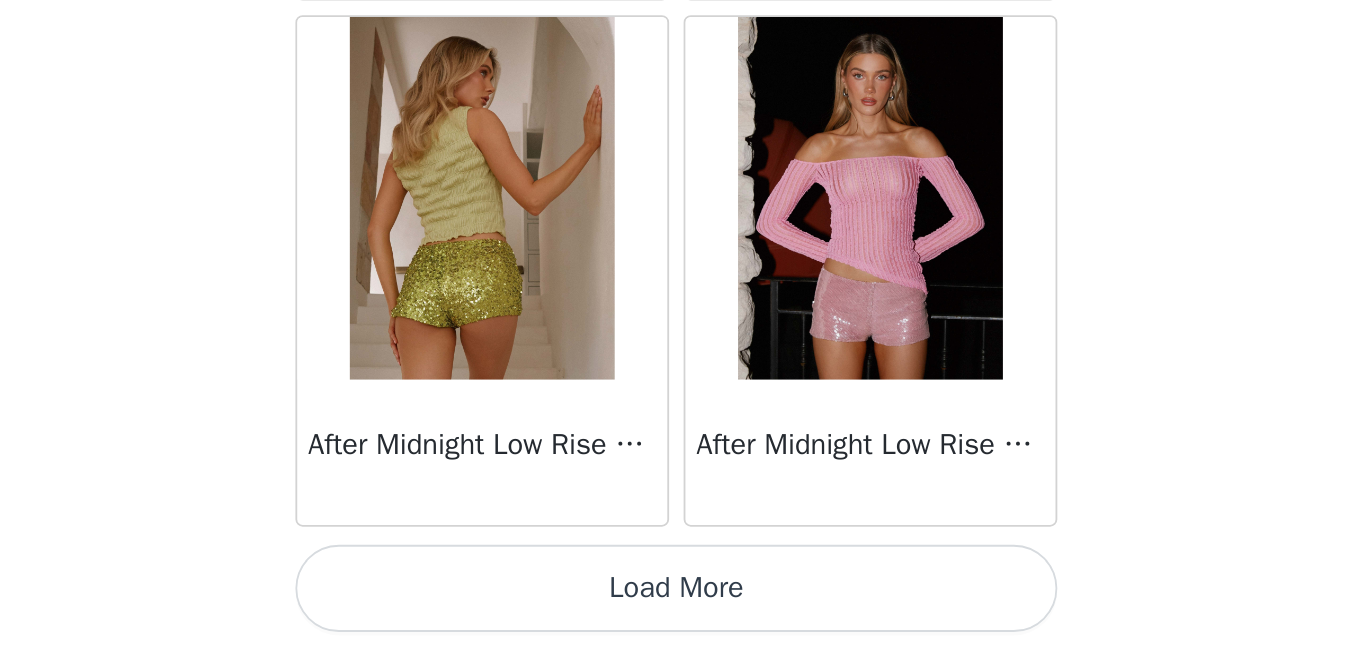 click on "Load More" at bounding box center [683, 616] 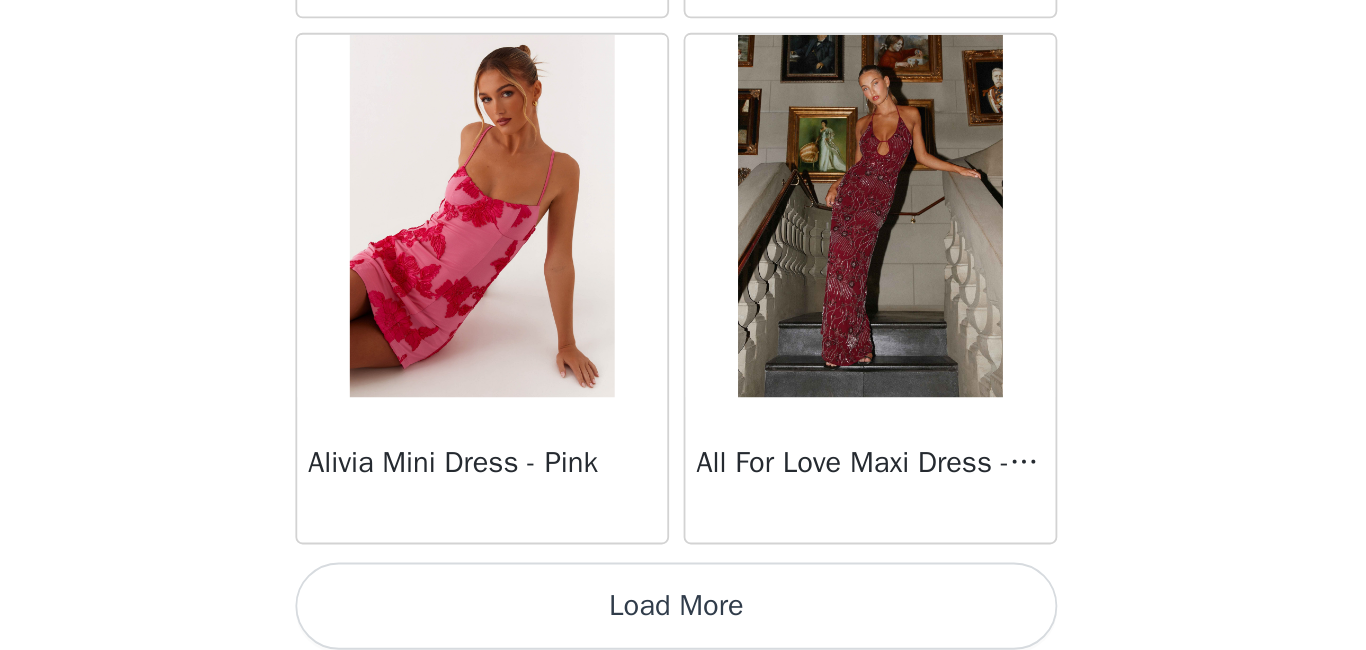 scroll, scrollTop: 80710, scrollLeft: 0, axis: vertical 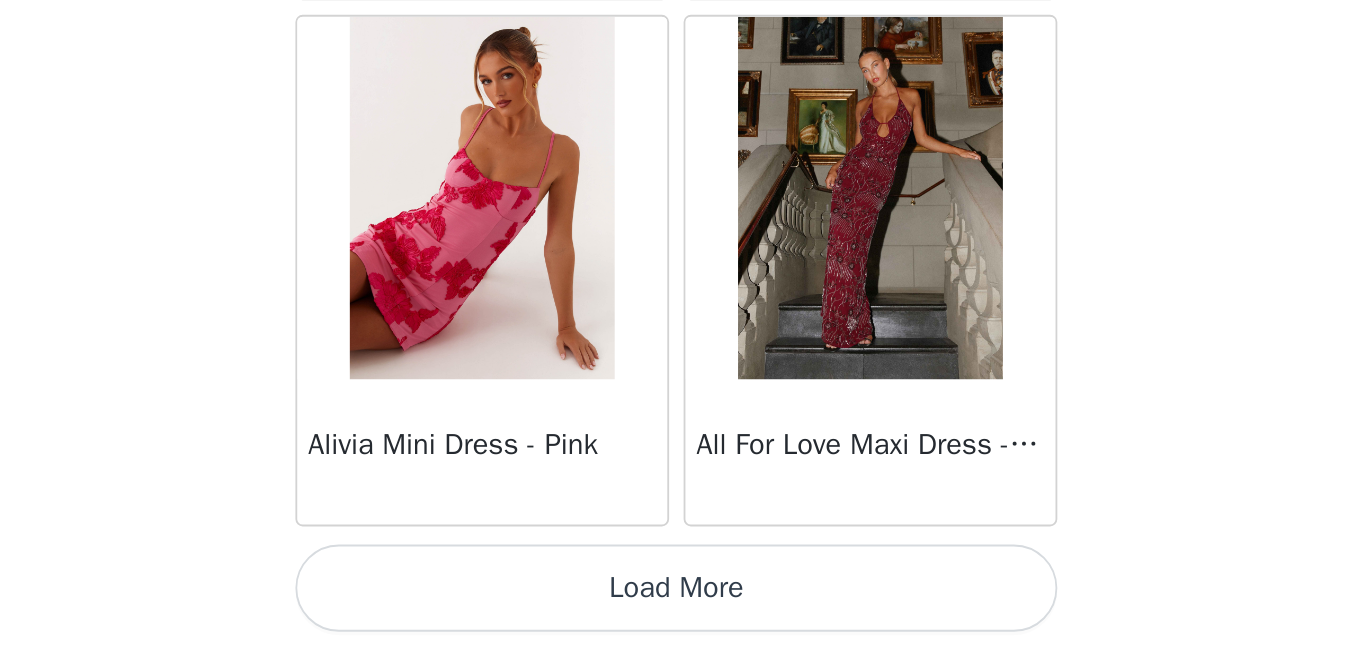 click on "Load More" at bounding box center (683, 616) 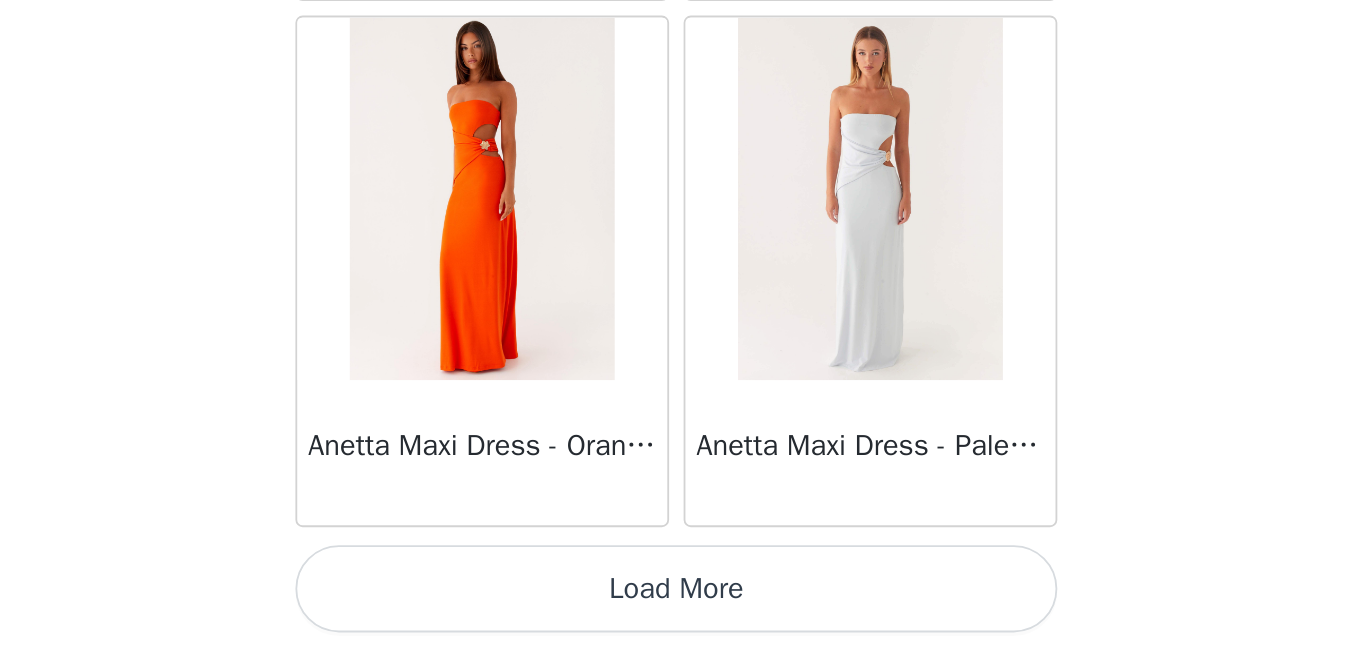 scroll, scrollTop: 83062, scrollLeft: 0, axis: vertical 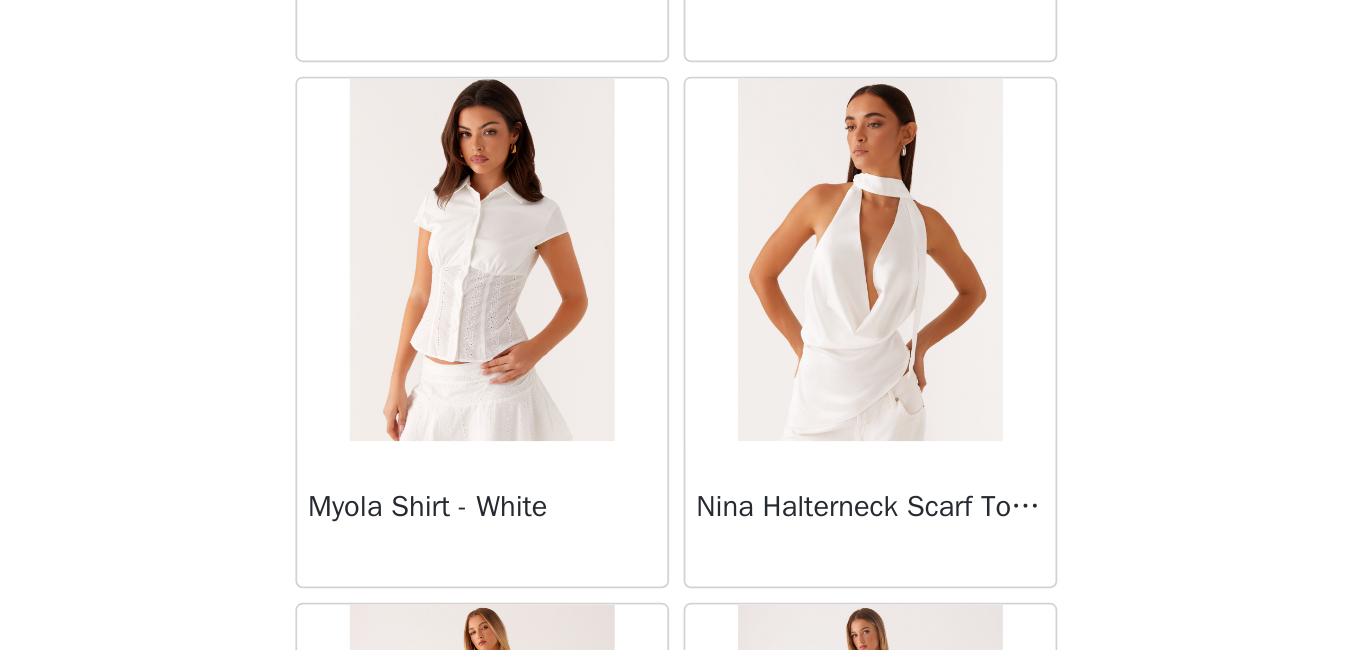 click on "Nina Halterneck Scarf Top - White" at bounding box center [790, 571] 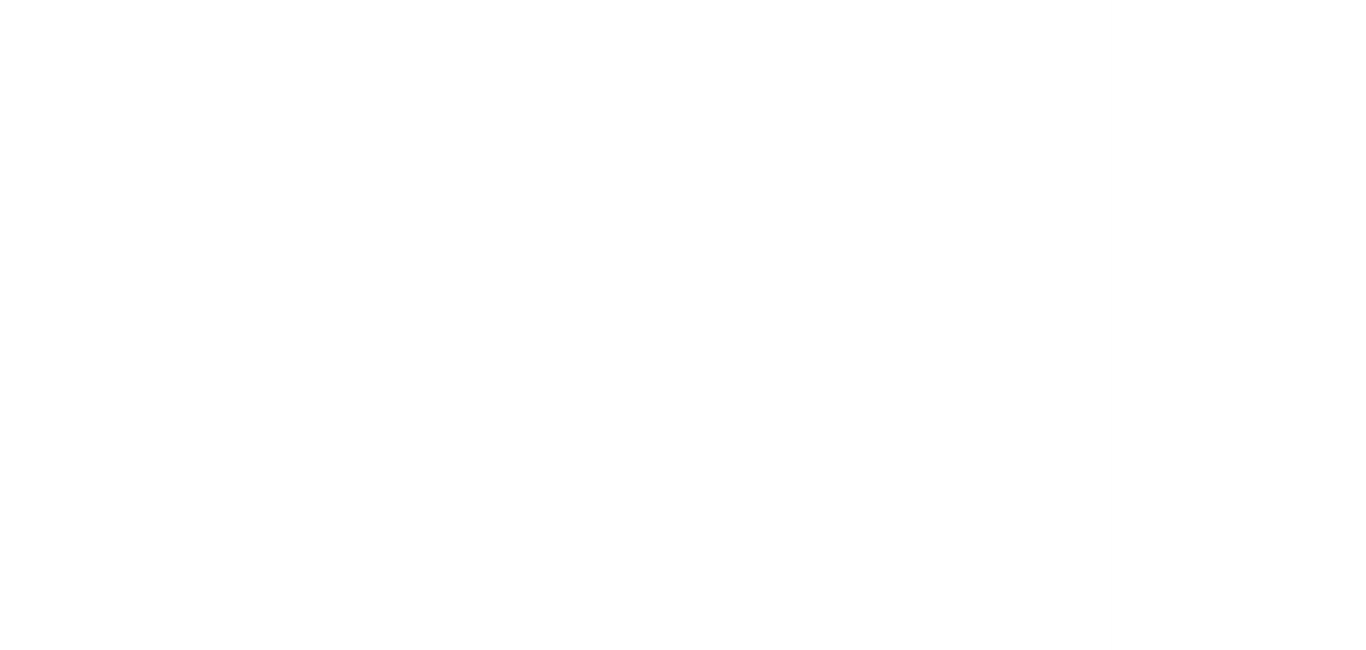 scroll, scrollTop: 0, scrollLeft: 0, axis: both 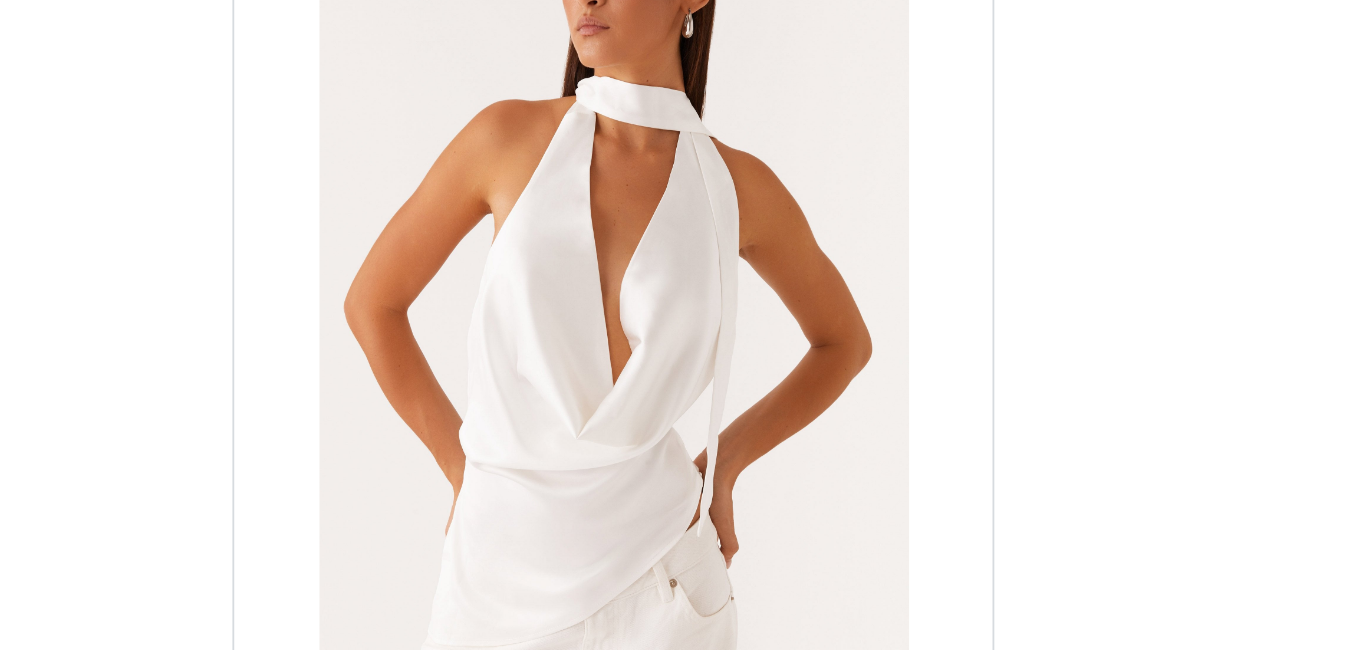 click at bounding box center [683, 325] 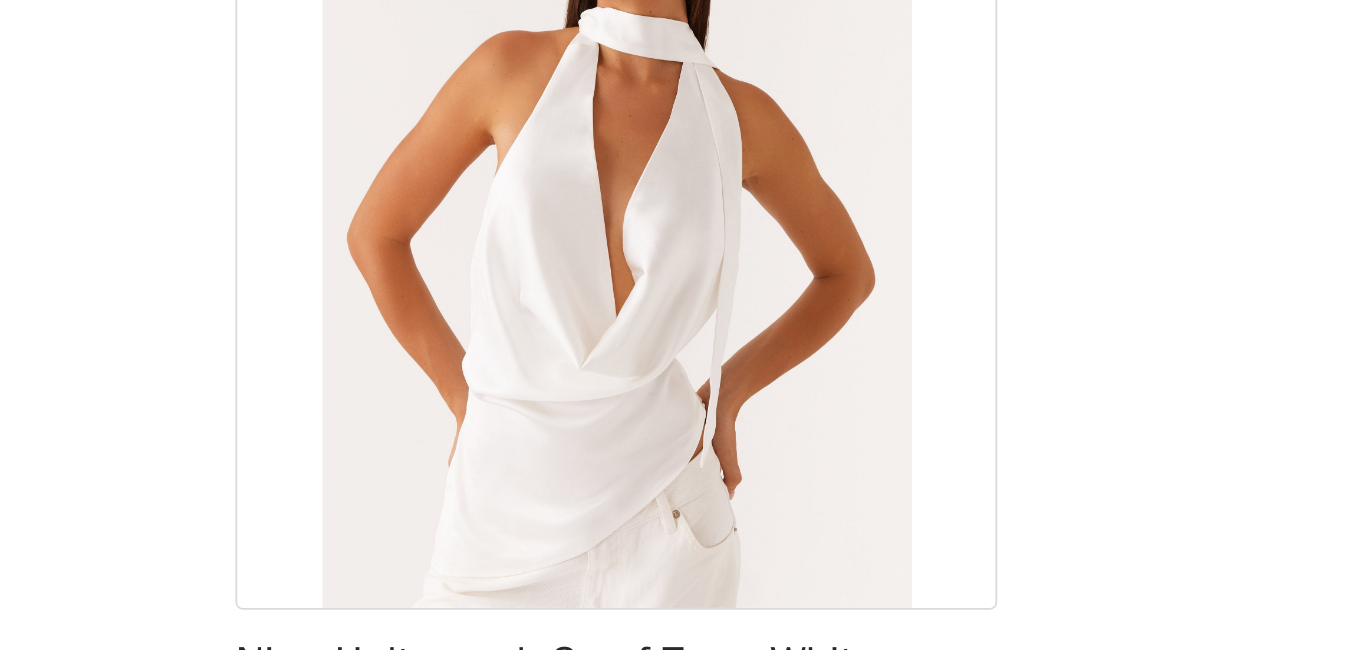 scroll, scrollTop: 31, scrollLeft: 0, axis: vertical 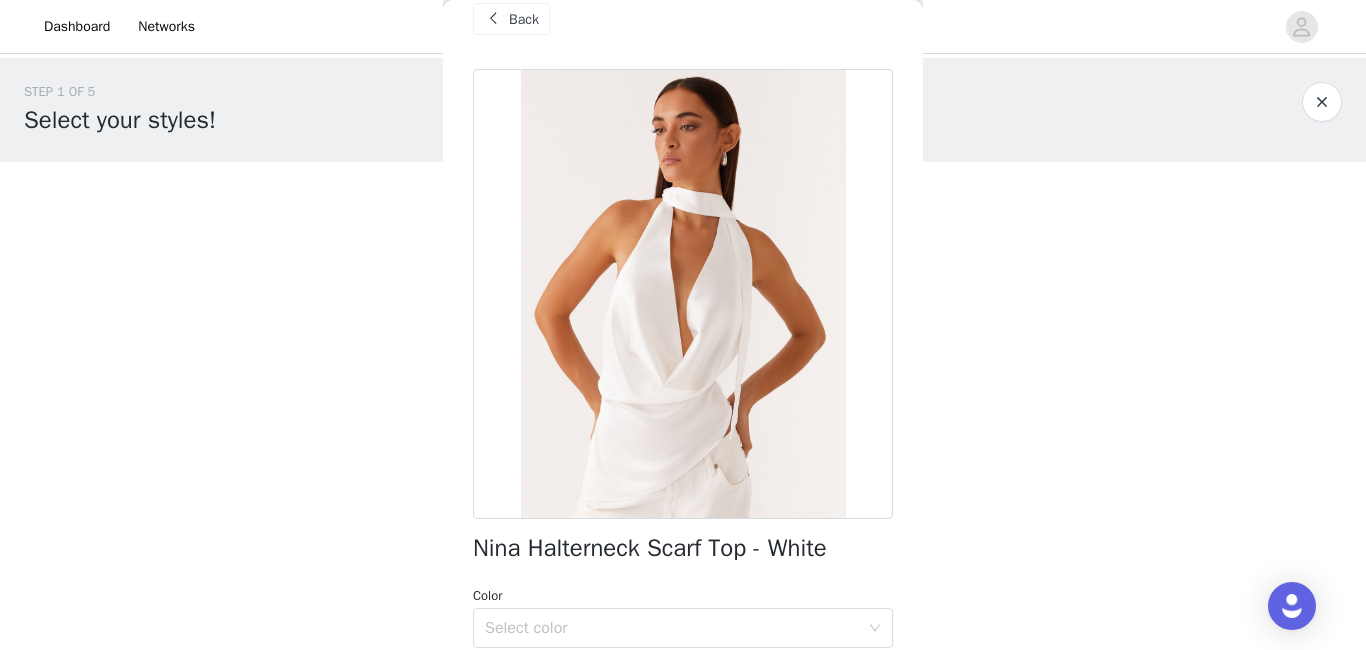 click on "Back" at bounding box center (524, 19) 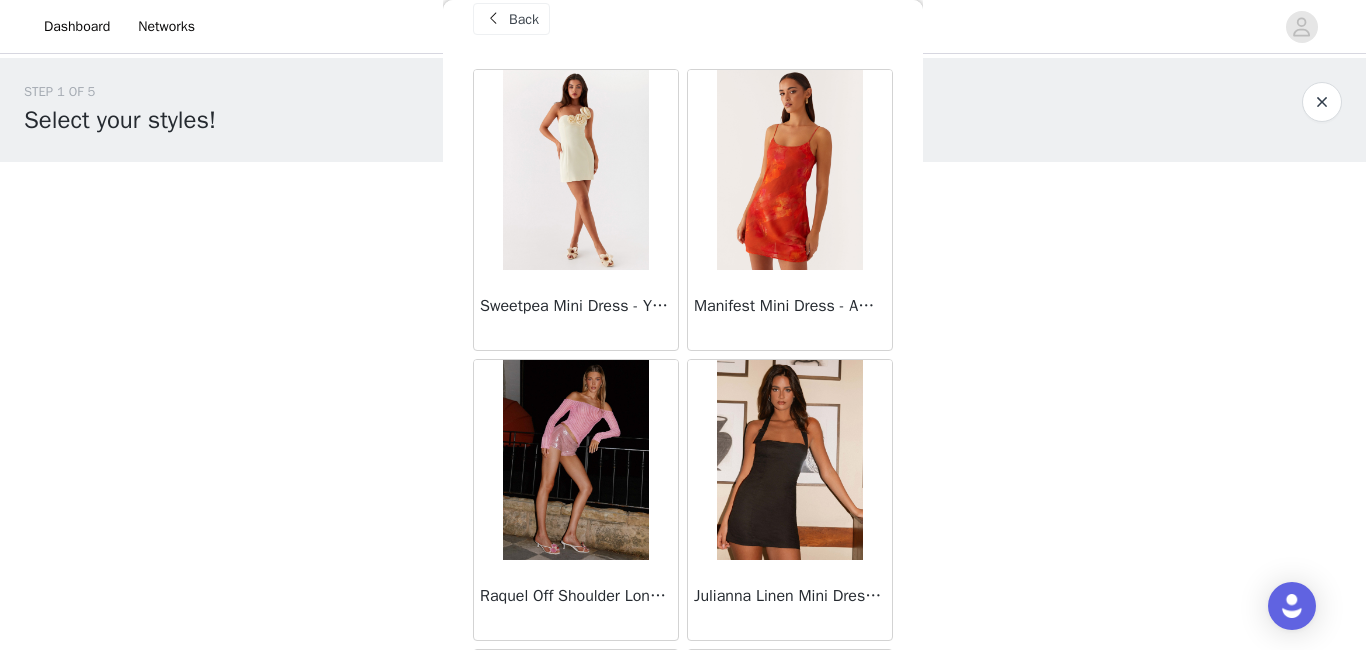 scroll, scrollTop: 0, scrollLeft: 0, axis: both 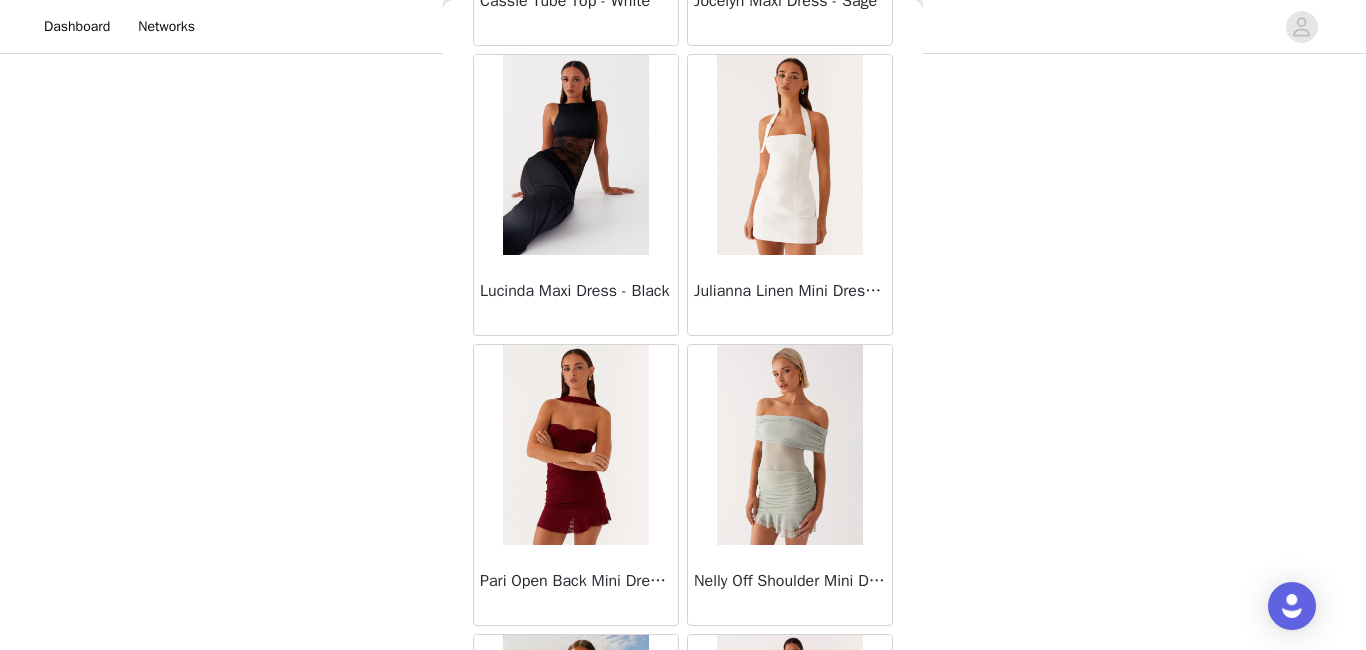 click at bounding box center (789, 155) 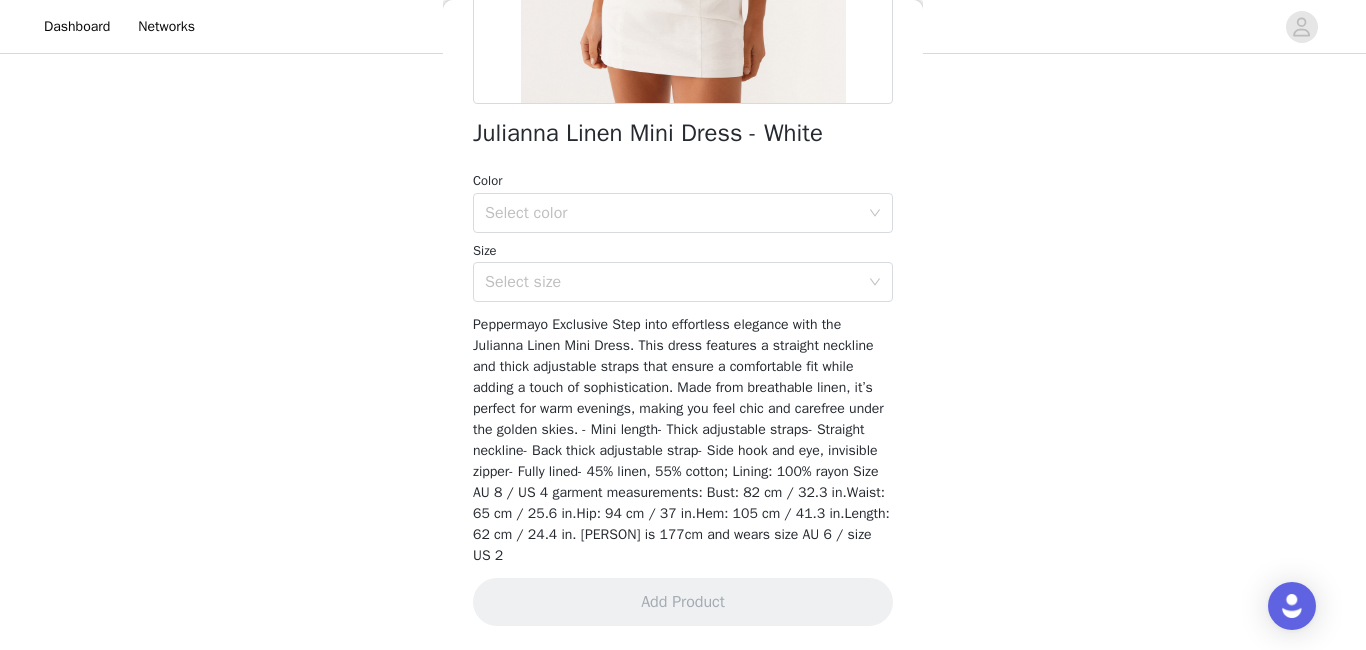 scroll, scrollTop: 452, scrollLeft: 0, axis: vertical 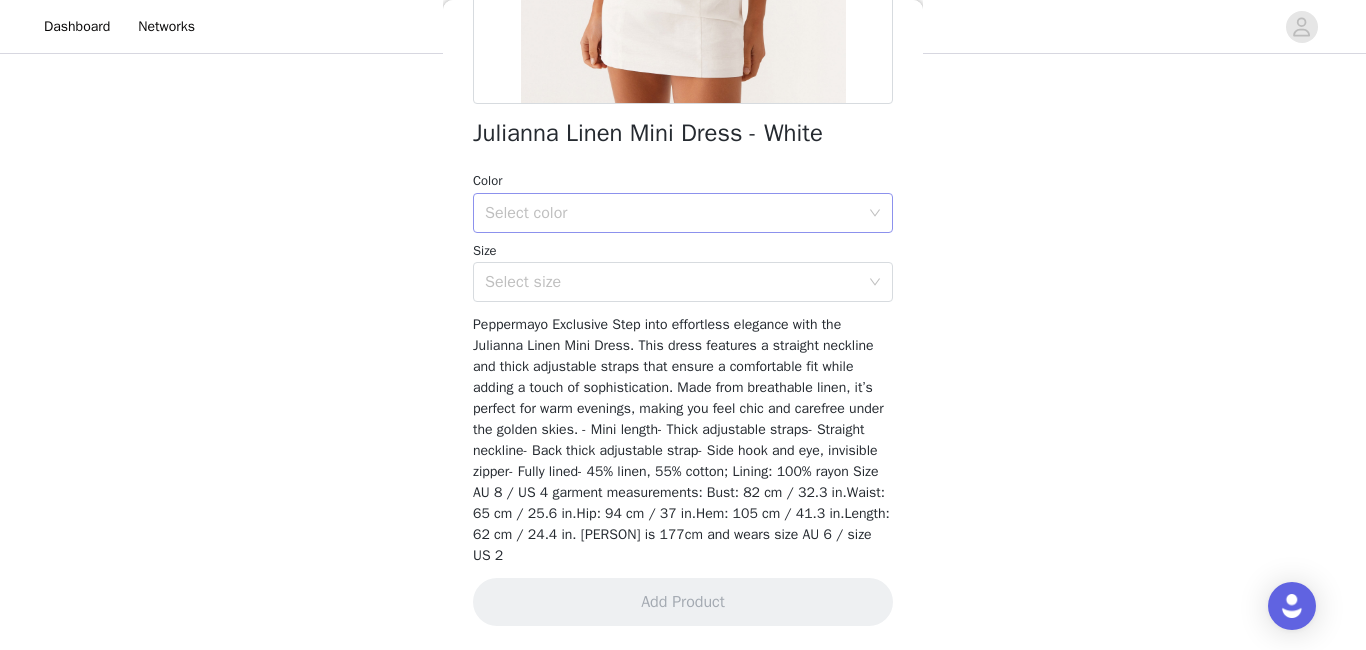 click on "Select color" at bounding box center [672, 213] 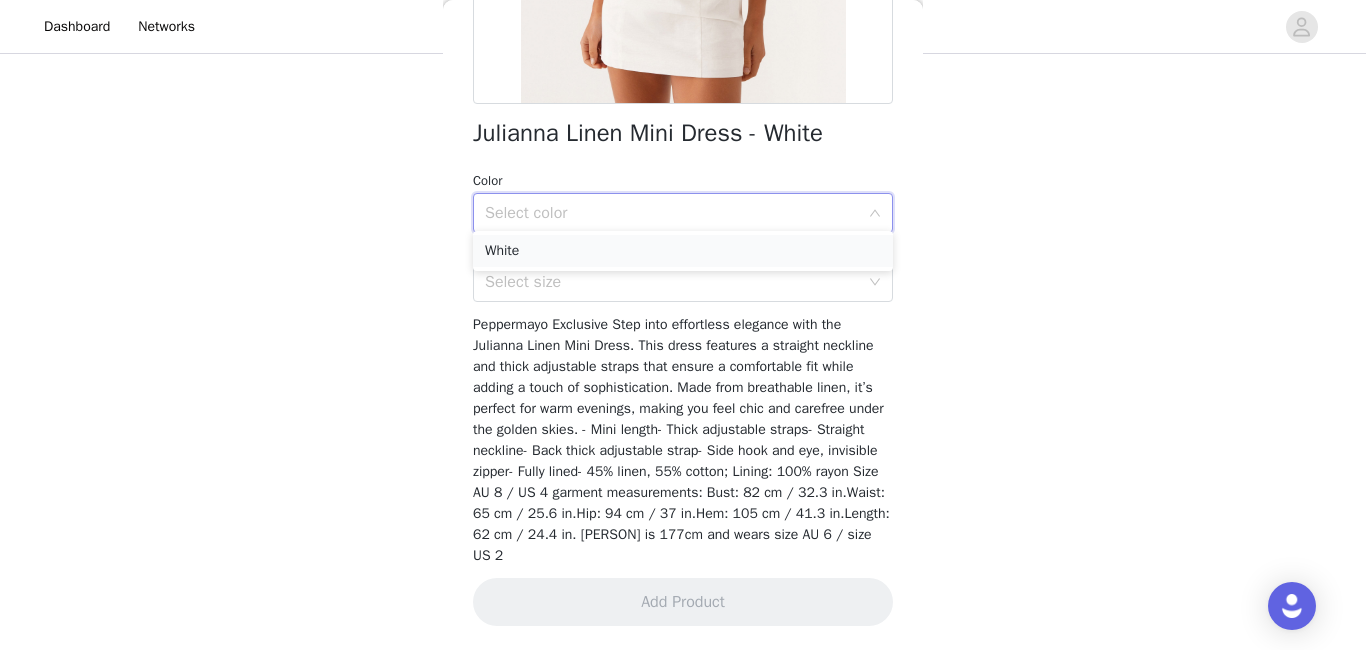 click on "White" at bounding box center (683, 251) 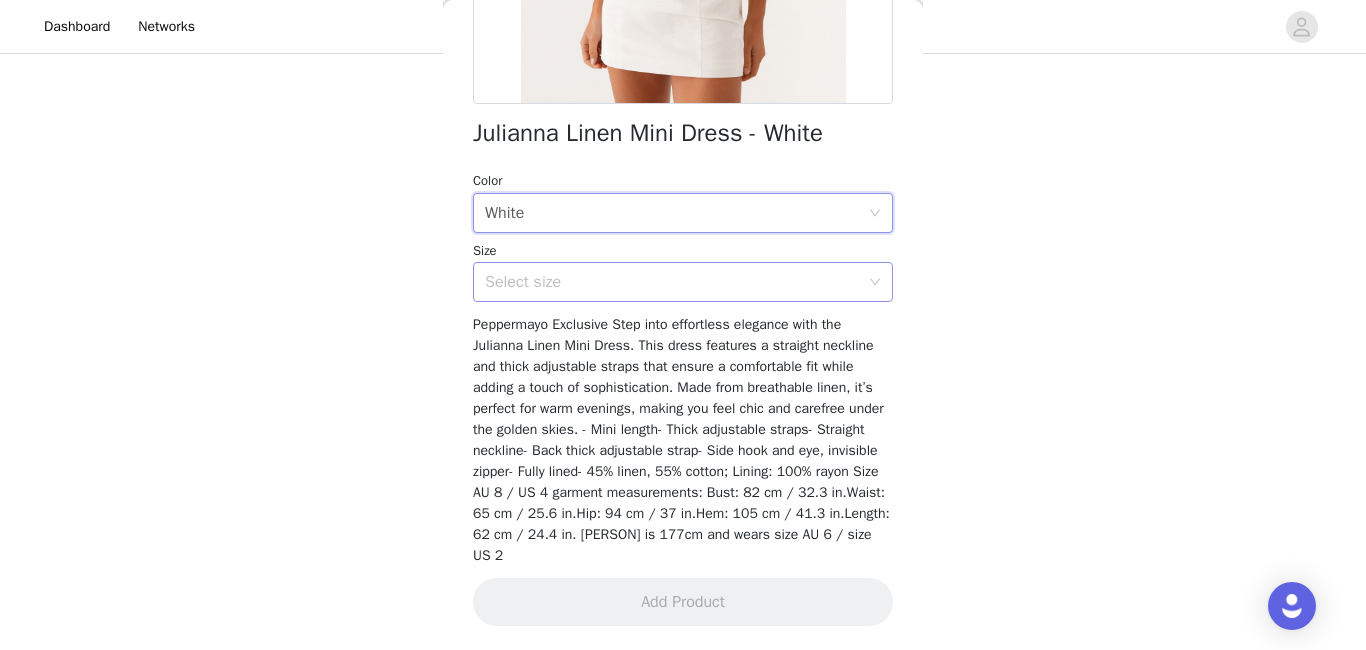click on "Select size" at bounding box center [672, 282] 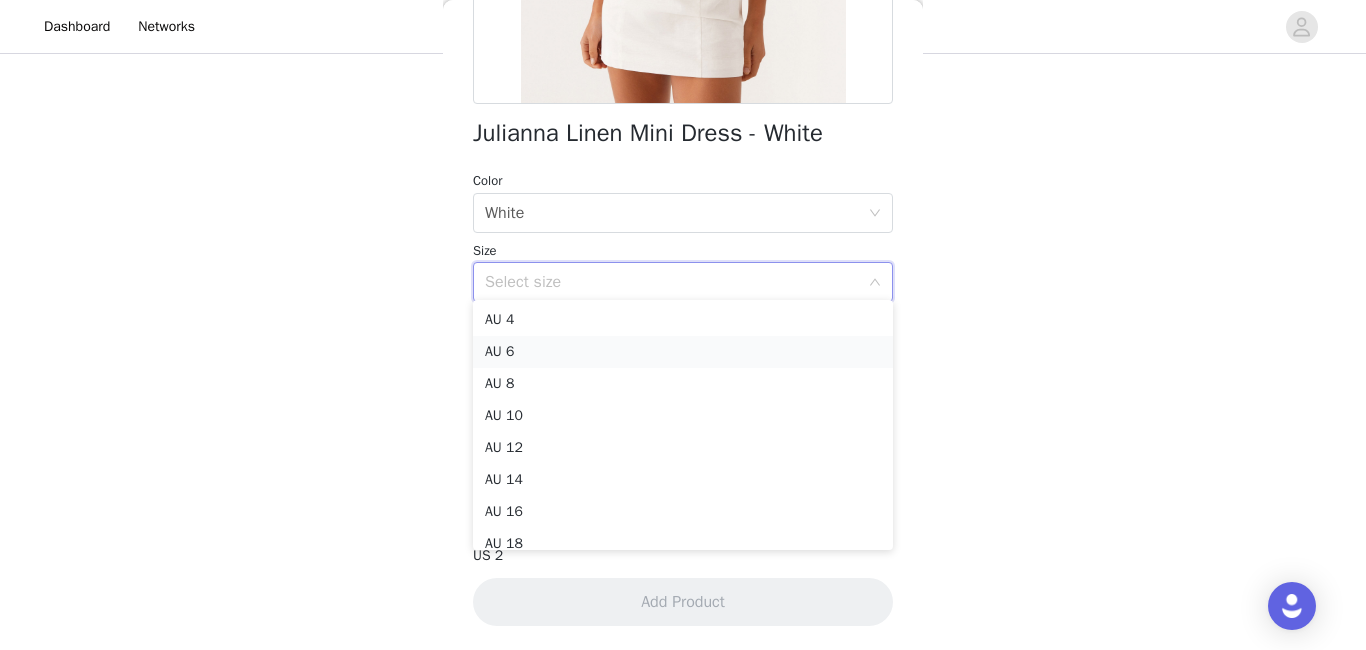 click on "AU 6" at bounding box center (683, 352) 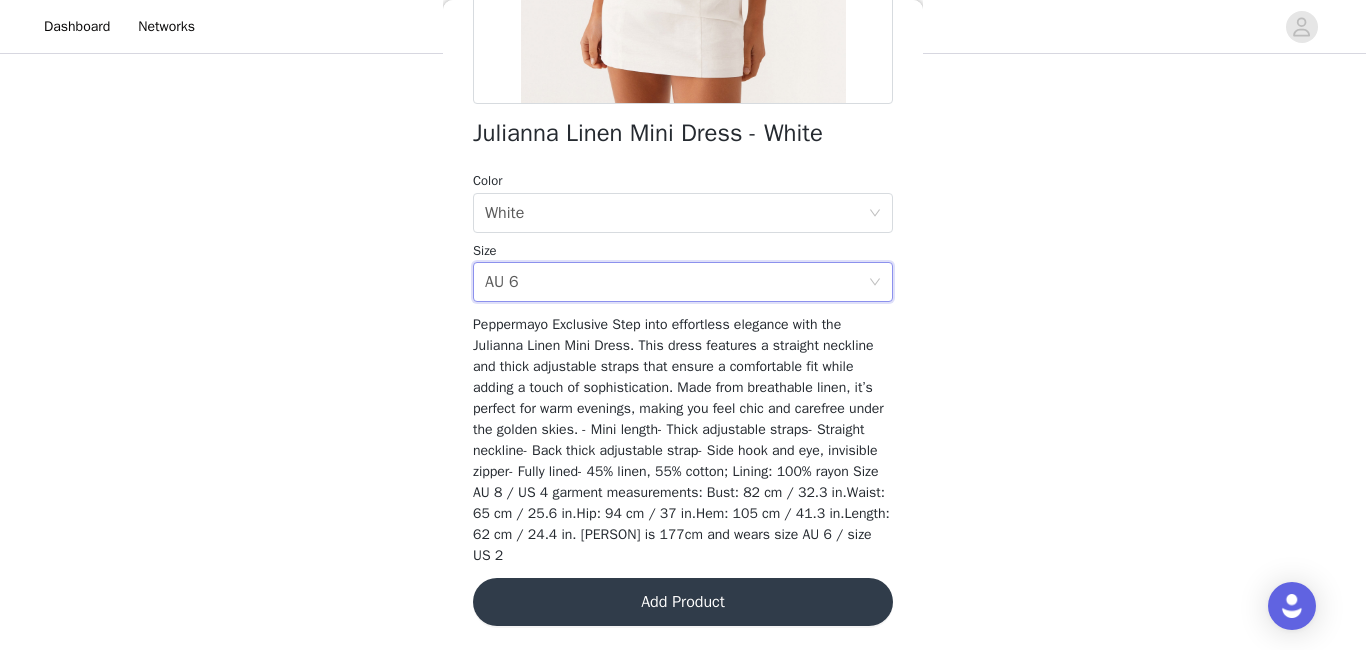 click on "Add Product" at bounding box center (683, 602) 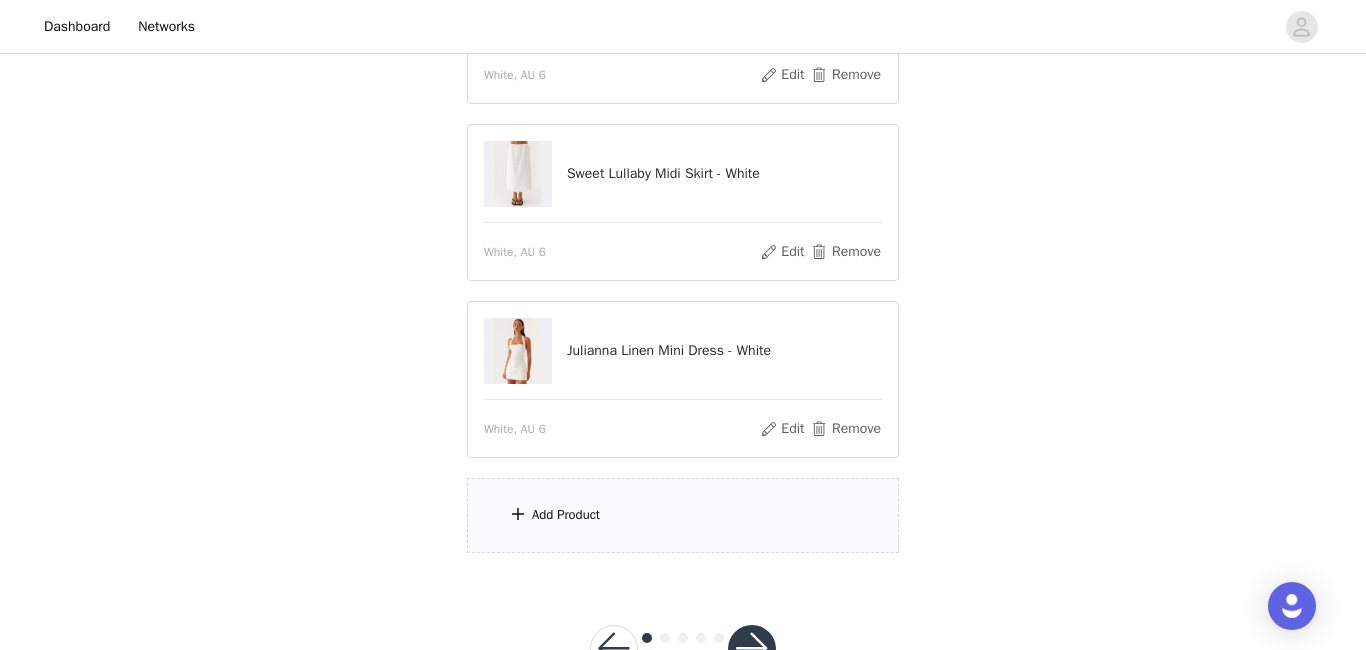 scroll, scrollTop: 359, scrollLeft: 0, axis: vertical 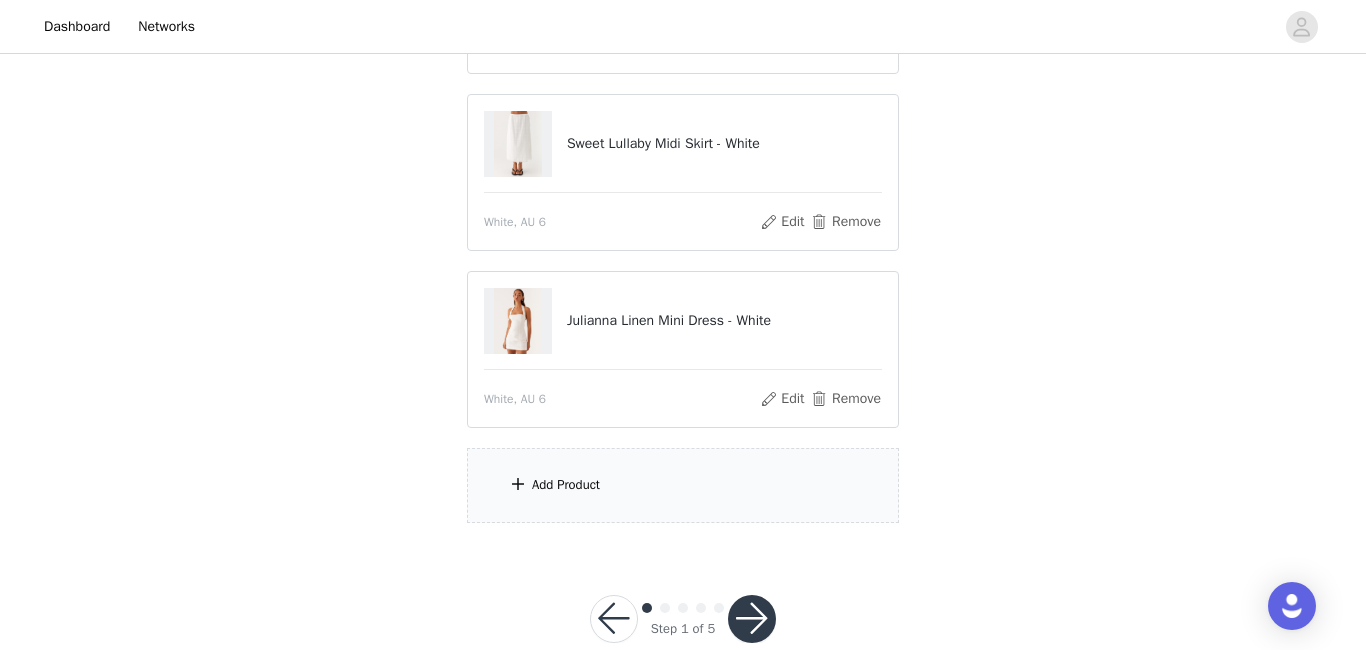 click on "Add Product" at bounding box center (683, 485) 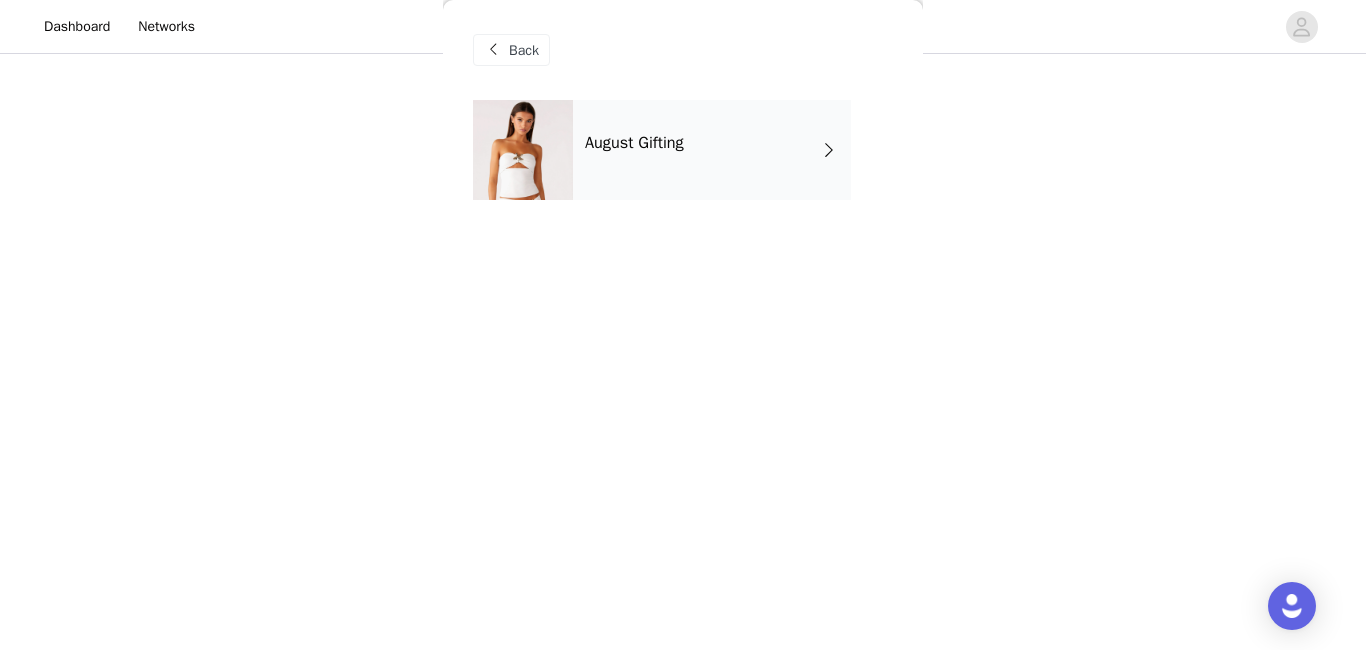 click on "August Gifting" at bounding box center [712, 150] 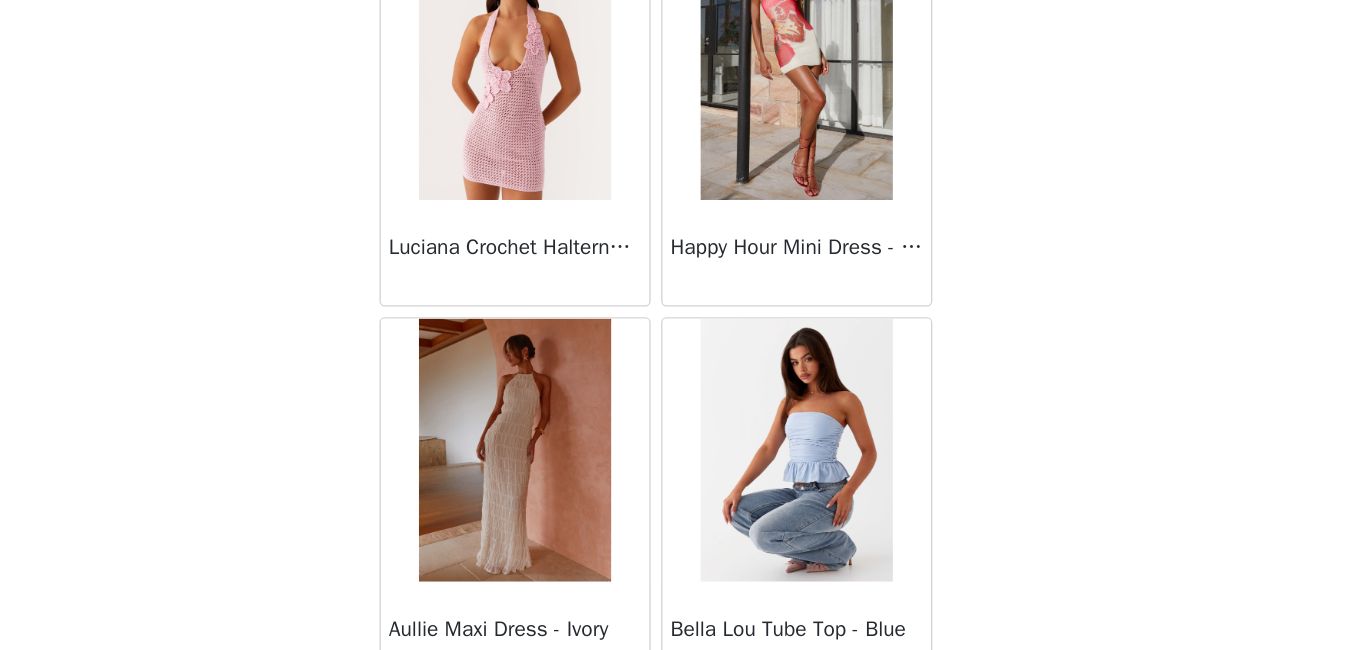 scroll, scrollTop: 2410, scrollLeft: 0, axis: vertical 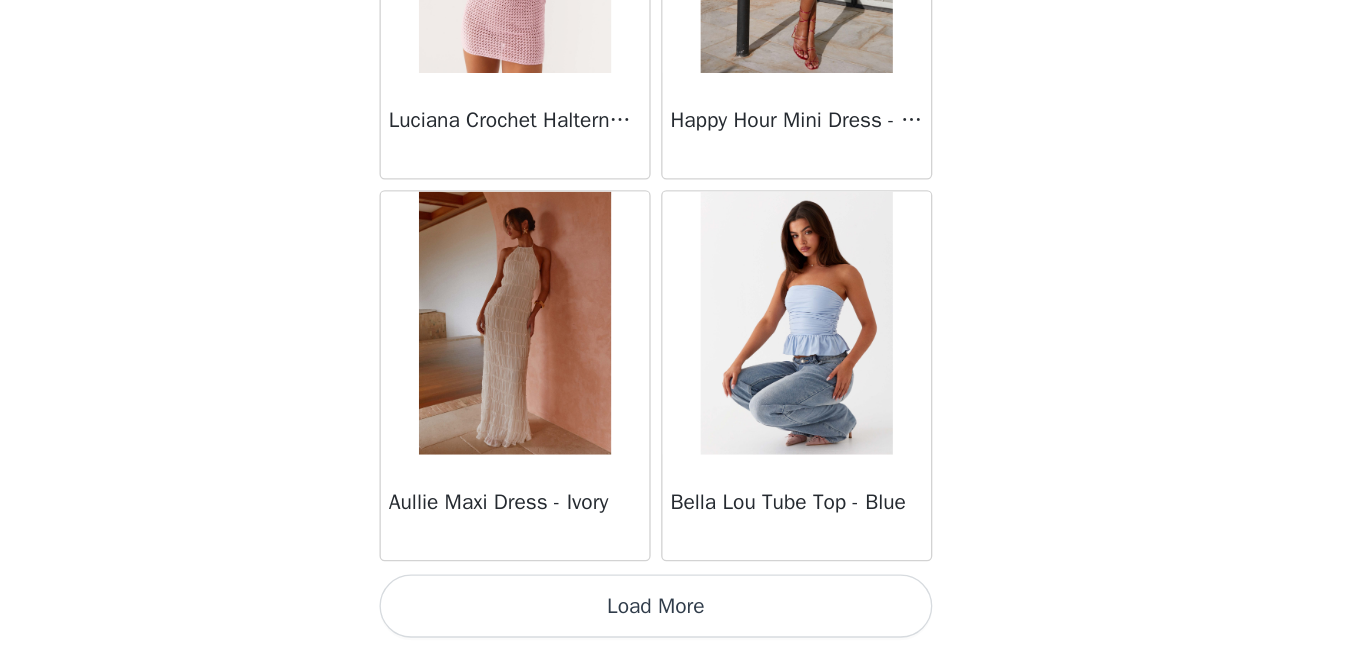 click on "Load More" at bounding box center [683, 616] 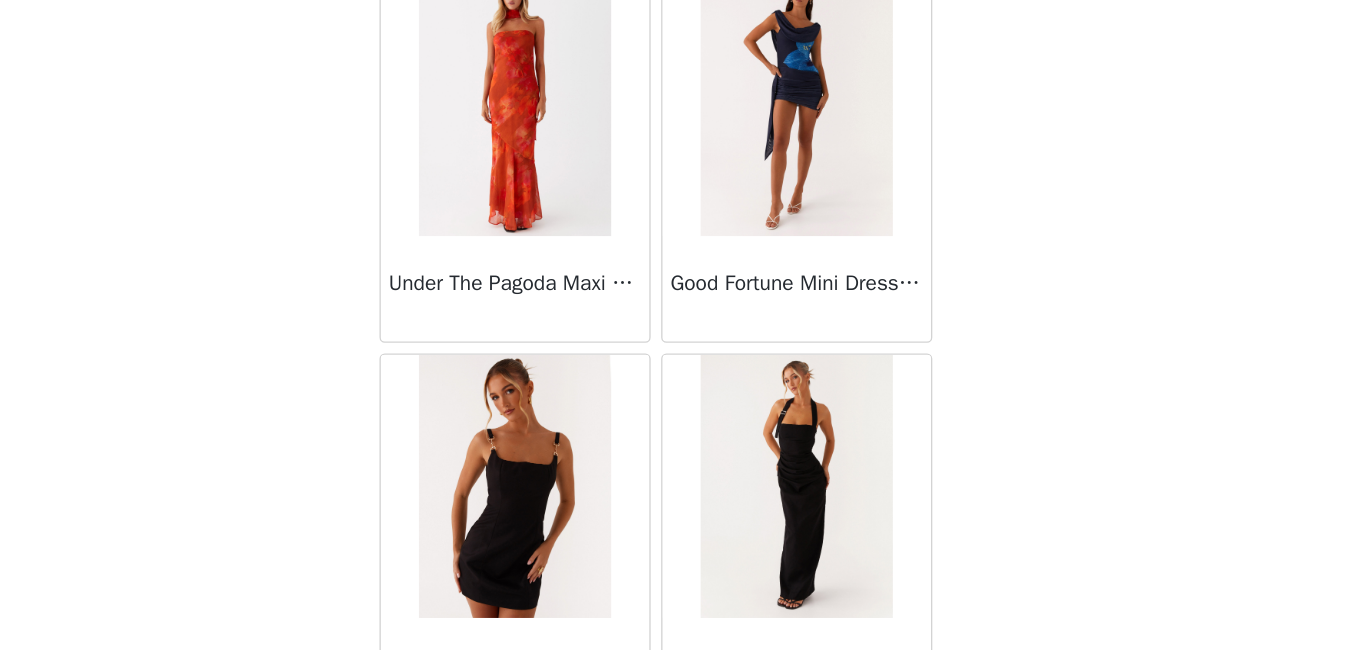 scroll, scrollTop: 5310, scrollLeft: 0, axis: vertical 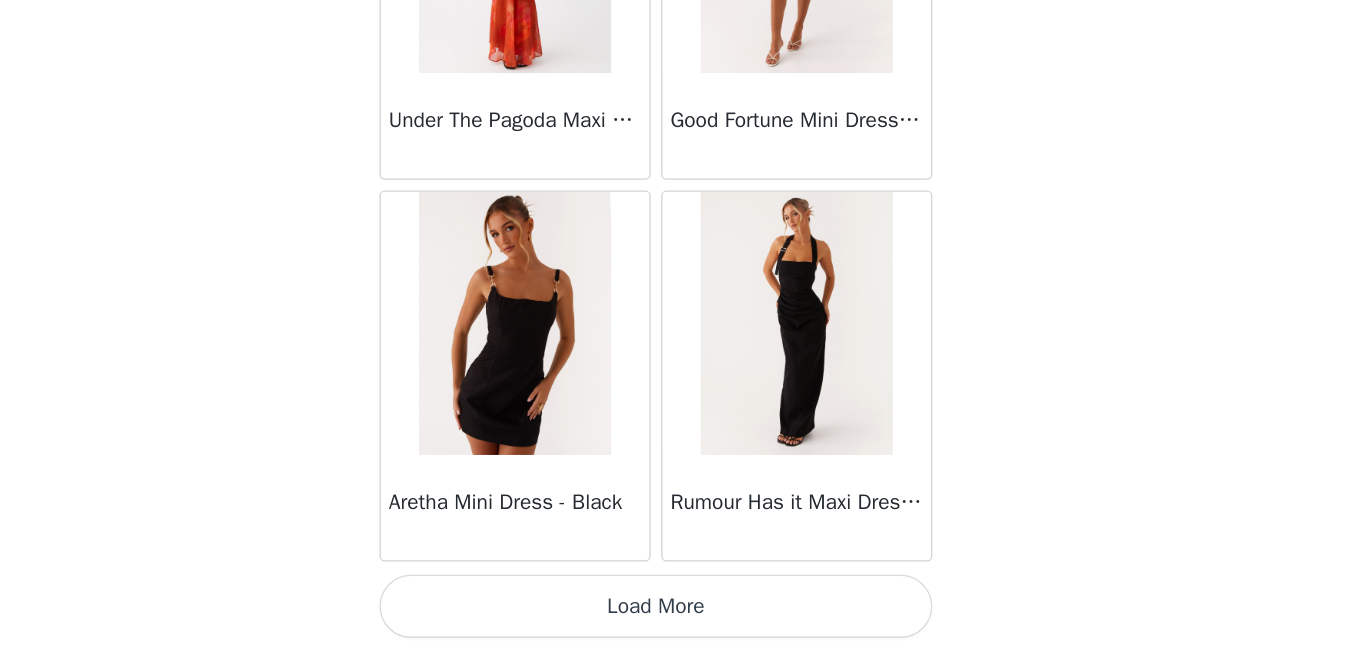 click on "Load More" at bounding box center (683, 616) 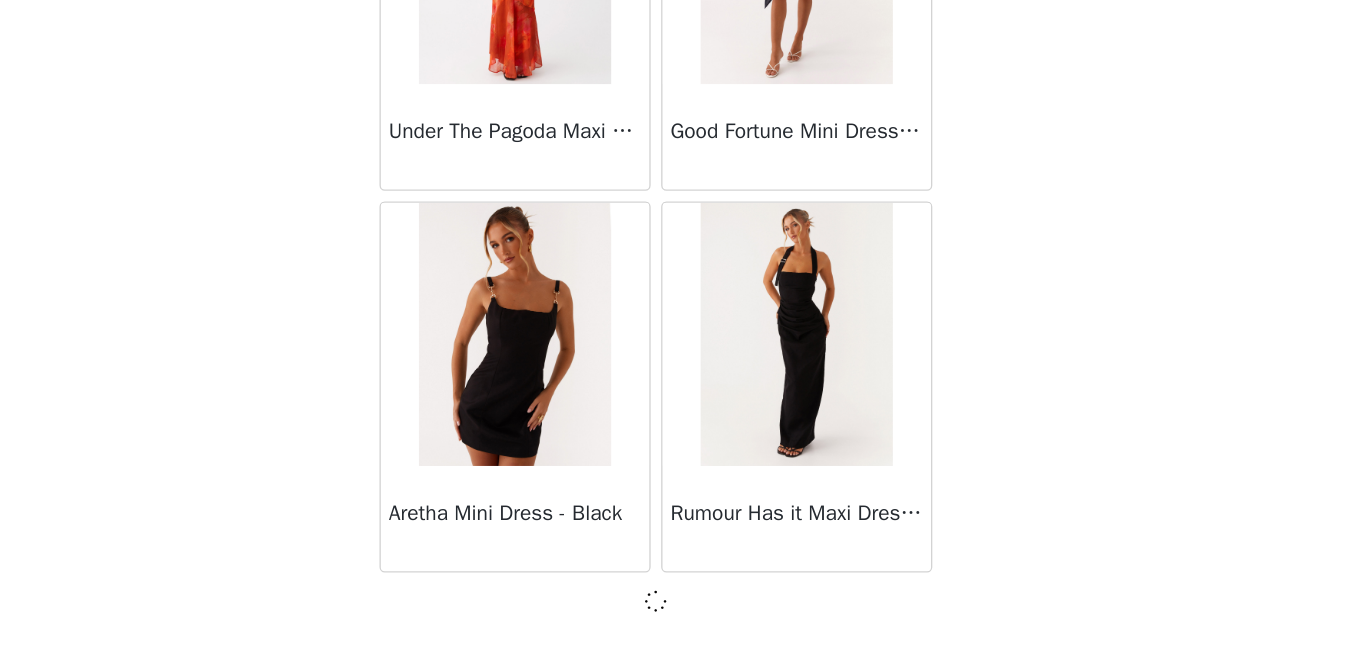 scroll, scrollTop: 5301, scrollLeft: 0, axis: vertical 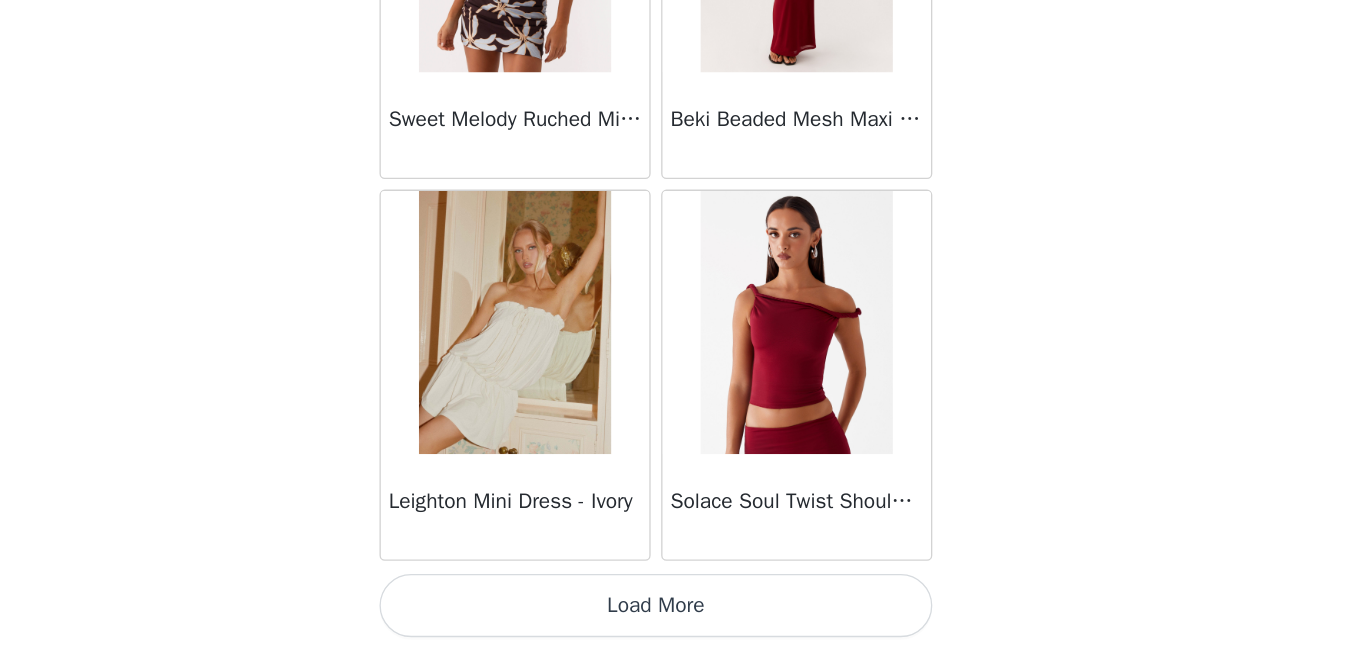 click on "Load More" at bounding box center [683, 616] 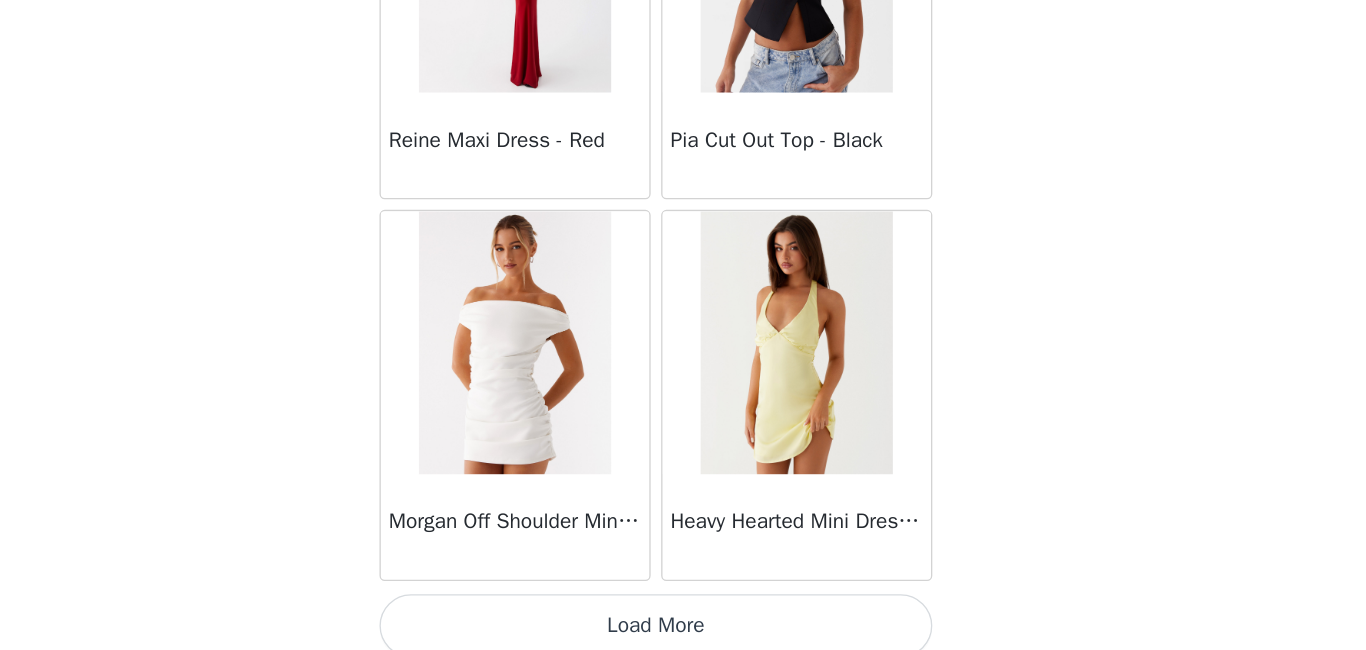 scroll, scrollTop: 11110, scrollLeft: 0, axis: vertical 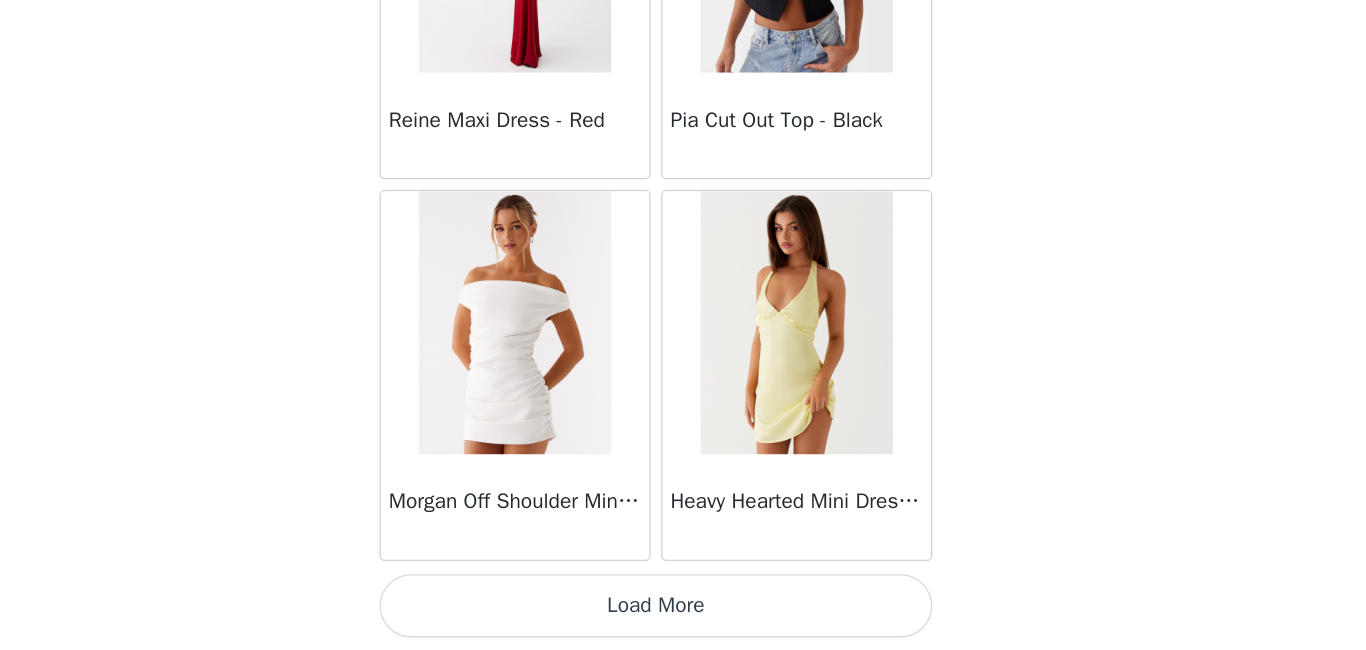 click on "Load More" at bounding box center [683, 616] 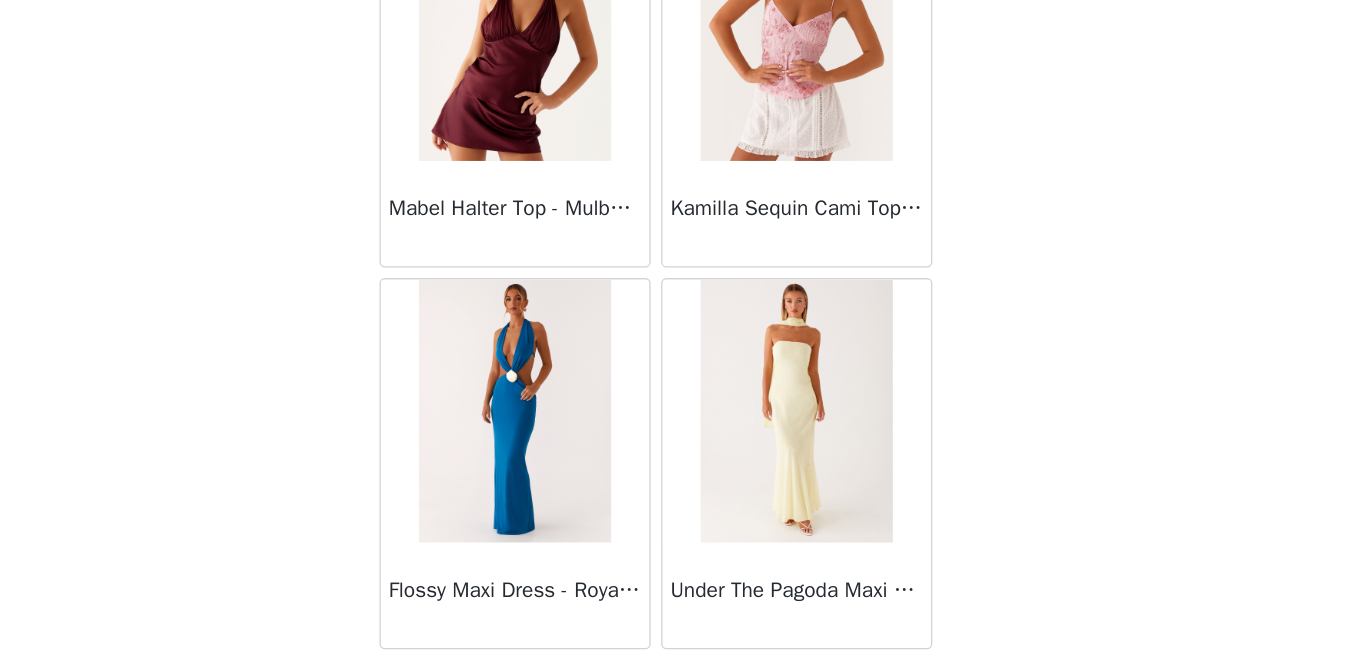 scroll, scrollTop: 14010, scrollLeft: 0, axis: vertical 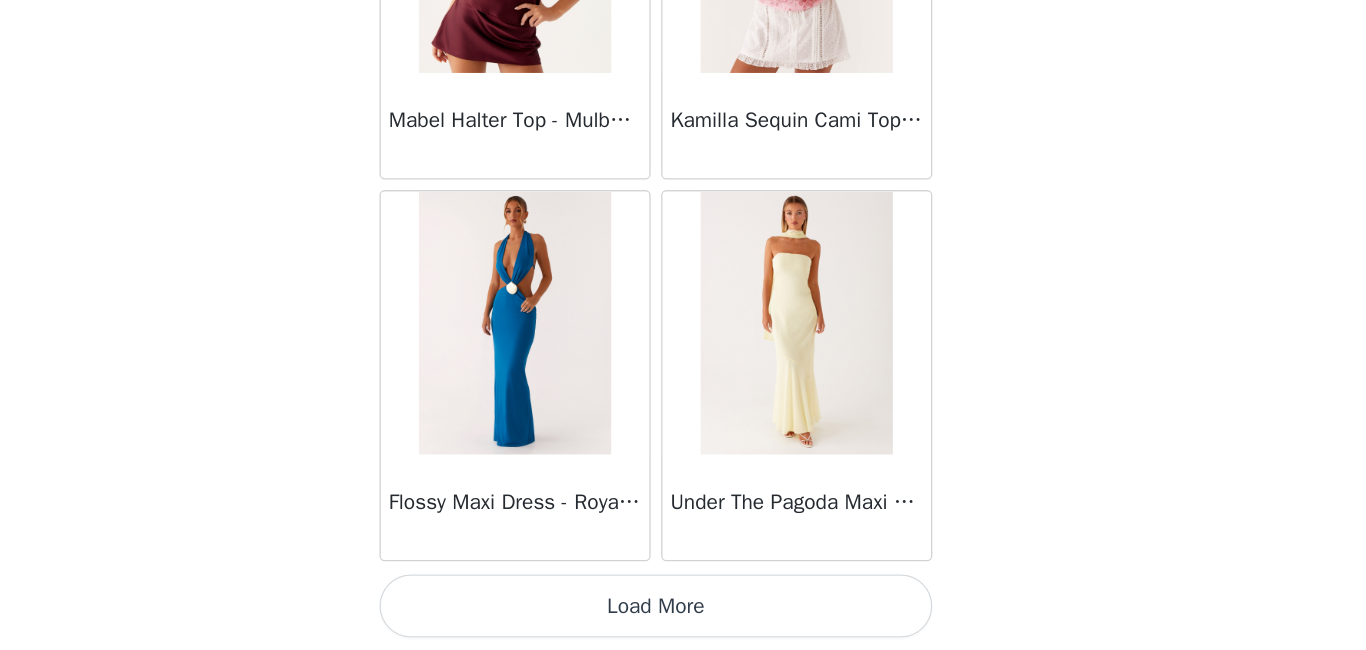 click on "Load More" at bounding box center (683, 616) 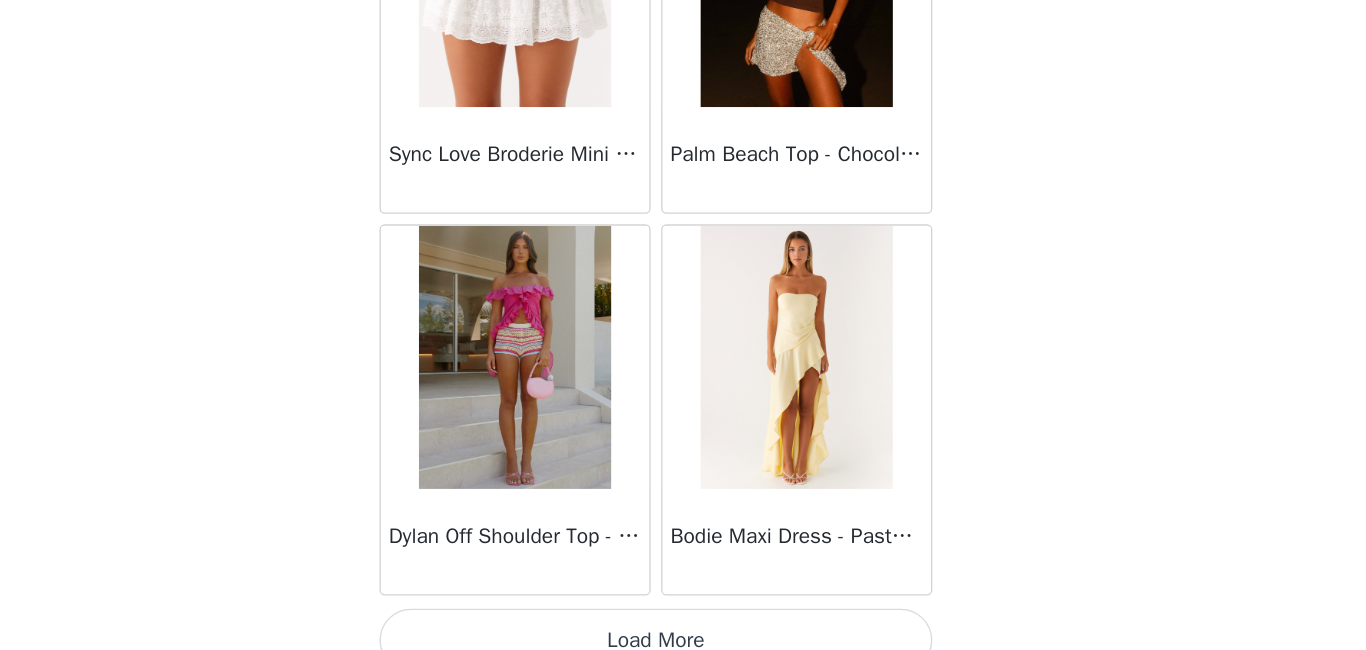scroll, scrollTop: 16910, scrollLeft: 0, axis: vertical 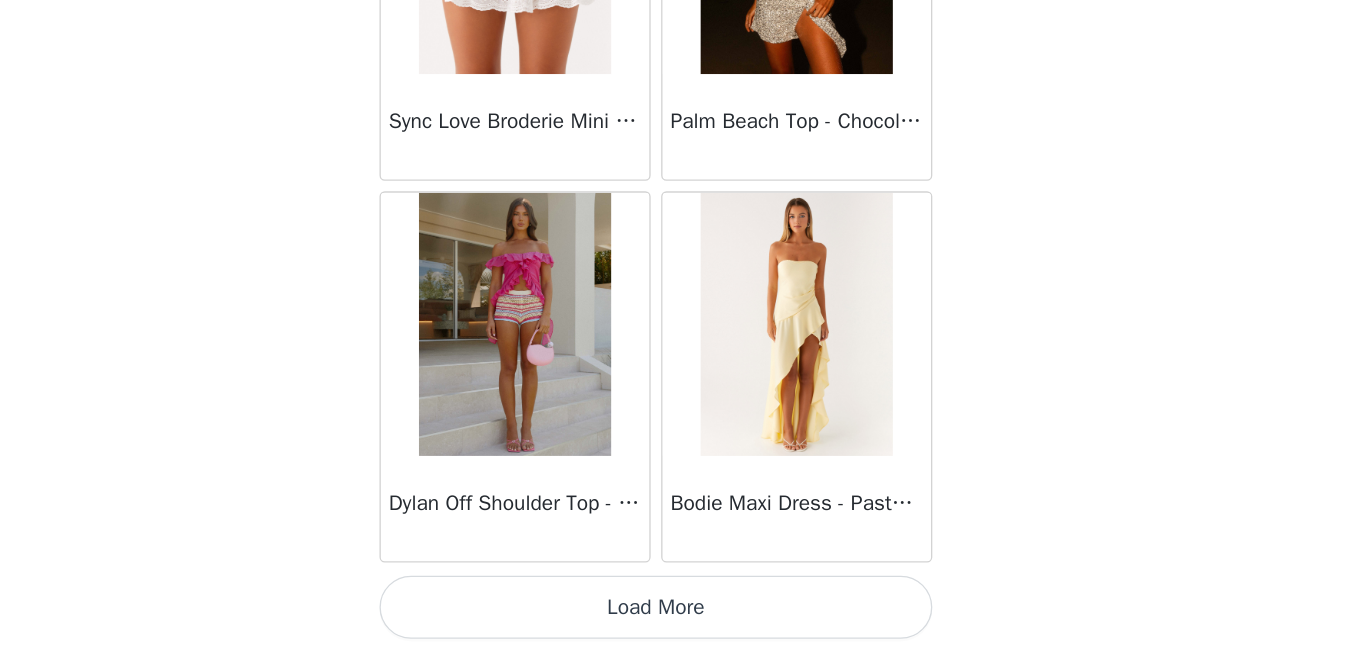 click on "Load More" at bounding box center [683, 616] 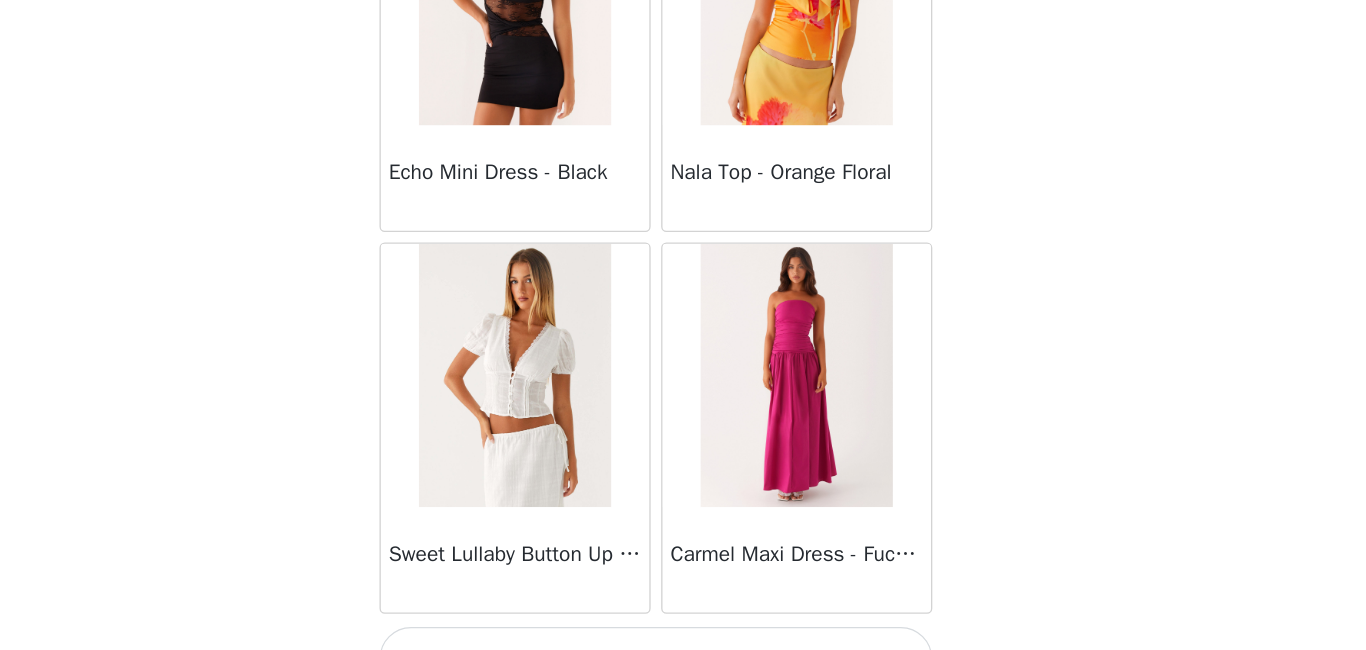 scroll, scrollTop: 19810, scrollLeft: 0, axis: vertical 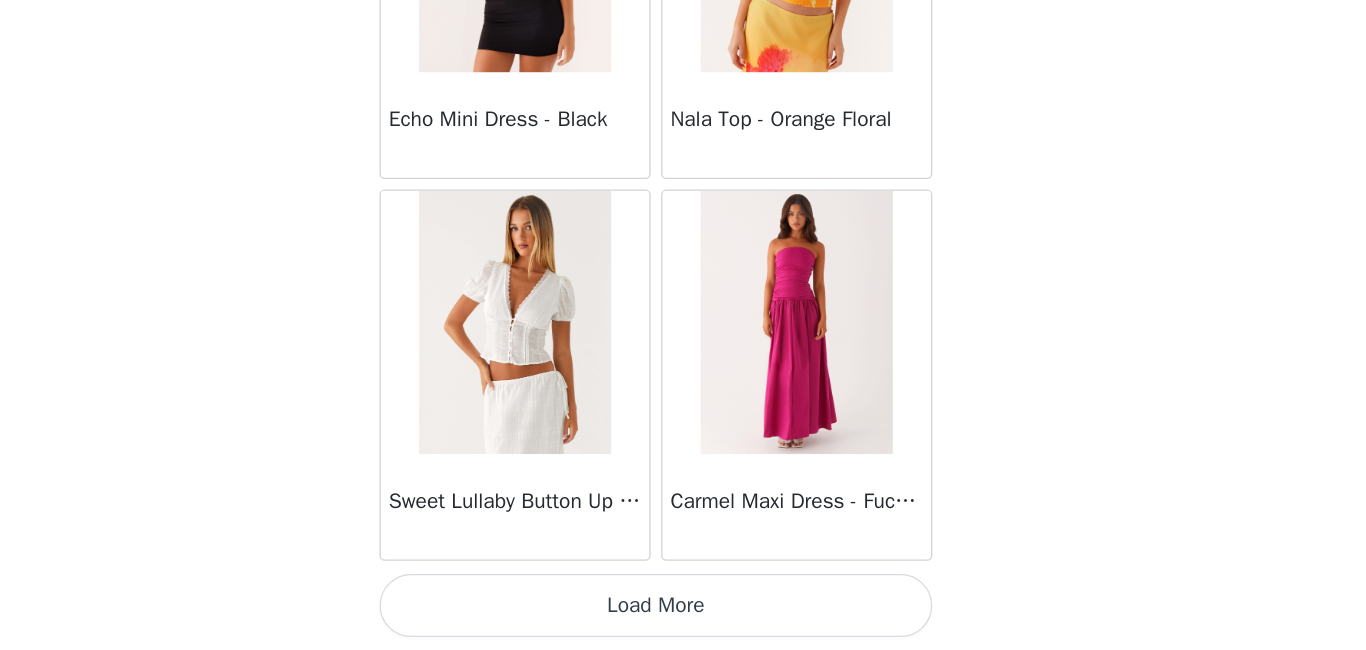 click on "Load More" at bounding box center [683, 616] 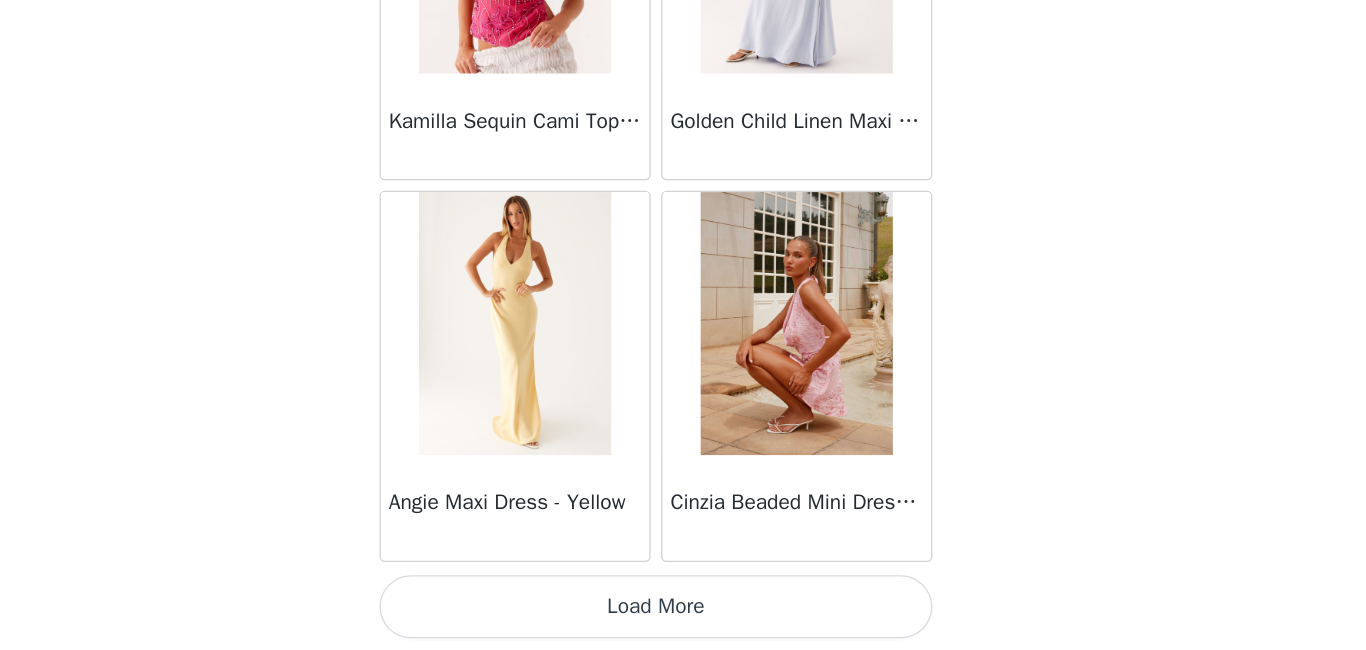 scroll, scrollTop: 22710, scrollLeft: 0, axis: vertical 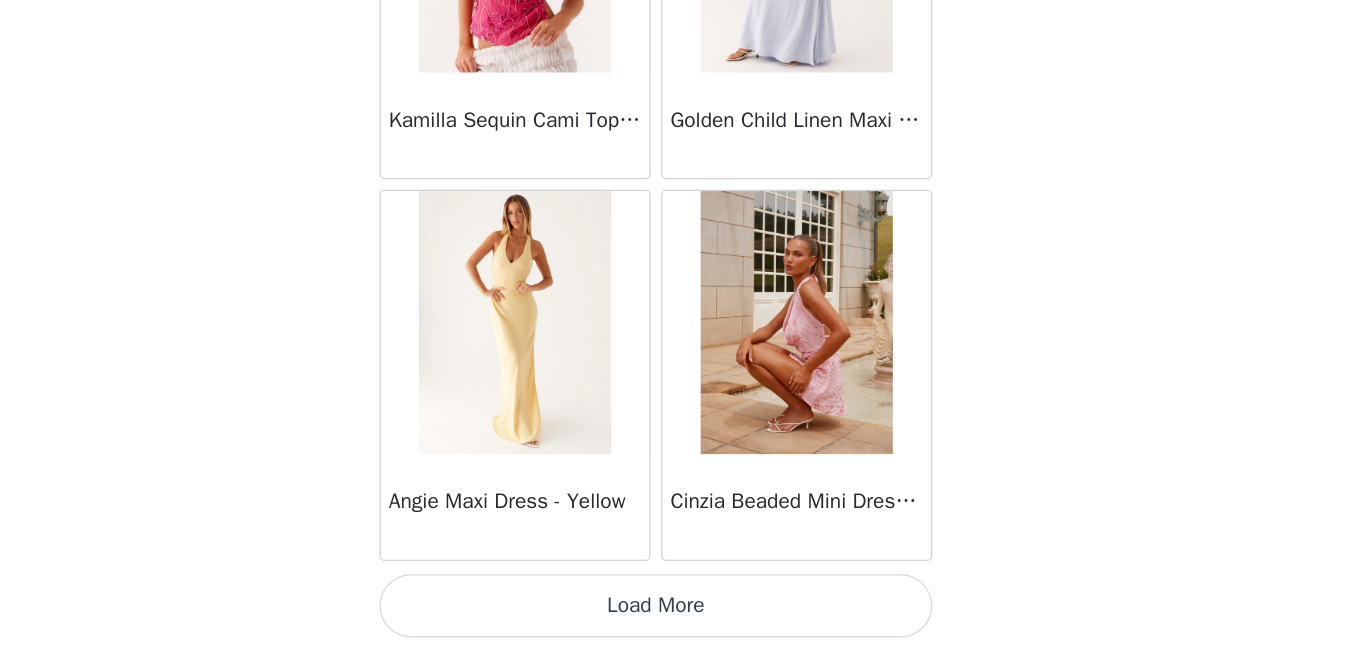 click on "Load More" at bounding box center [683, 616] 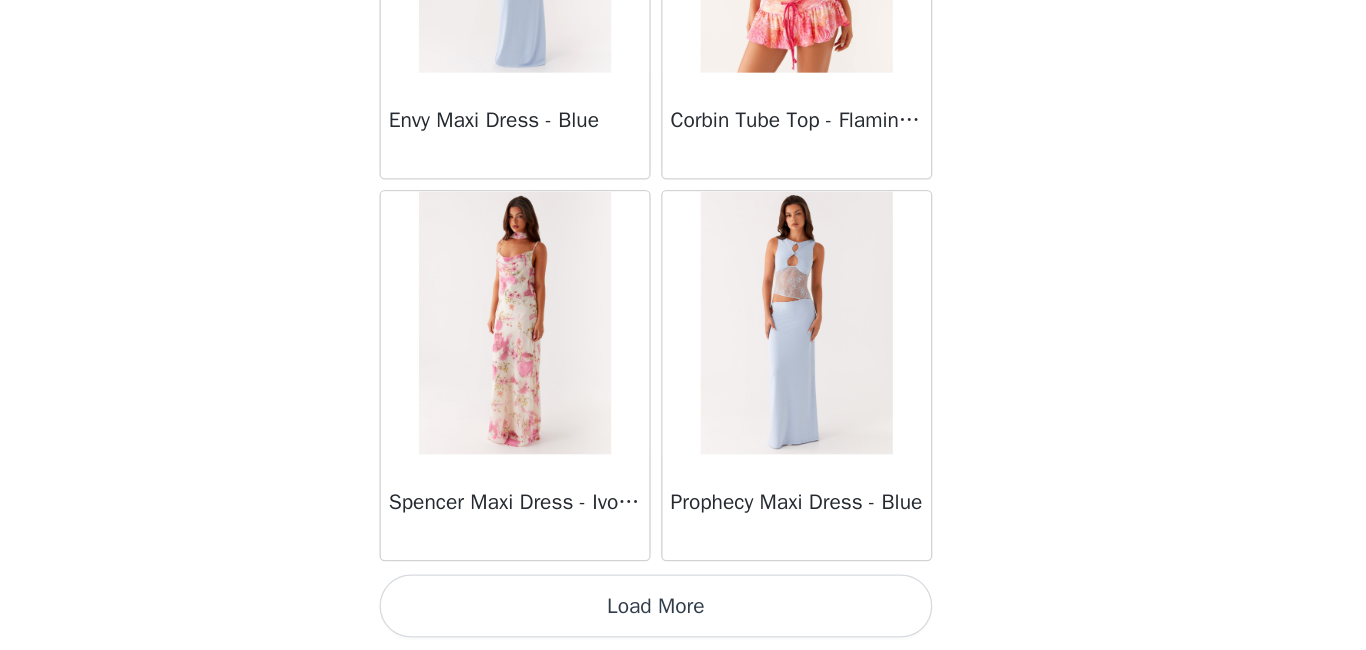 scroll, scrollTop: 25609, scrollLeft: 0, axis: vertical 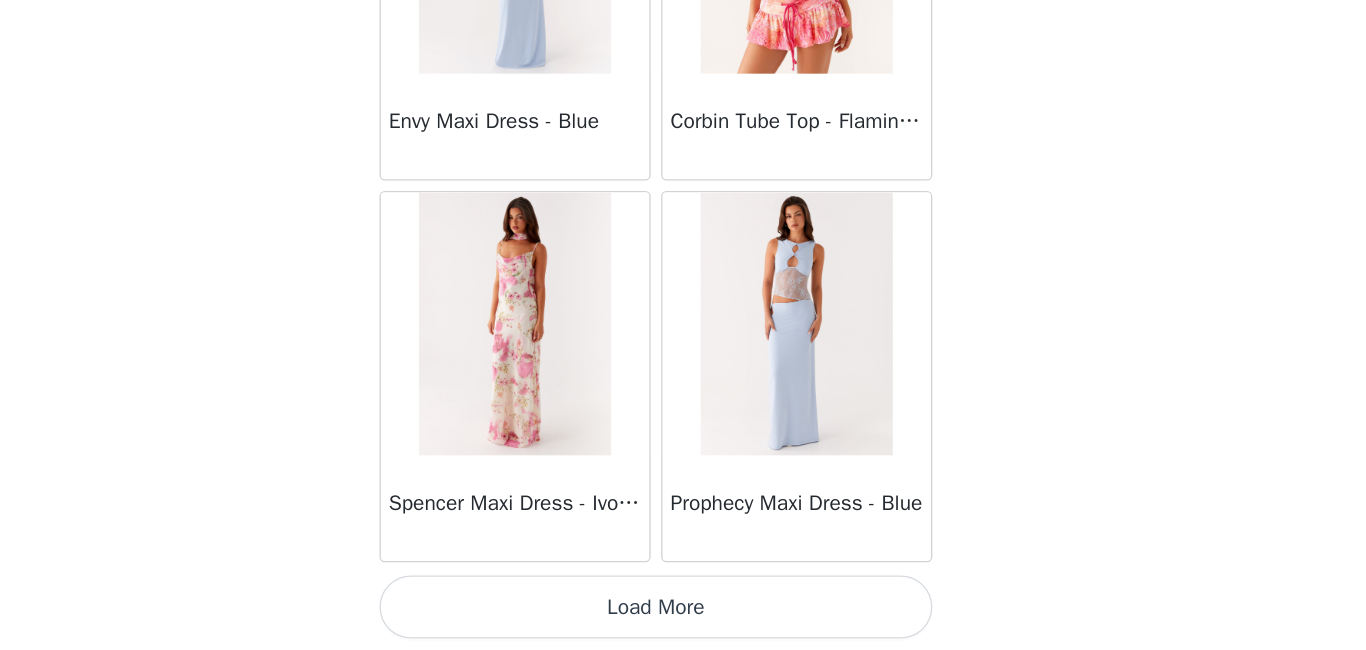 click on "Load More" at bounding box center (683, 617) 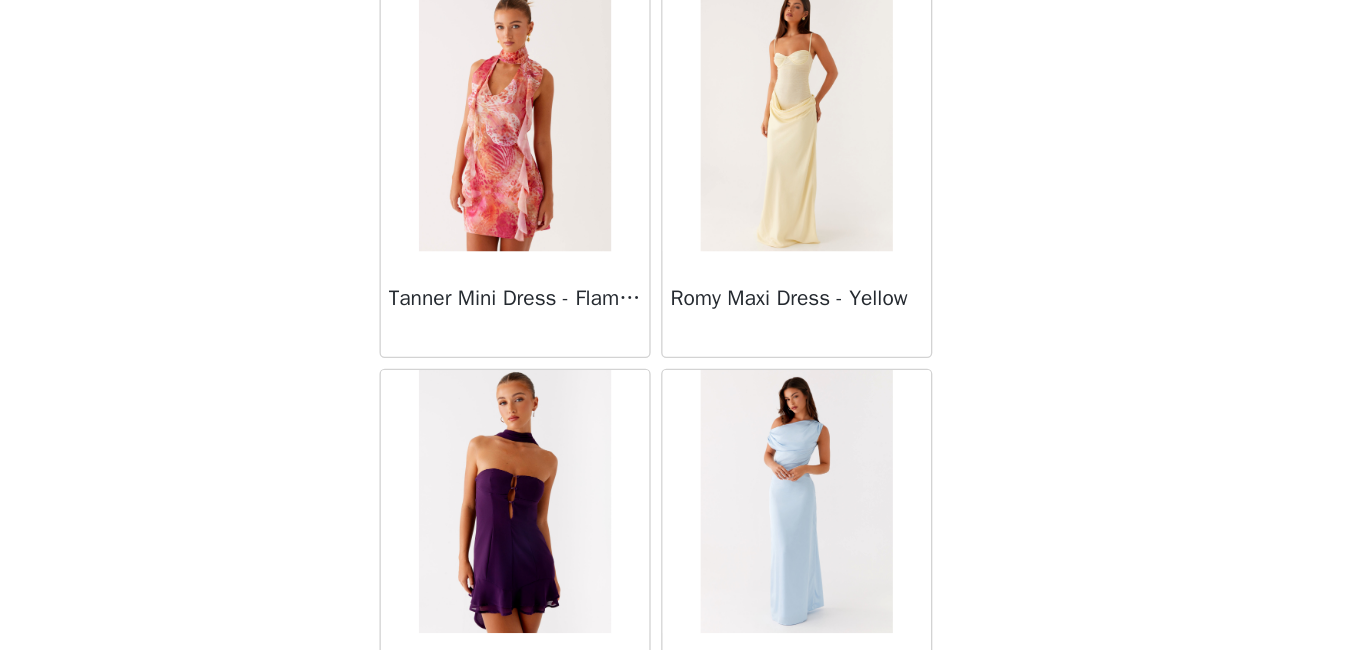 scroll, scrollTop: 26929, scrollLeft: 0, axis: vertical 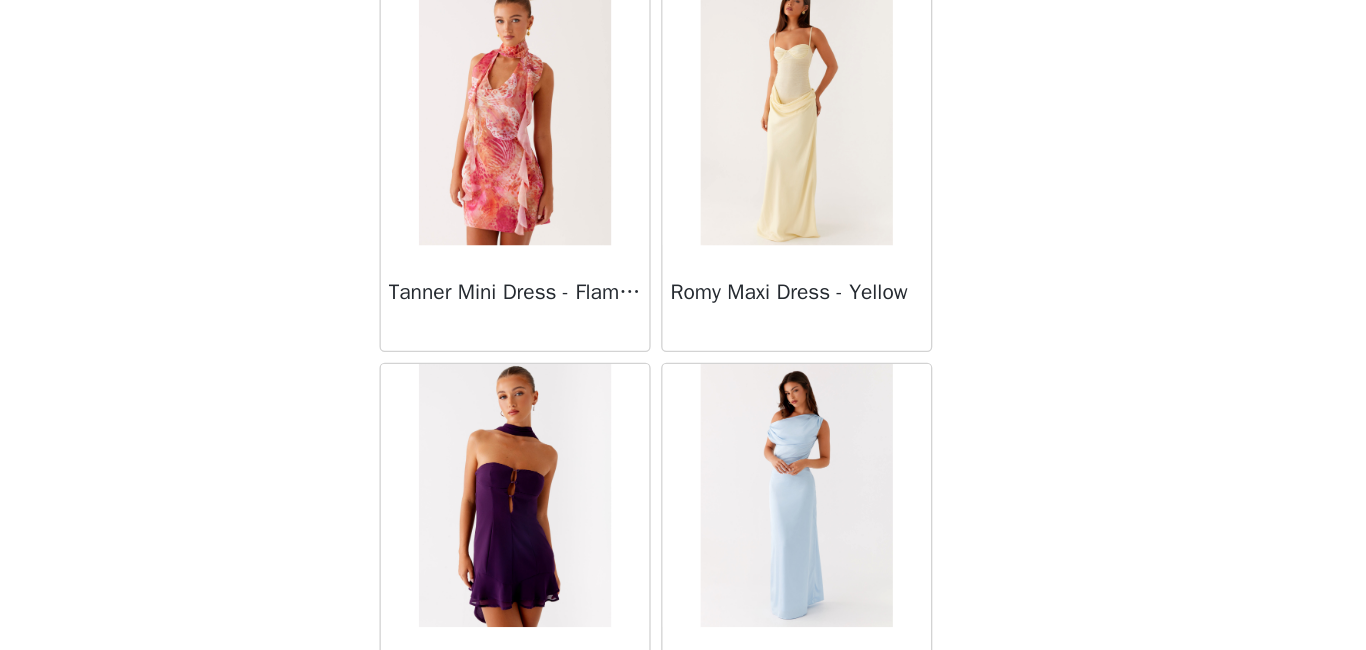 click at bounding box center [789, 242] 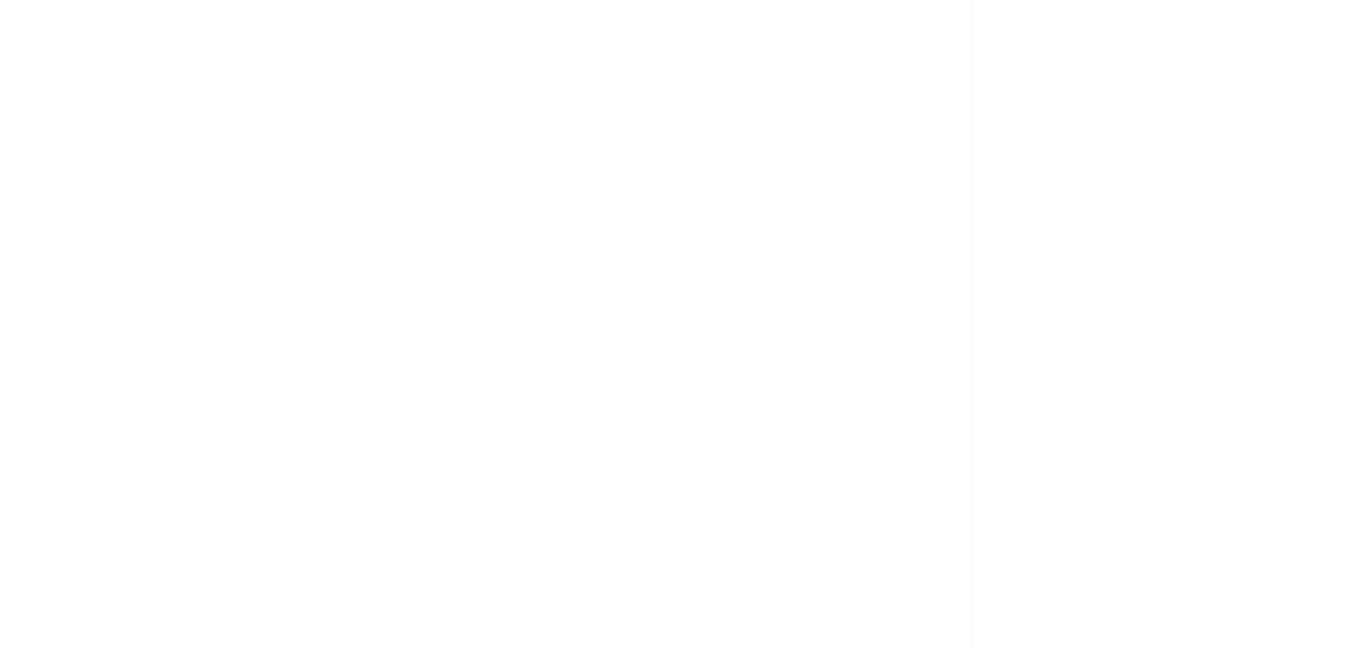 scroll, scrollTop: 0, scrollLeft: 0, axis: both 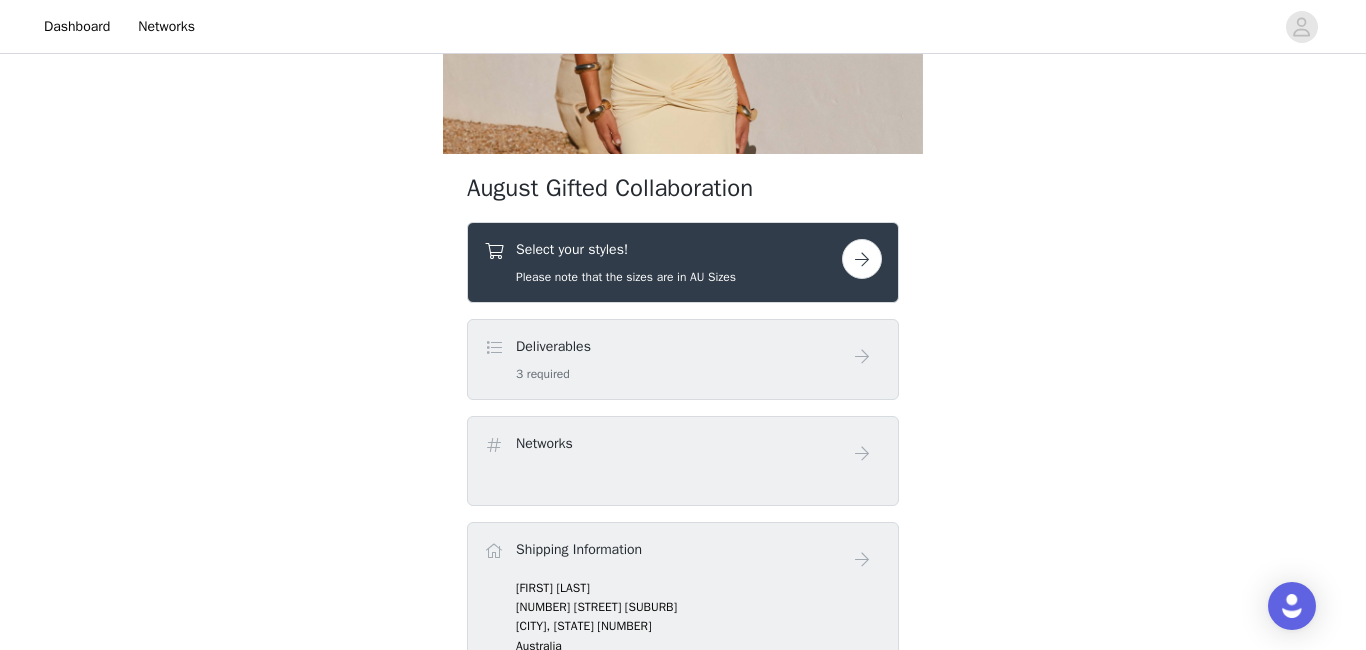 click at bounding box center [862, 259] 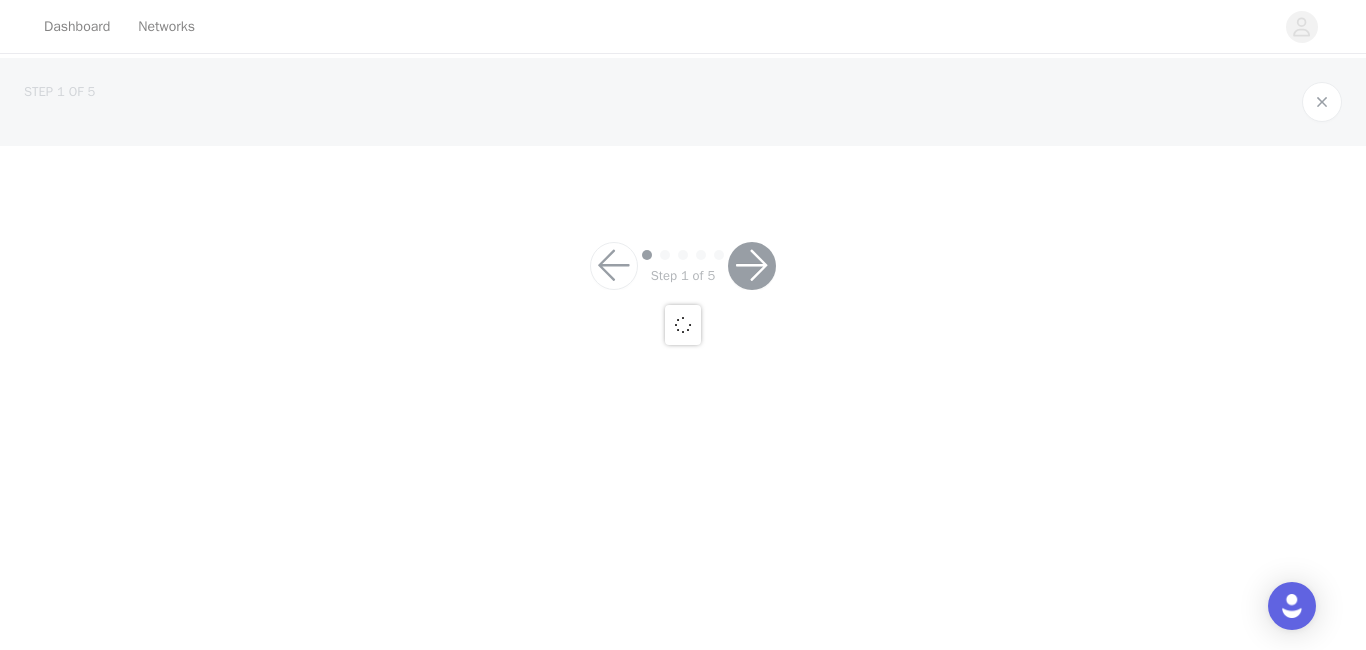 scroll, scrollTop: 0, scrollLeft: 0, axis: both 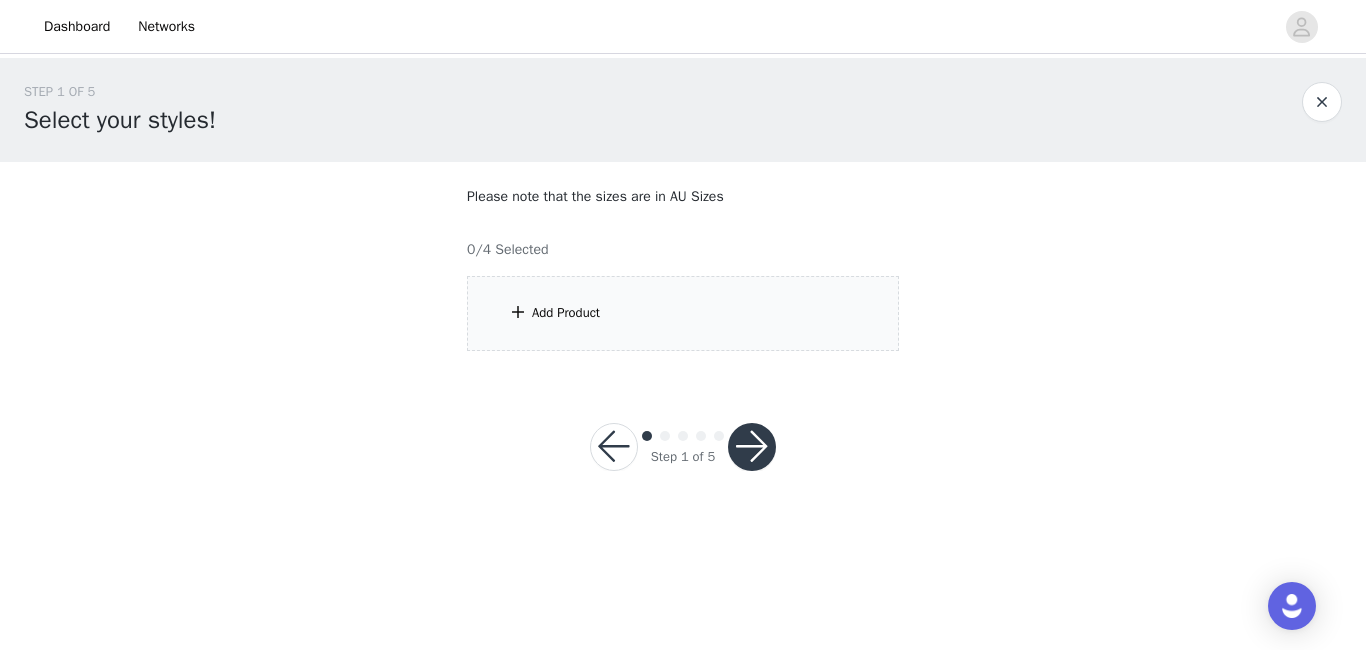 click on "Add Product" at bounding box center (683, 313) 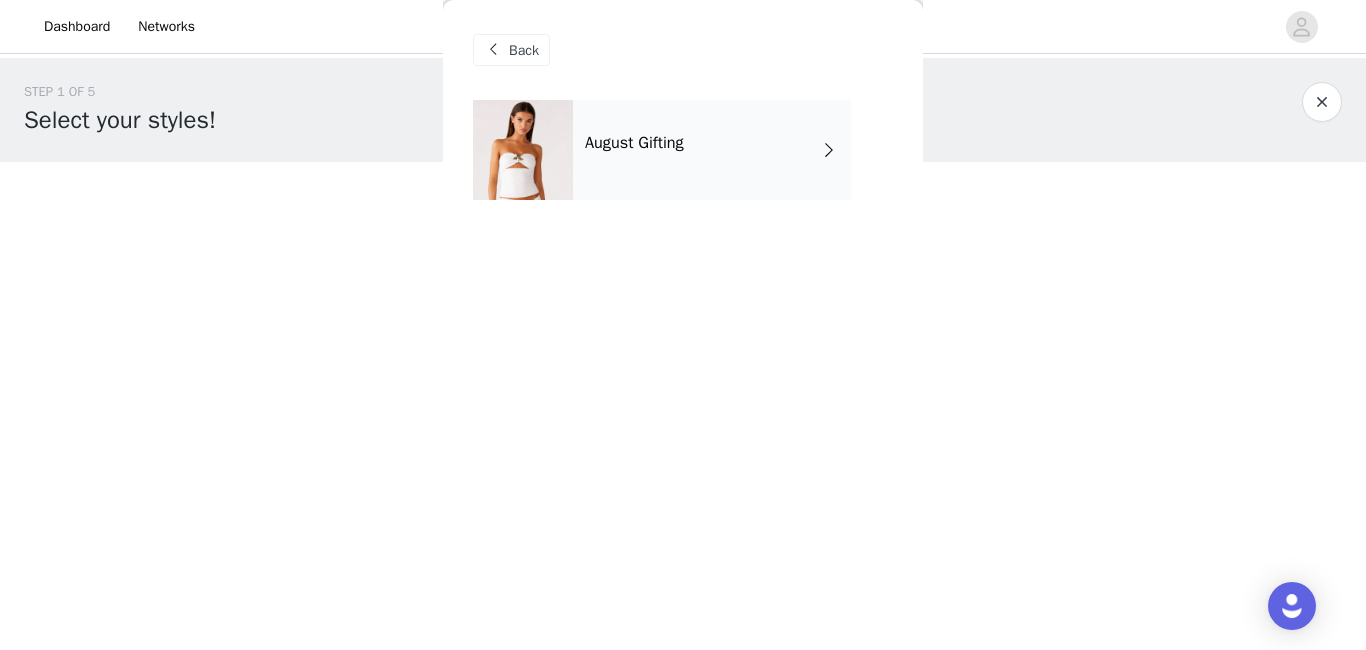 click on "August Gifting" at bounding box center (712, 150) 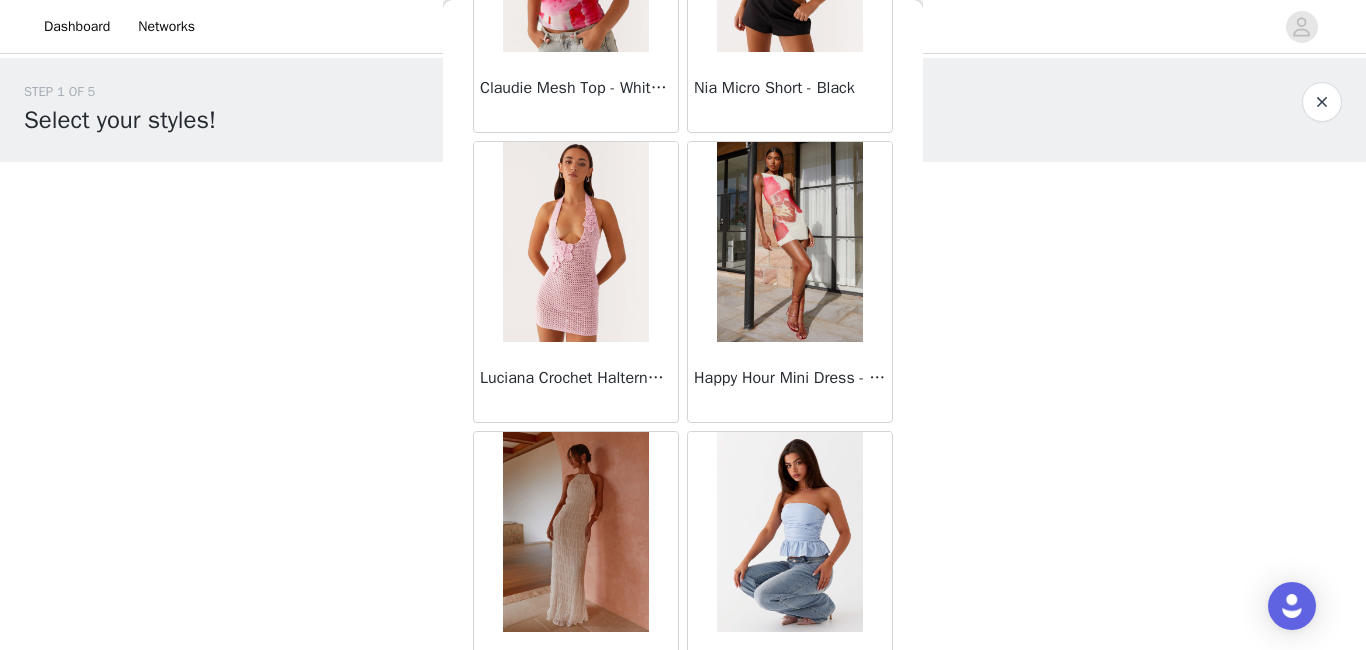 scroll, scrollTop: 2410, scrollLeft: 0, axis: vertical 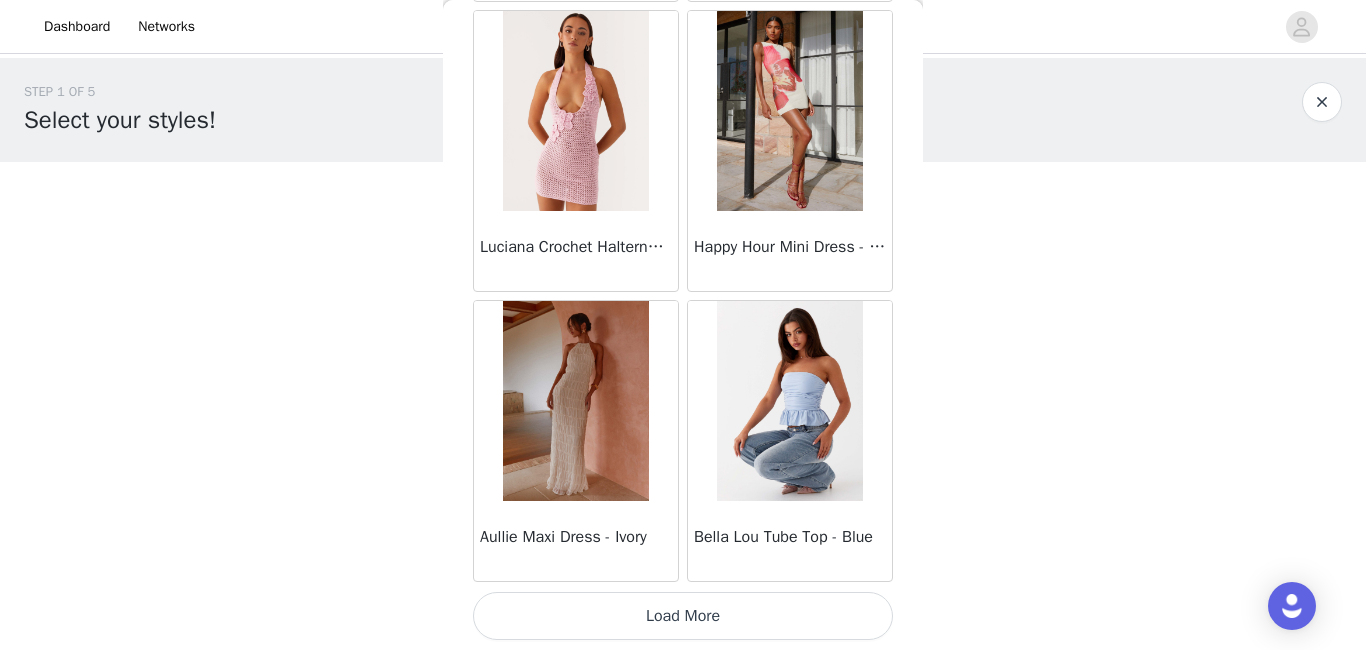 click on "Load More" at bounding box center (683, 616) 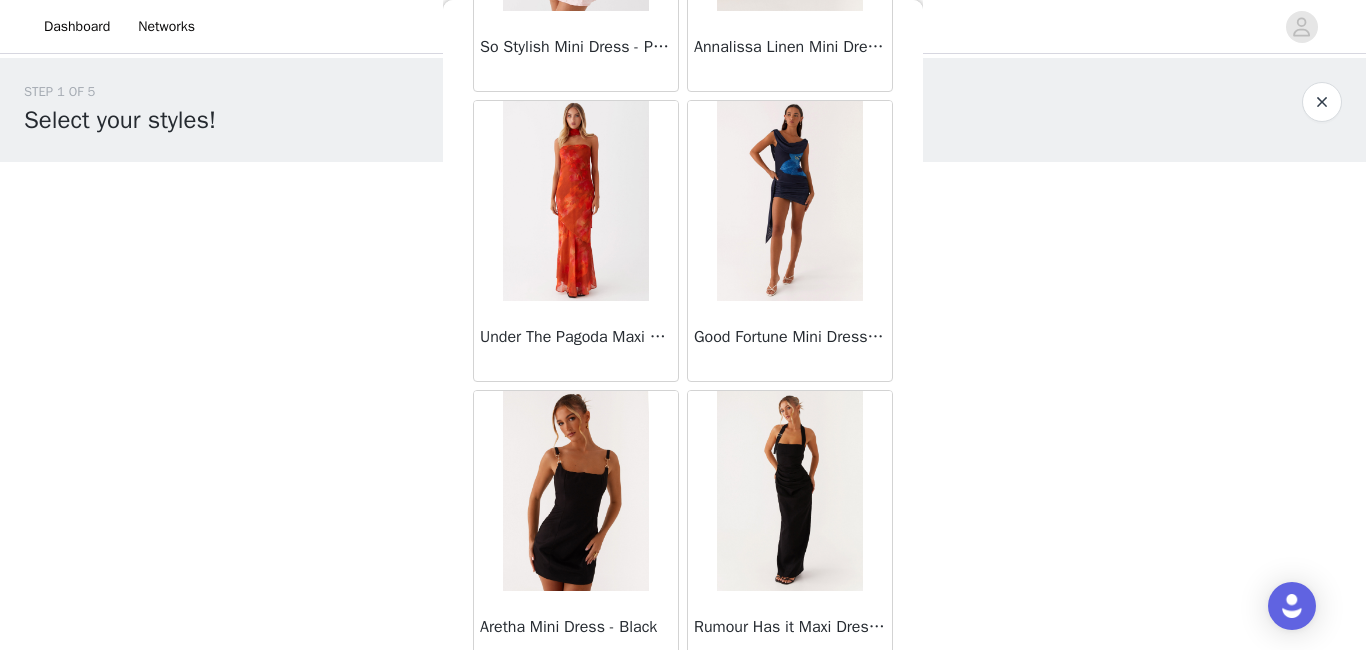 scroll, scrollTop: 5310, scrollLeft: 0, axis: vertical 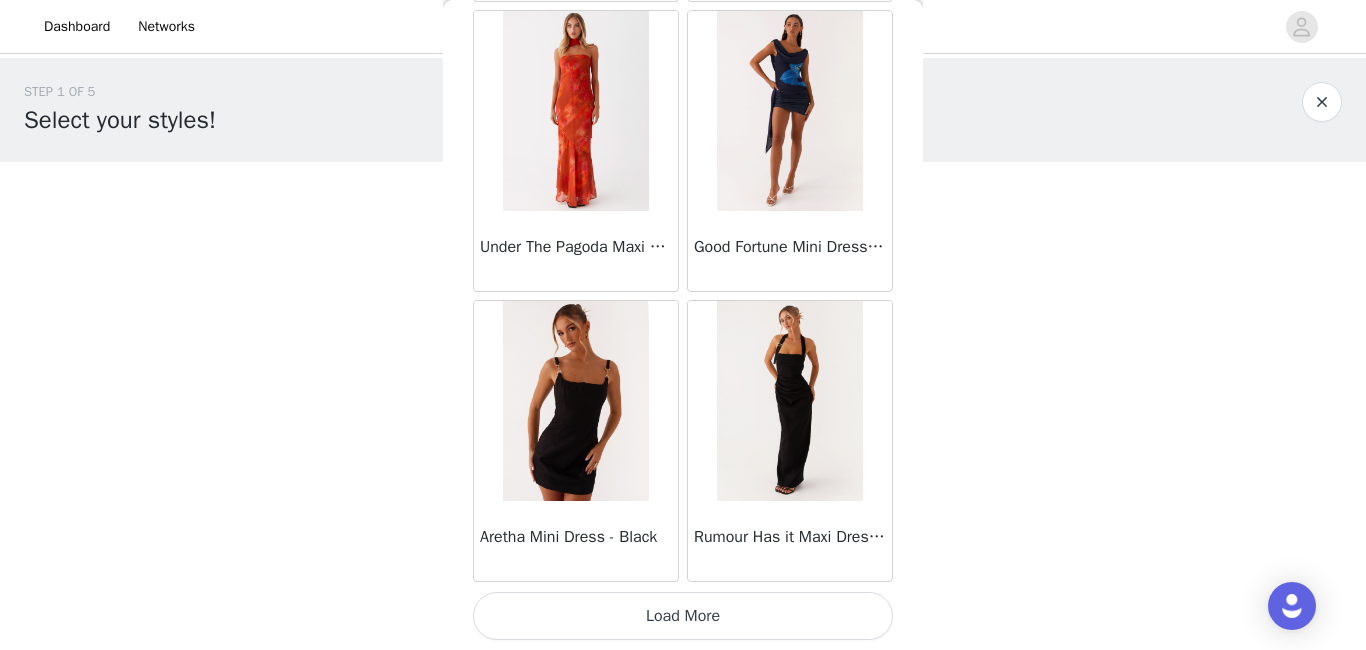 click on "Load More" at bounding box center (683, 616) 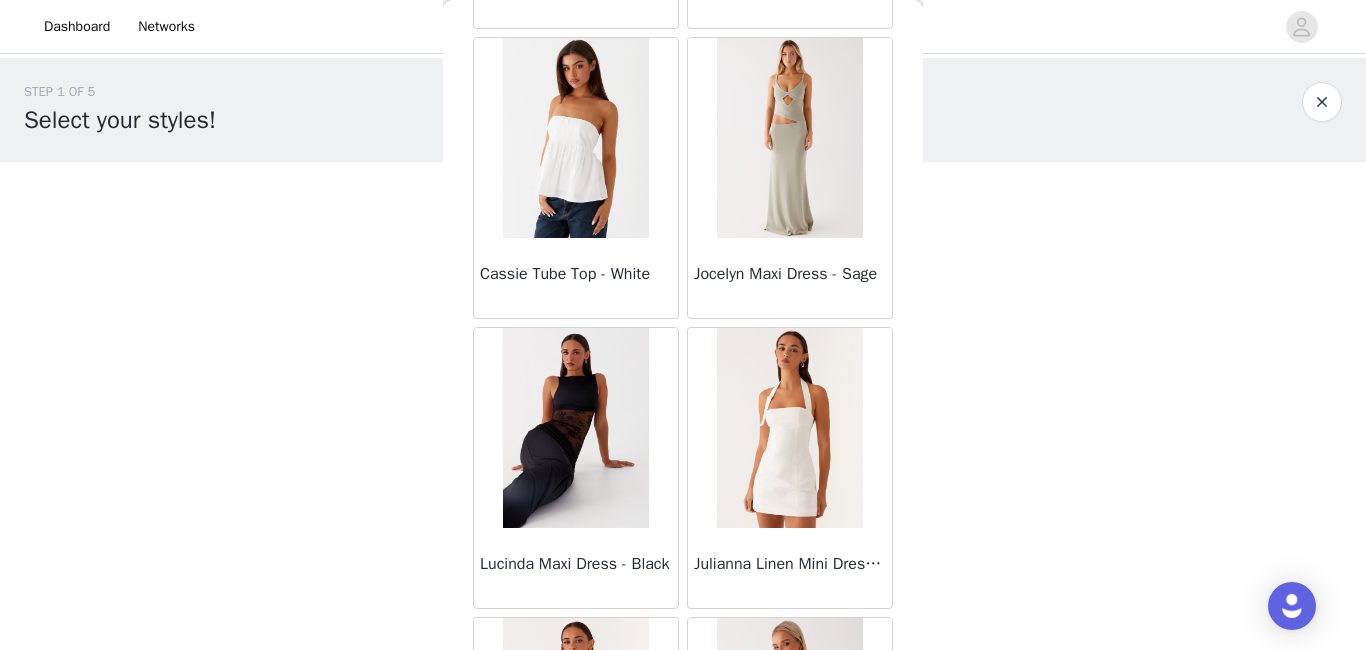 scroll, scrollTop: 6524, scrollLeft: 0, axis: vertical 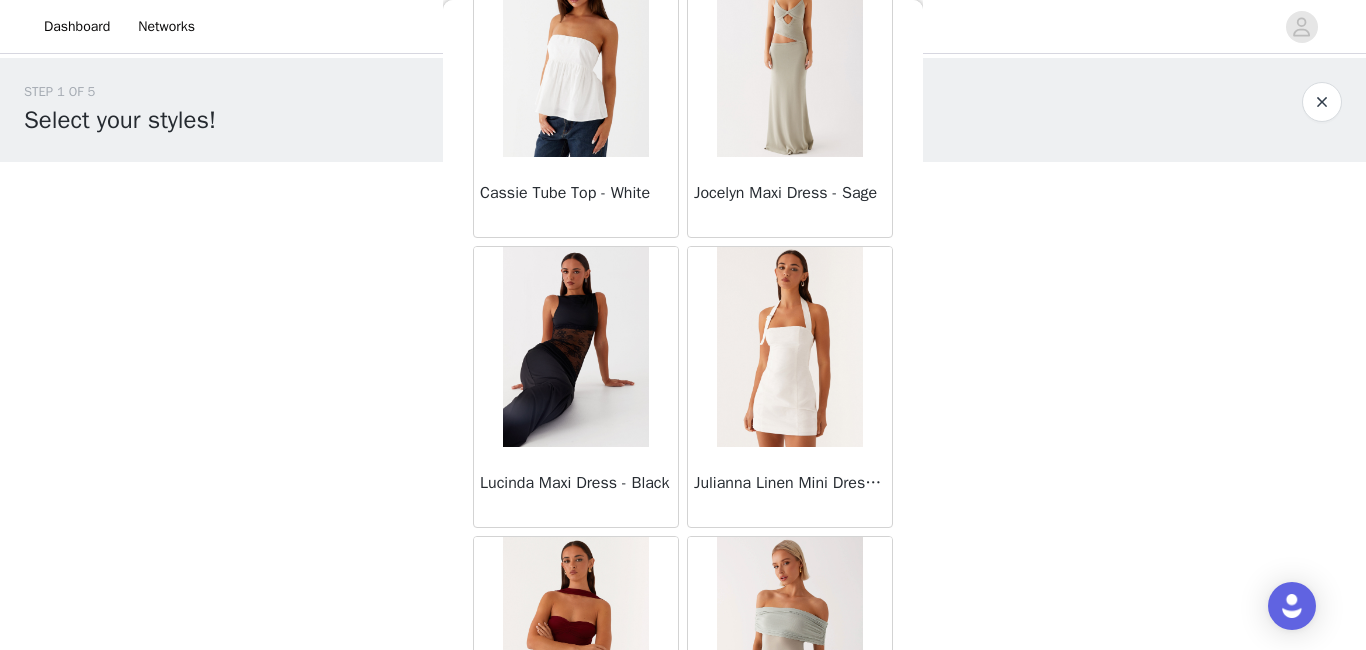 click at bounding box center (789, 347) 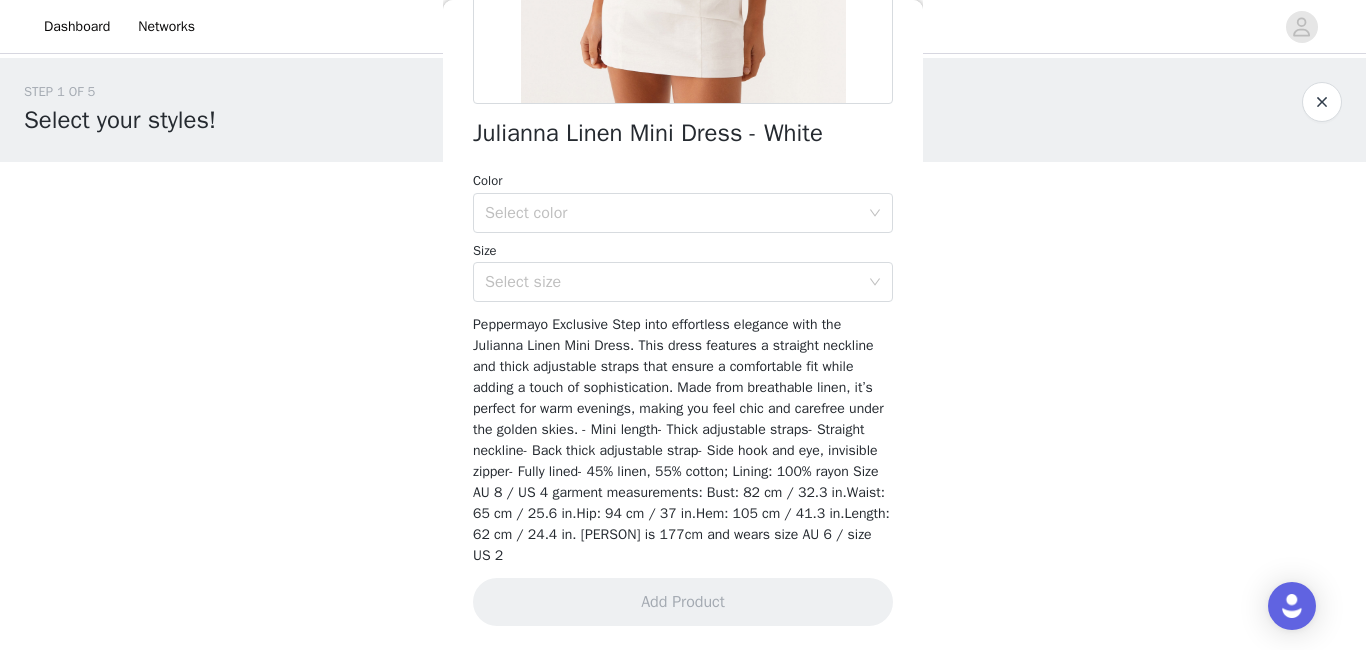scroll, scrollTop: 452, scrollLeft: 0, axis: vertical 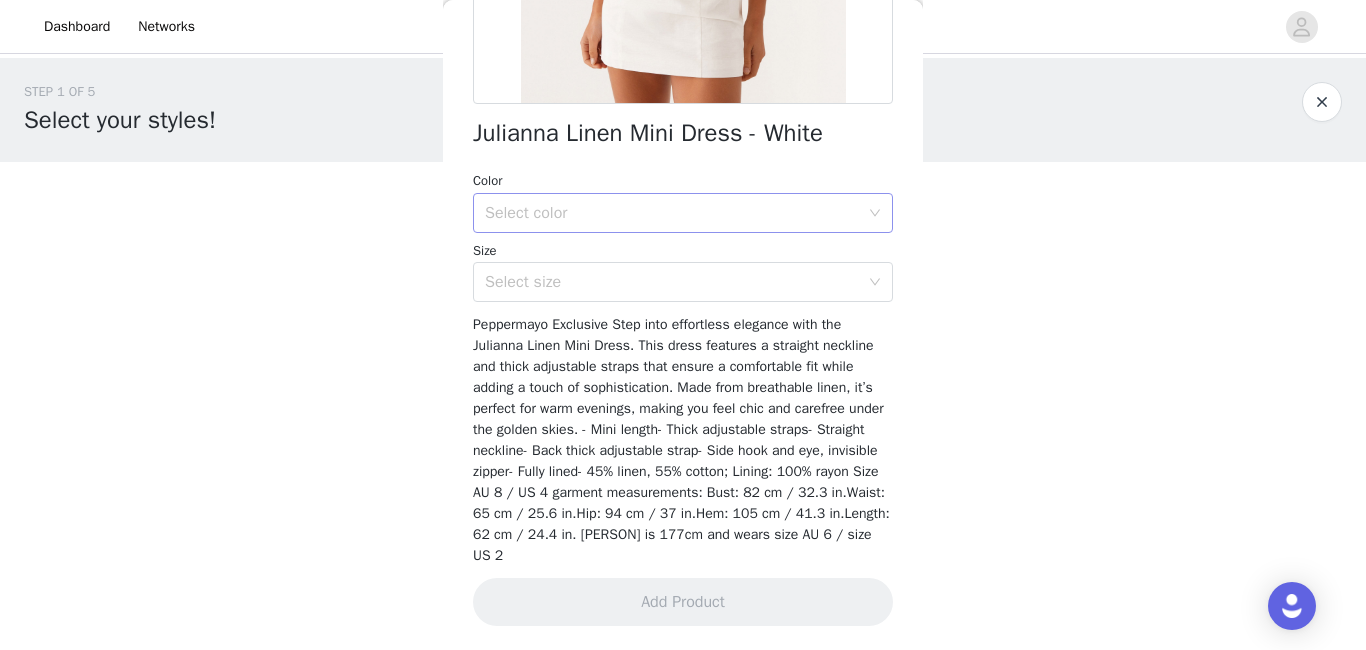 click on "Select color" at bounding box center [676, 213] 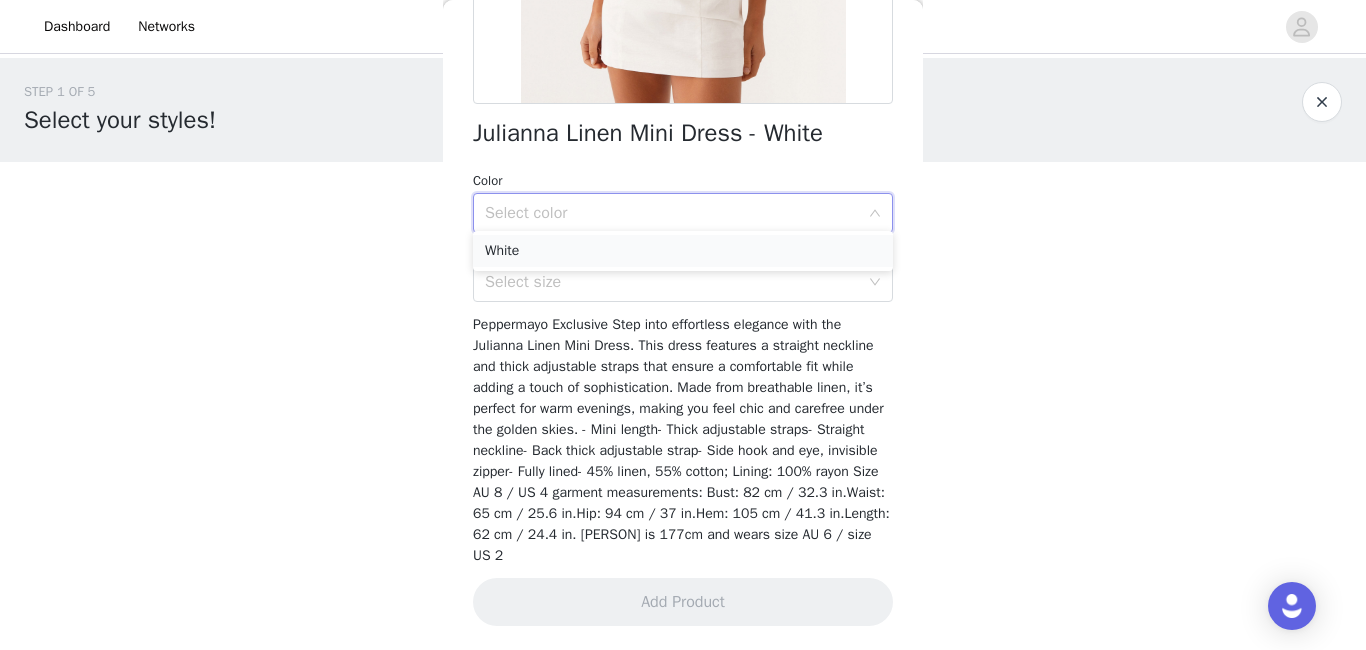 click on "White" at bounding box center [683, 251] 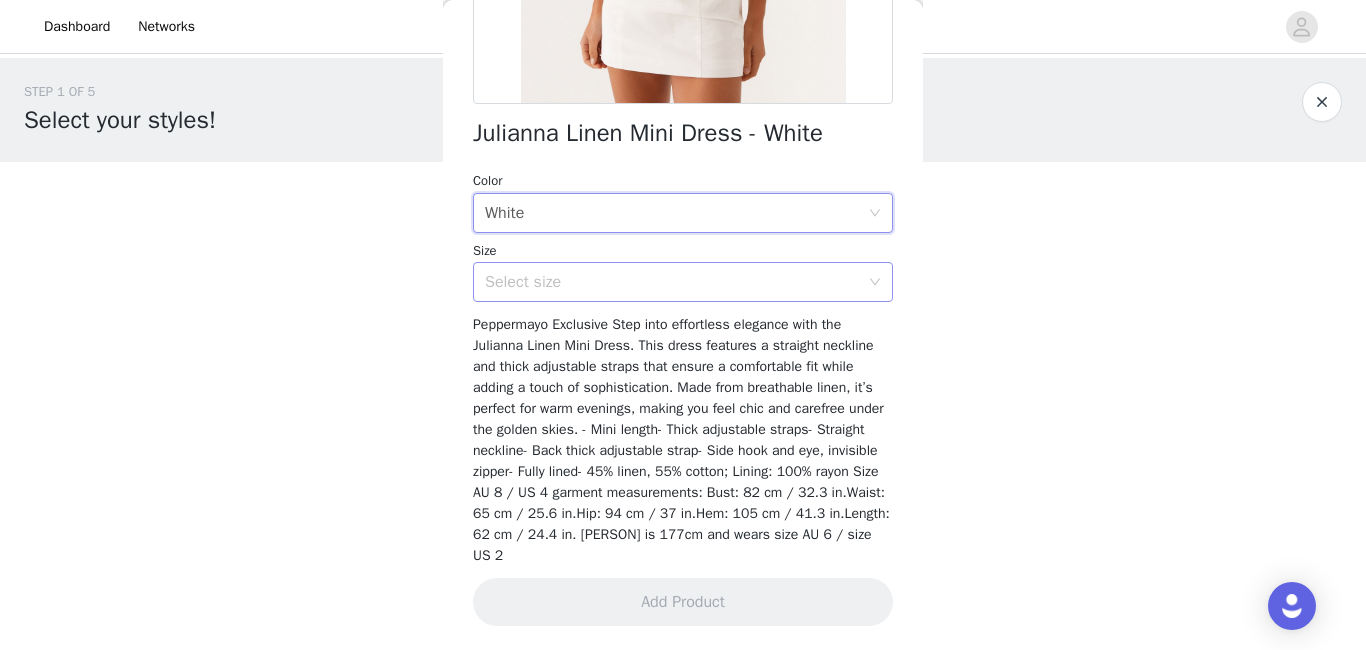 click on "Select size" at bounding box center (672, 282) 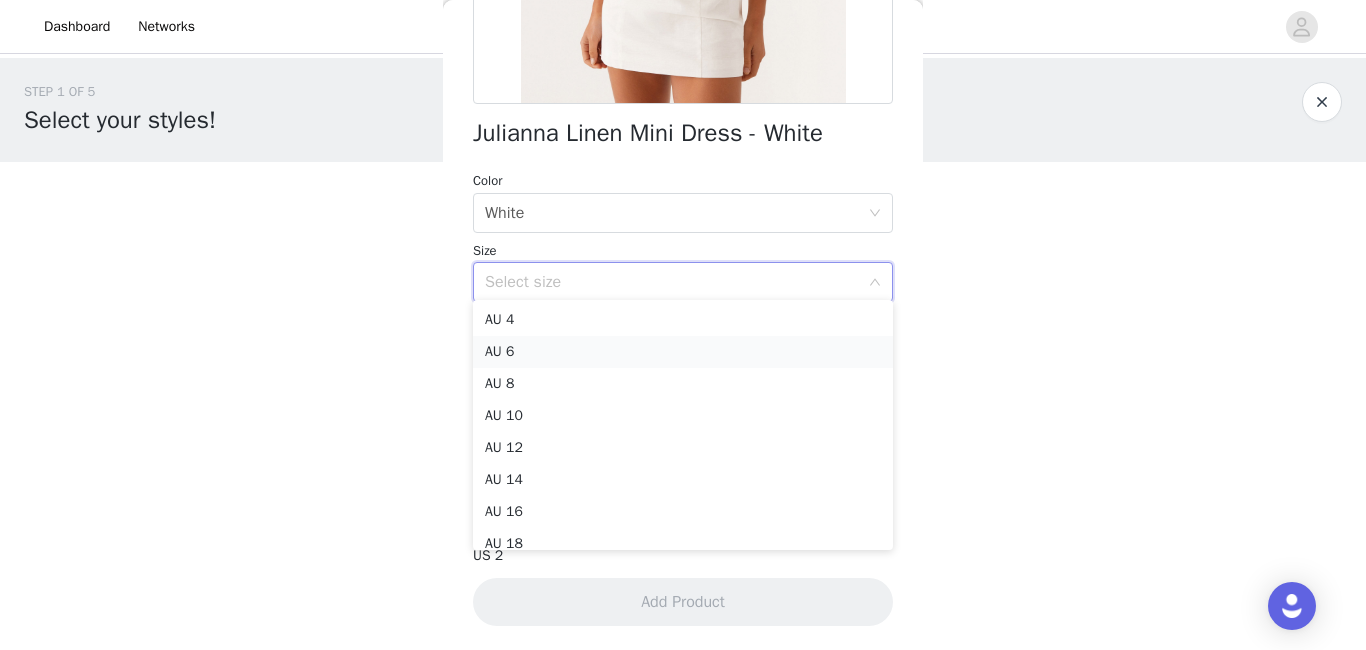 click on "AU 6" at bounding box center (683, 352) 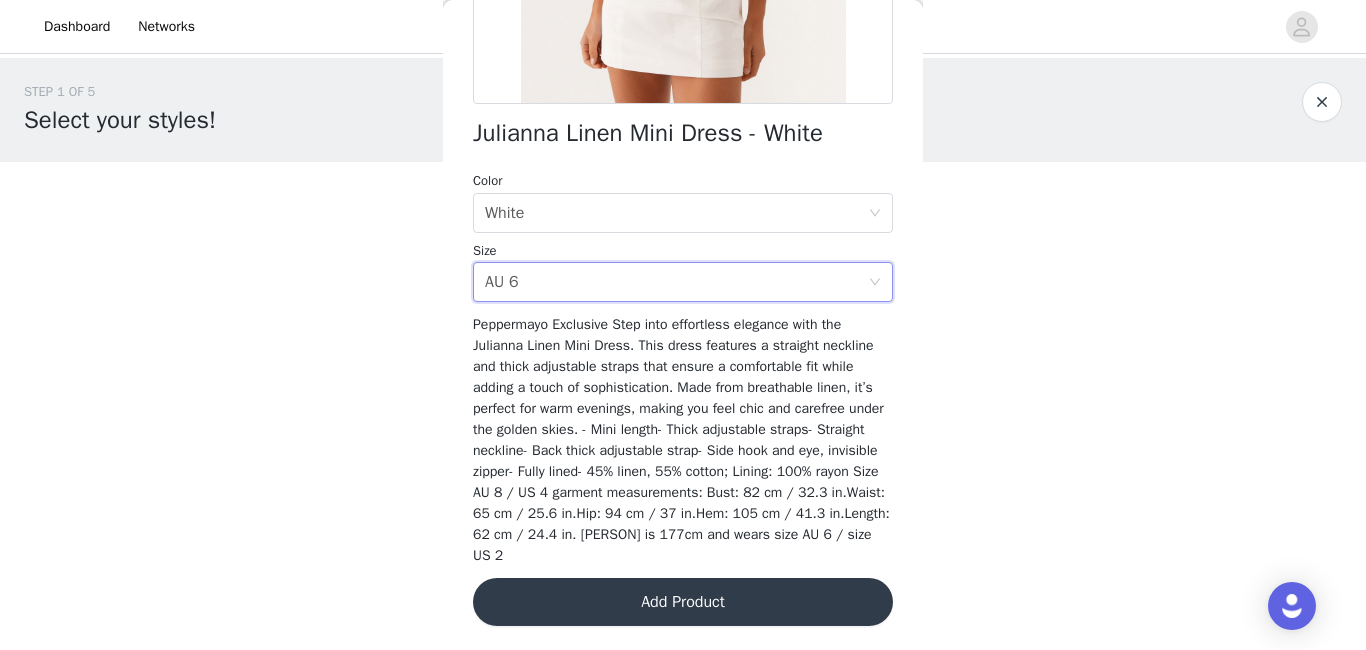 click on "Add Product" at bounding box center [683, 602] 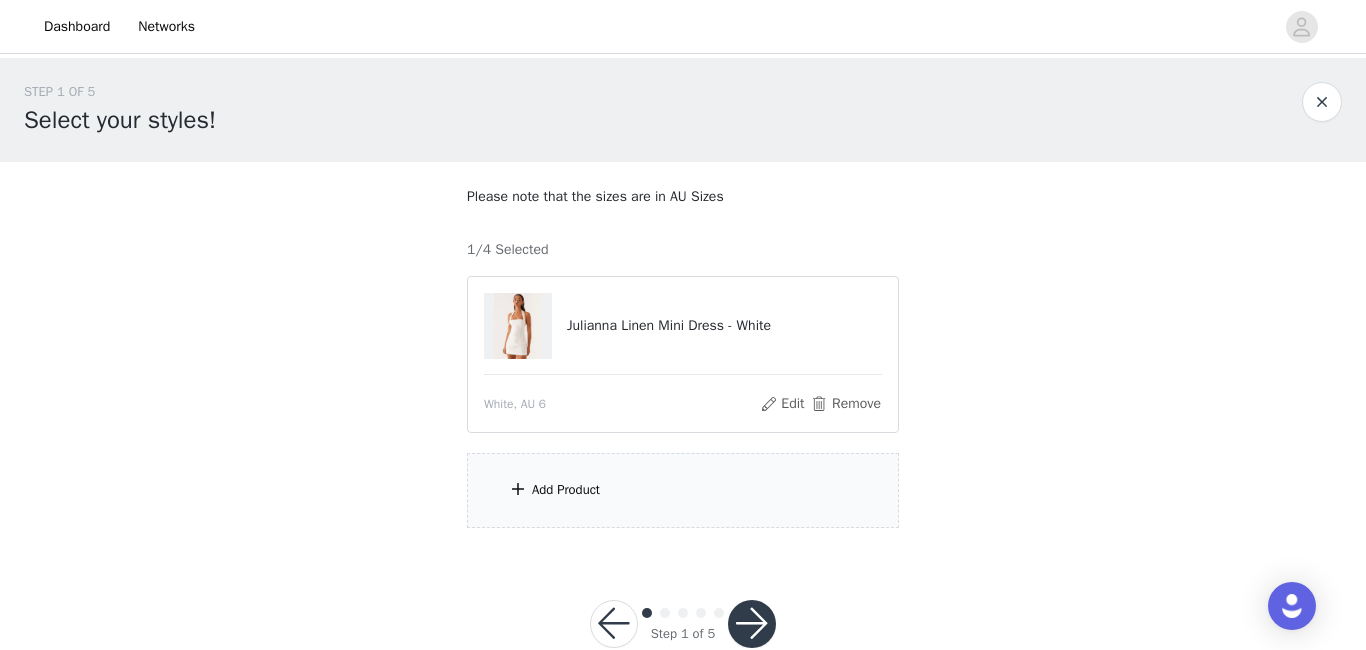 click on "Add Product" at bounding box center (683, 490) 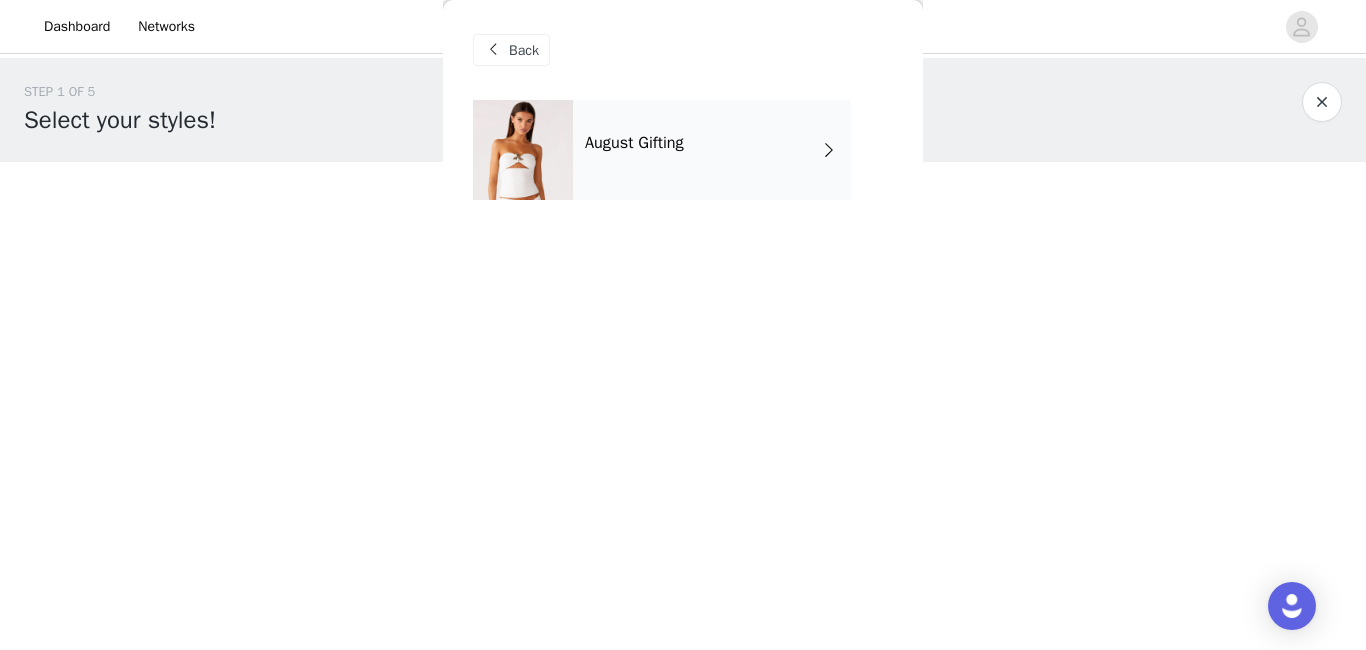 click on "August Gifting" at bounding box center [712, 150] 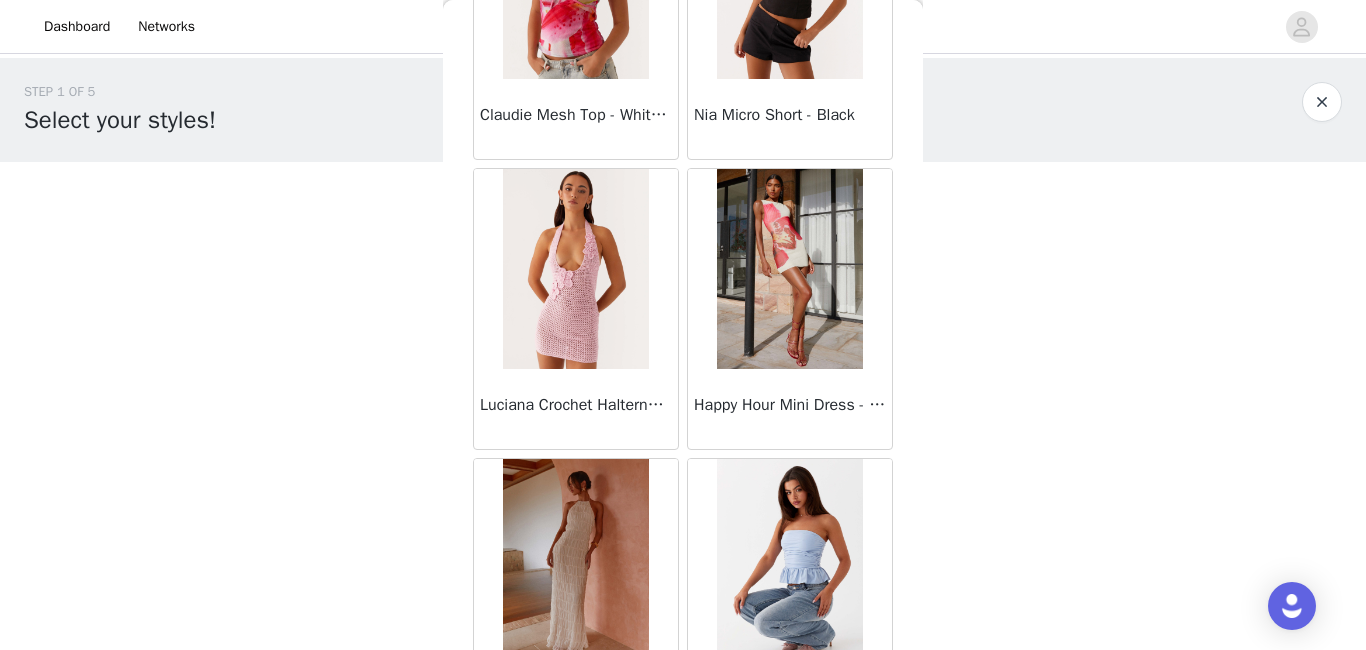 scroll, scrollTop: 2410, scrollLeft: 0, axis: vertical 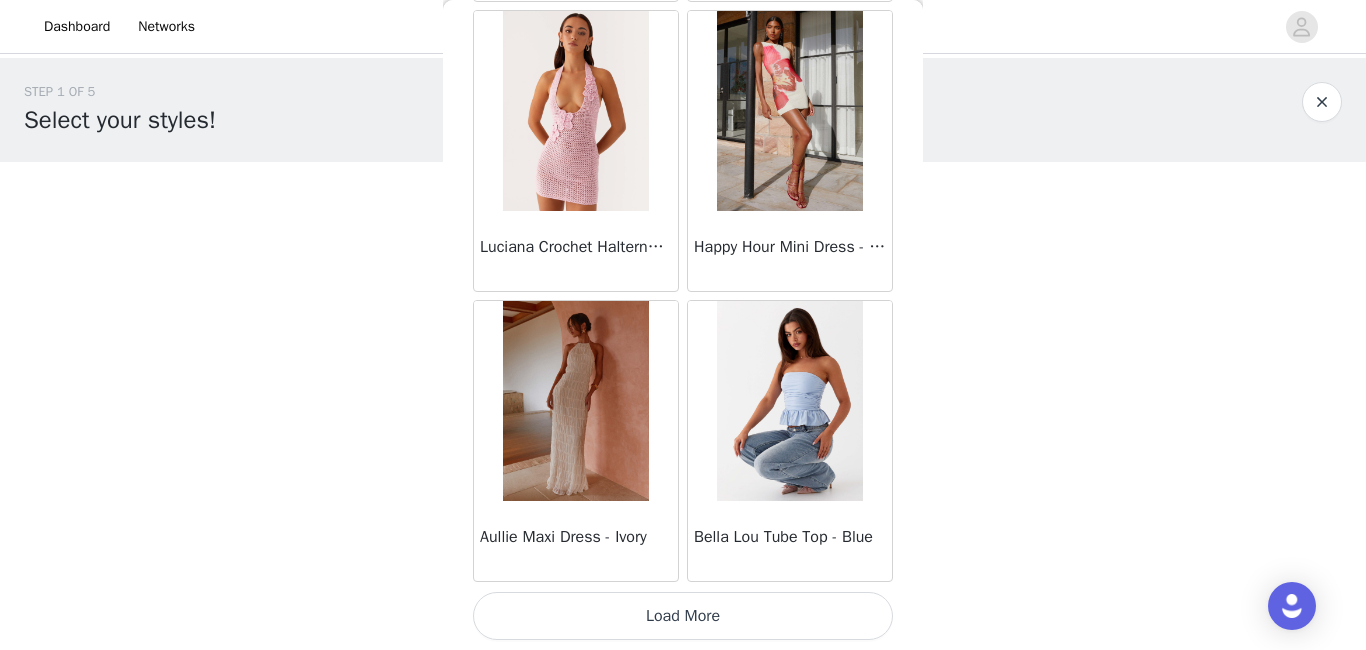 click on "Load More" at bounding box center (683, 616) 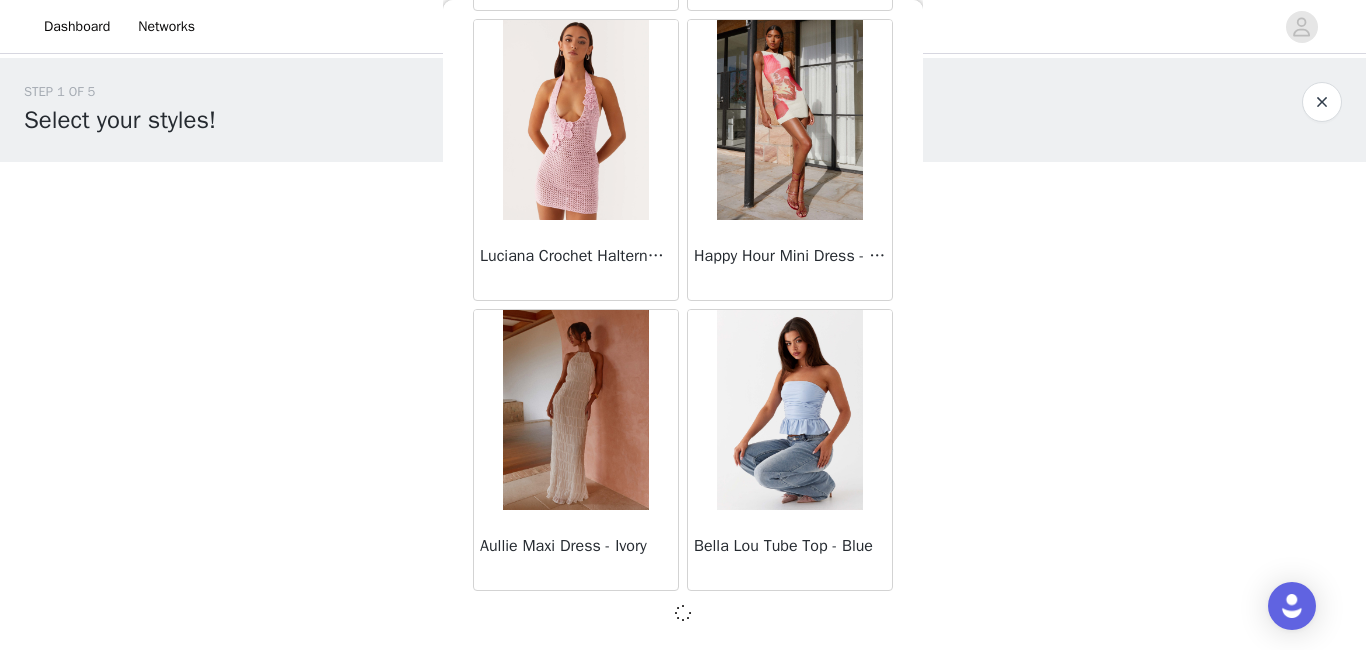 scroll, scrollTop: 2401, scrollLeft: 0, axis: vertical 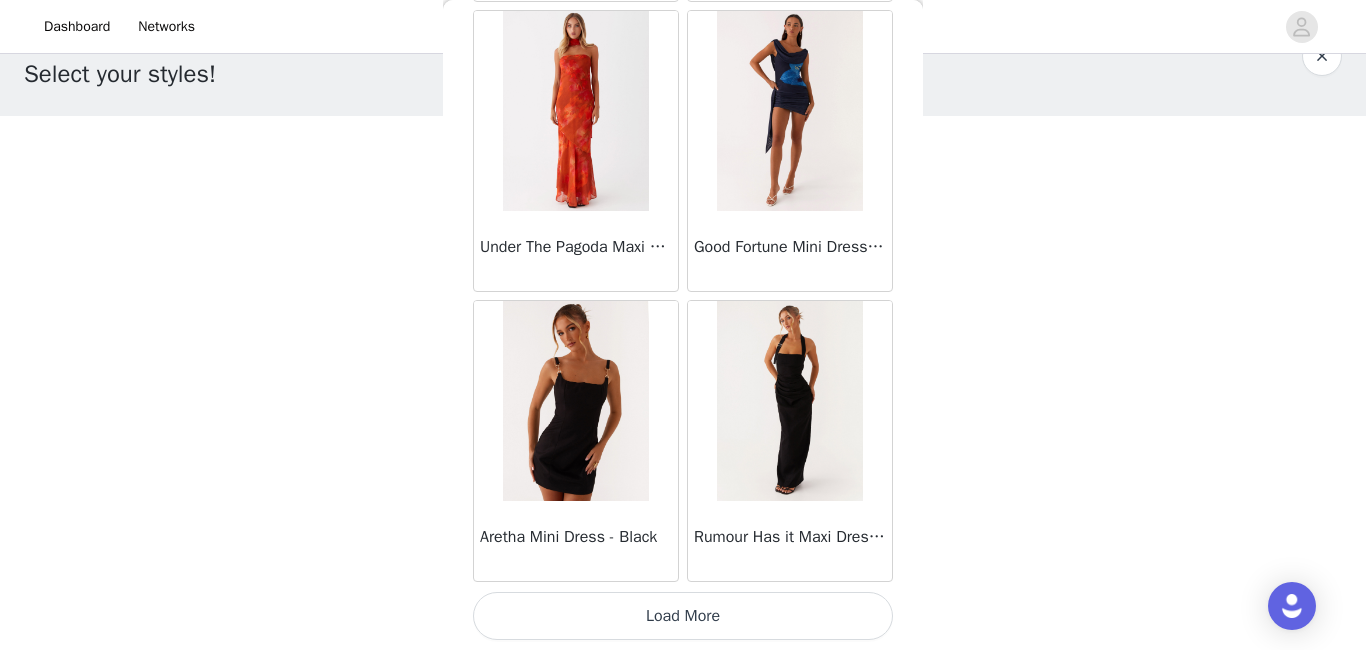 click on "Load More" at bounding box center [683, 616] 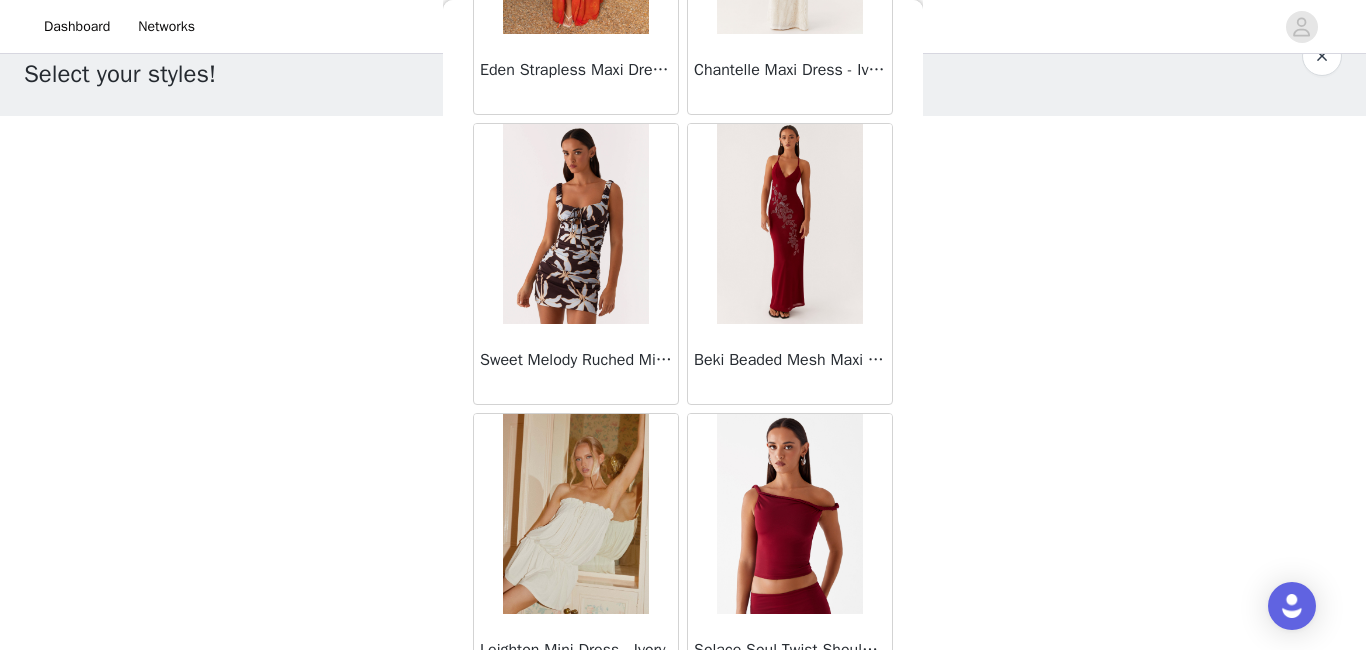 scroll, scrollTop: 8210, scrollLeft: 0, axis: vertical 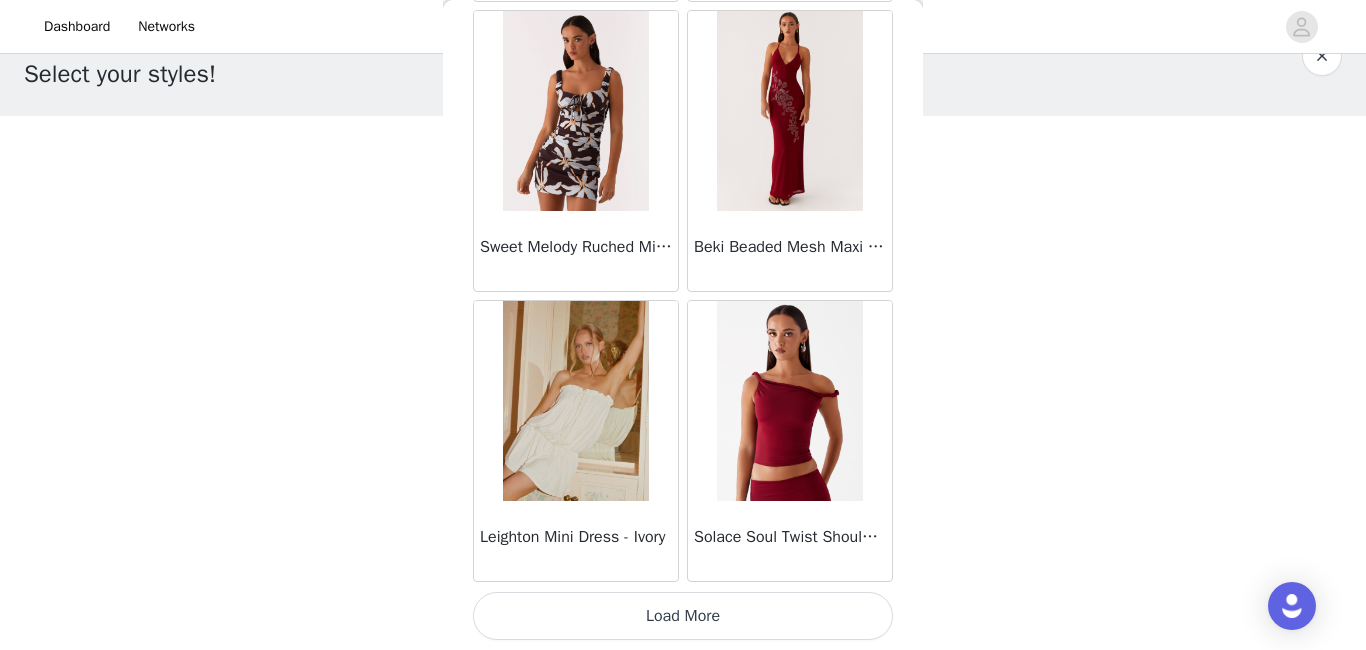 click on "Load More" at bounding box center [683, 616] 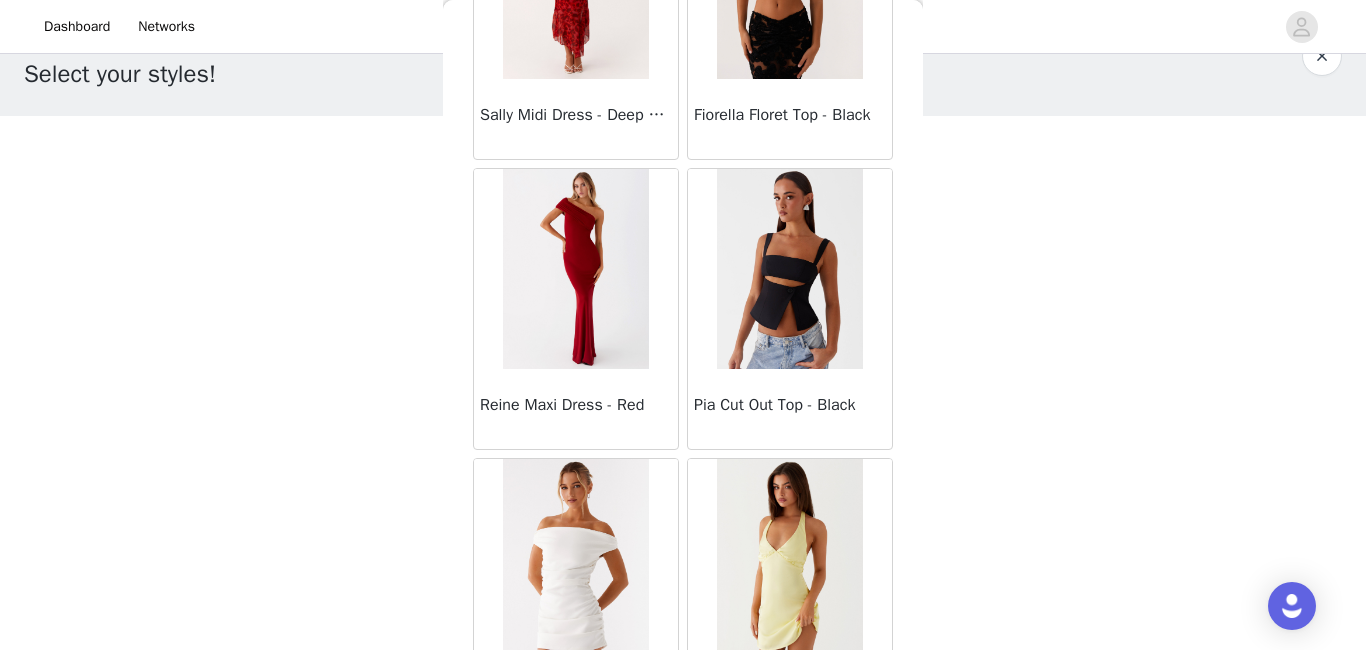 scroll, scrollTop: 11110, scrollLeft: 0, axis: vertical 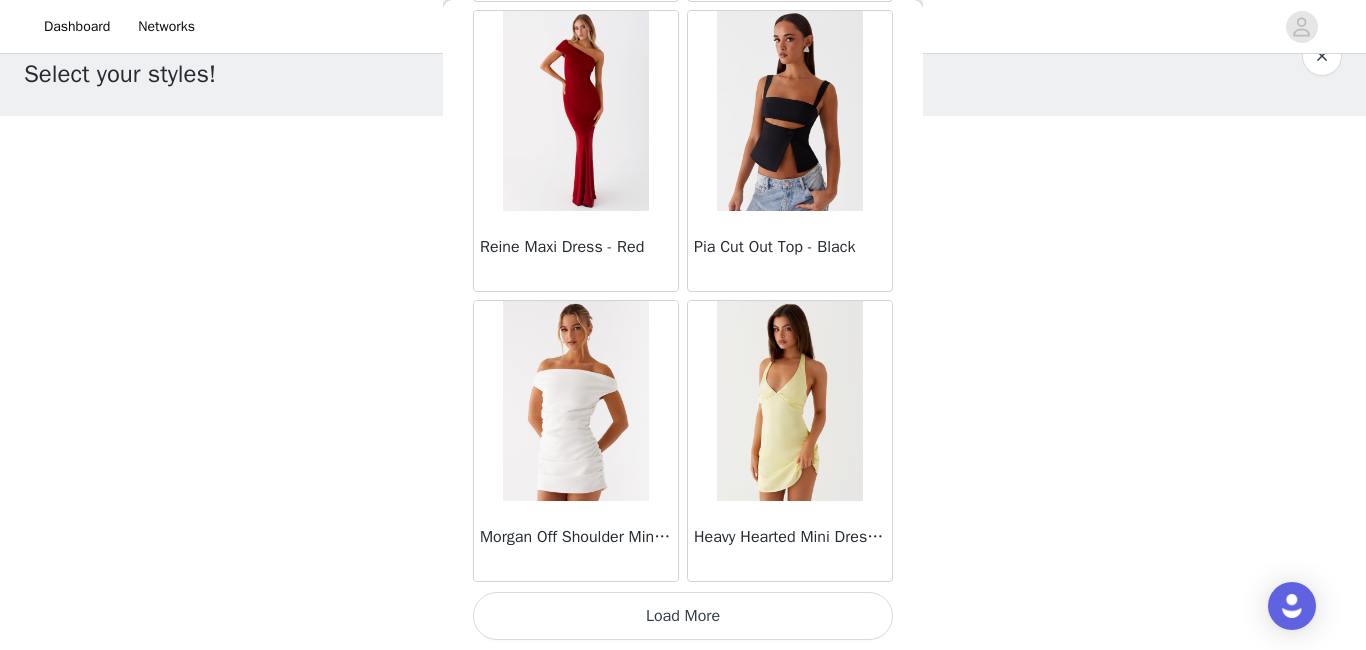 click on "Load More" at bounding box center (683, 616) 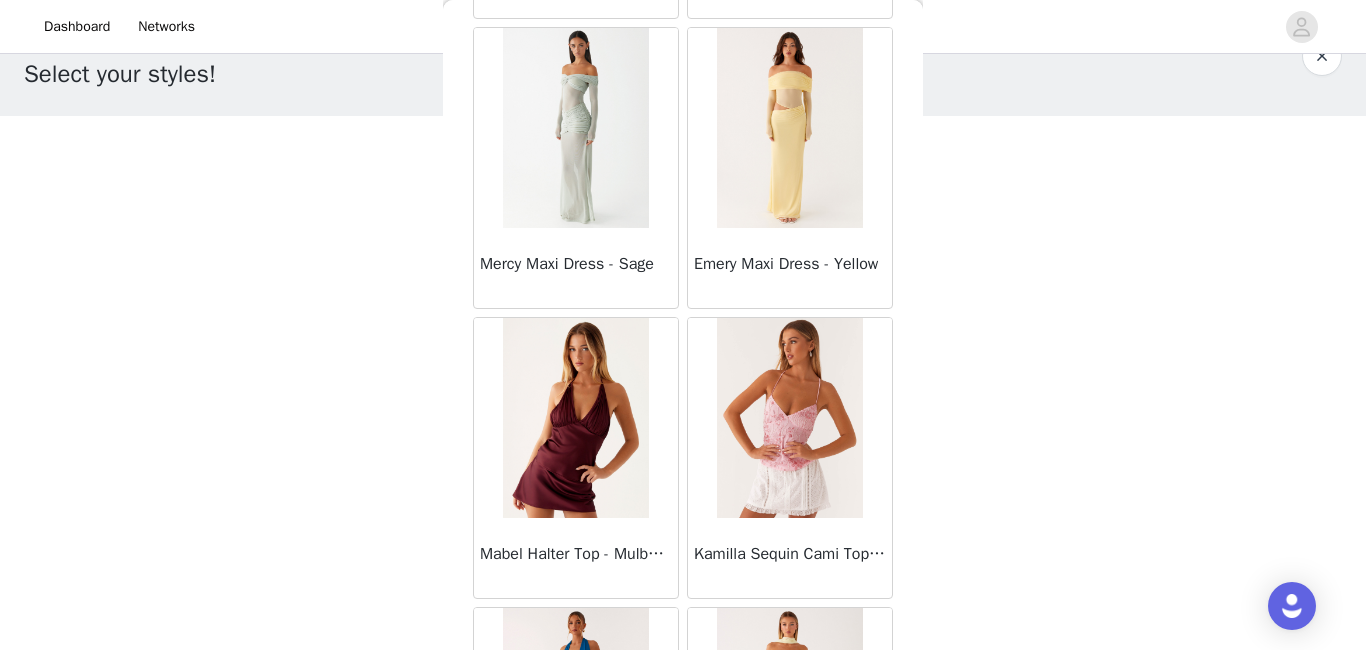 scroll, scrollTop: 14010, scrollLeft: 0, axis: vertical 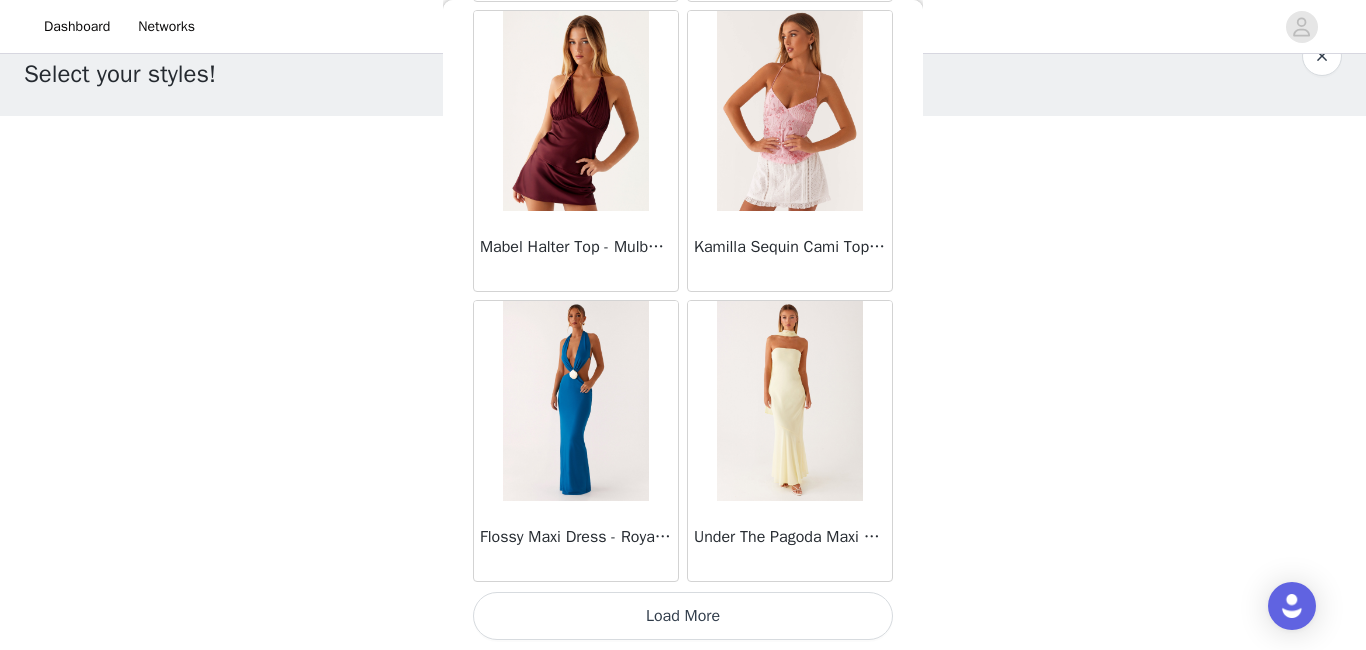 click on "Load More" at bounding box center [683, 616] 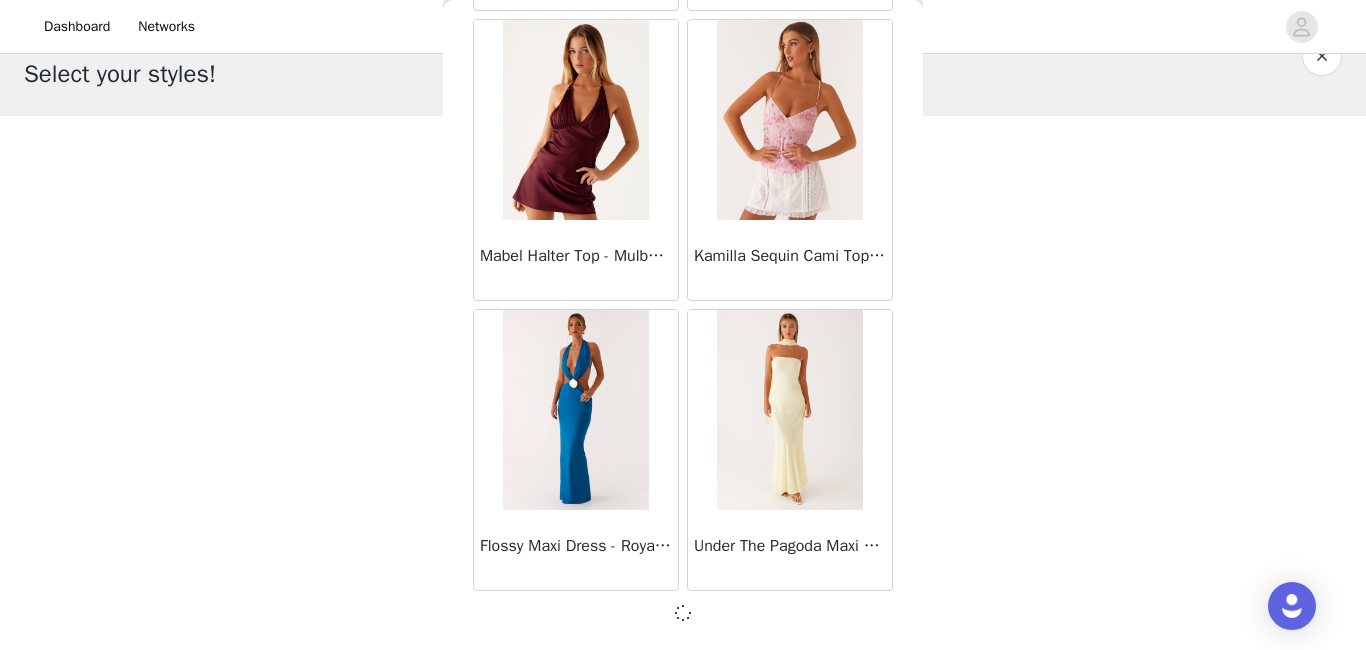click at bounding box center (575, 410) 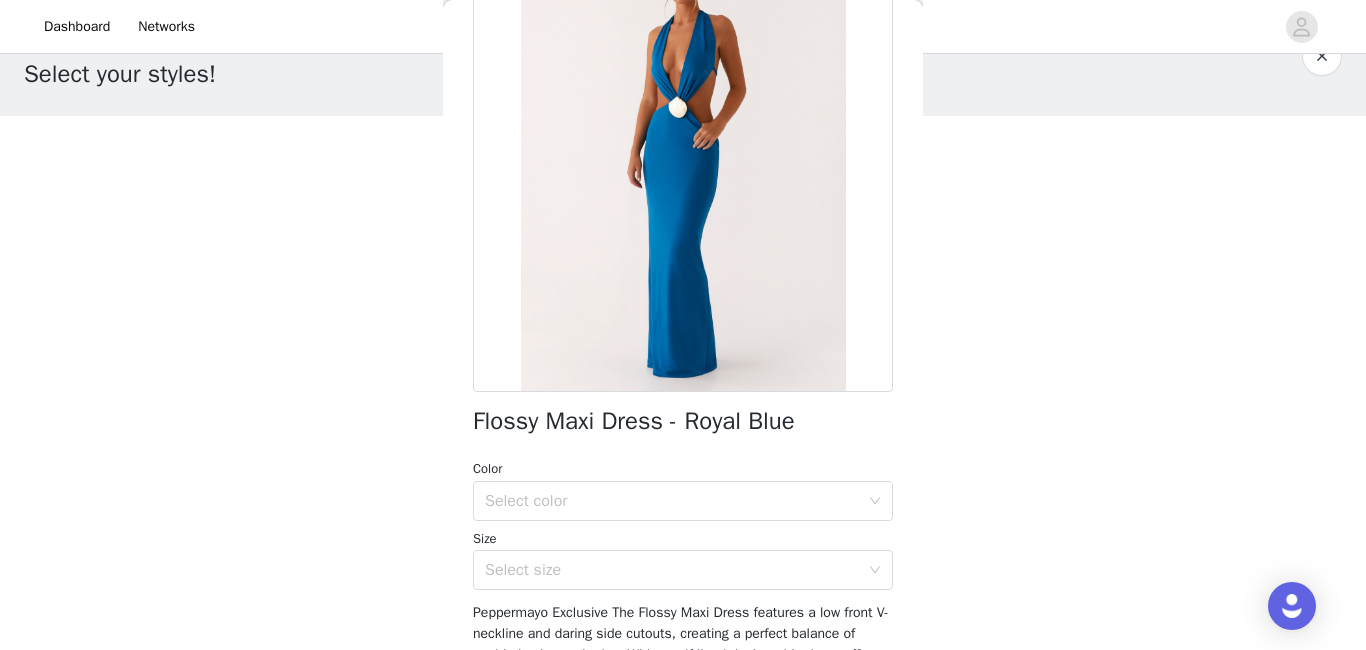 scroll, scrollTop: 165, scrollLeft: 0, axis: vertical 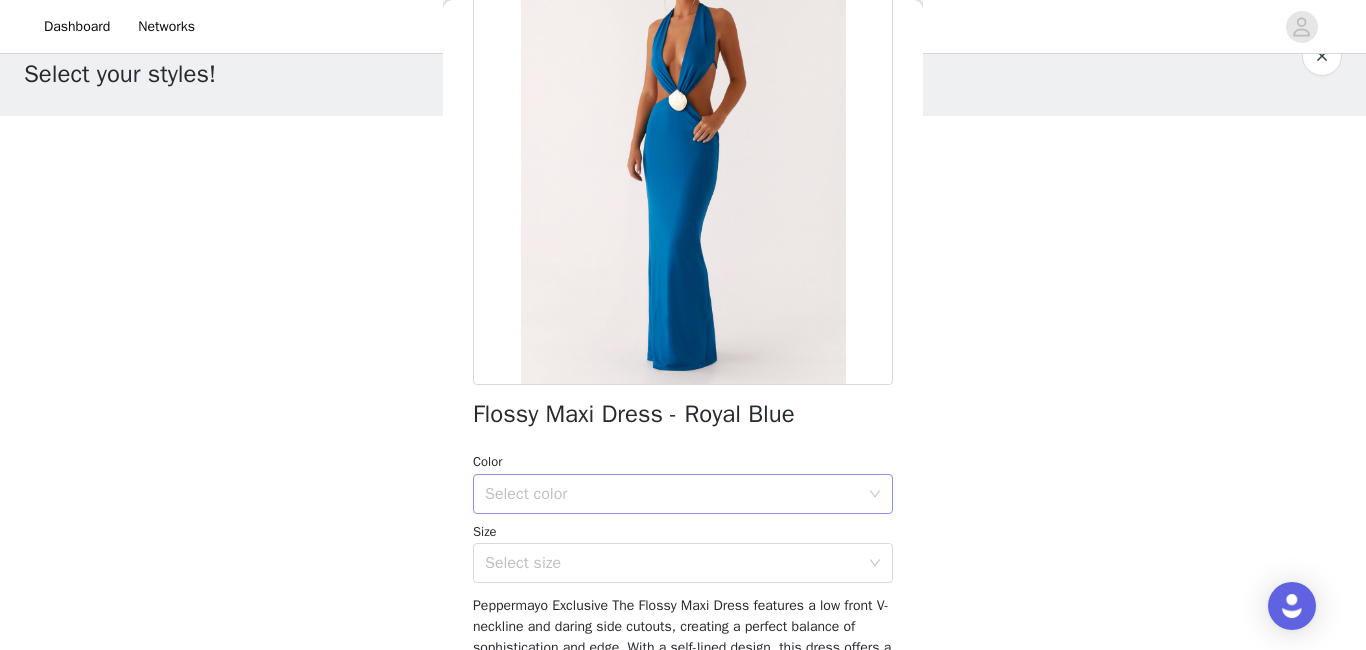 click on "Select color" at bounding box center [676, 494] 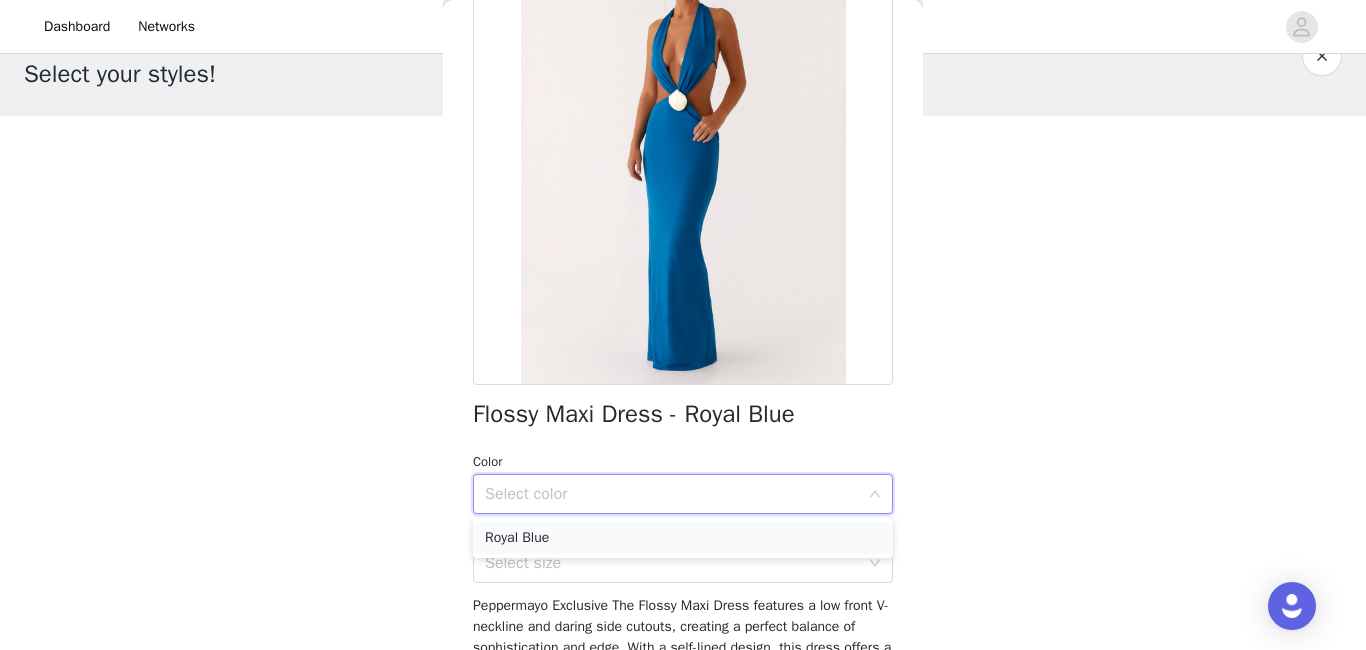click on "Royal Blue" at bounding box center [683, 538] 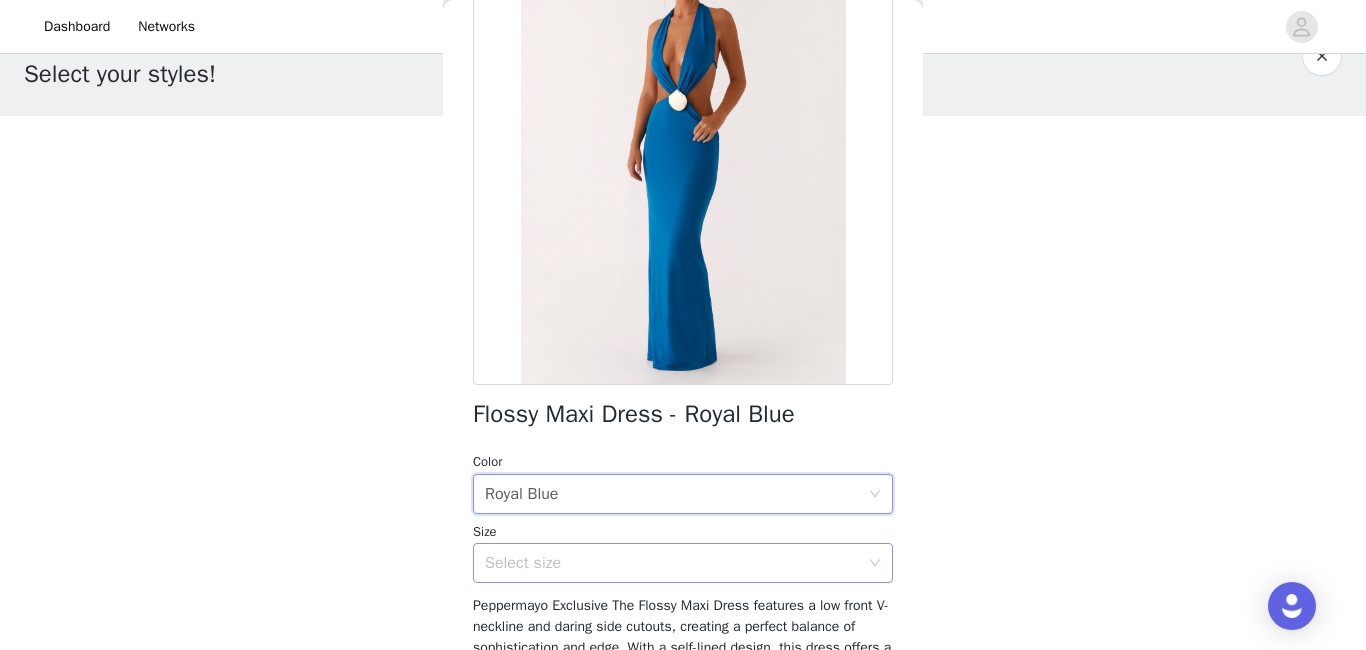 click on "Select size" at bounding box center [676, 563] 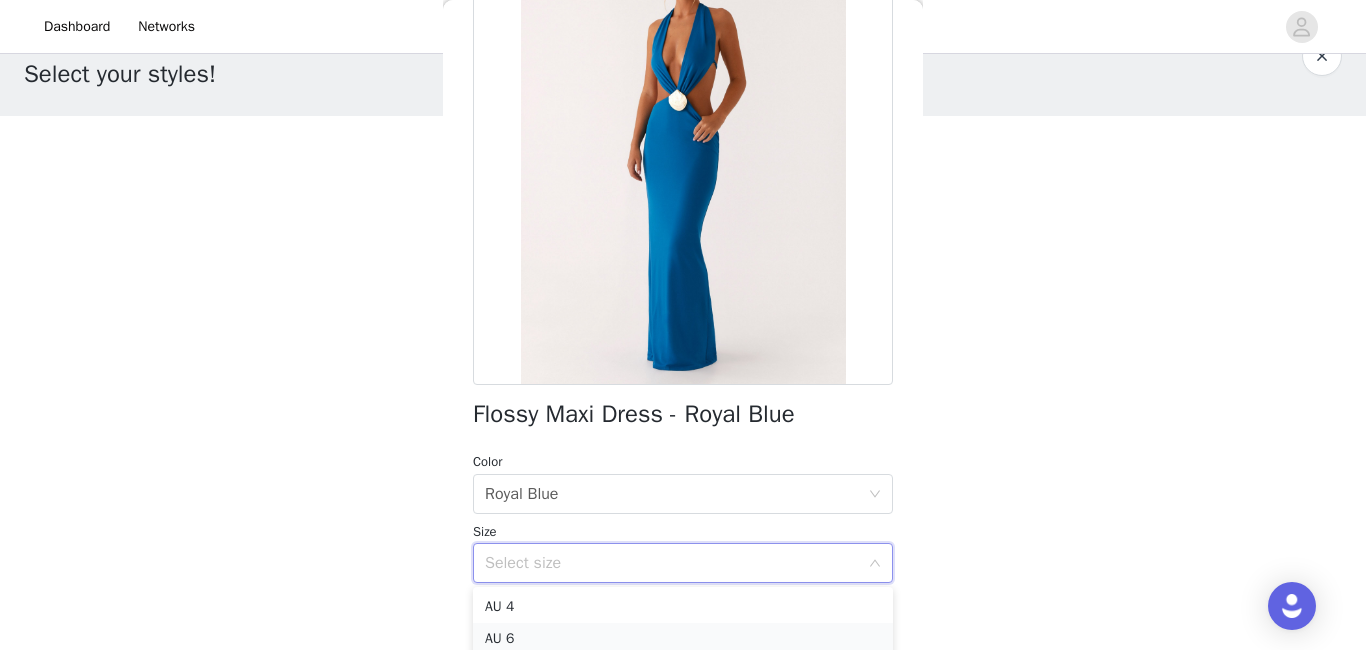 click on "AU 6" at bounding box center [683, 639] 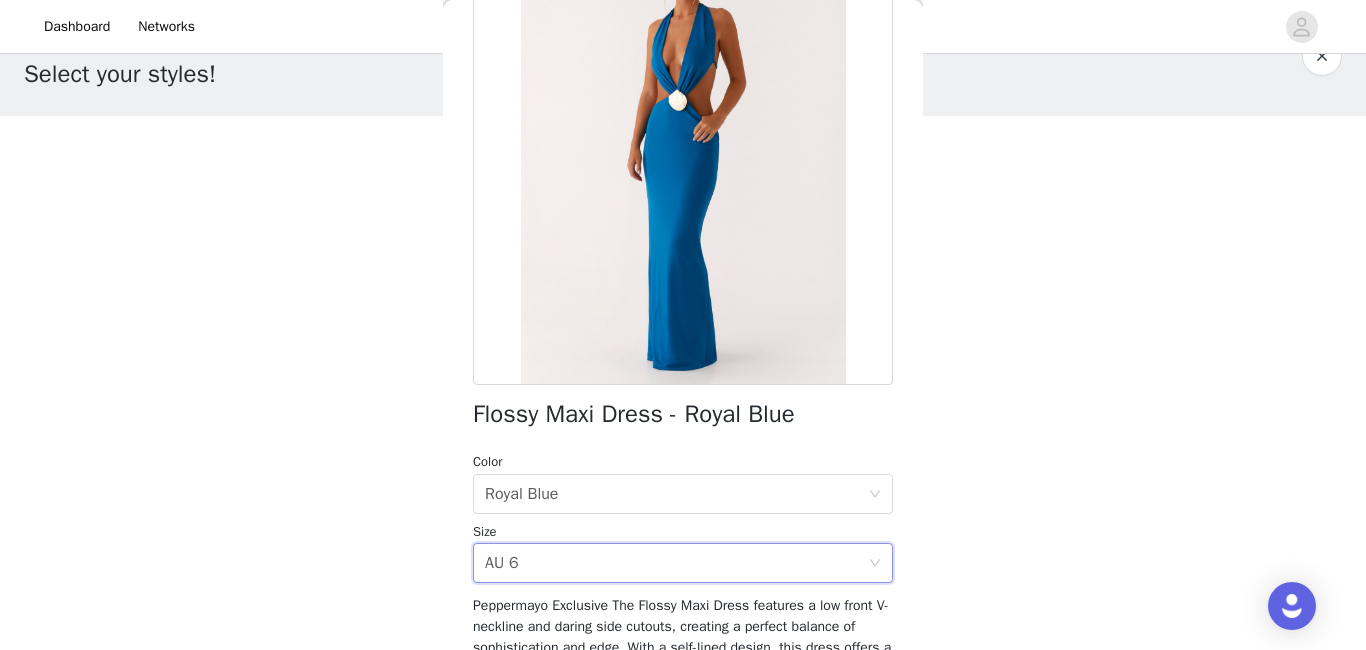 scroll, scrollTop: 388, scrollLeft: 0, axis: vertical 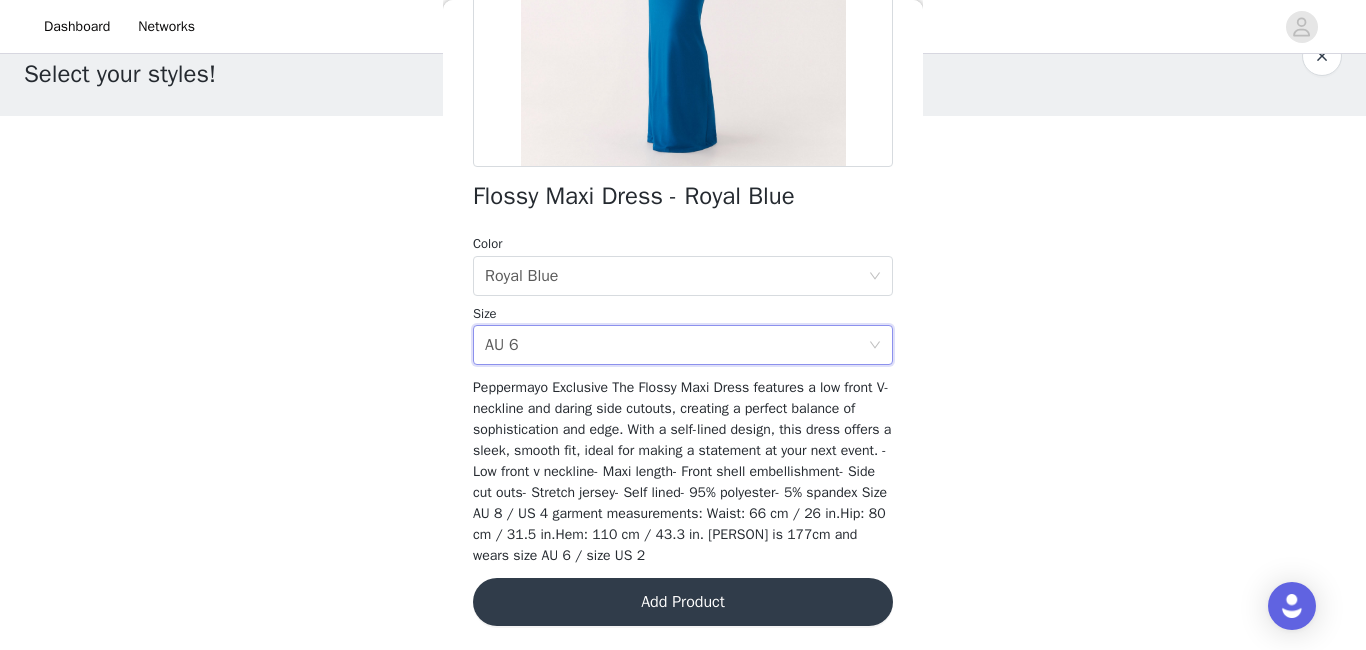 click on "Add Product" at bounding box center [683, 602] 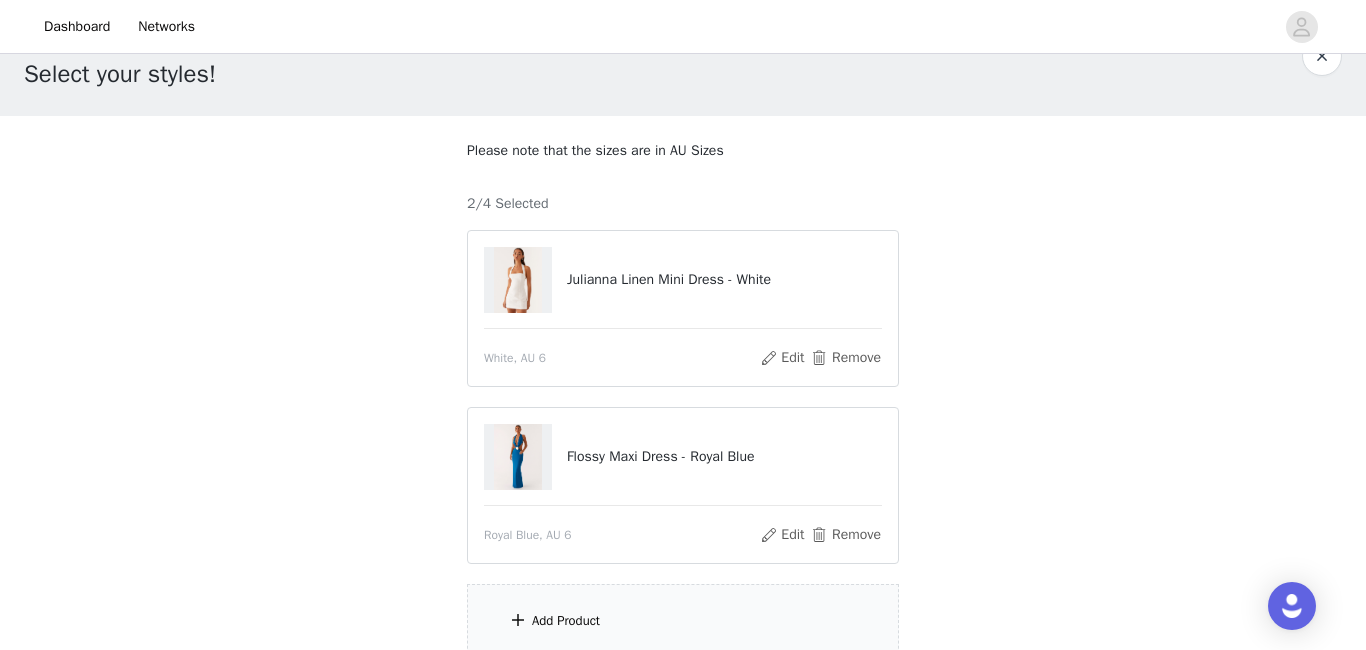 scroll, scrollTop: 223, scrollLeft: 0, axis: vertical 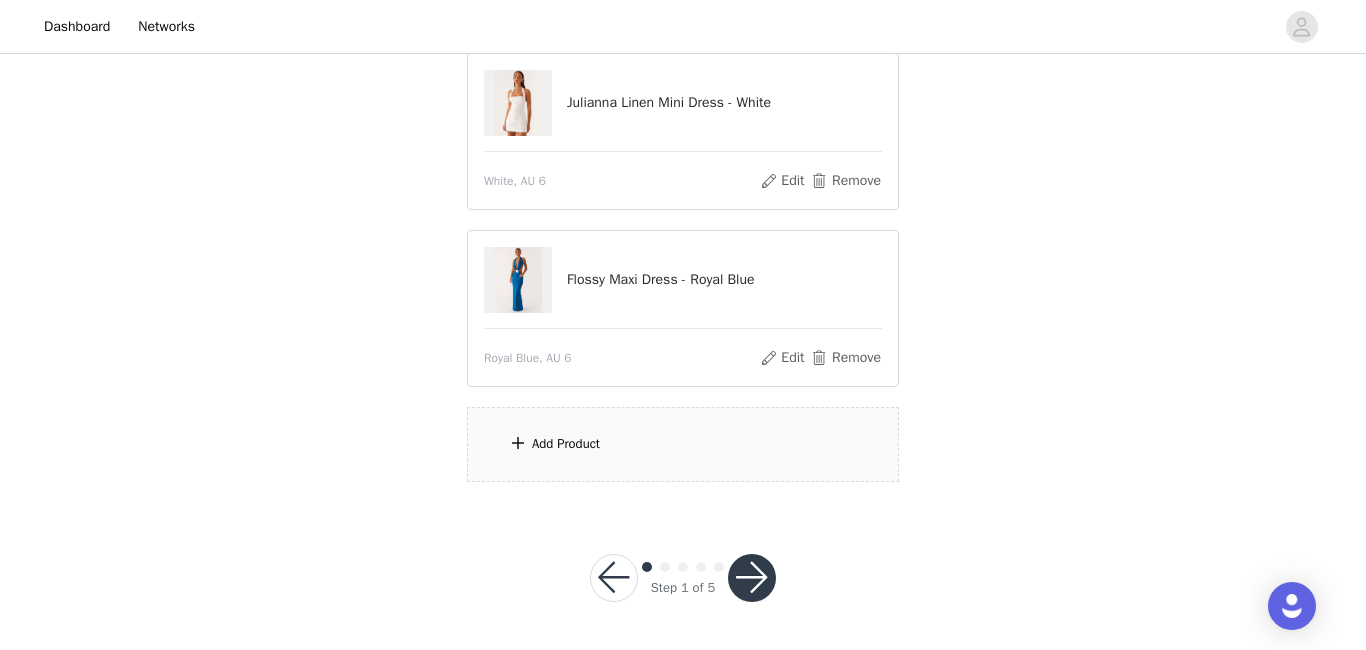 click on "Add Product" at bounding box center [683, 444] 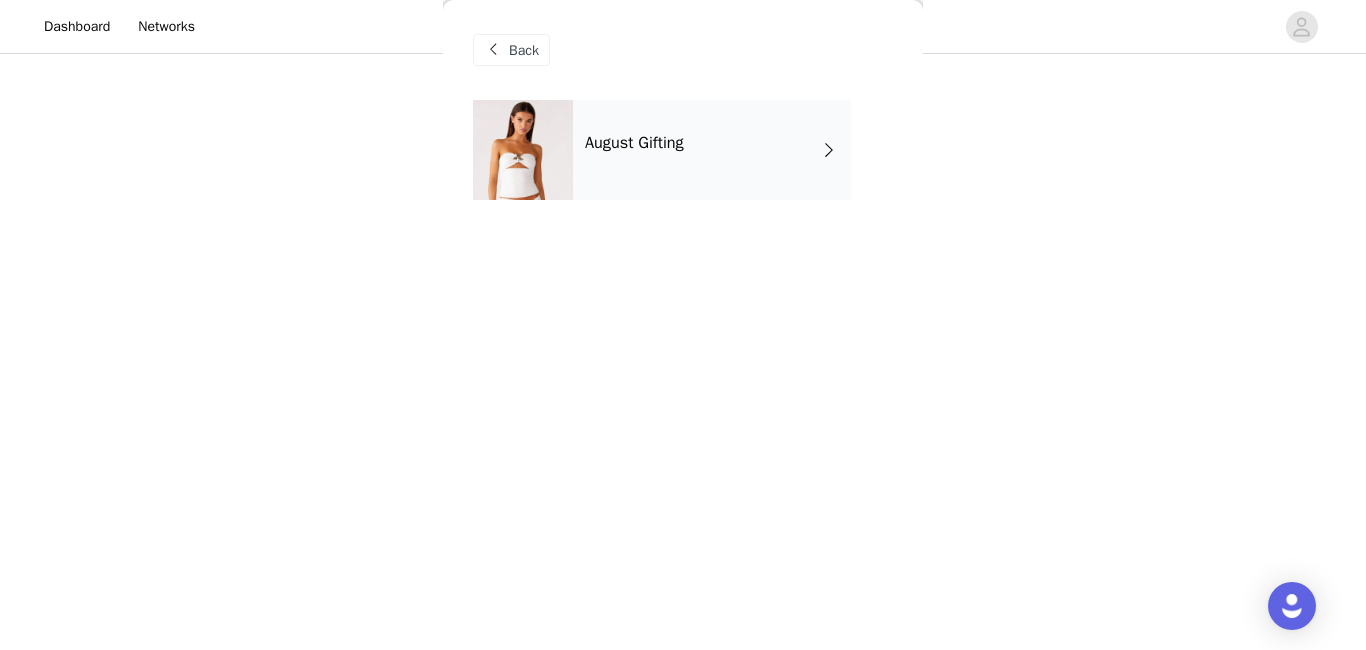 click on "August Gifting" at bounding box center [712, 150] 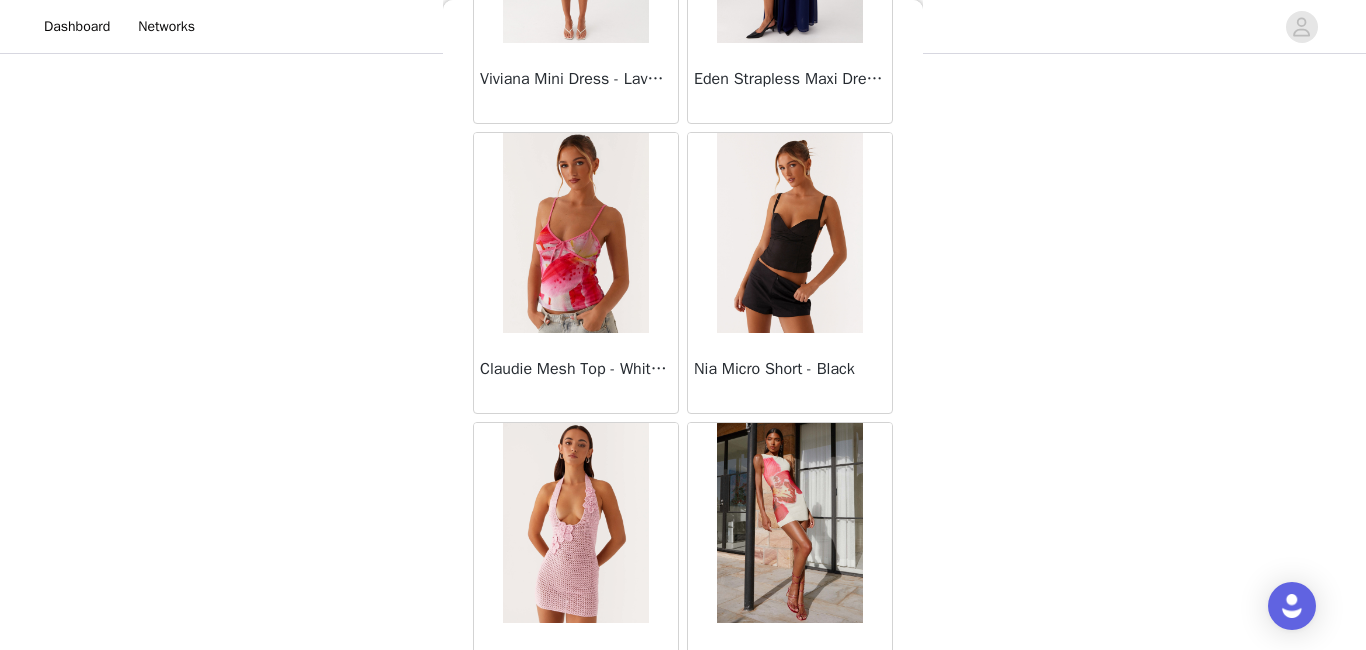 scroll, scrollTop: 2410, scrollLeft: 0, axis: vertical 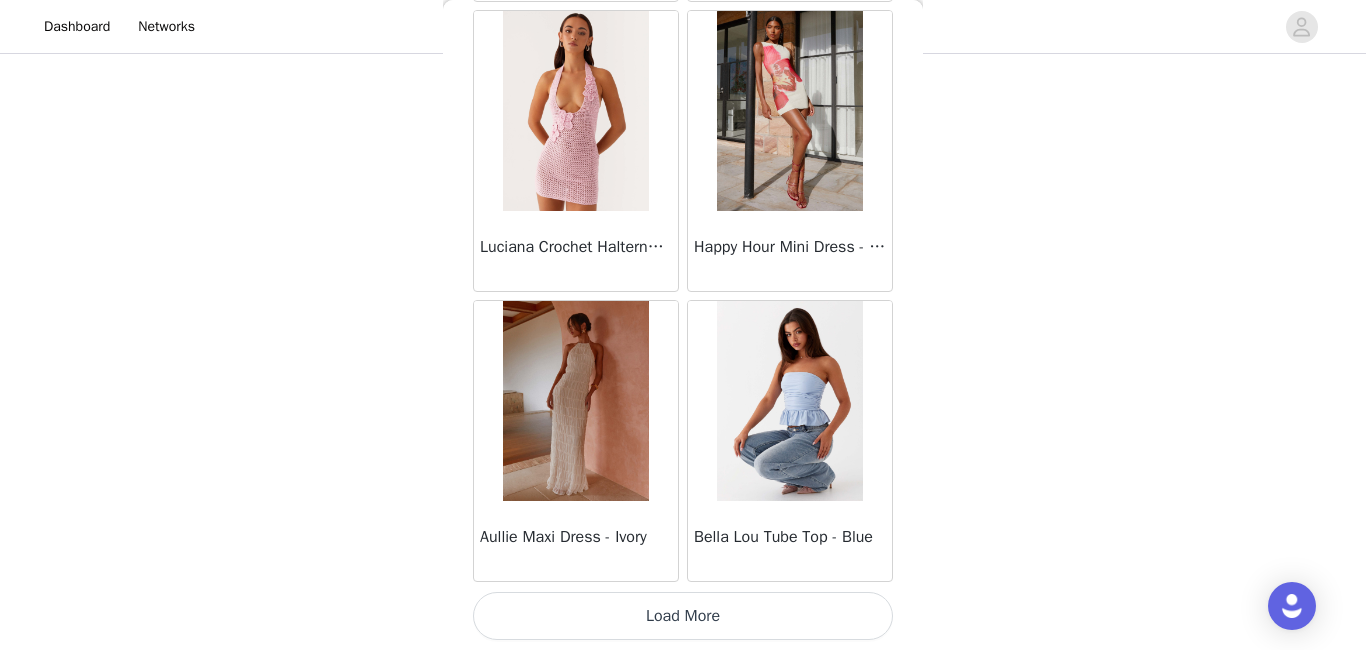 click on "Load More" at bounding box center (683, 616) 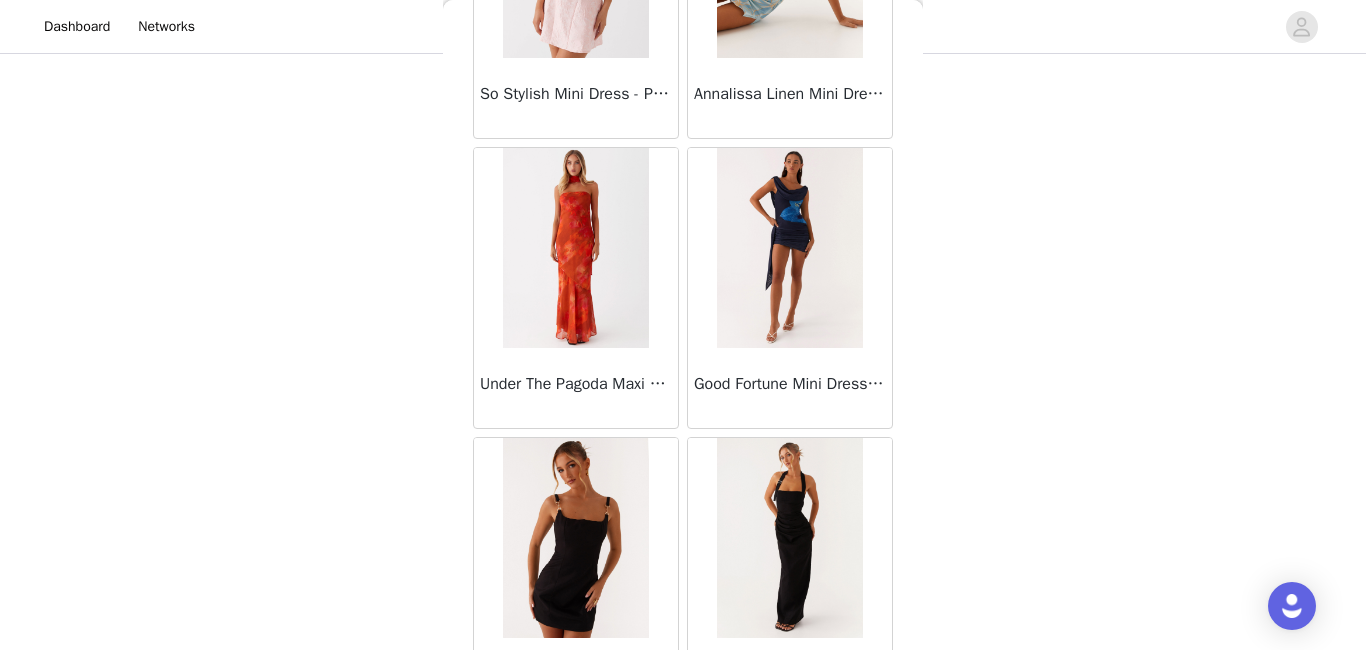 scroll, scrollTop: 5310, scrollLeft: 0, axis: vertical 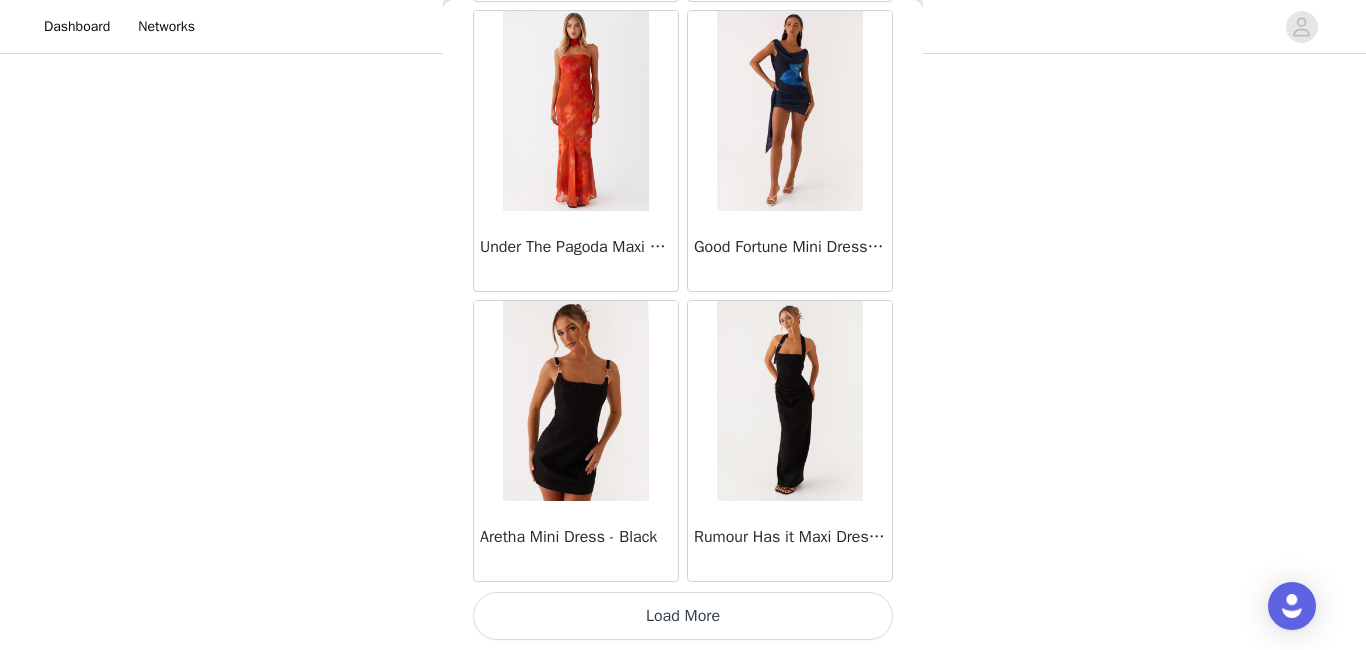 click on "Load More" at bounding box center (683, 616) 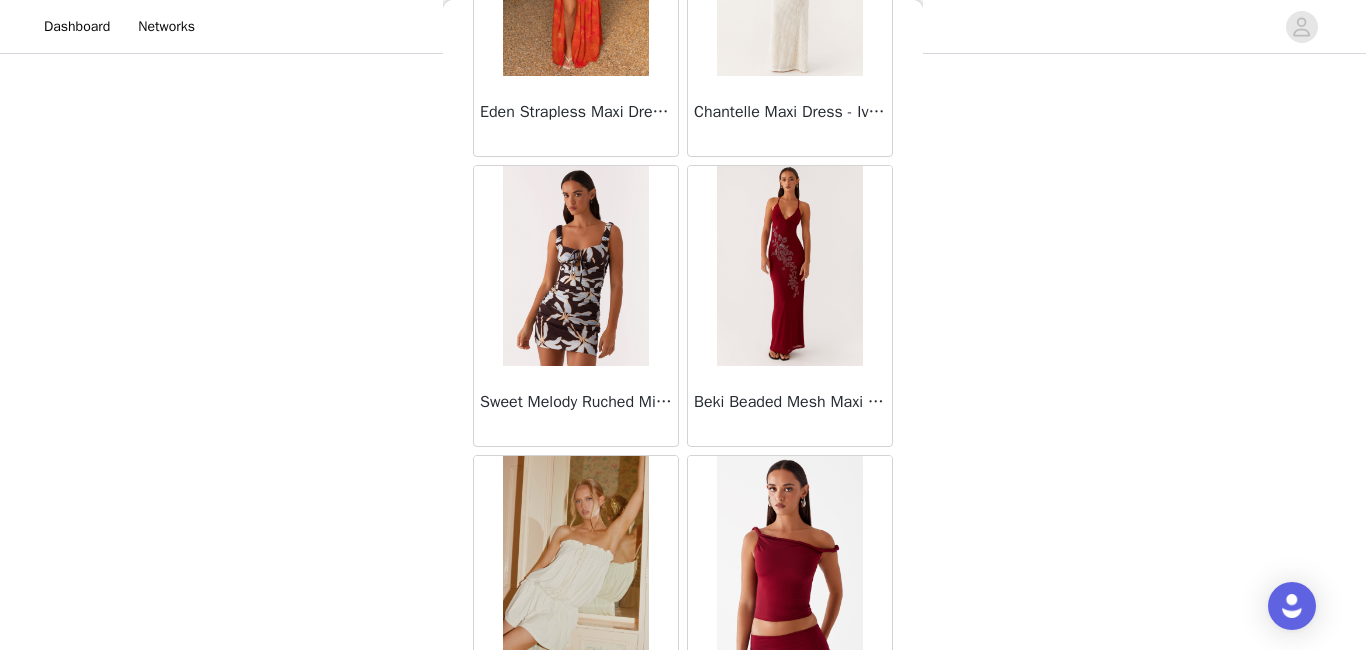 scroll, scrollTop: 8210, scrollLeft: 0, axis: vertical 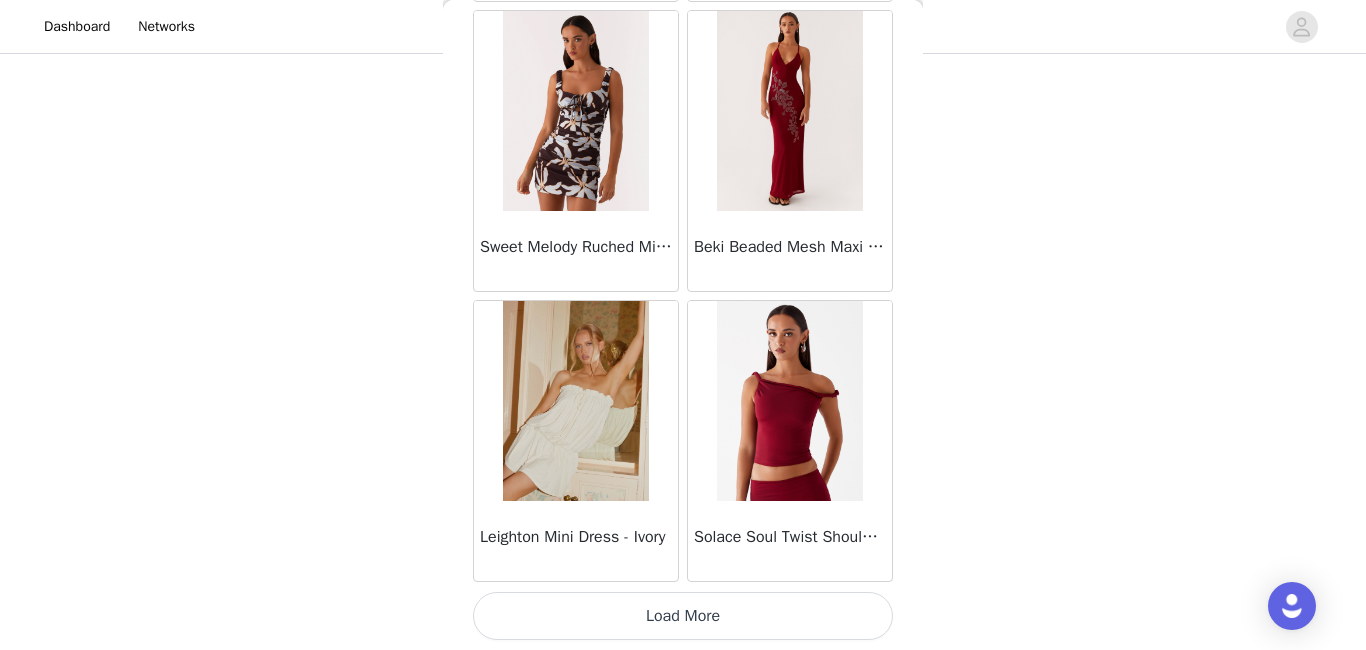 click on "Load More" at bounding box center (683, 616) 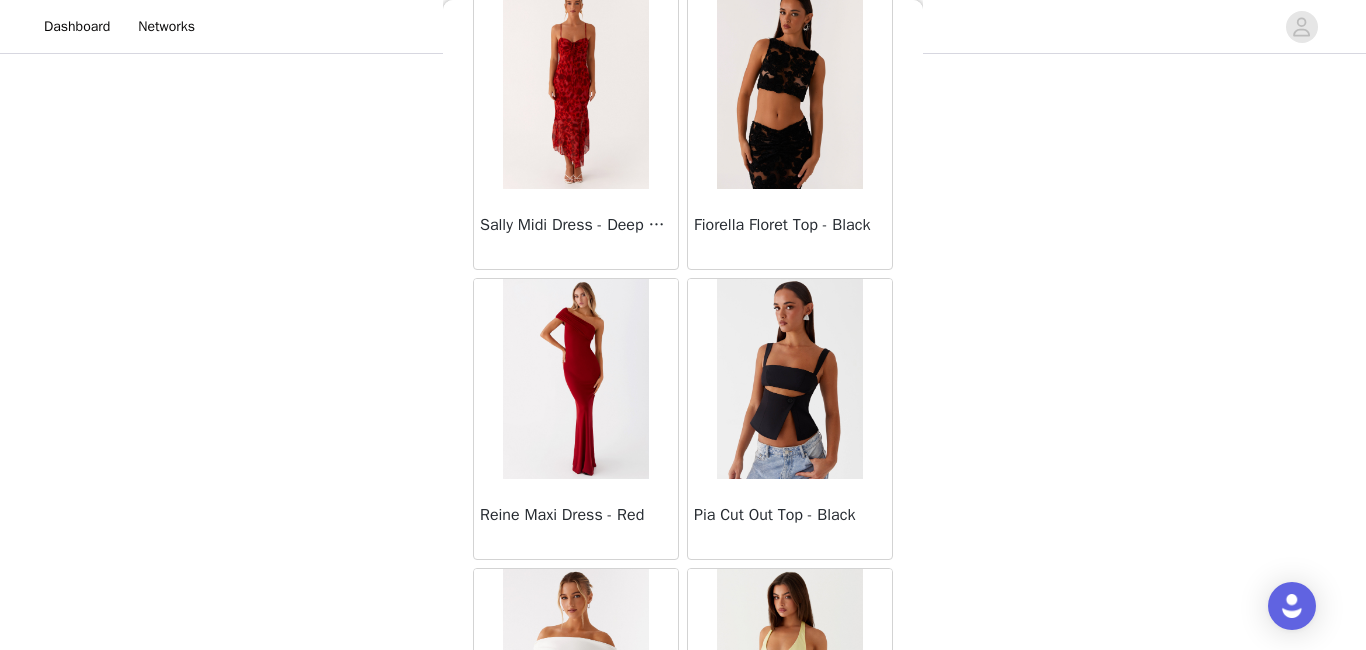 scroll, scrollTop: 11110, scrollLeft: 0, axis: vertical 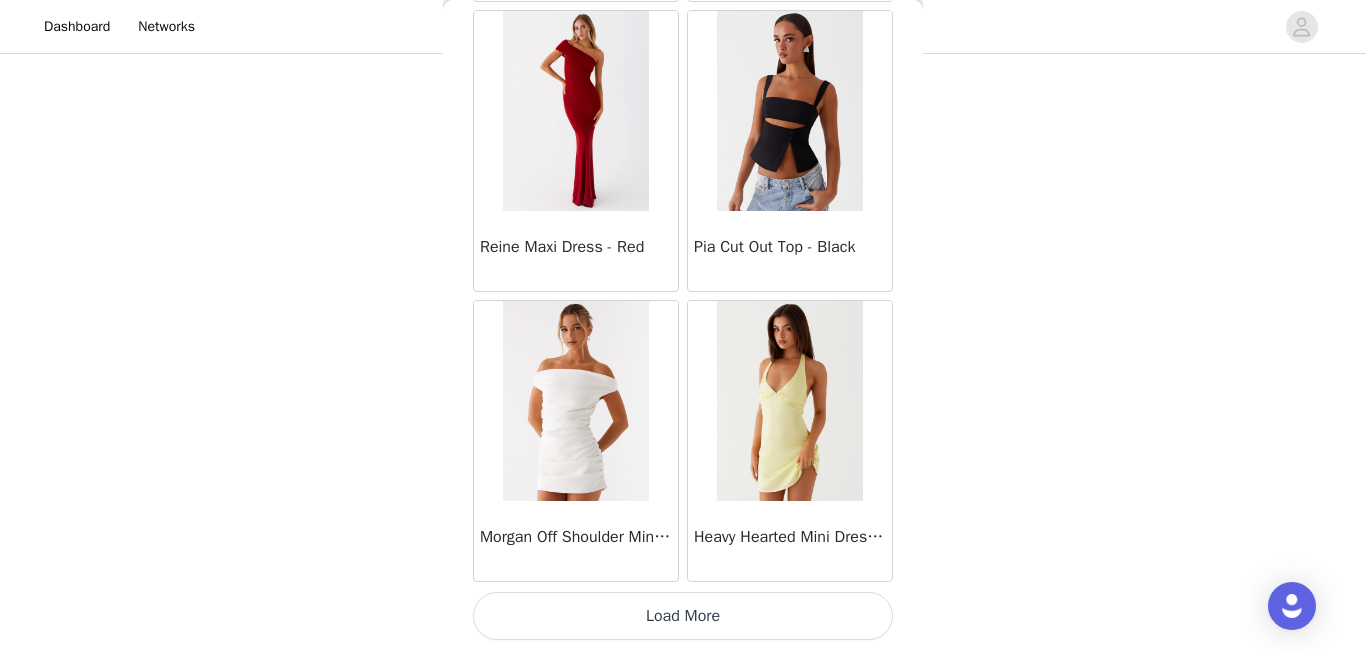 click on "Load More" at bounding box center (683, 616) 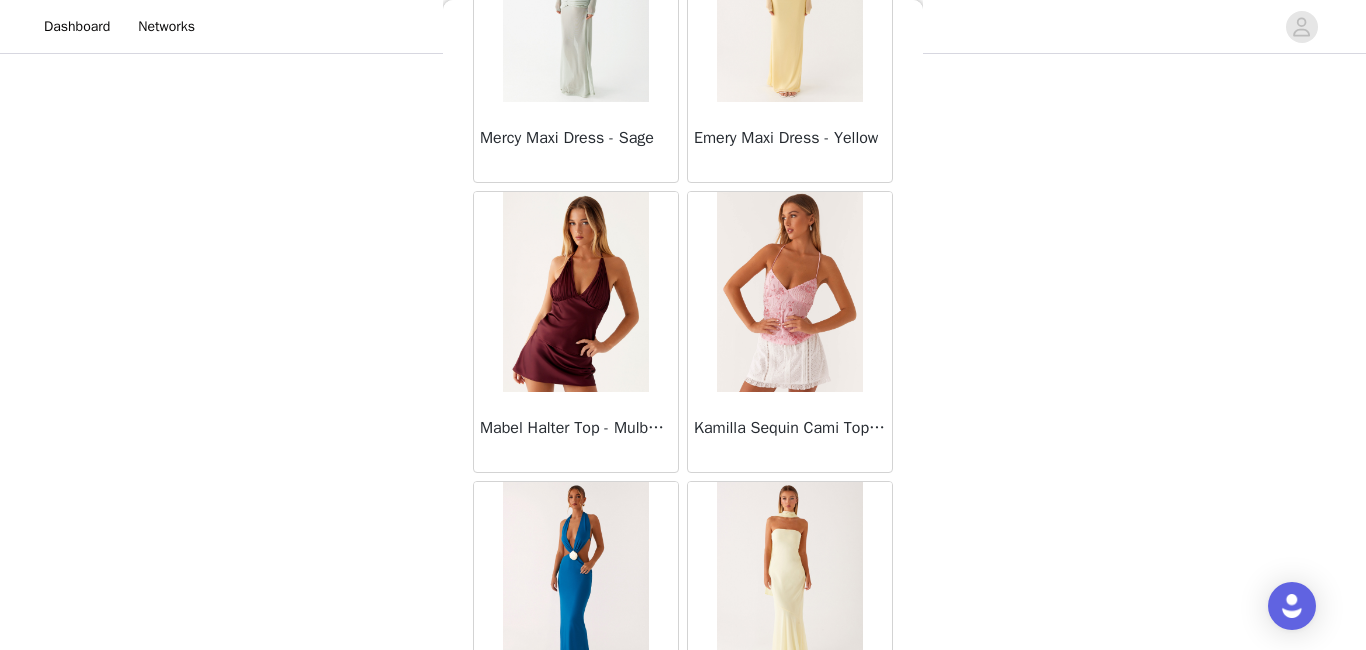 scroll, scrollTop: 14010, scrollLeft: 0, axis: vertical 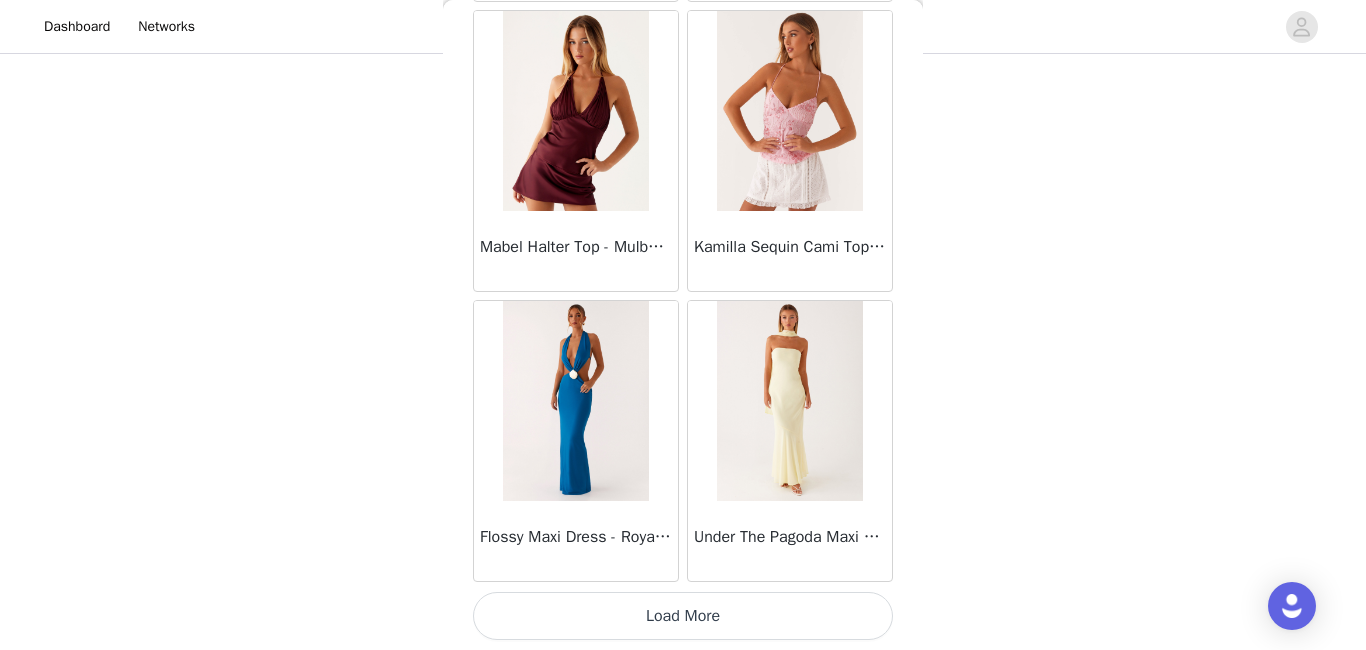 click on "Load More" at bounding box center [683, 616] 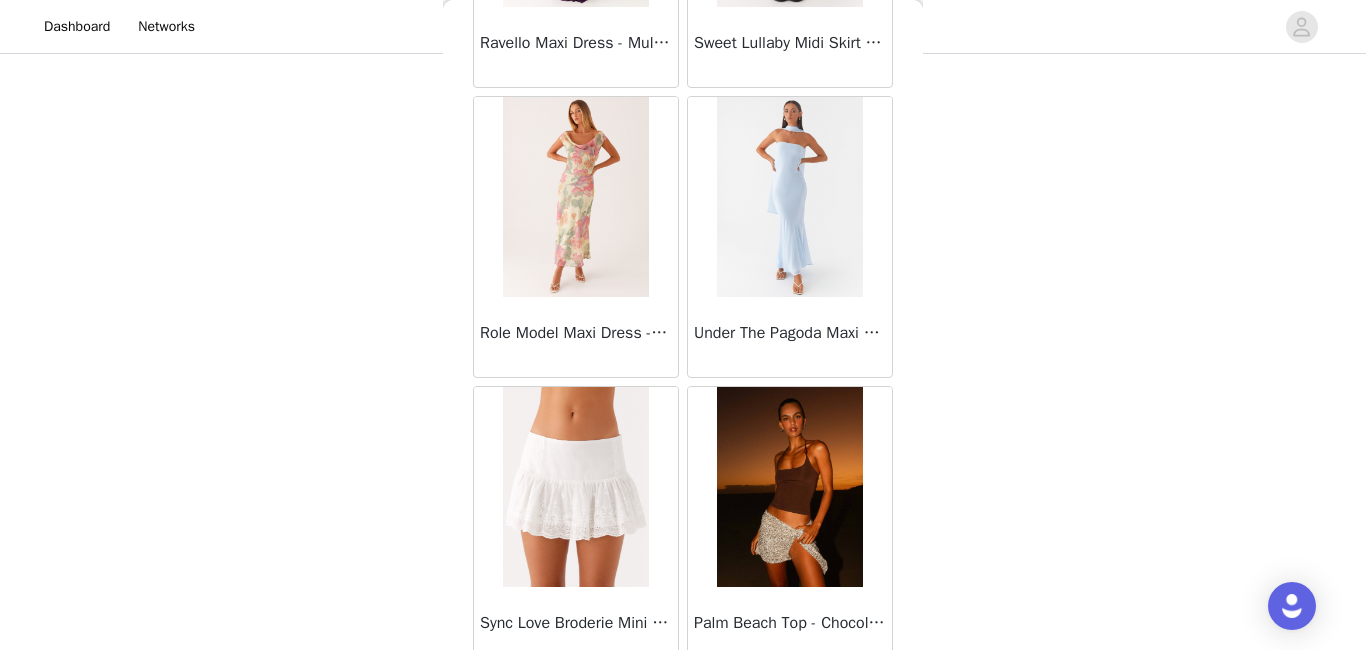 scroll, scrollTop: 16910, scrollLeft: 0, axis: vertical 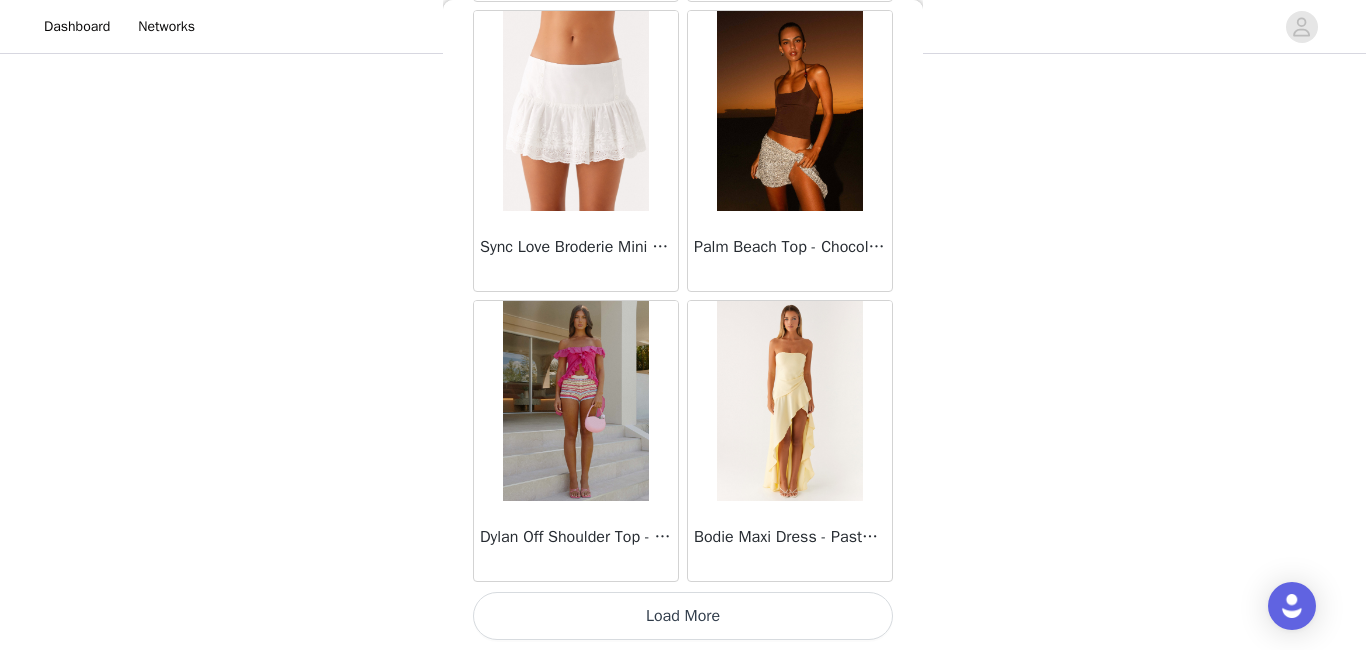 click on "Load More" at bounding box center [683, 616] 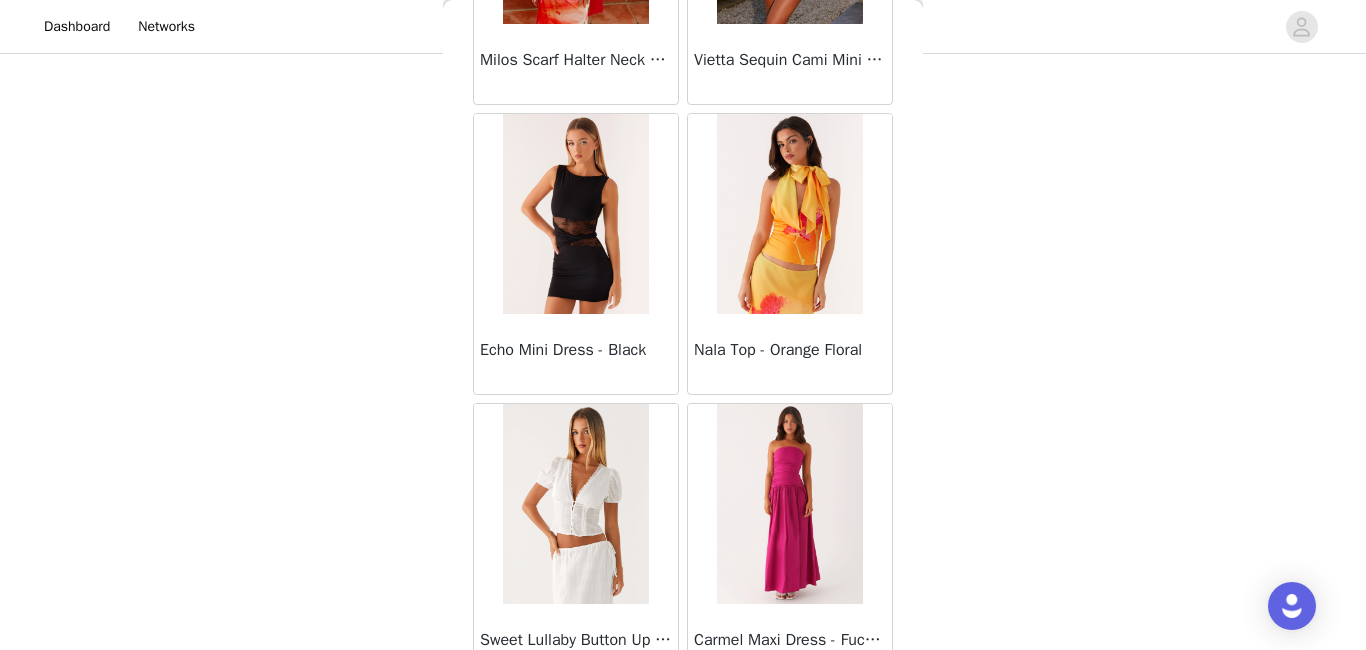 scroll, scrollTop: 19810, scrollLeft: 0, axis: vertical 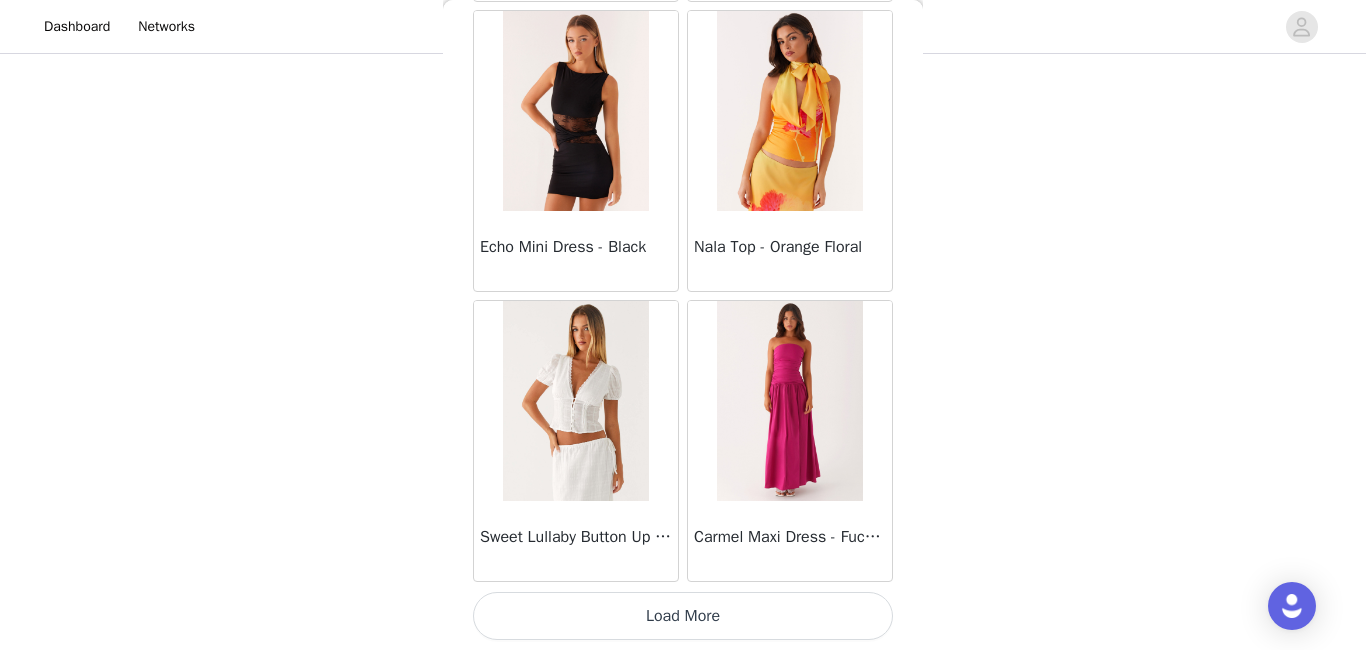 click on "Sweet Lullaby Button Up Shirt - White" at bounding box center [576, 537] 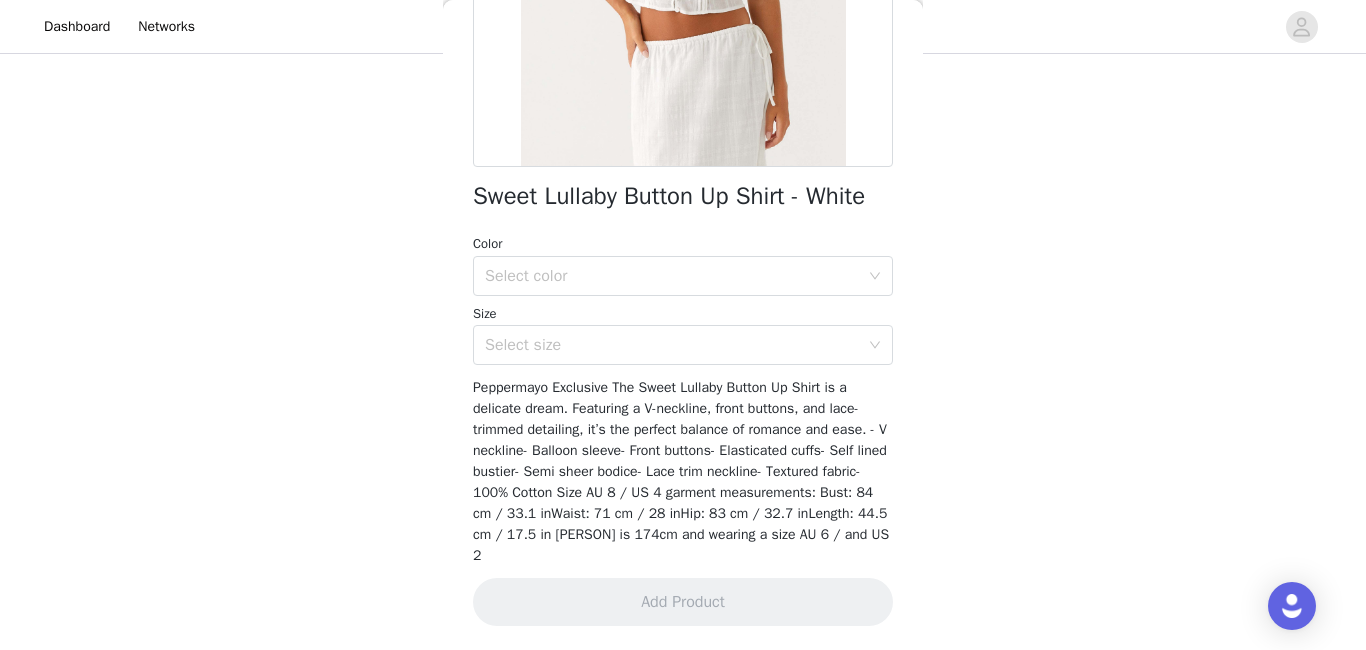 scroll, scrollTop: 388, scrollLeft: 0, axis: vertical 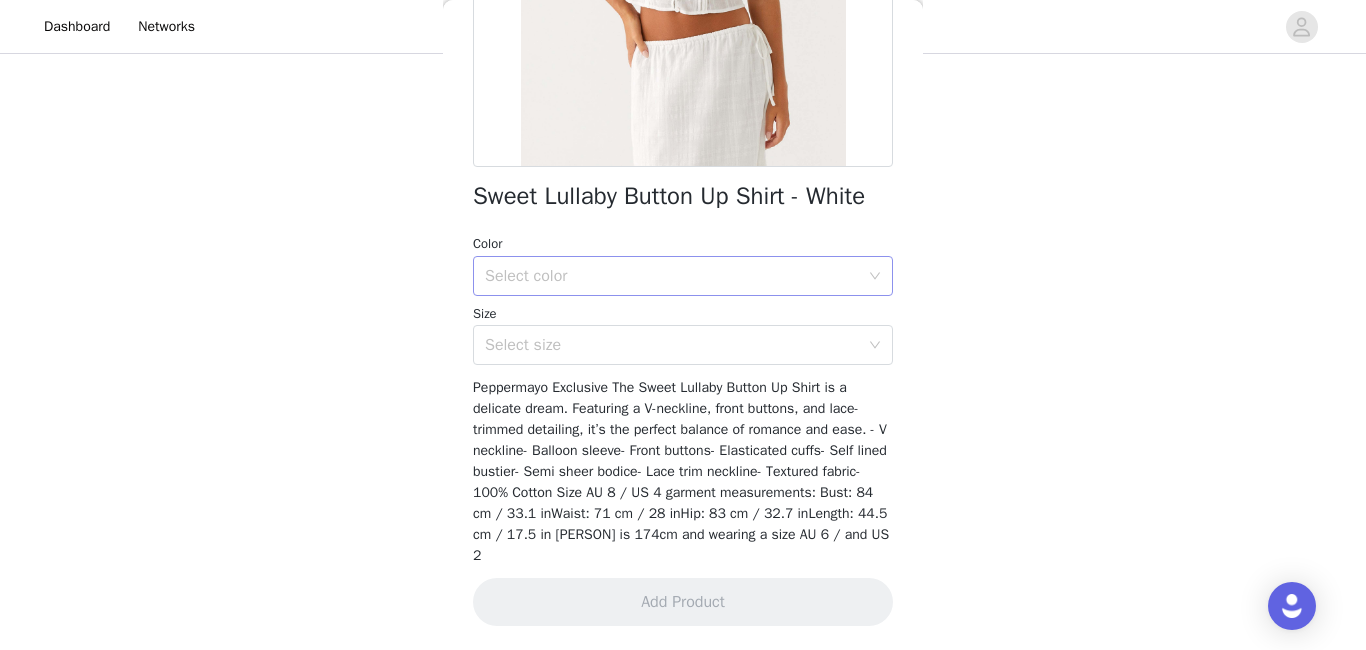 click on "Select color" at bounding box center [672, 276] 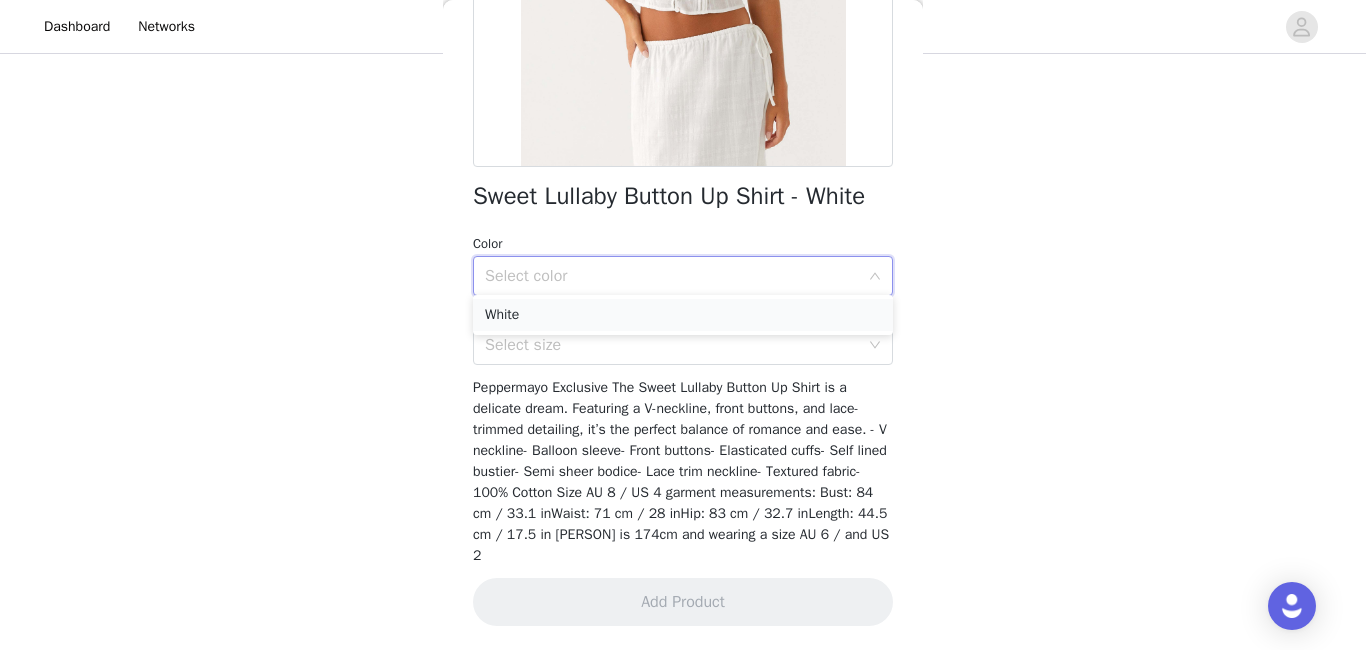click on "White" at bounding box center (683, 315) 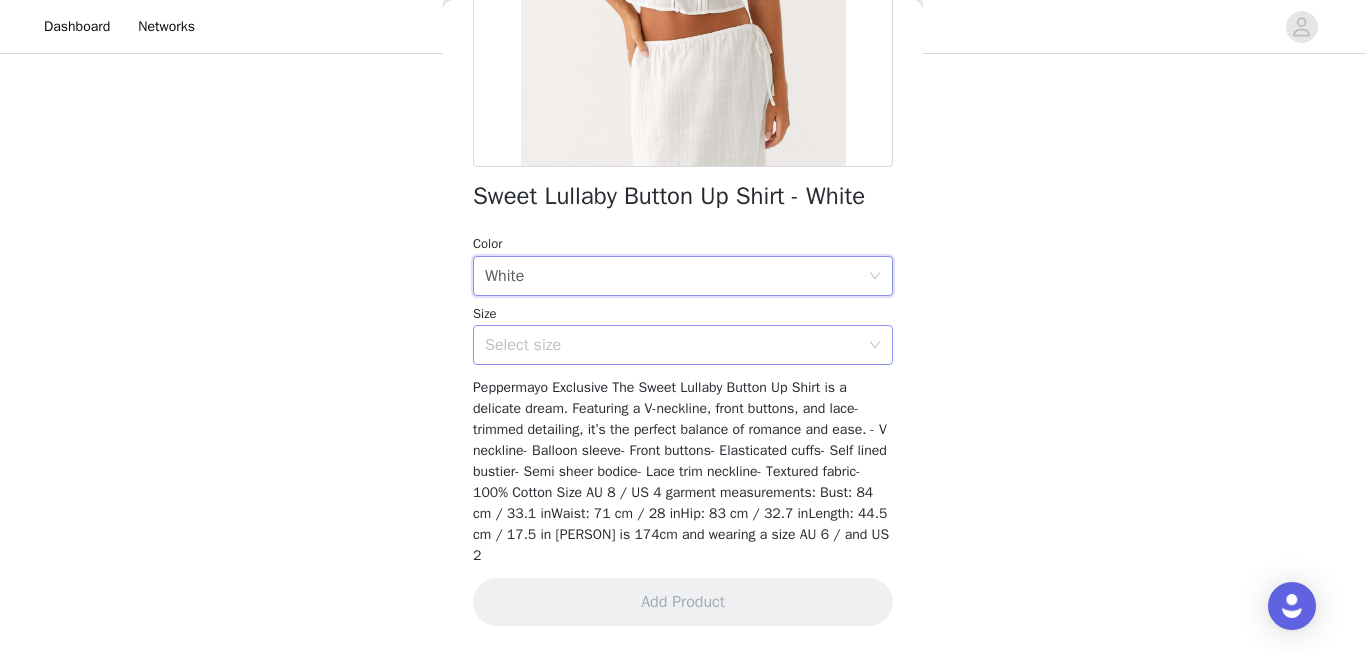 click on "Select size" at bounding box center (676, 345) 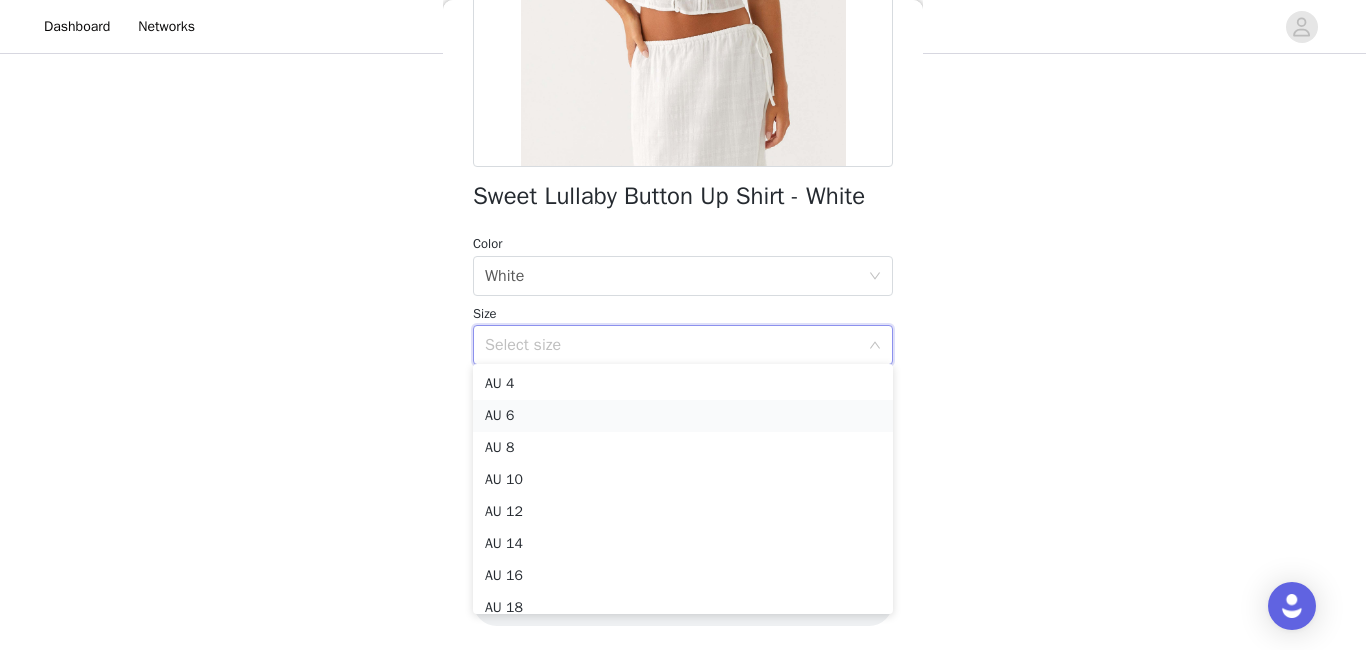 click on "AU 6" at bounding box center [683, 416] 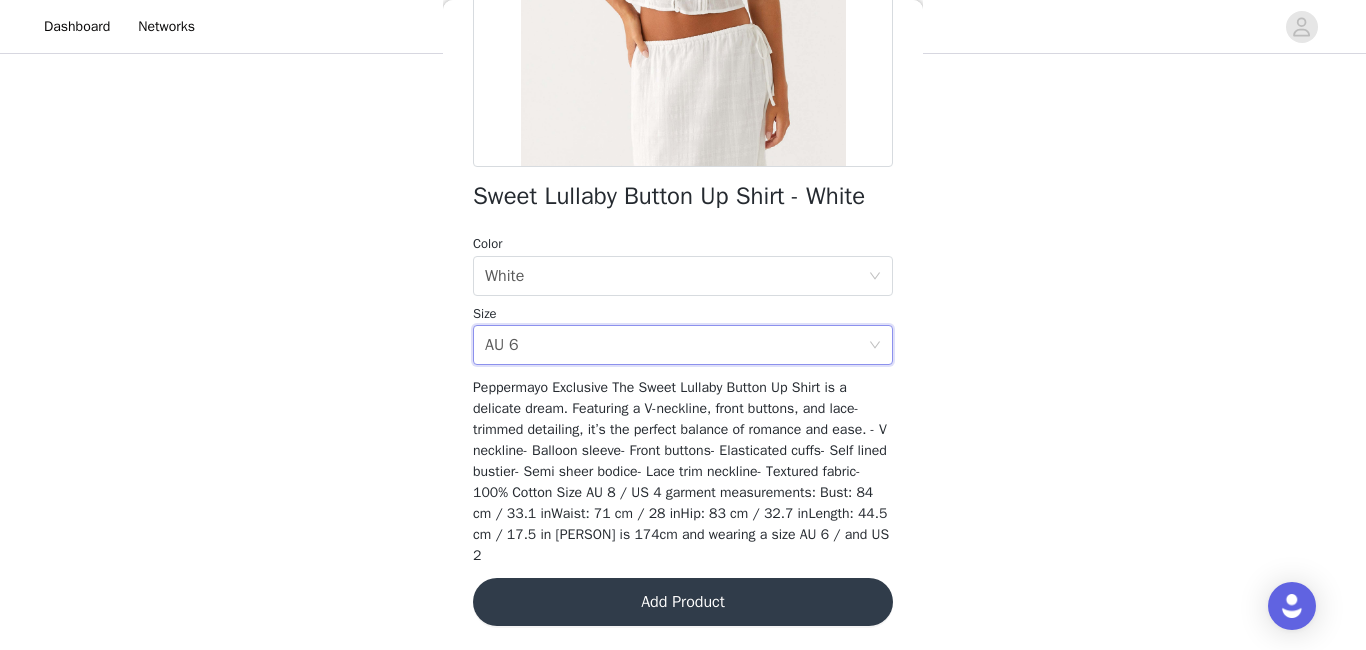 click on "Add Product" at bounding box center (683, 602) 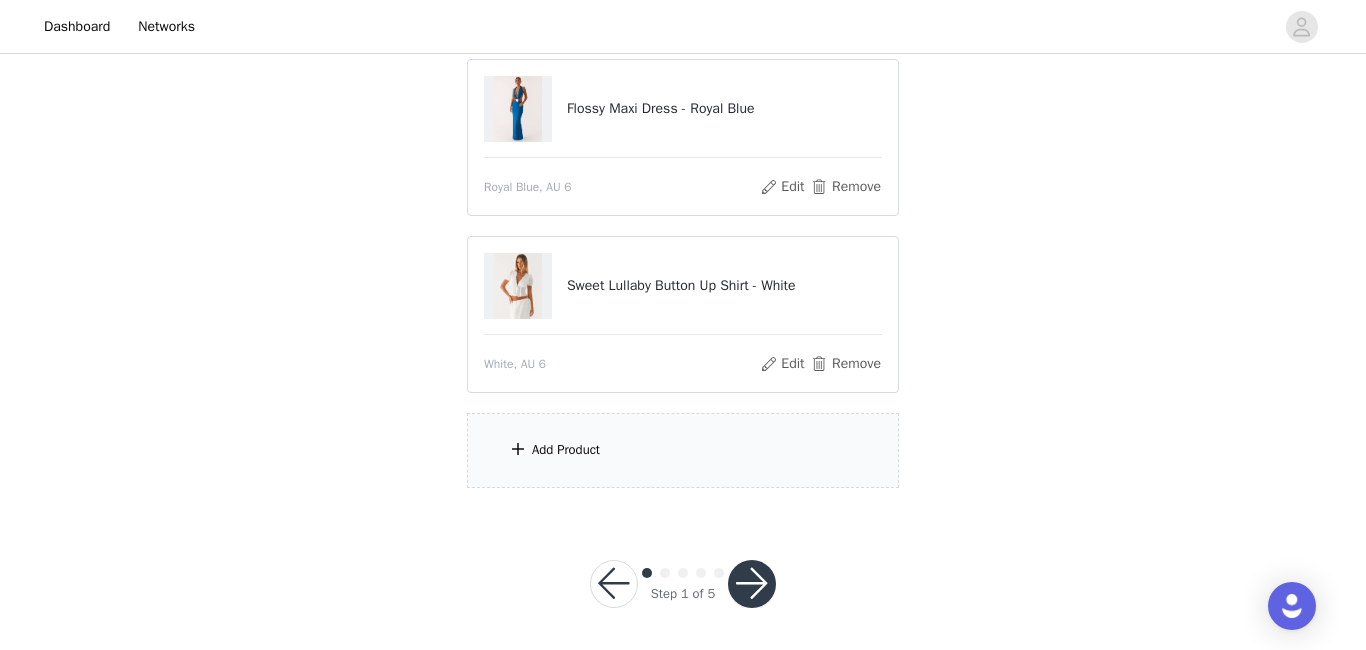 scroll, scrollTop: 400, scrollLeft: 0, axis: vertical 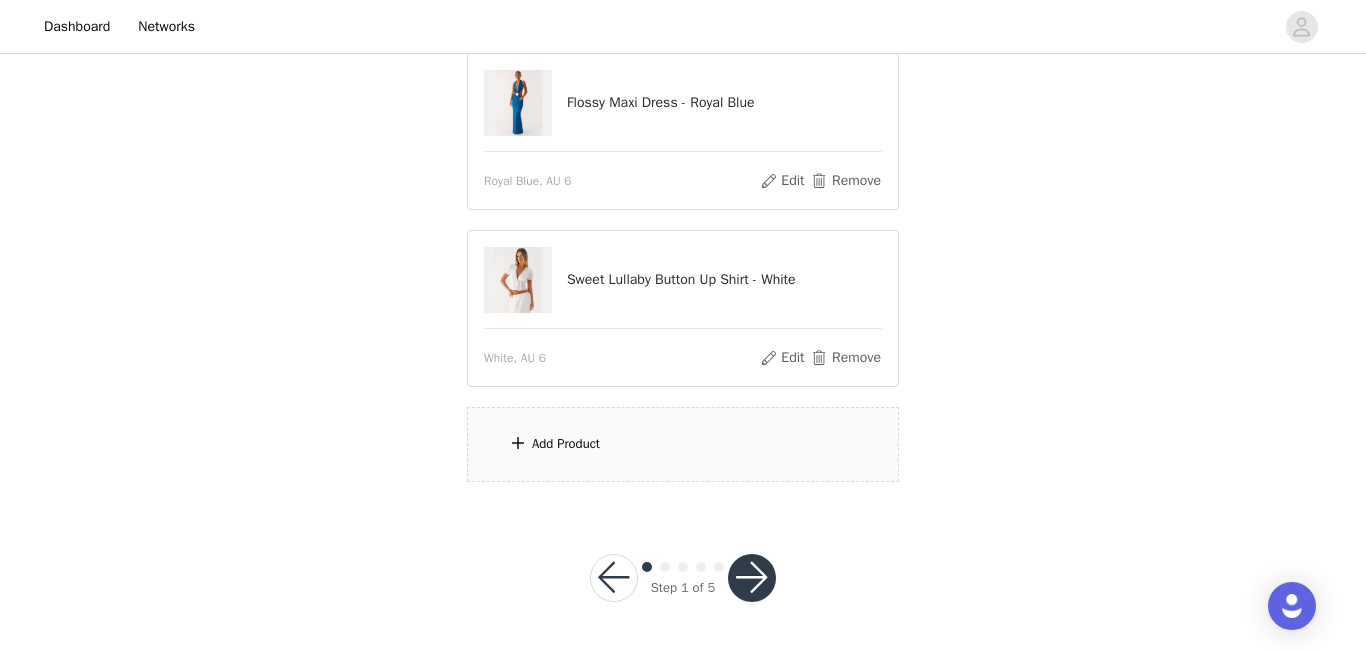 click on "Add Product" at bounding box center (566, 444) 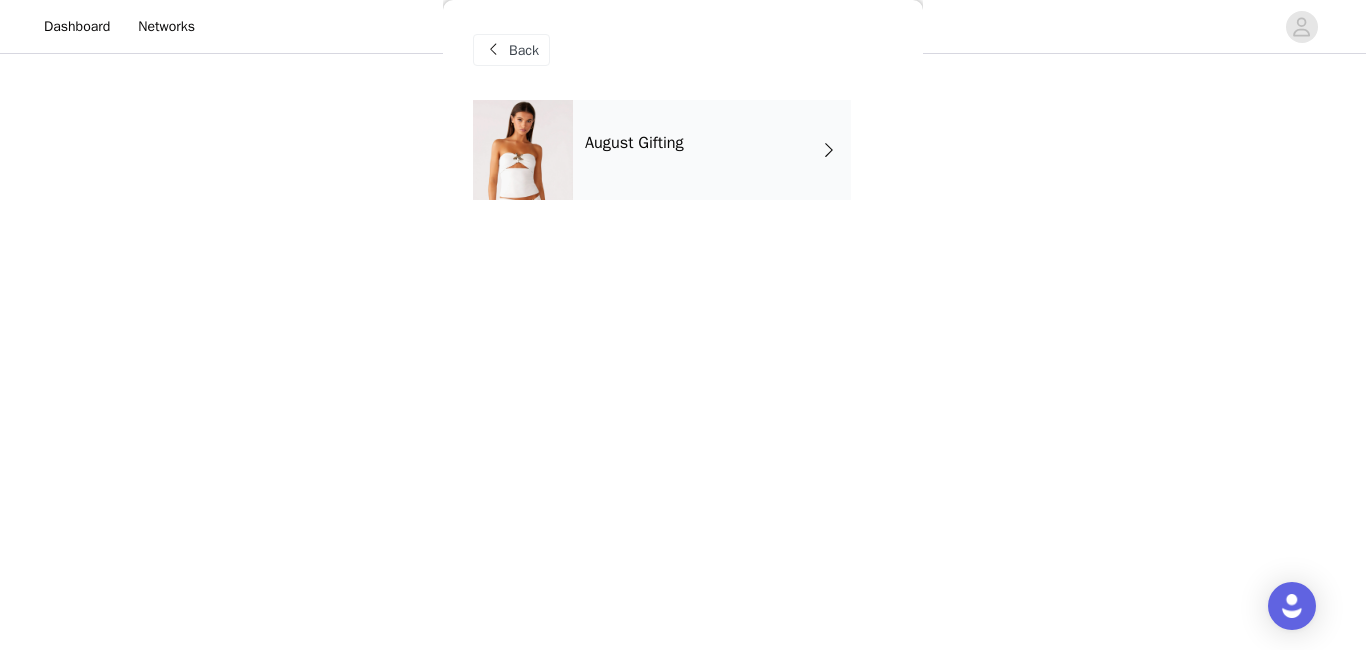 click on "August Gifting" at bounding box center [634, 143] 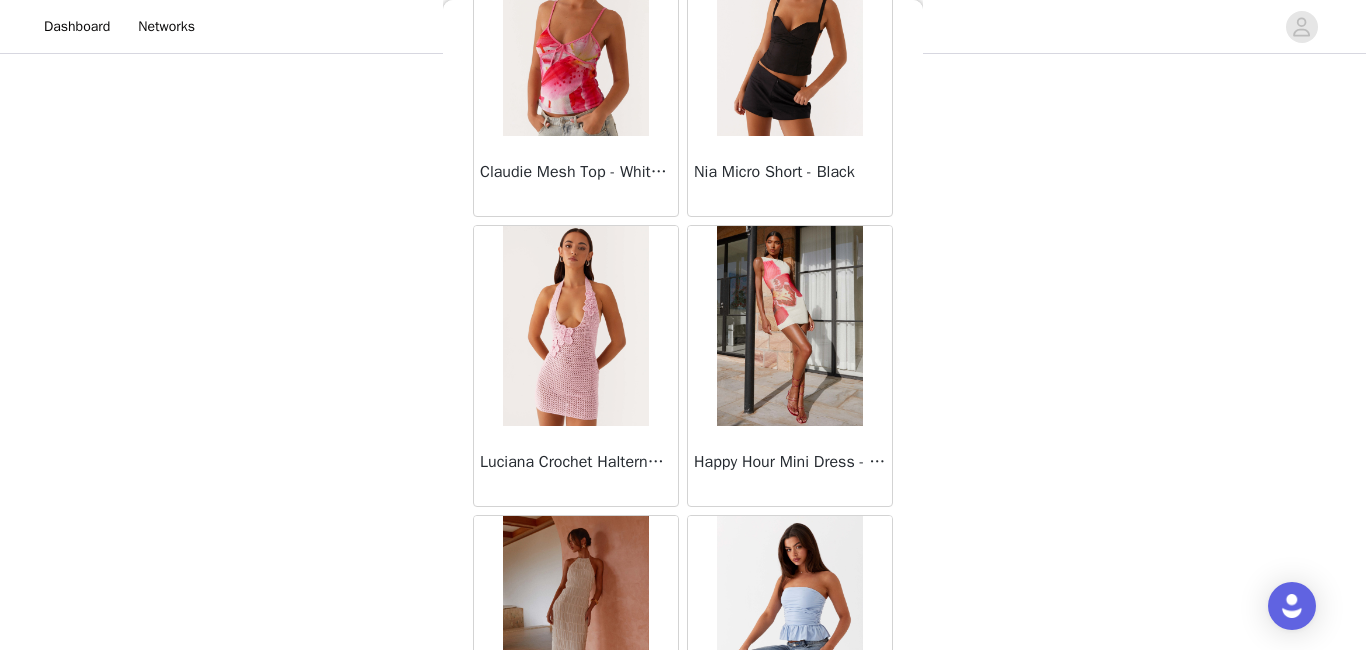 scroll, scrollTop: 2410, scrollLeft: 0, axis: vertical 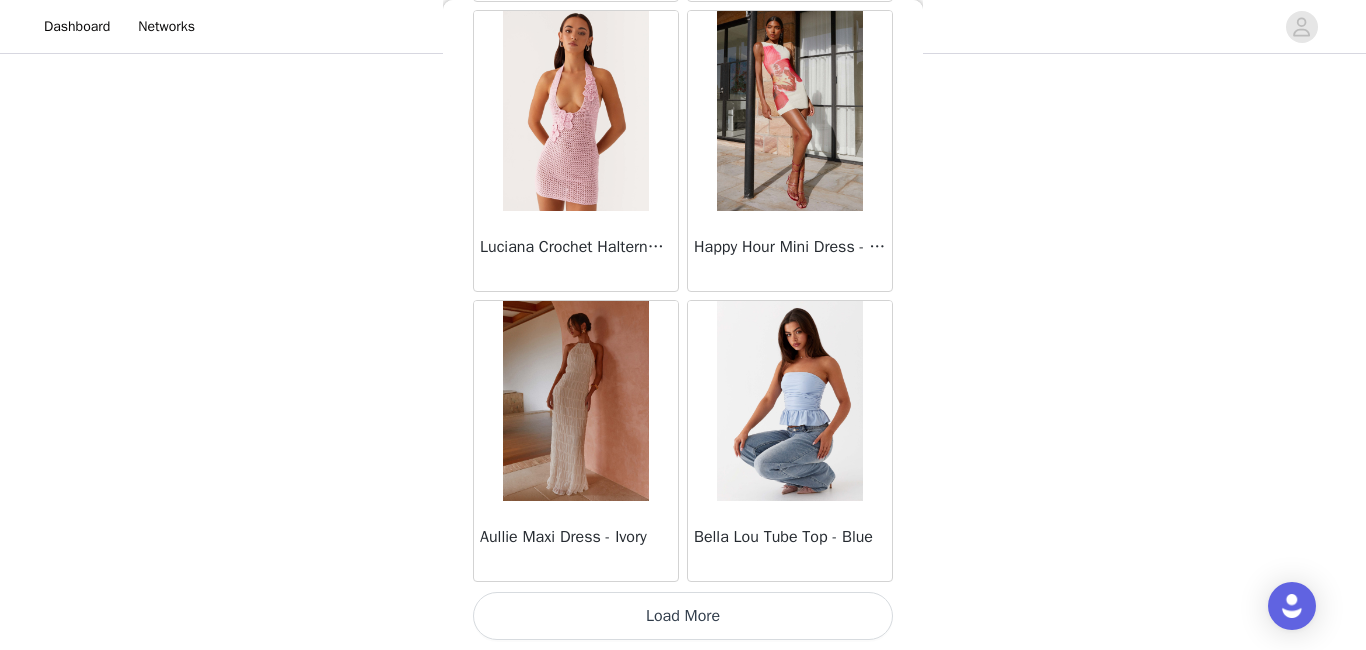 click on "Load More" at bounding box center (683, 616) 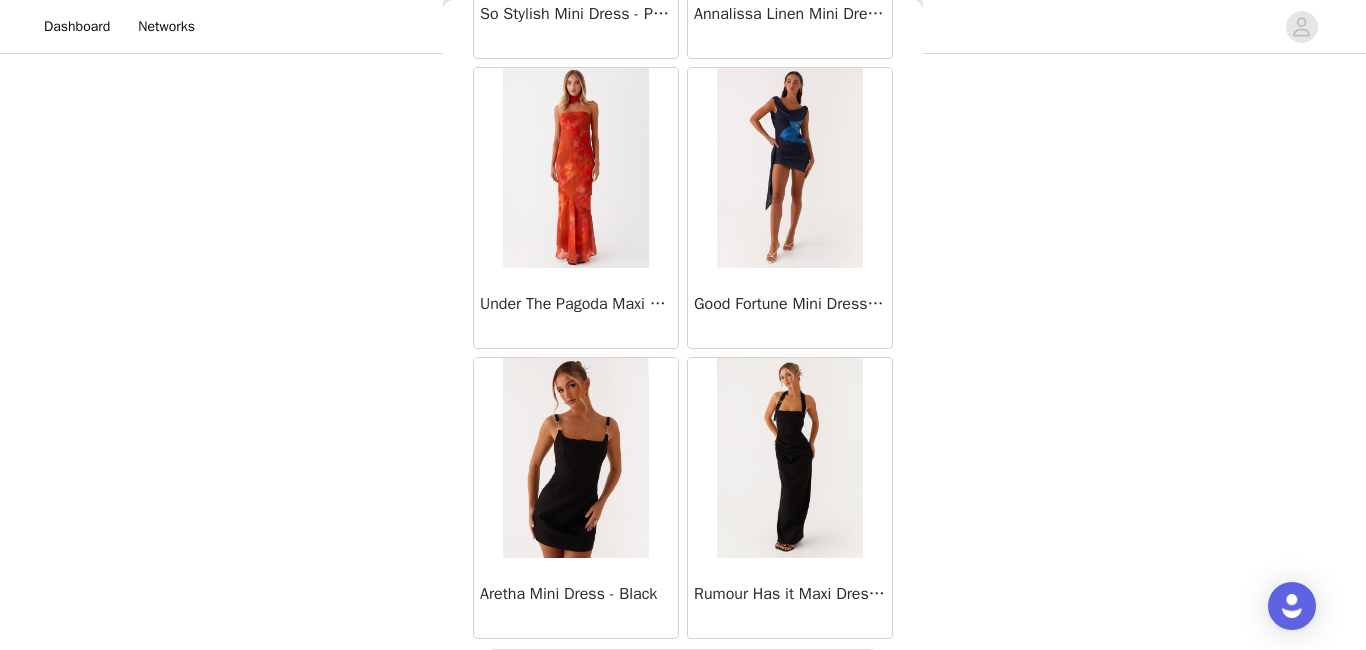 scroll, scrollTop: 5310, scrollLeft: 0, axis: vertical 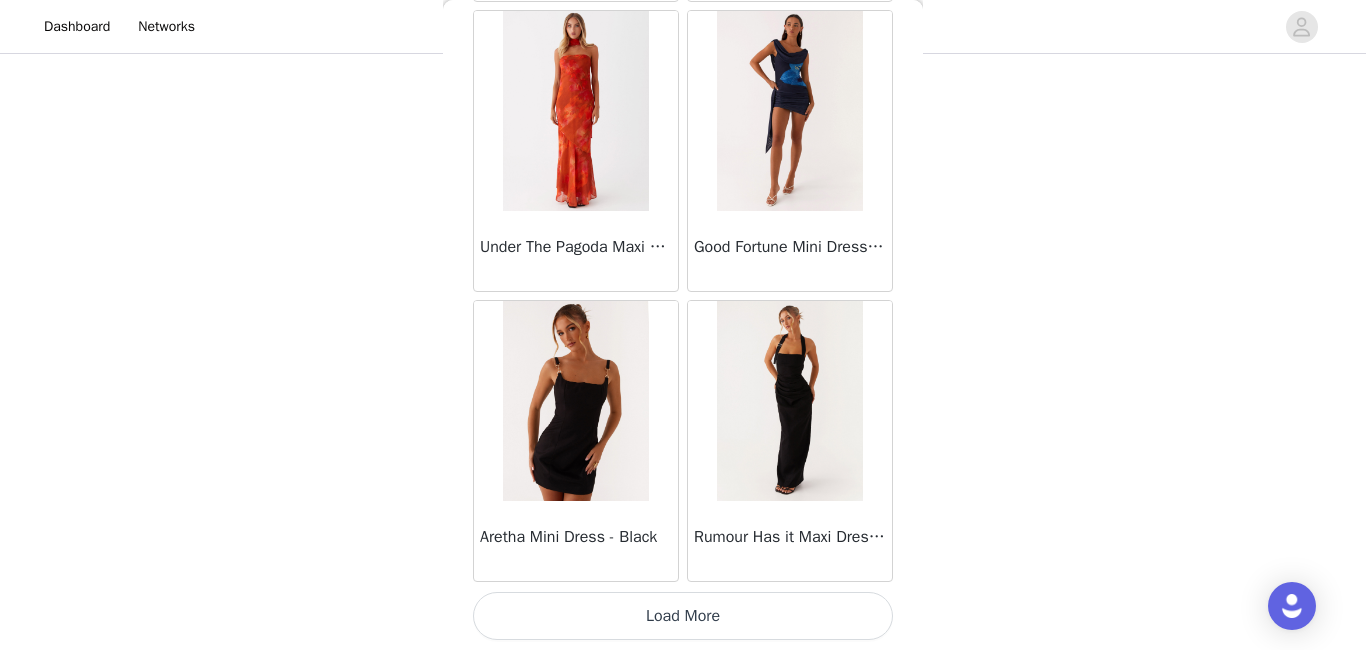 click on "Load More" at bounding box center [683, 616] 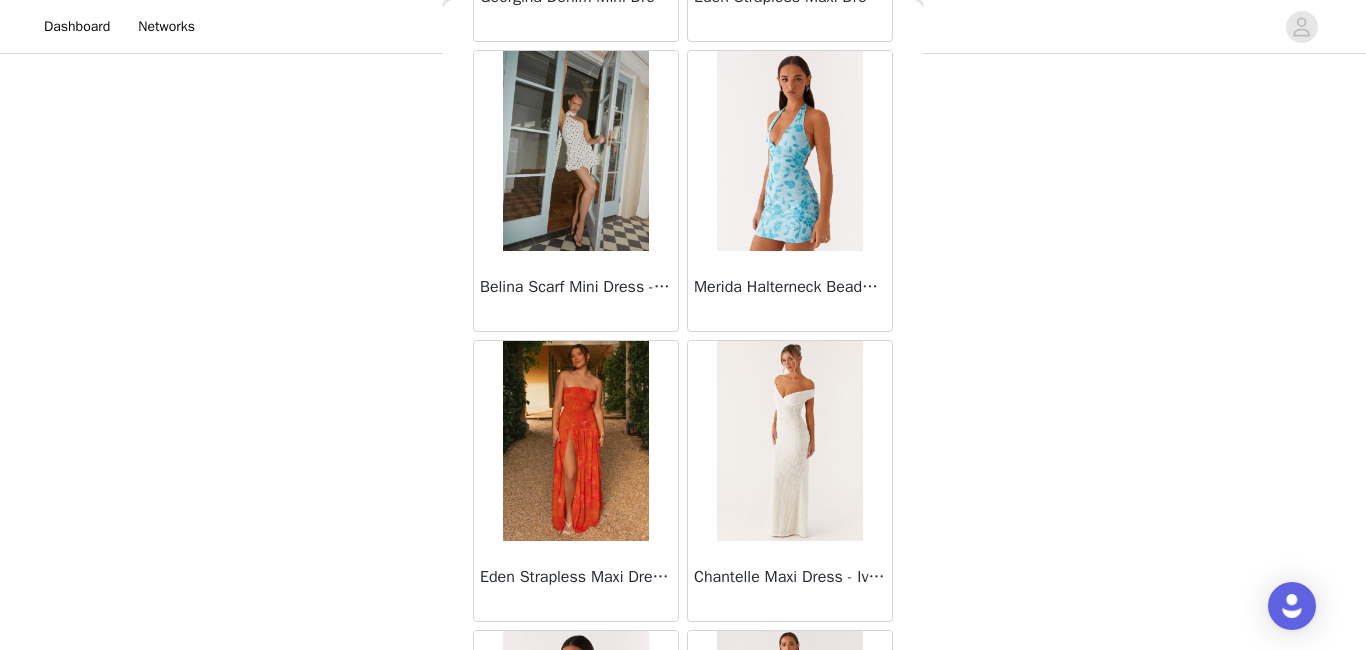 scroll, scrollTop: 8210, scrollLeft: 0, axis: vertical 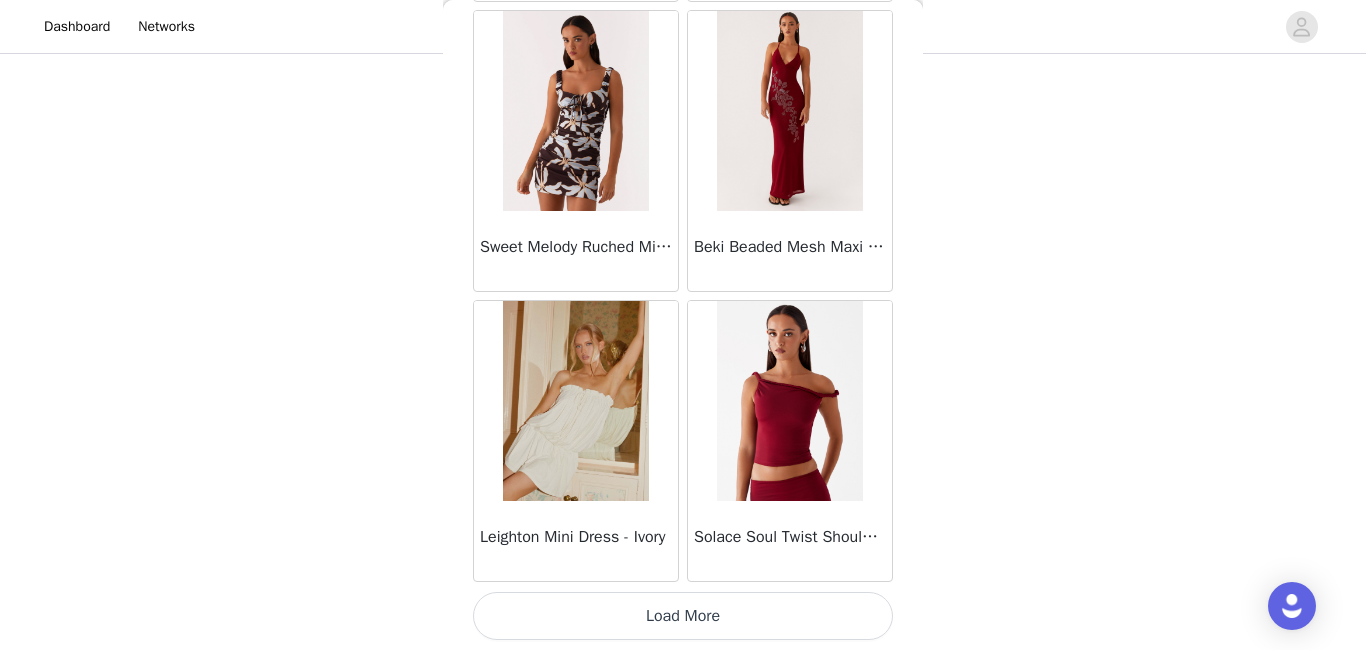 click on "Load More" at bounding box center (683, 616) 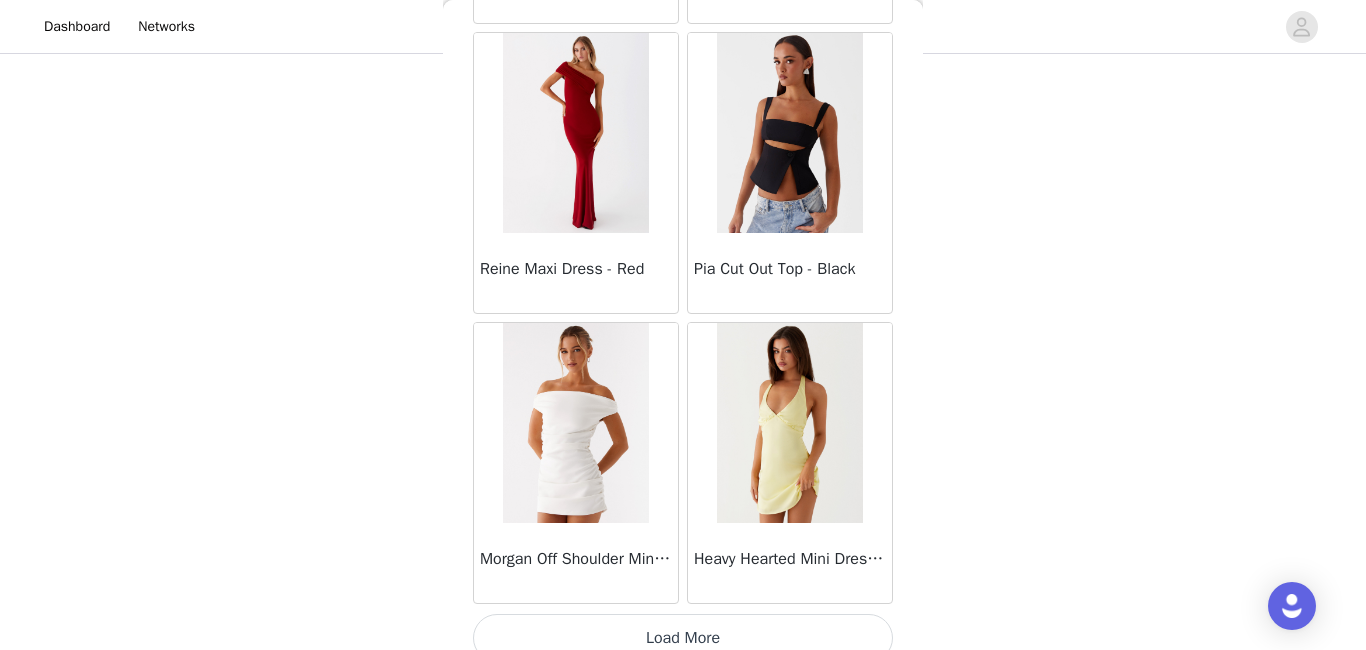 scroll, scrollTop: 11110, scrollLeft: 0, axis: vertical 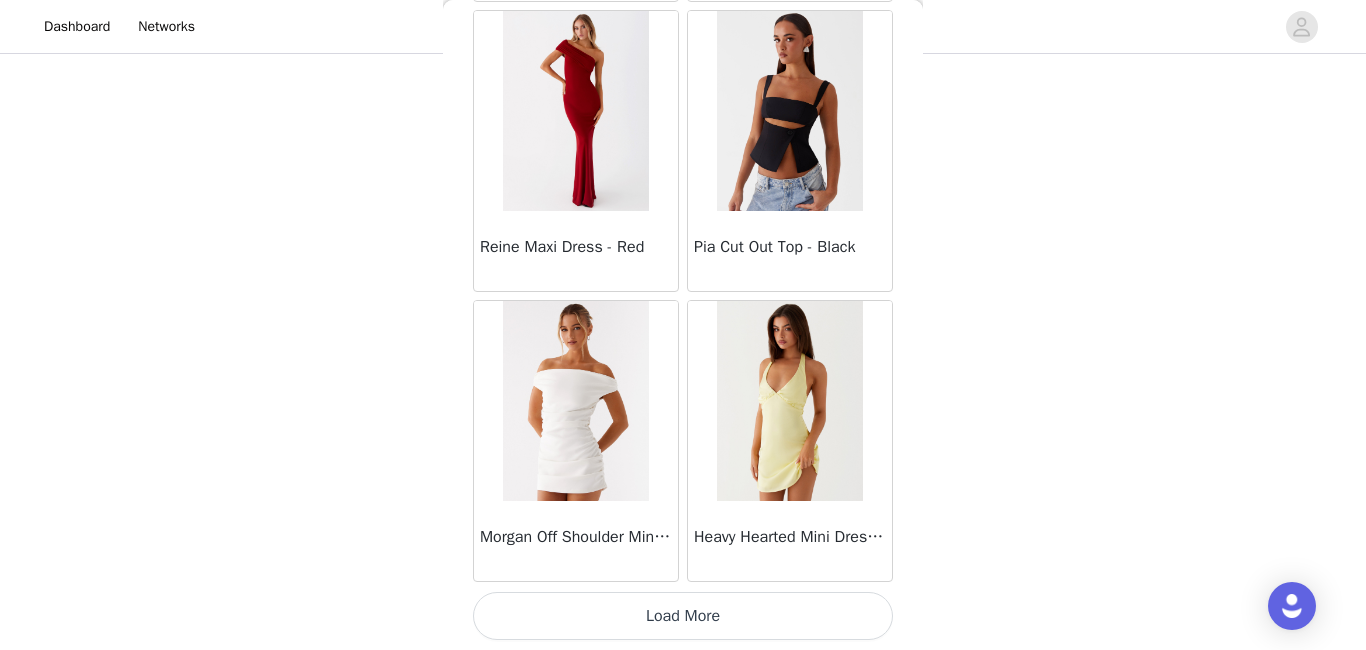 click on "Load More" at bounding box center (683, 616) 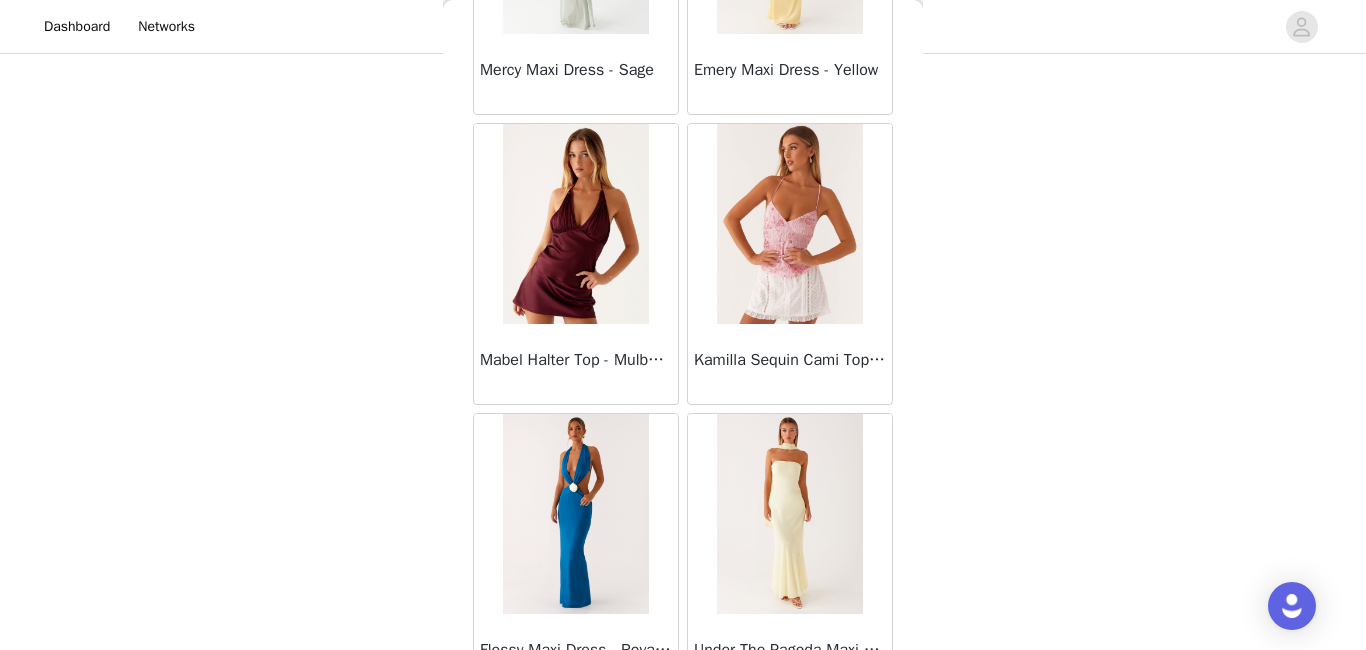 scroll, scrollTop: 14010, scrollLeft: 0, axis: vertical 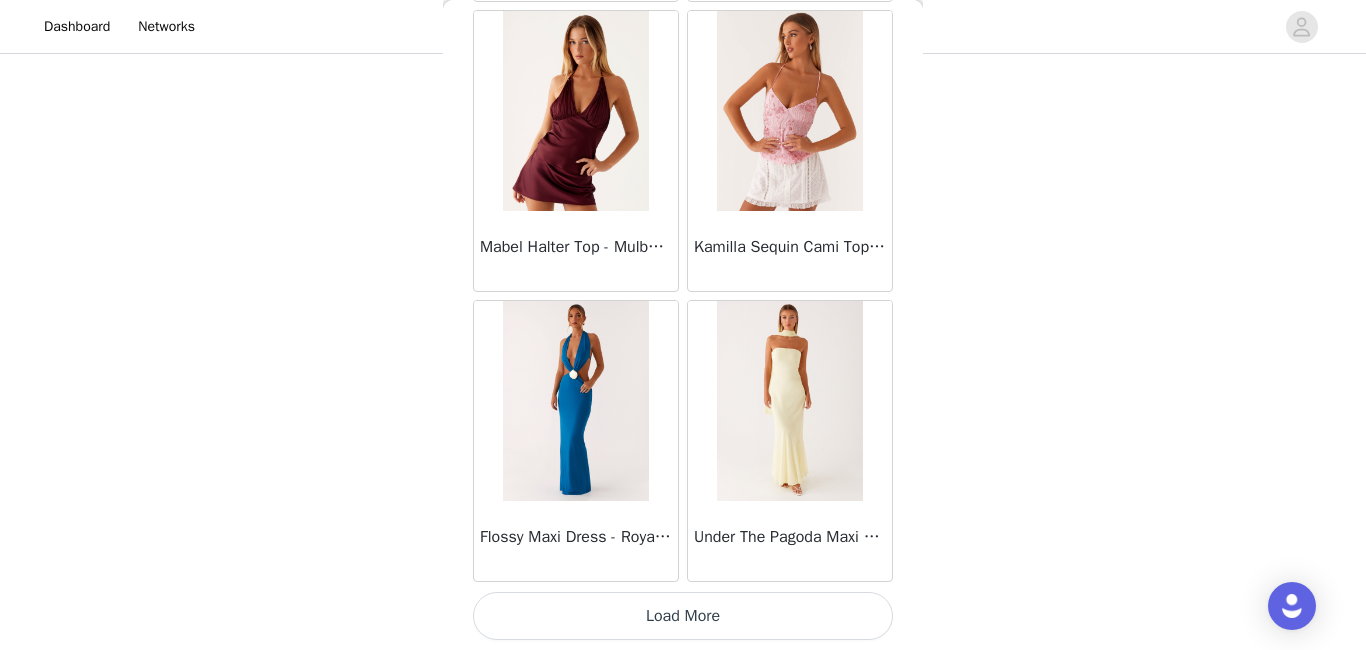 click on "Load More" at bounding box center (683, 616) 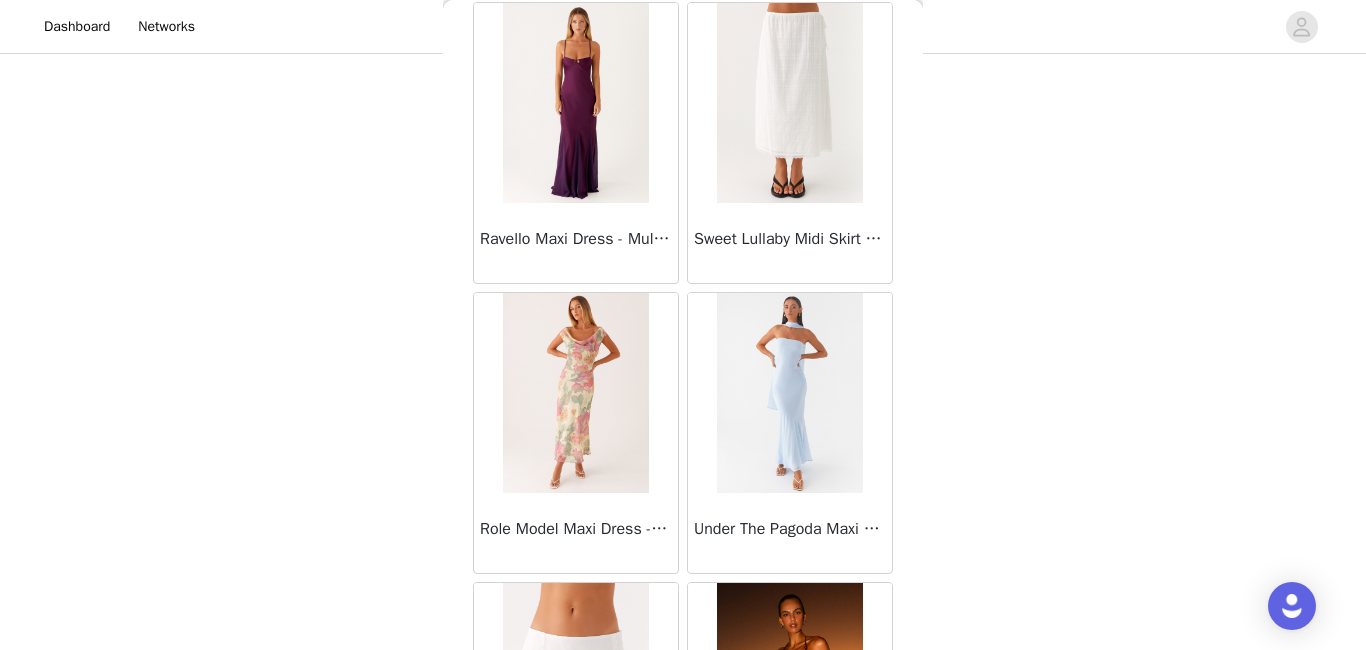 scroll, scrollTop: 16328, scrollLeft: 0, axis: vertical 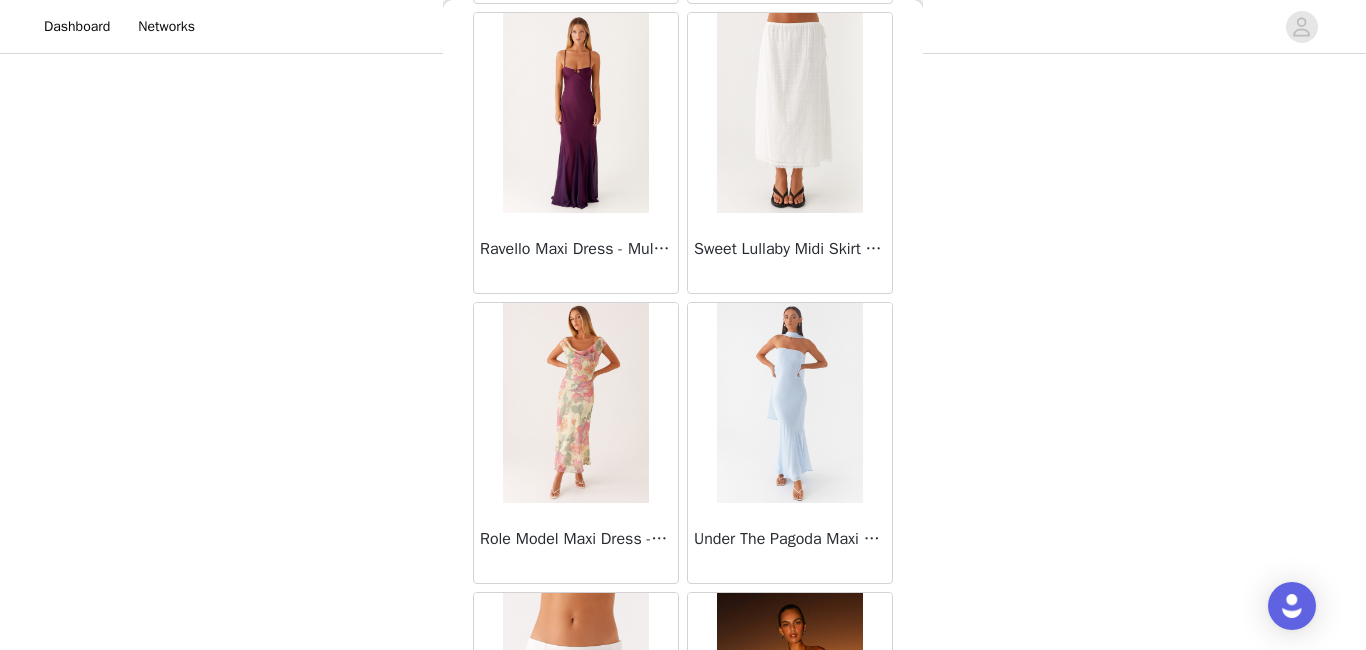 click on "Sweet Lullaby Midi Skirt - White" at bounding box center (790, 249) 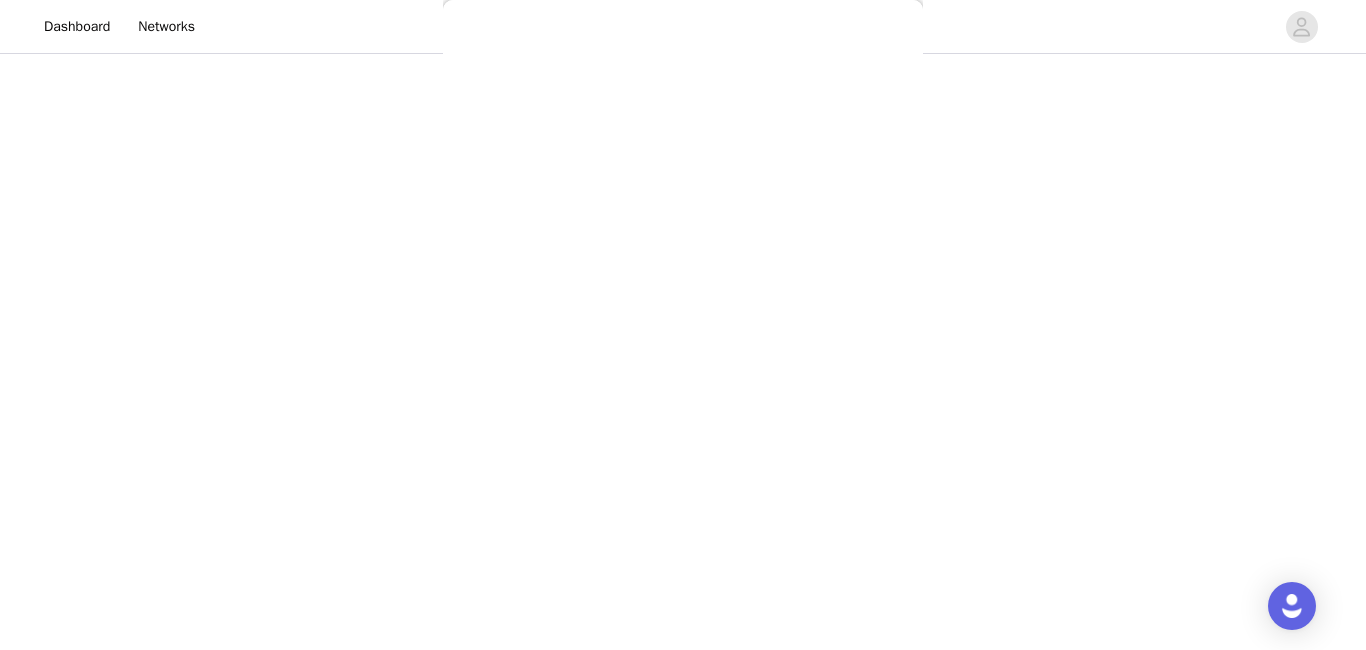 scroll, scrollTop: 345, scrollLeft: 0, axis: vertical 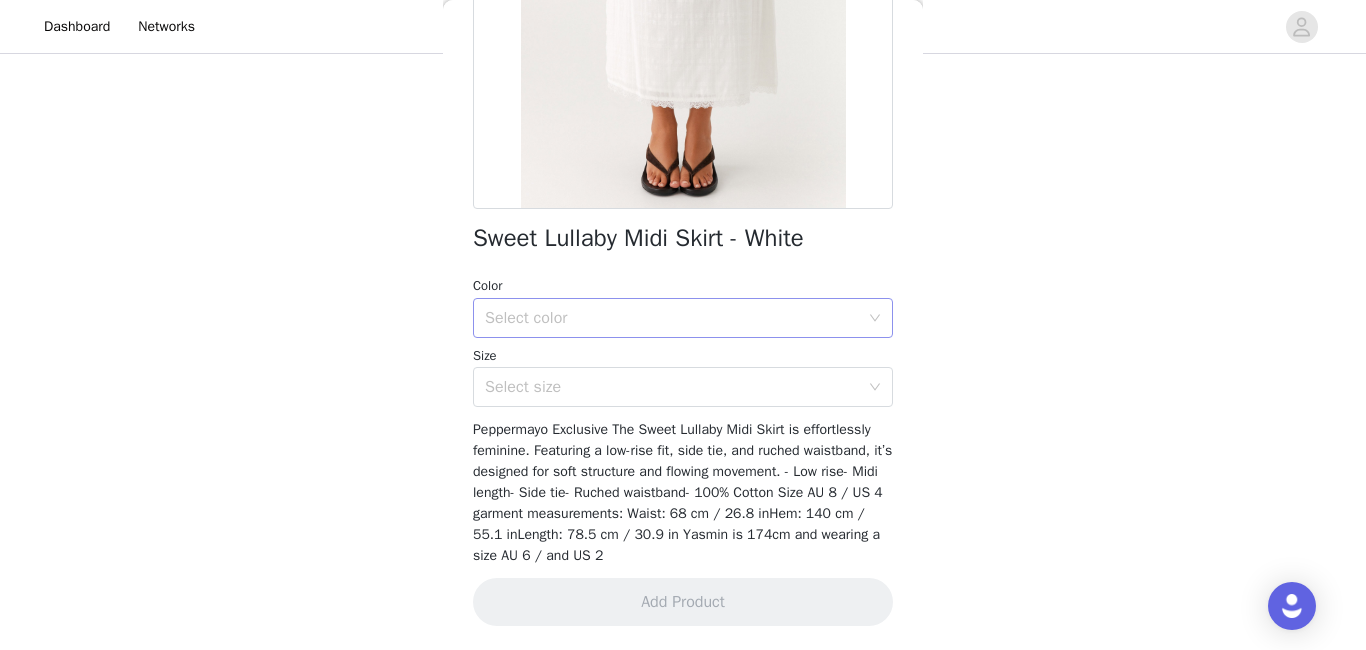 click on "Select color" at bounding box center [672, 318] 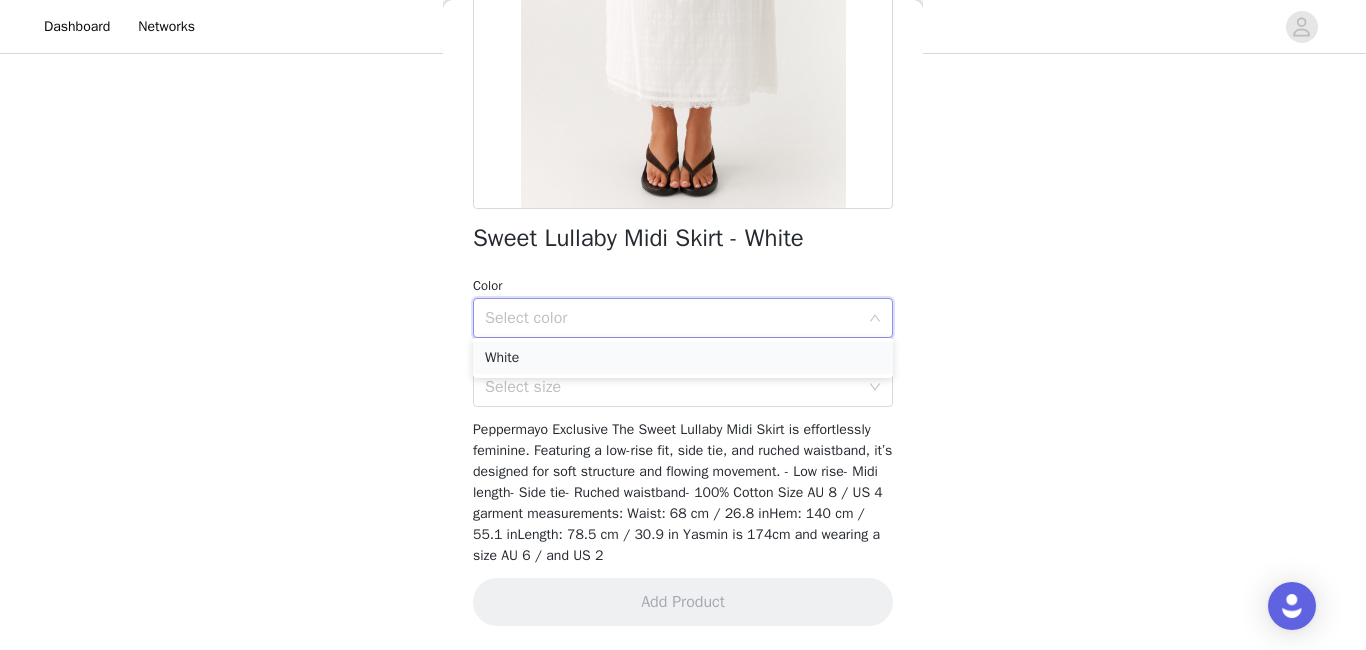 click on "White" at bounding box center (683, 358) 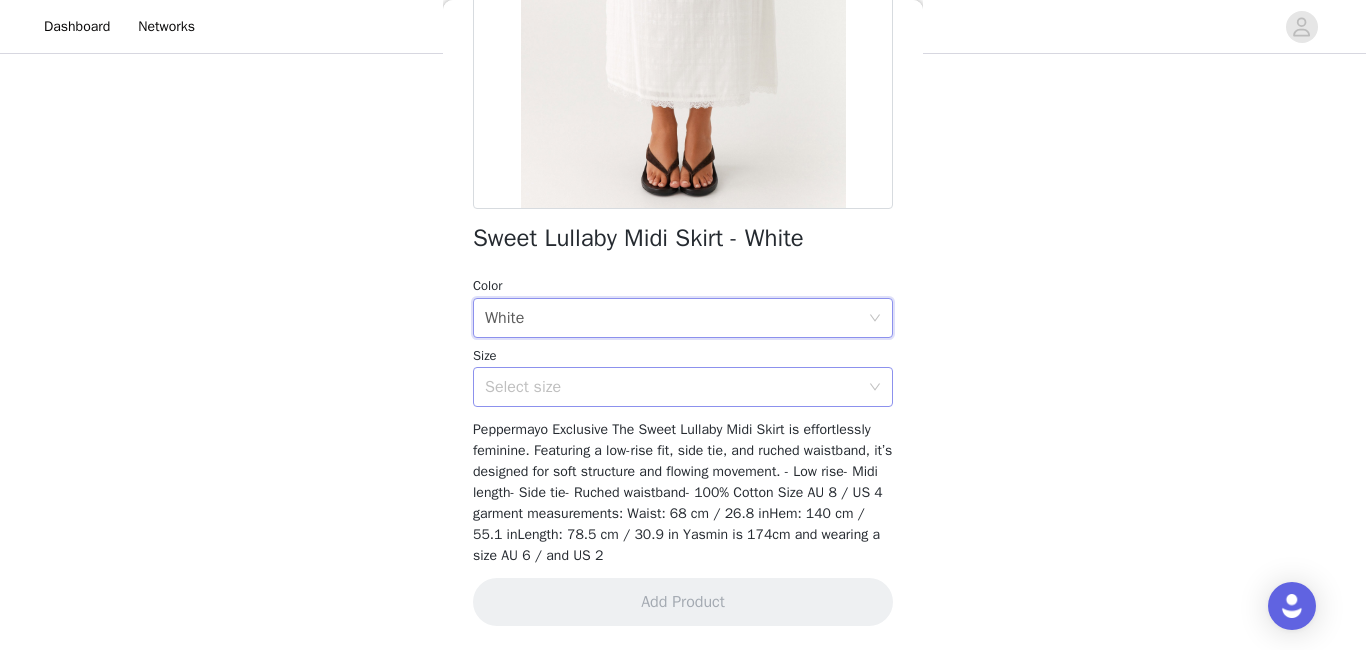 click on "Select size" at bounding box center (672, 387) 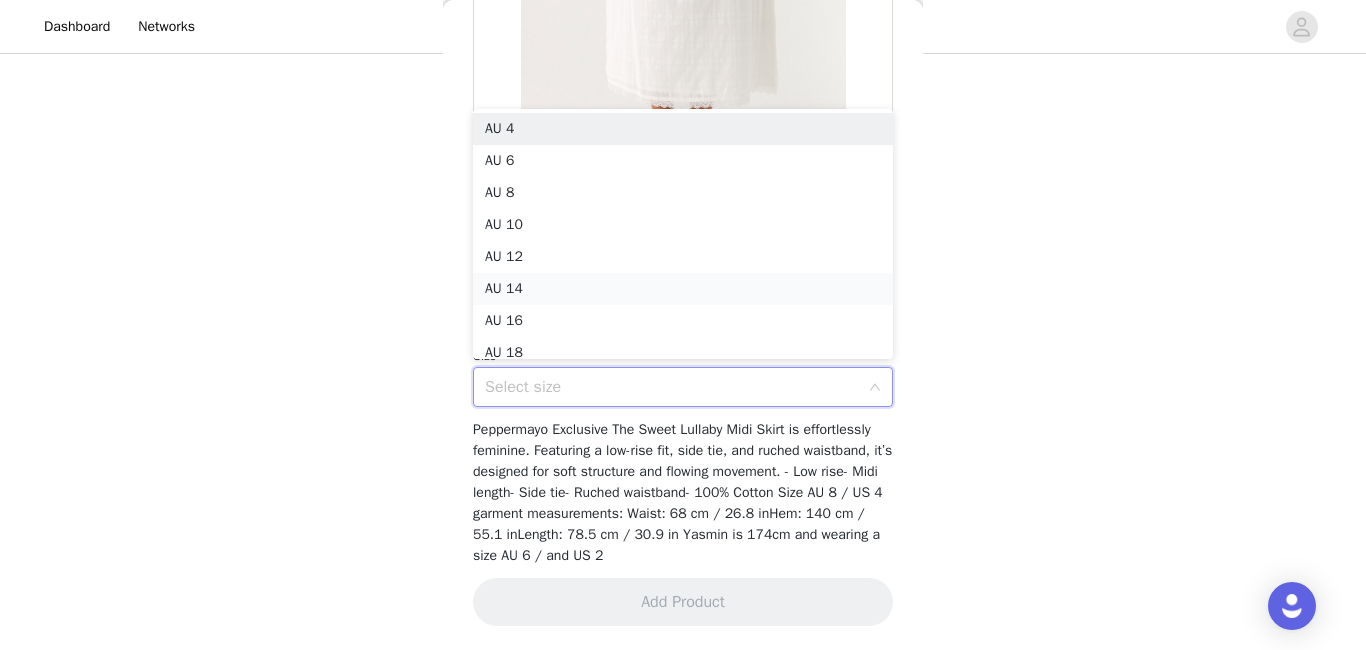scroll, scrollTop: 10, scrollLeft: 0, axis: vertical 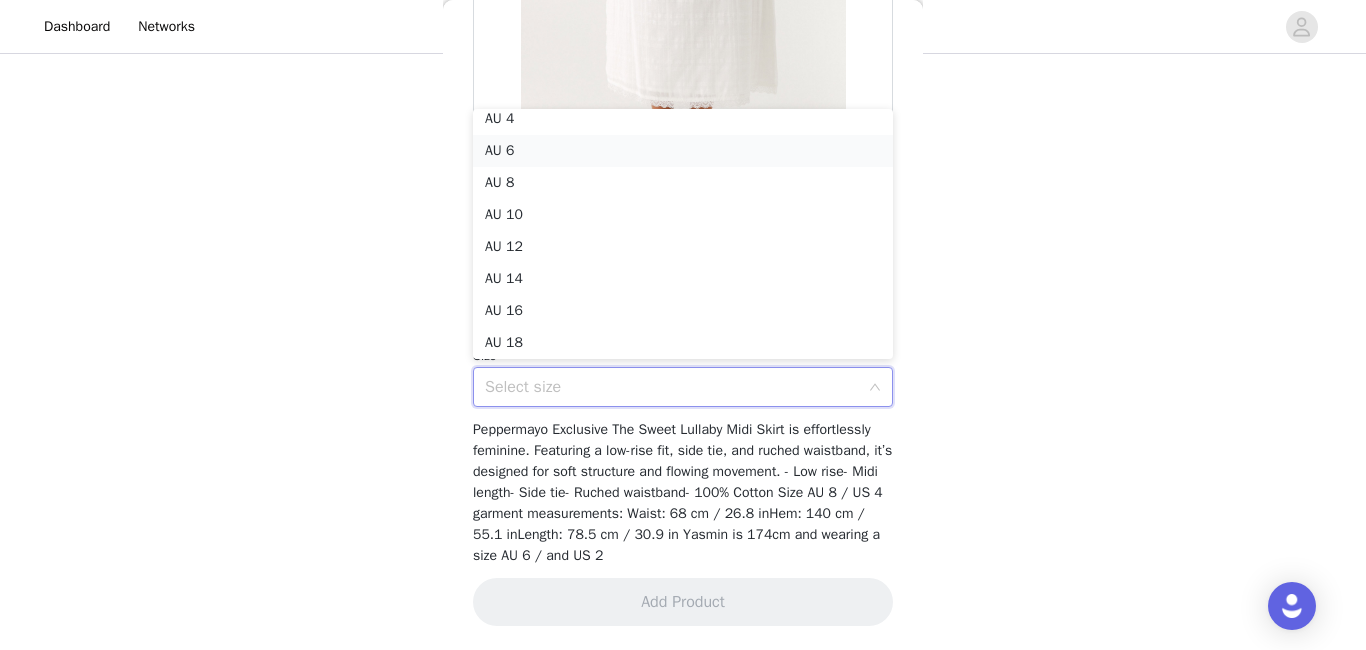click on "AU 6" at bounding box center [683, 151] 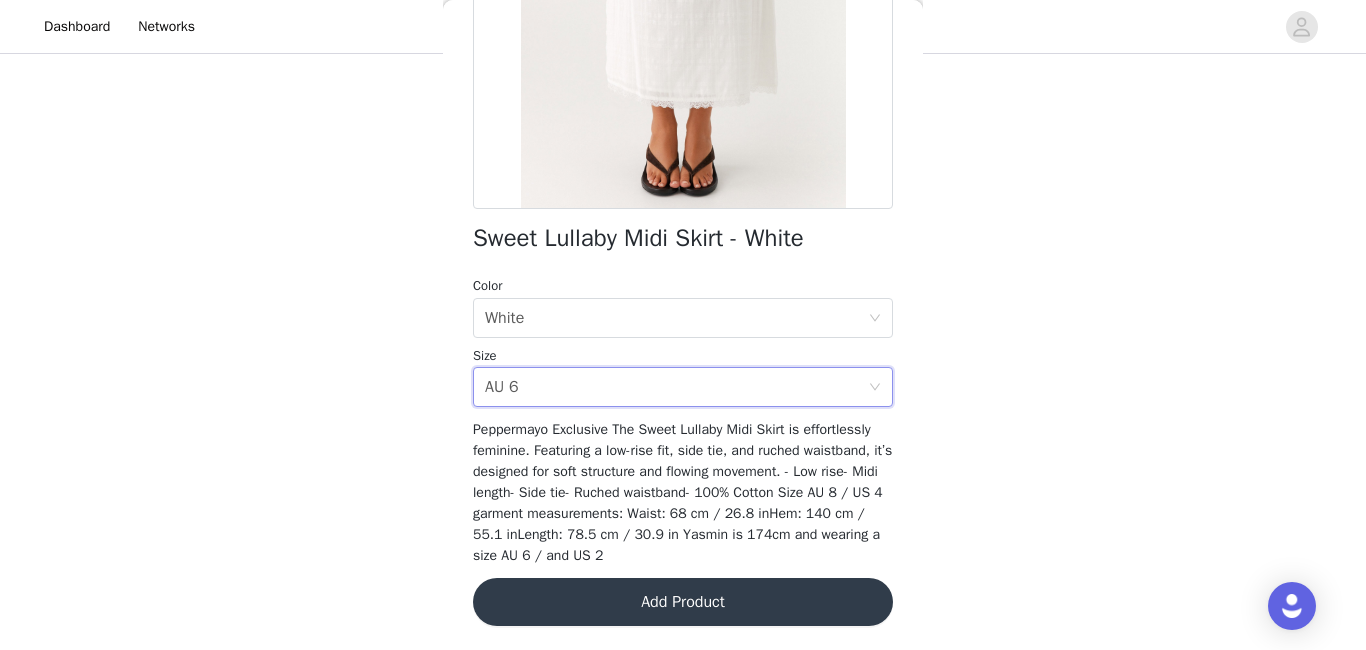 click on "Add Product" at bounding box center (683, 602) 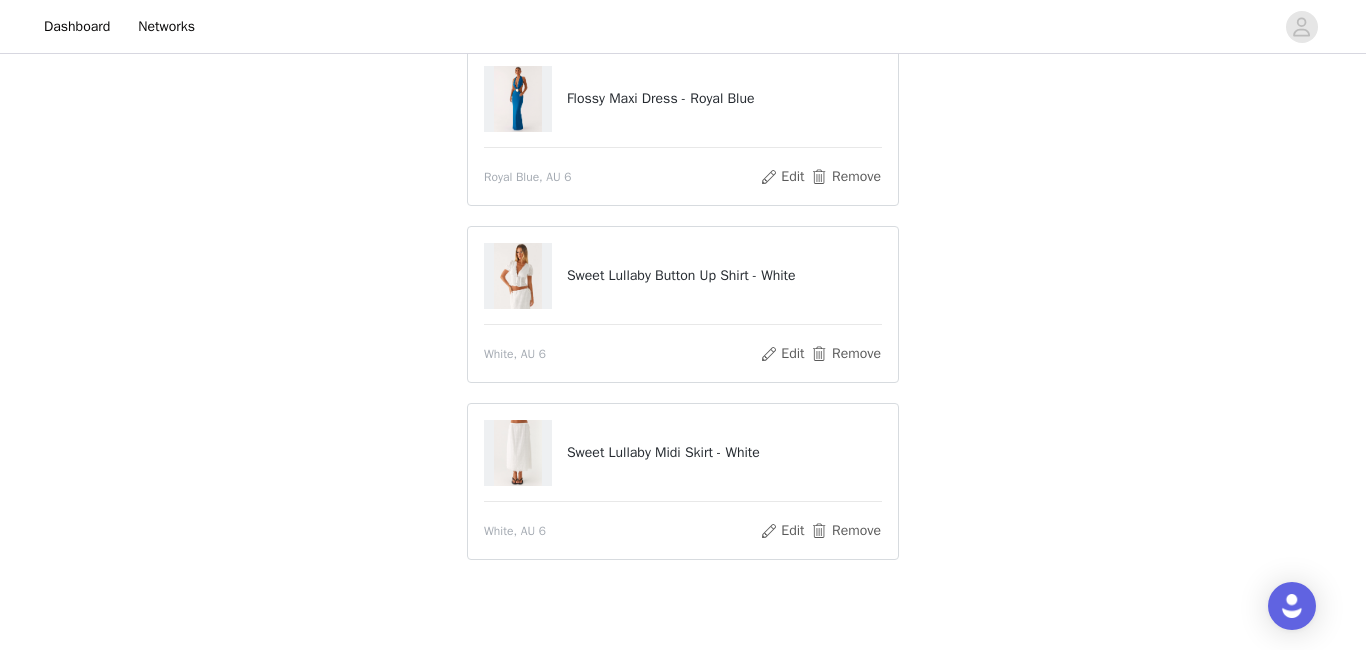 scroll, scrollTop: 273, scrollLeft: 0, axis: vertical 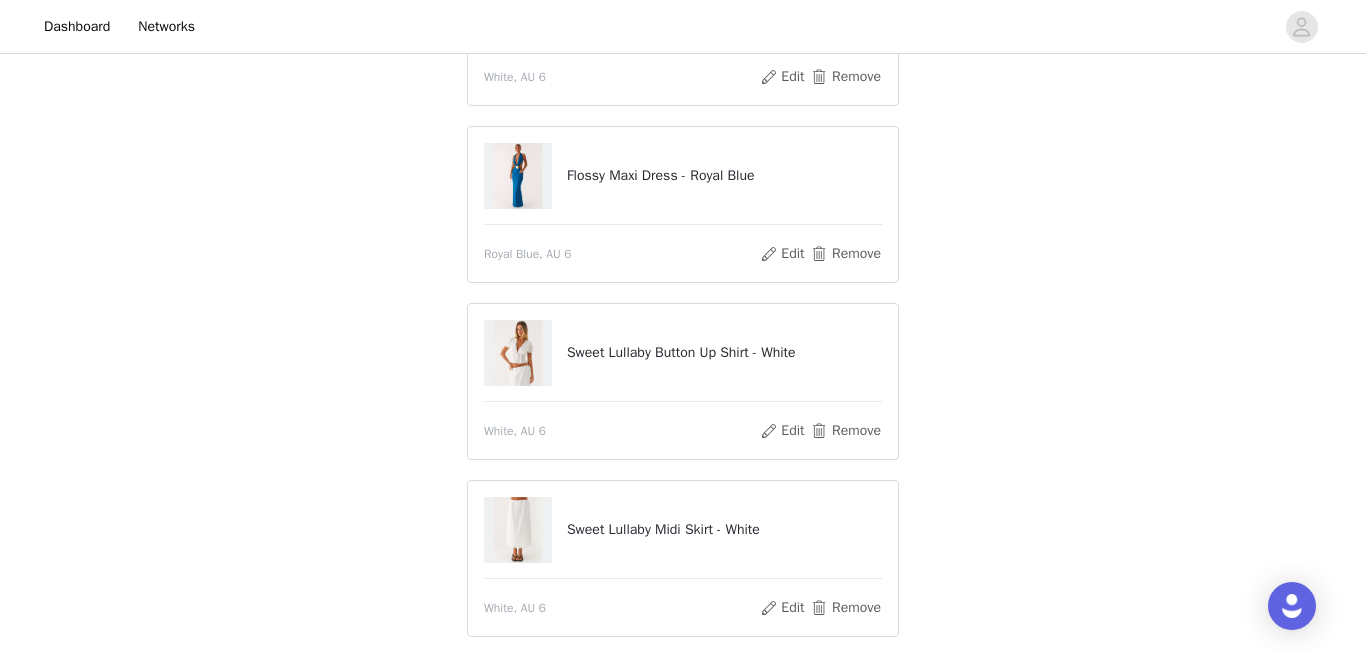 click at bounding box center [518, 176] 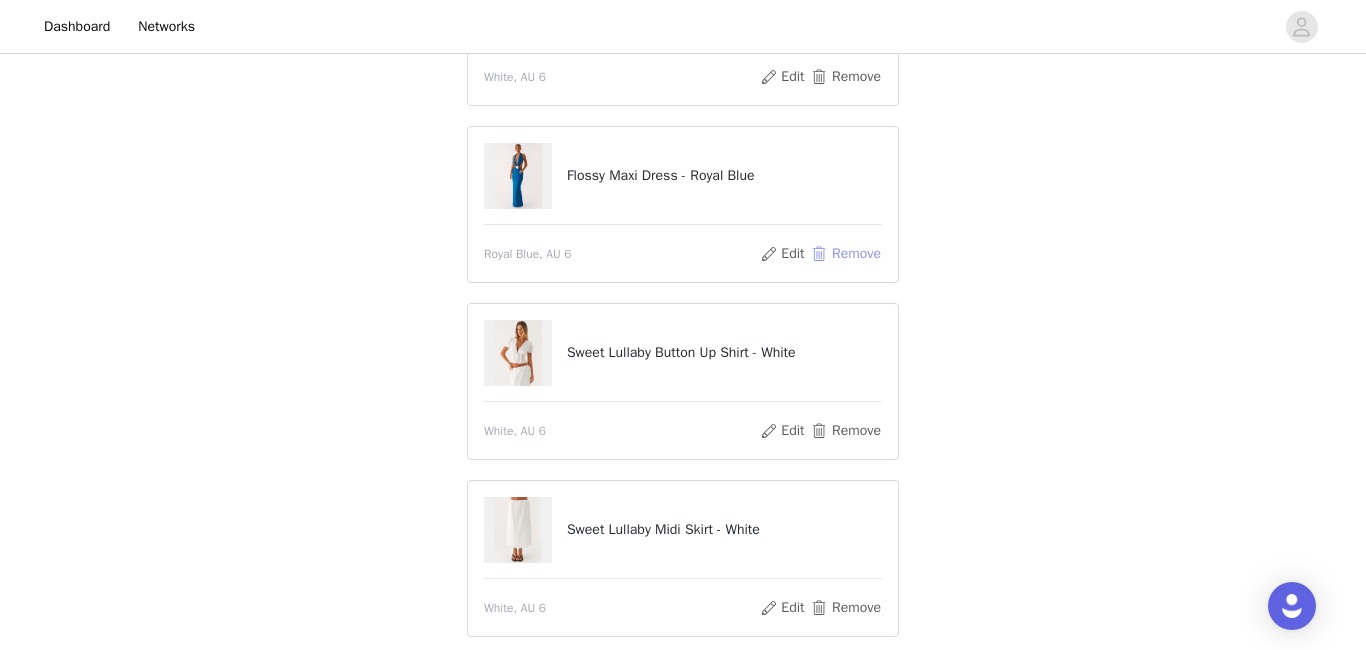 click on "Remove" at bounding box center (846, 254) 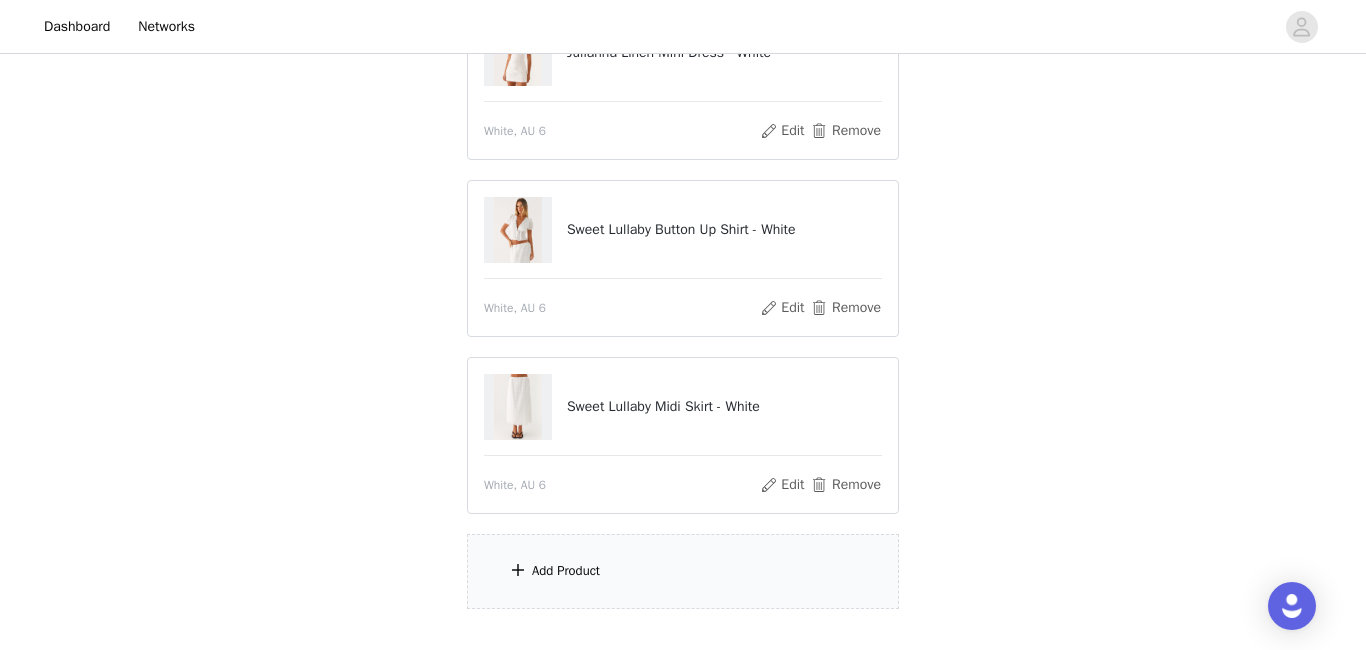 click on "Add Product" at bounding box center (683, 571) 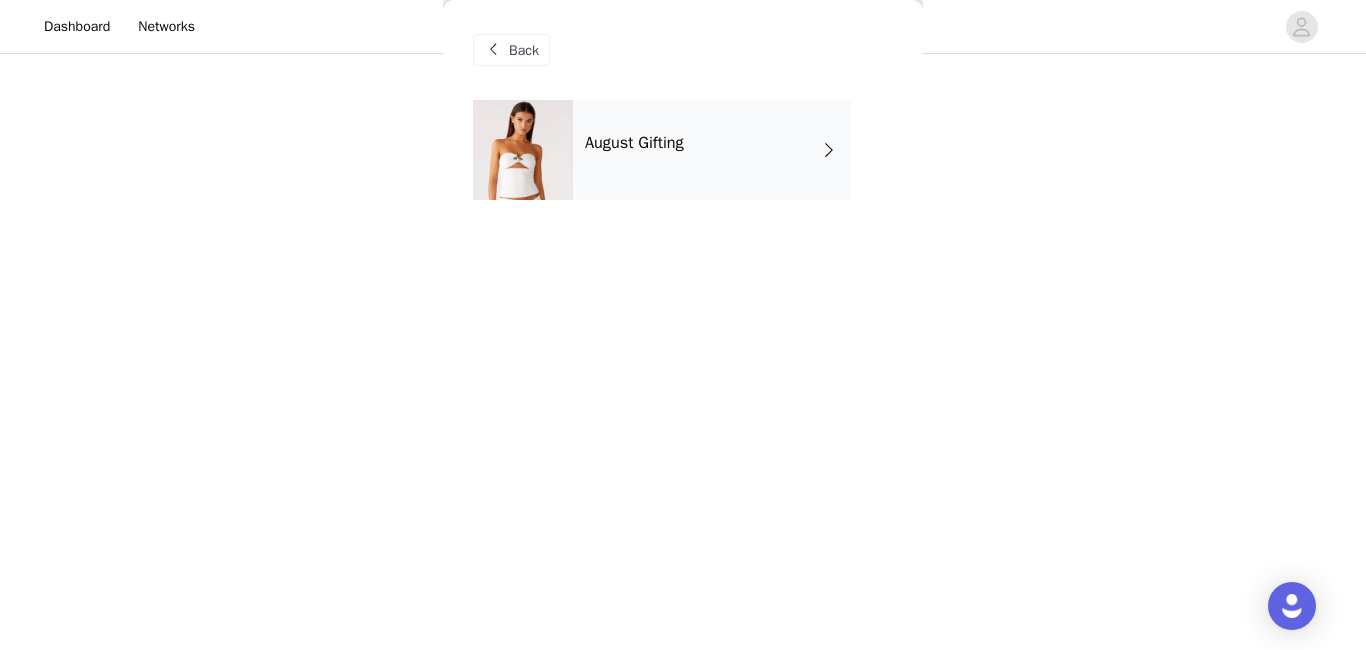 click on "August Gifting" at bounding box center (712, 150) 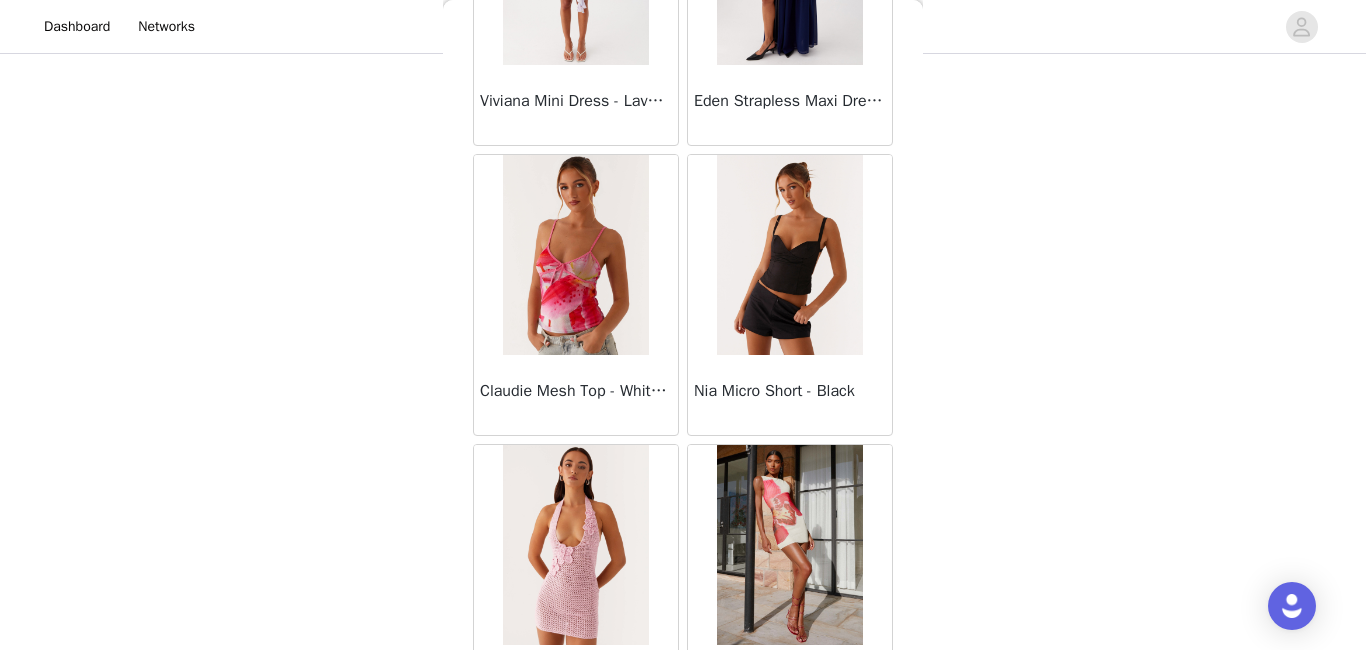 scroll, scrollTop: 2410, scrollLeft: 0, axis: vertical 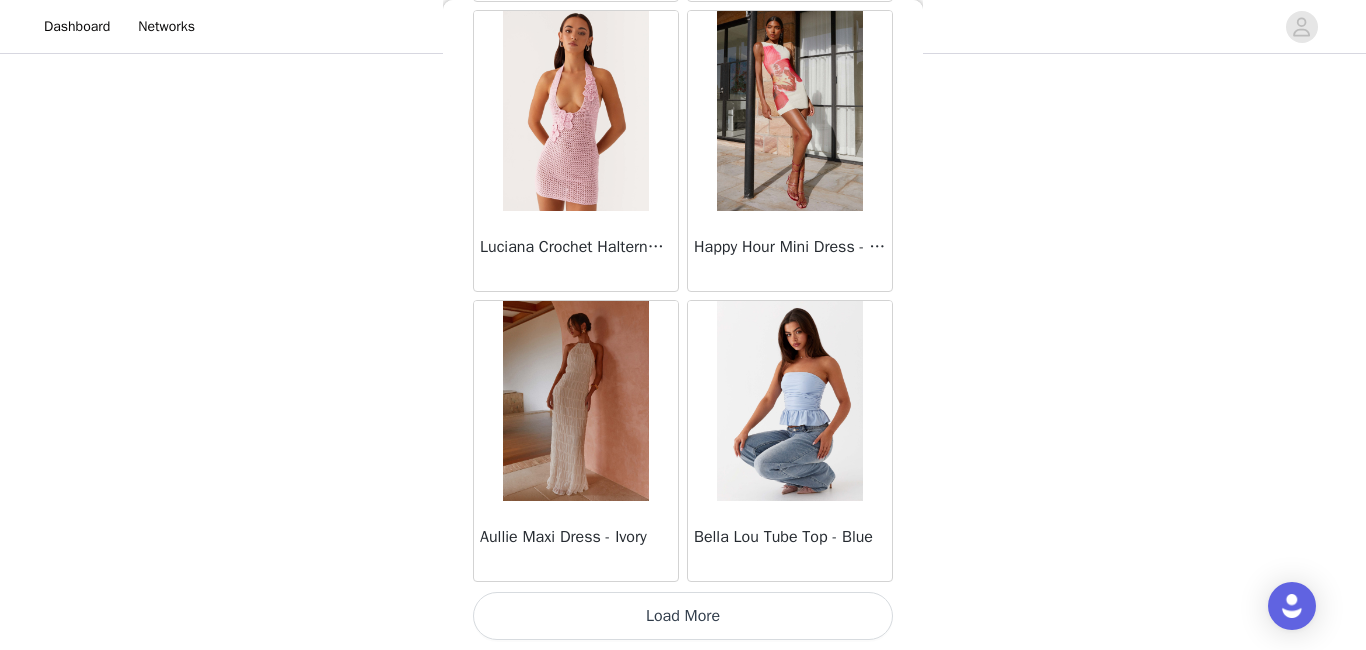 click on "Load More" at bounding box center (683, 616) 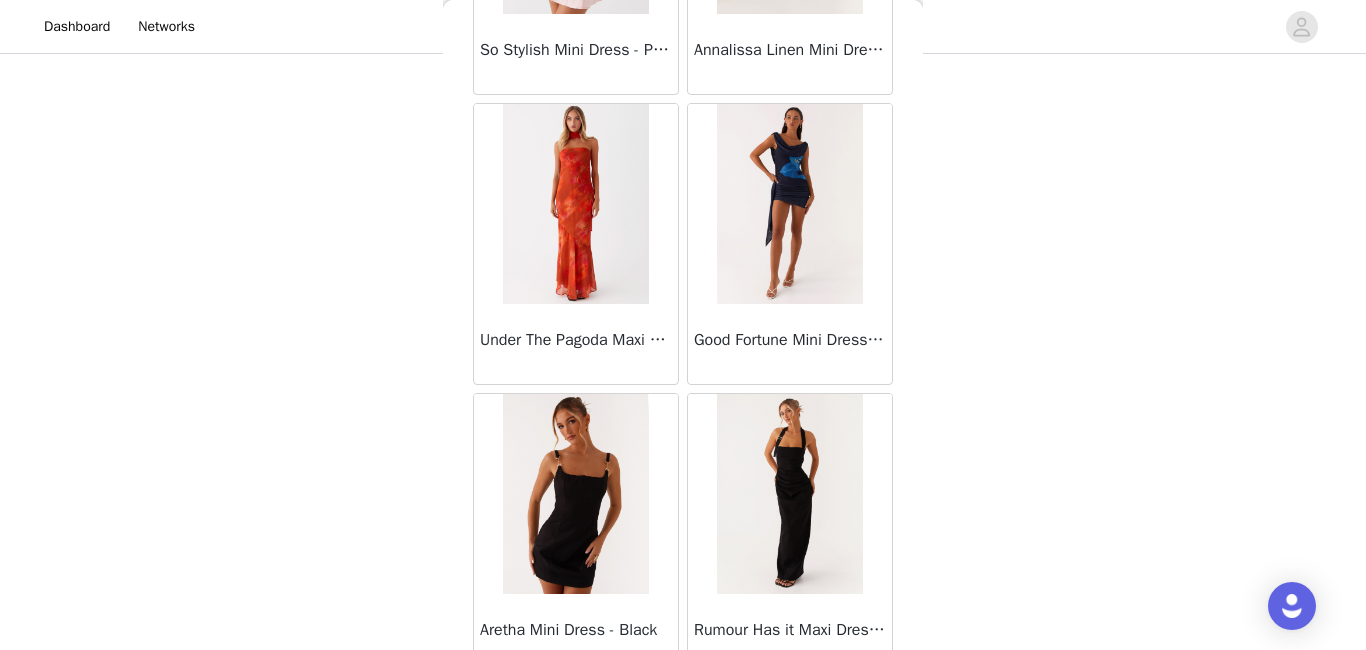 scroll, scrollTop: 5310, scrollLeft: 0, axis: vertical 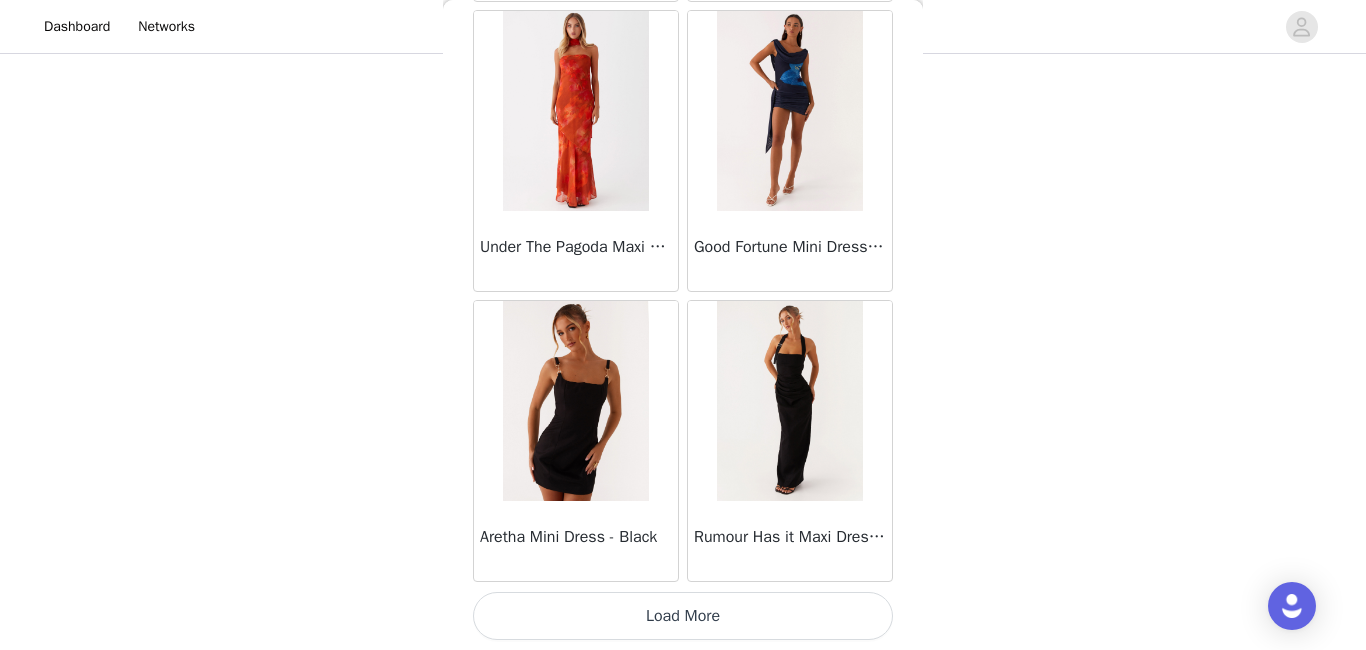 click on "Load More" at bounding box center (683, 616) 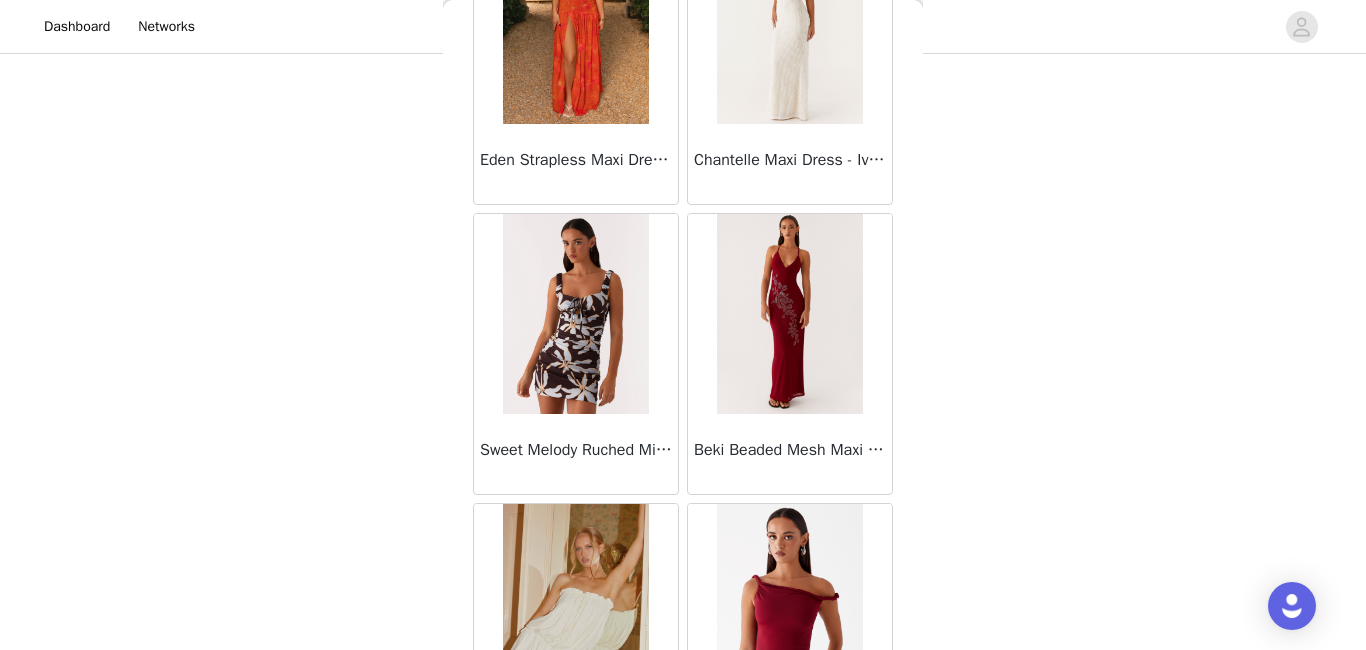 scroll, scrollTop: 8210, scrollLeft: 0, axis: vertical 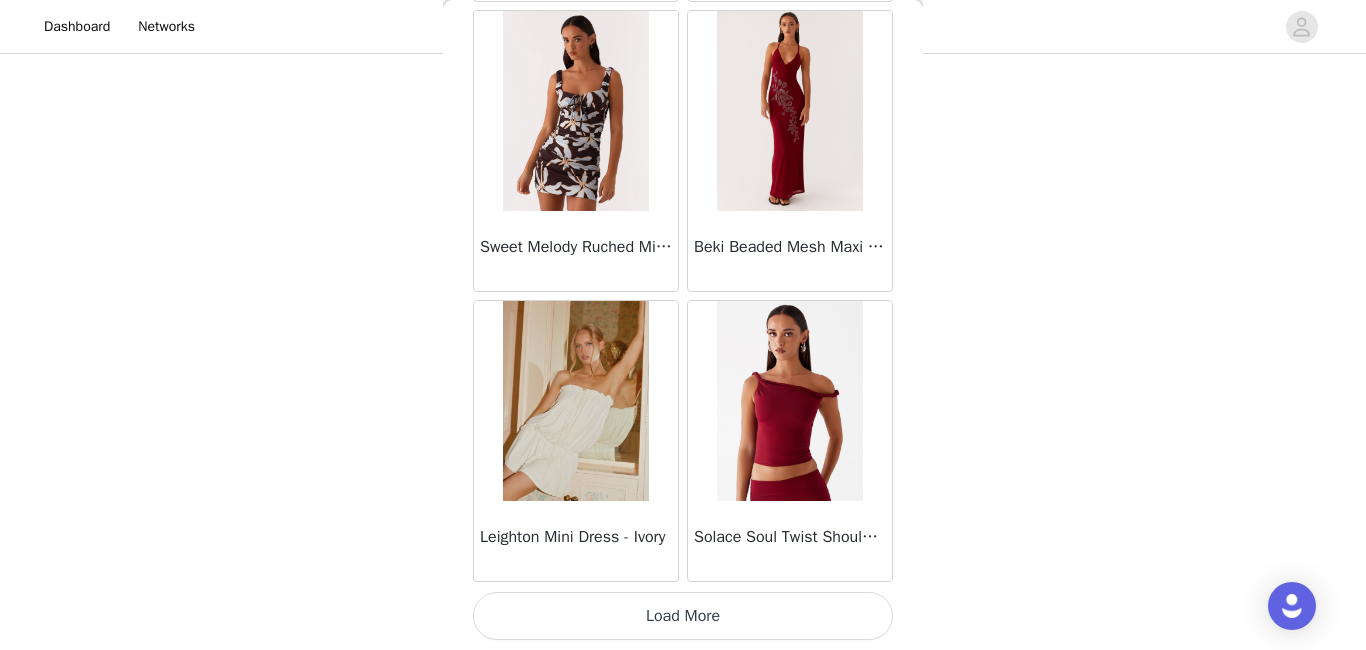 click on "Load More" at bounding box center (683, 616) 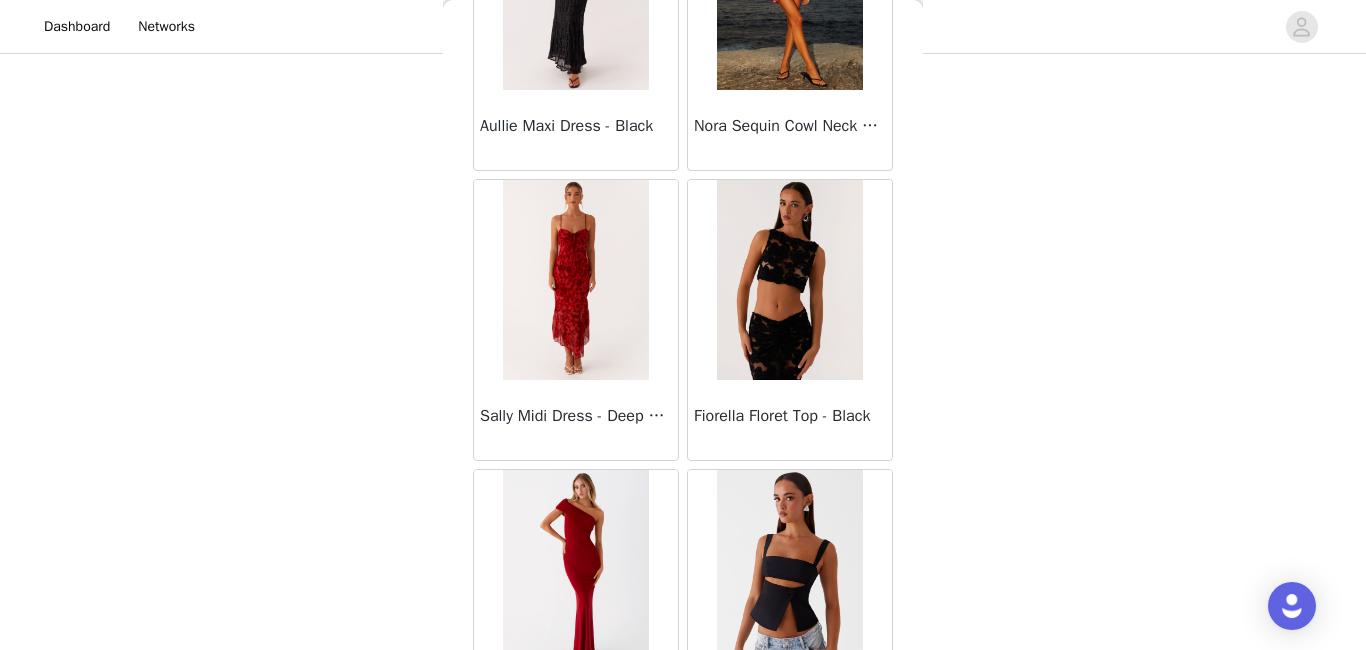 scroll, scrollTop: 11110, scrollLeft: 0, axis: vertical 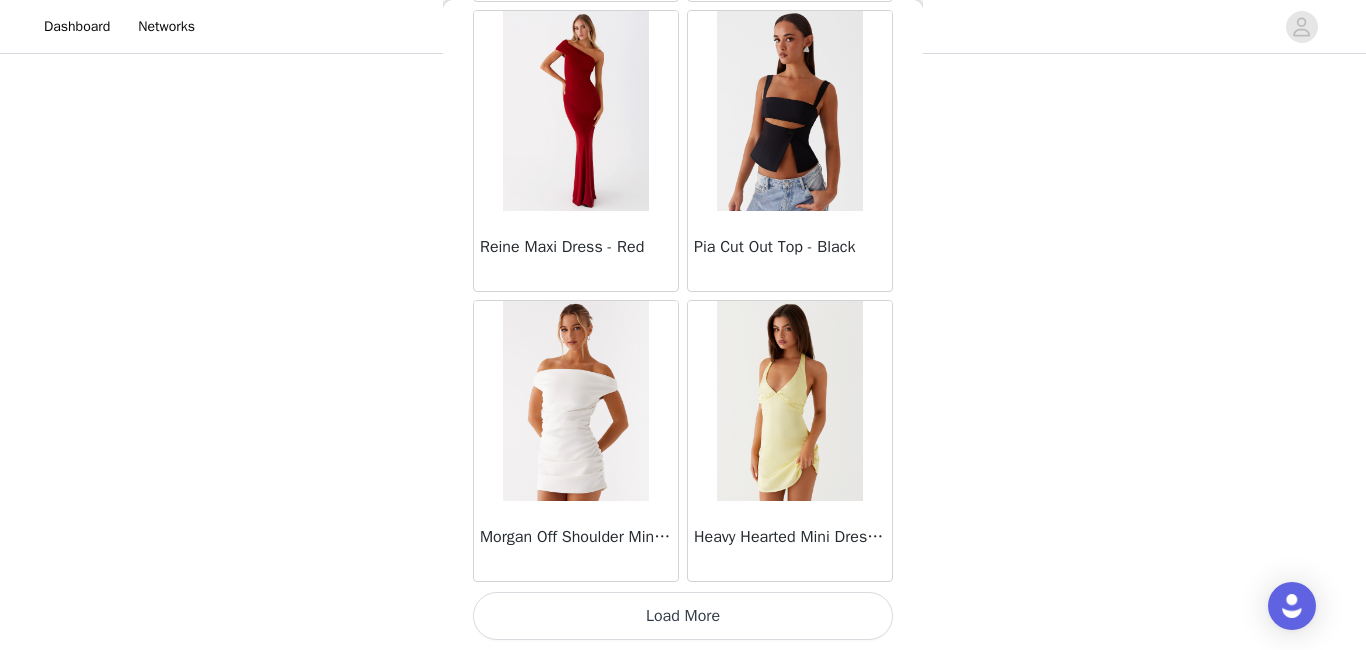 click on "Load More" at bounding box center [683, 616] 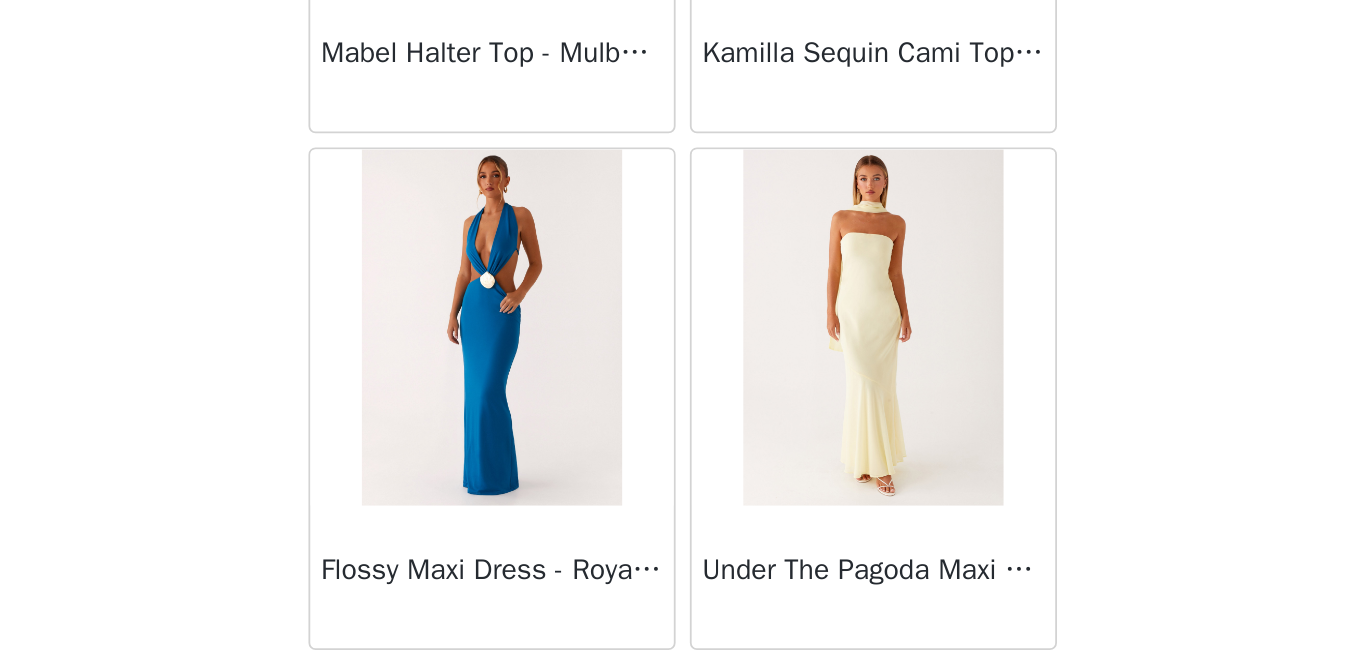 scroll, scrollTop: 14010, scrollLeft: 0, axis: vertical 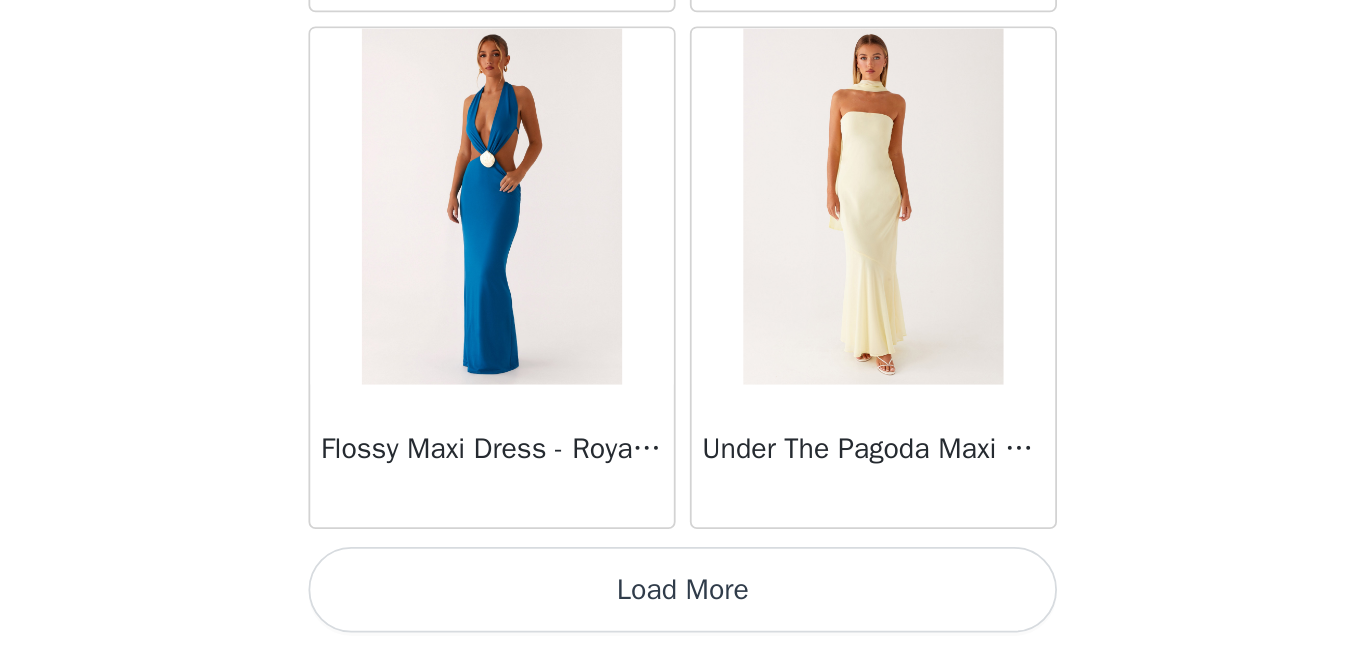 click on "Load More" at bounding box center [683, 616] 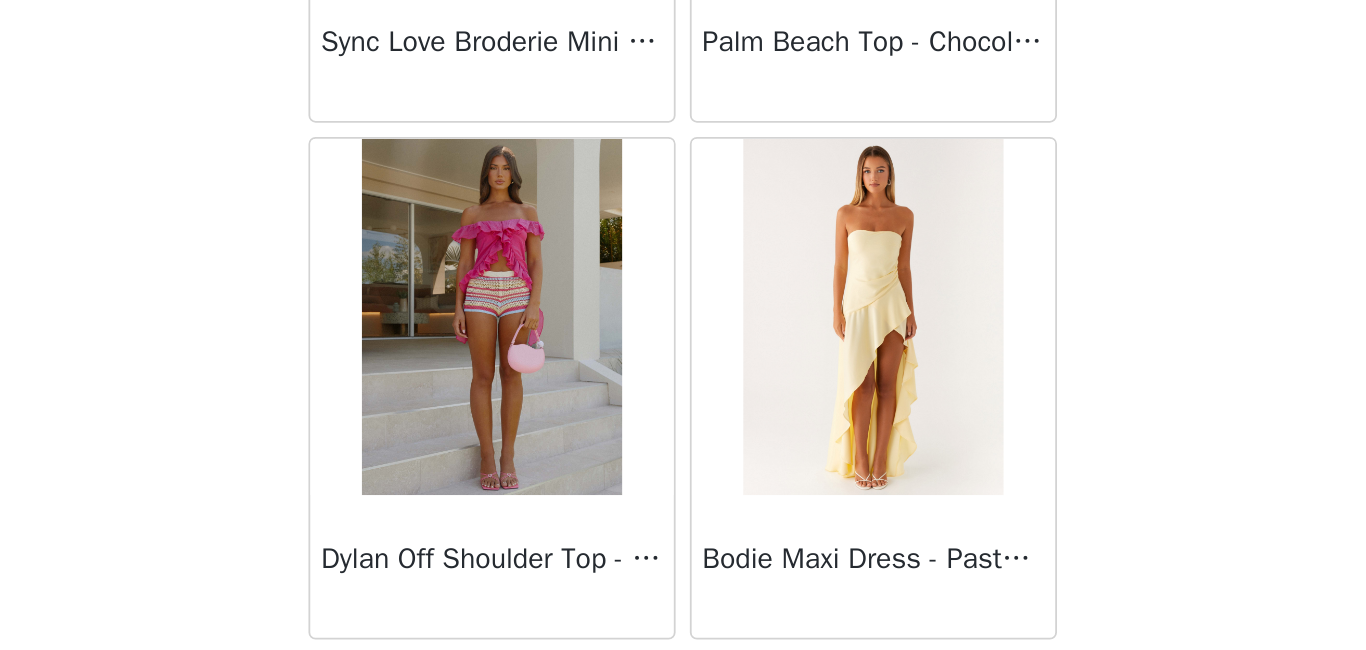 scroll, scrollTop: 16910, scrollLeft: 0, axis: vertical 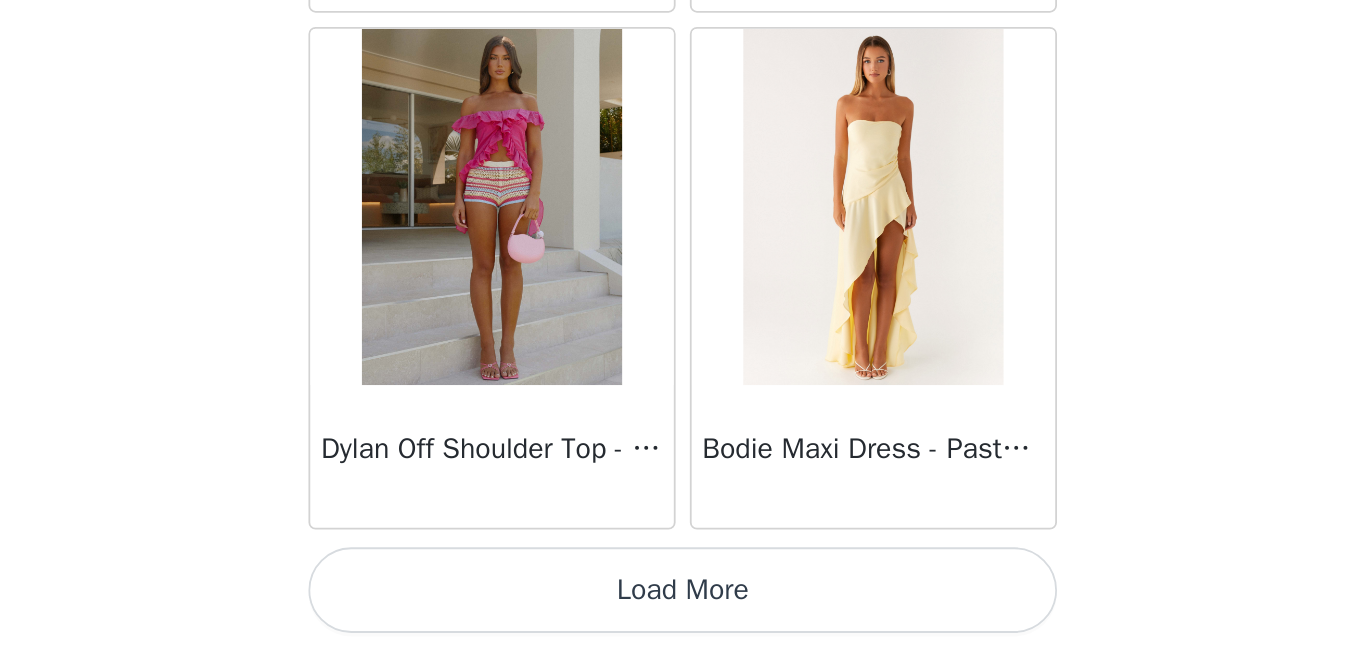 click on "Load More" at bounding box center (683, 616) 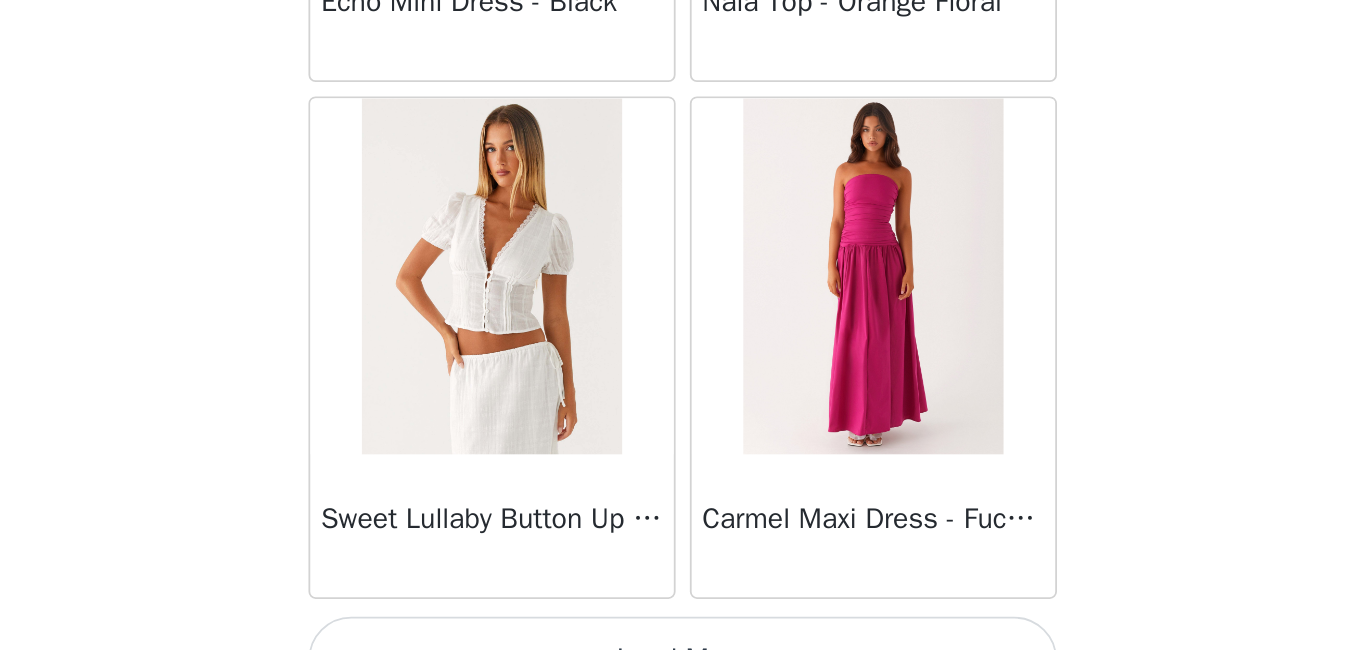scroll, scrollTop: 19810, scrollLeft: 0, axis: vertical 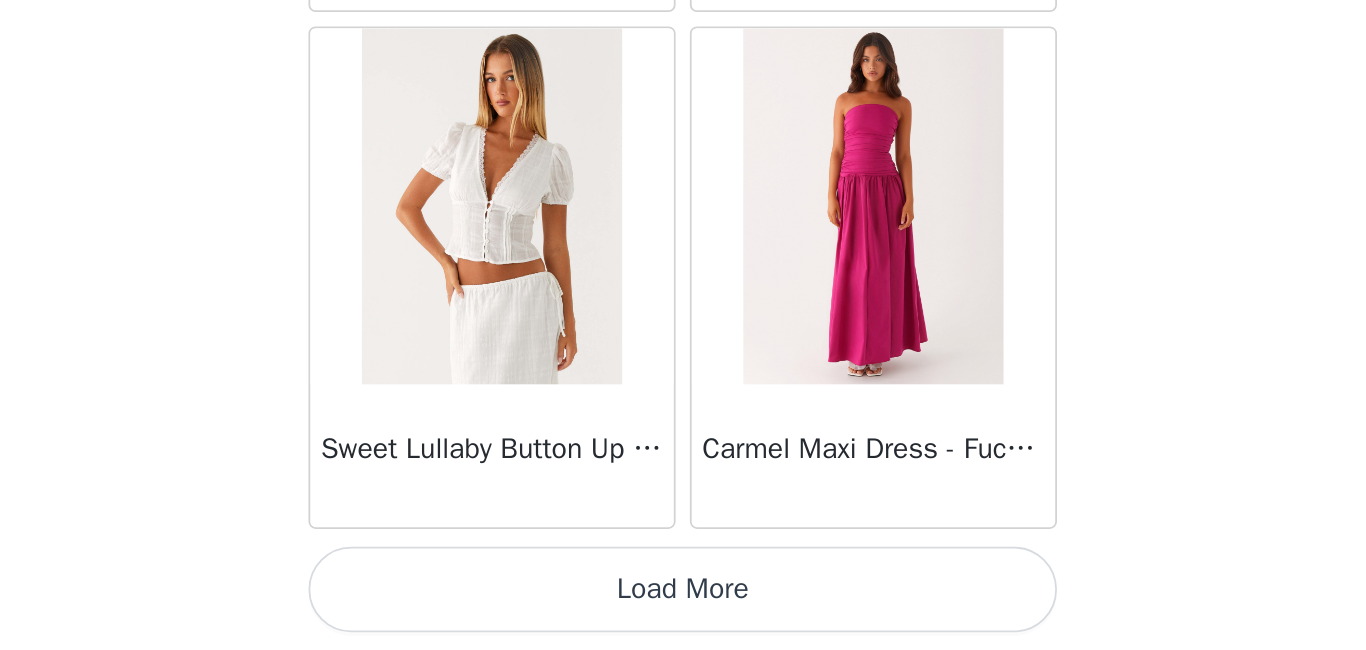 click on "Load More" at bounding box center [683, 616] 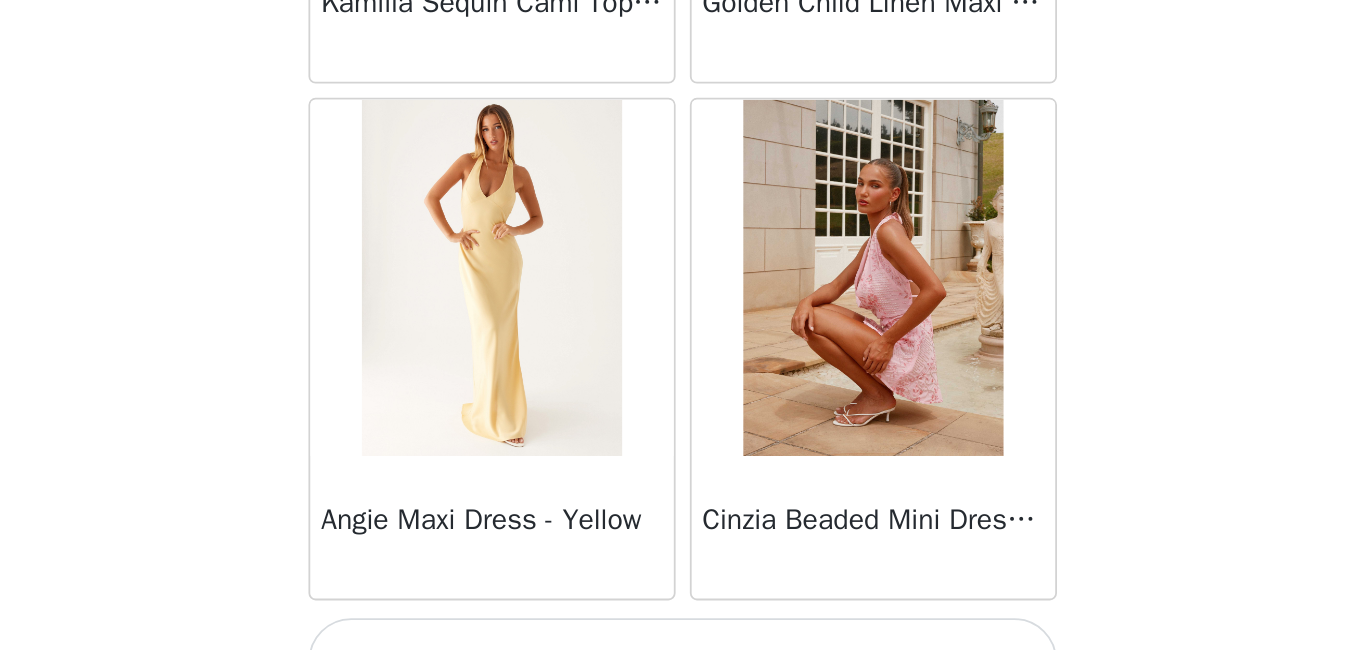 scroll, scrollTop: 22710, scrollLeft: 0, axis: vertical 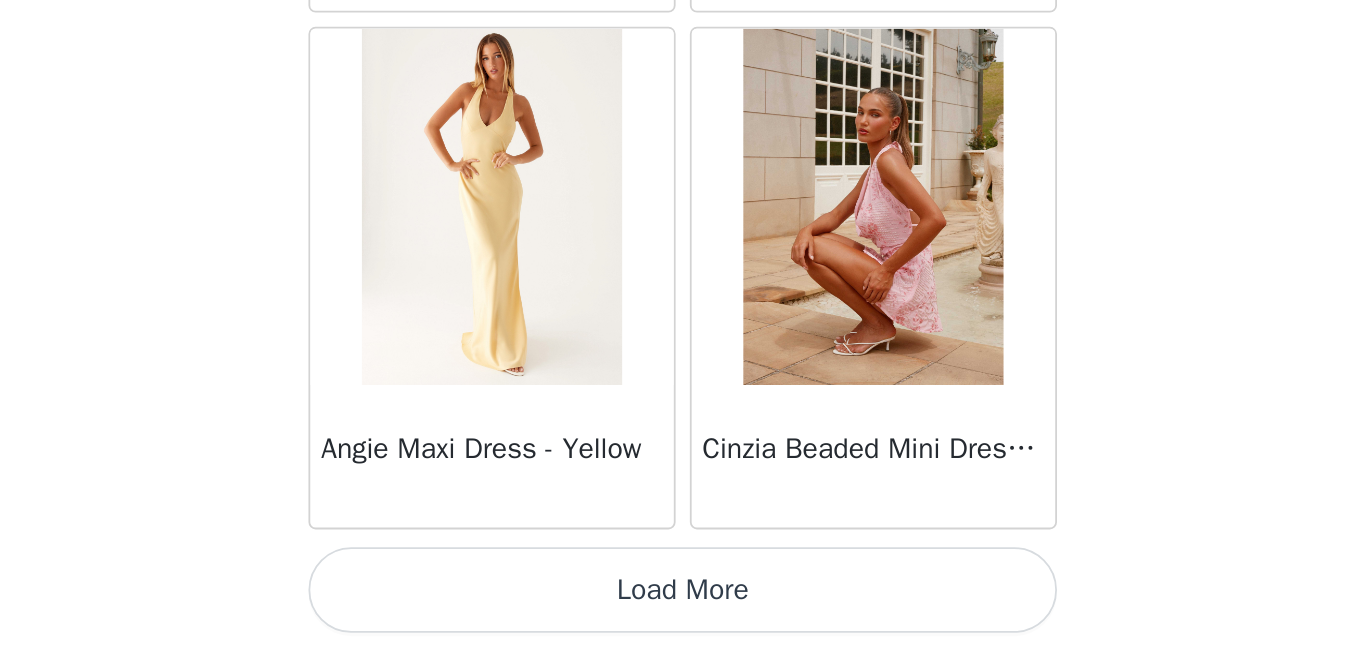 click on "Load More" at bounding box center (683, 616) 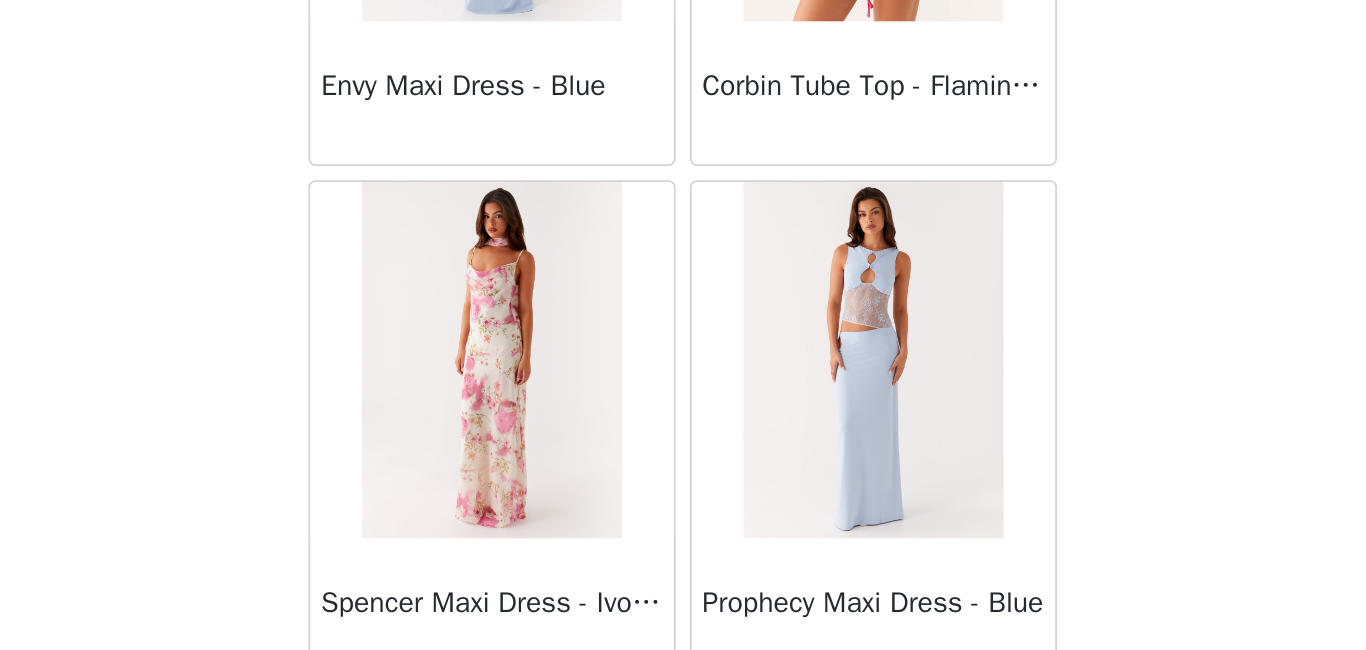 scroll, scrollTop: 25610, scrollLeft: 0, axis: vertical 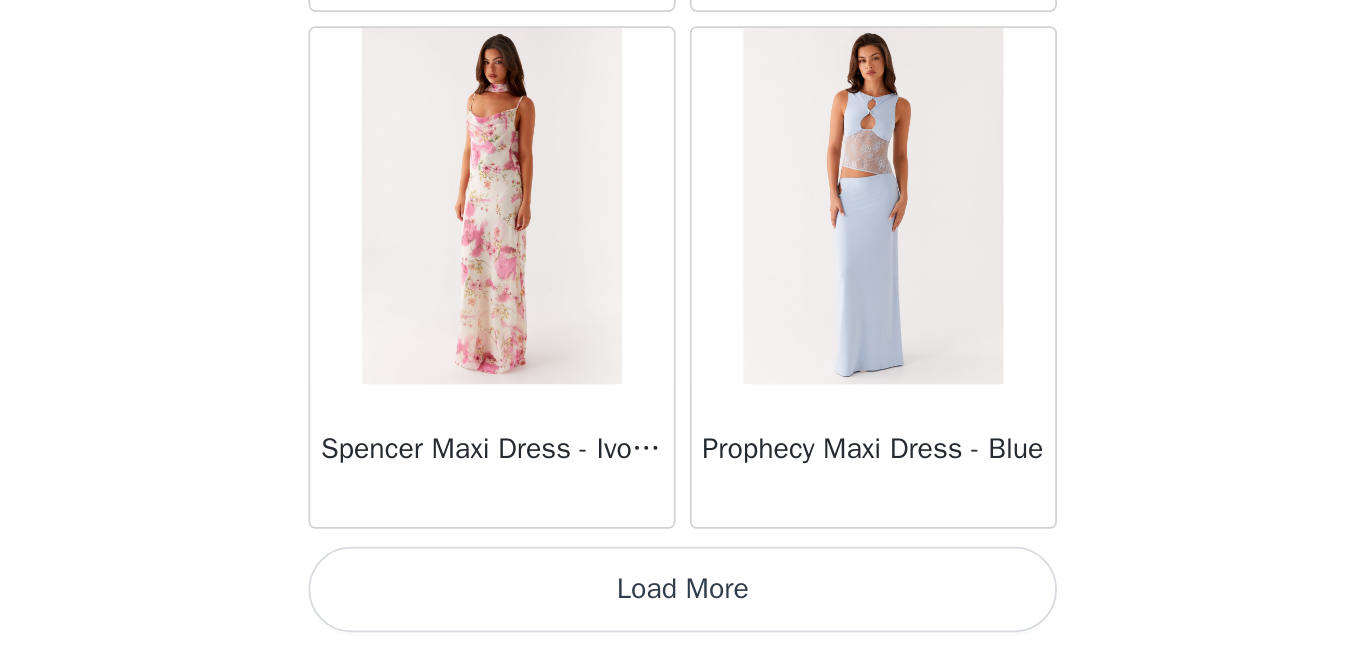 click on "Load More" at bounding box center (683, 616) 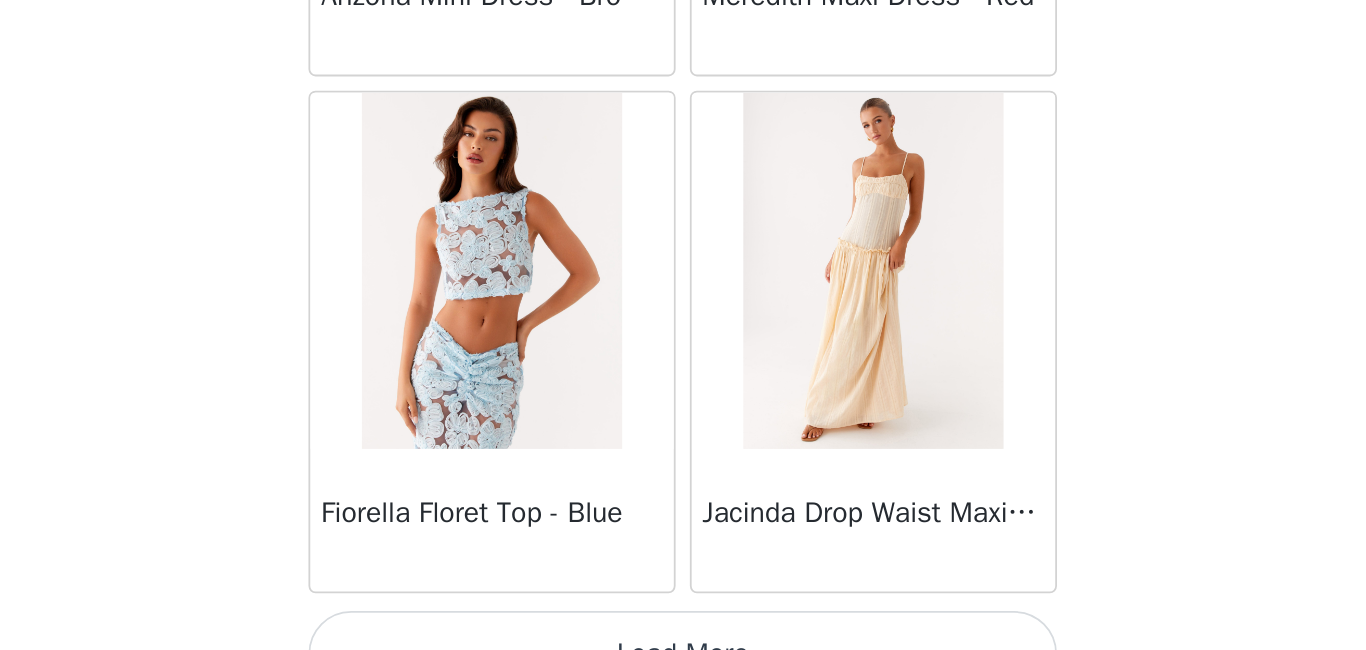 scroll, scrollTop: 28510, scrollLeft: 0, axis: vertical 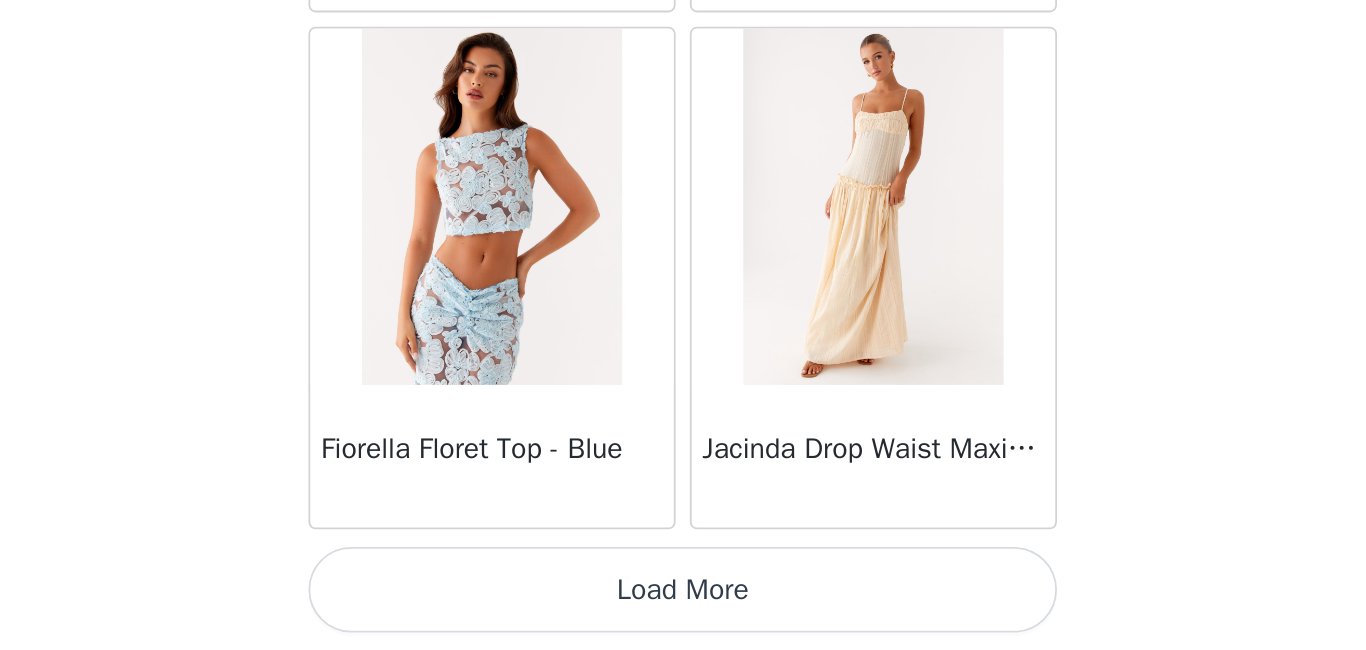 click on "Load More" at bounding box center [683, 616] 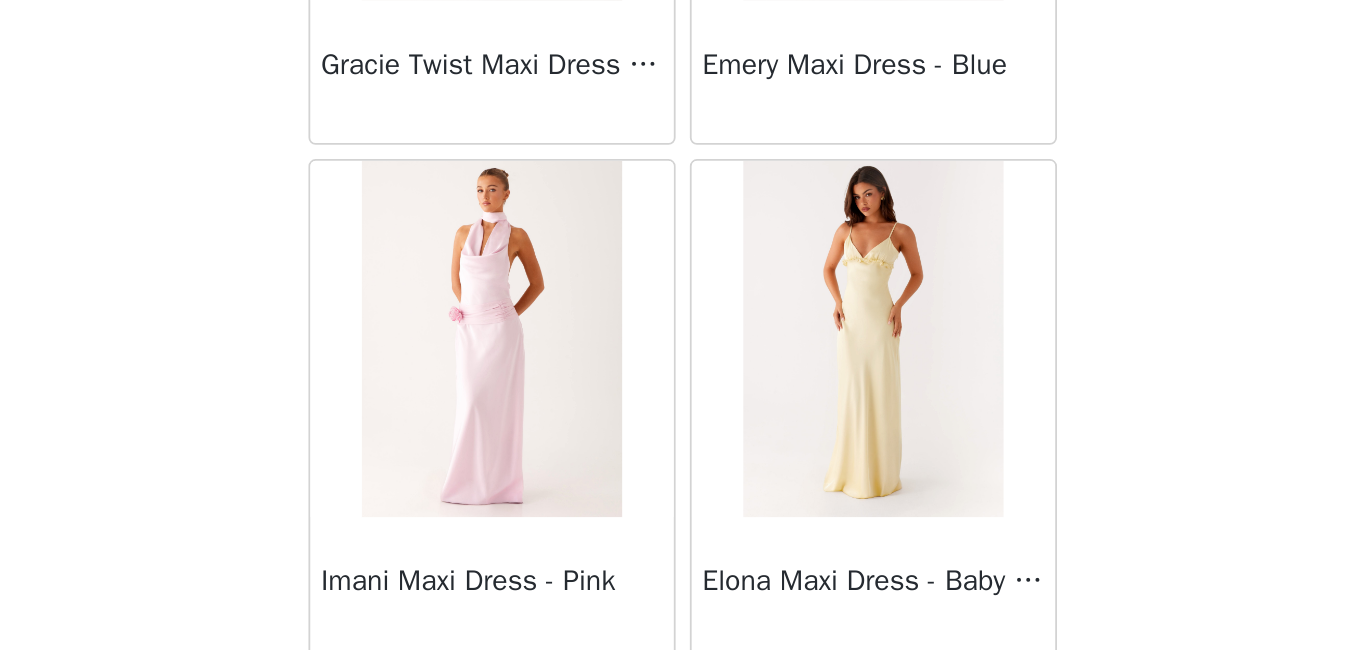 scroll, scrollTop: 31410, scrollLeft: 0, axis: vertical 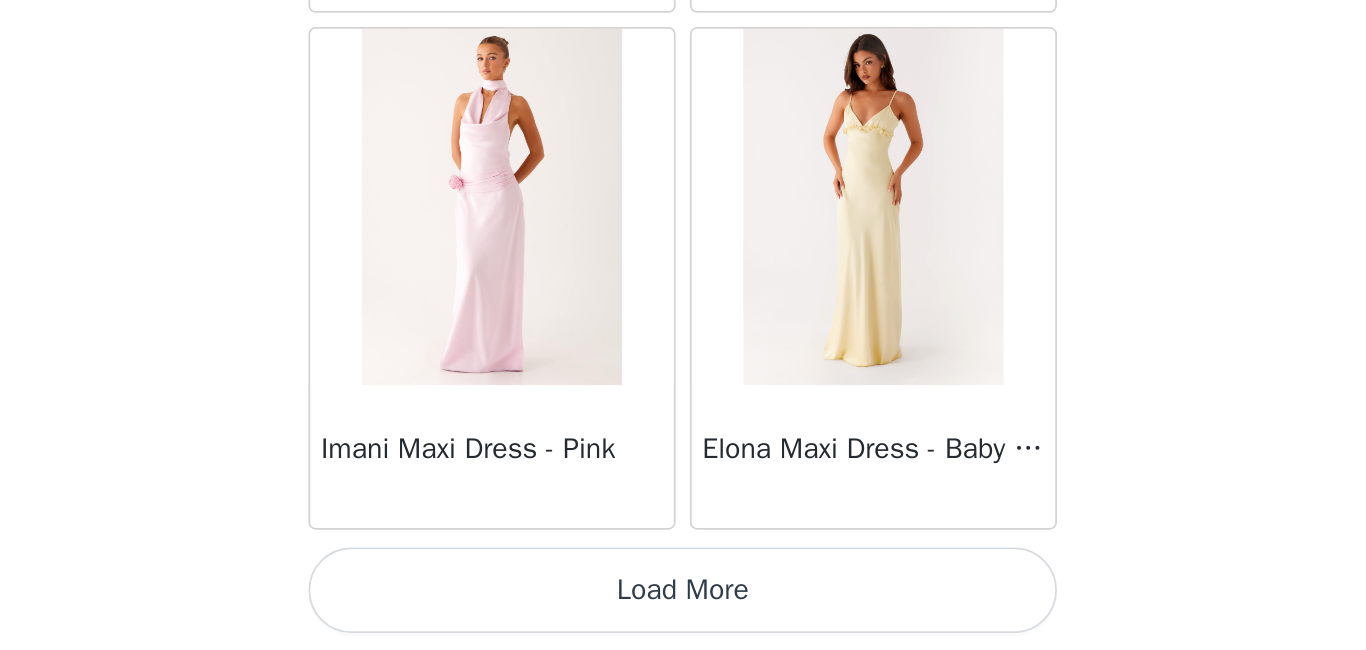click on "Load More" at bounding box center (683, 616) 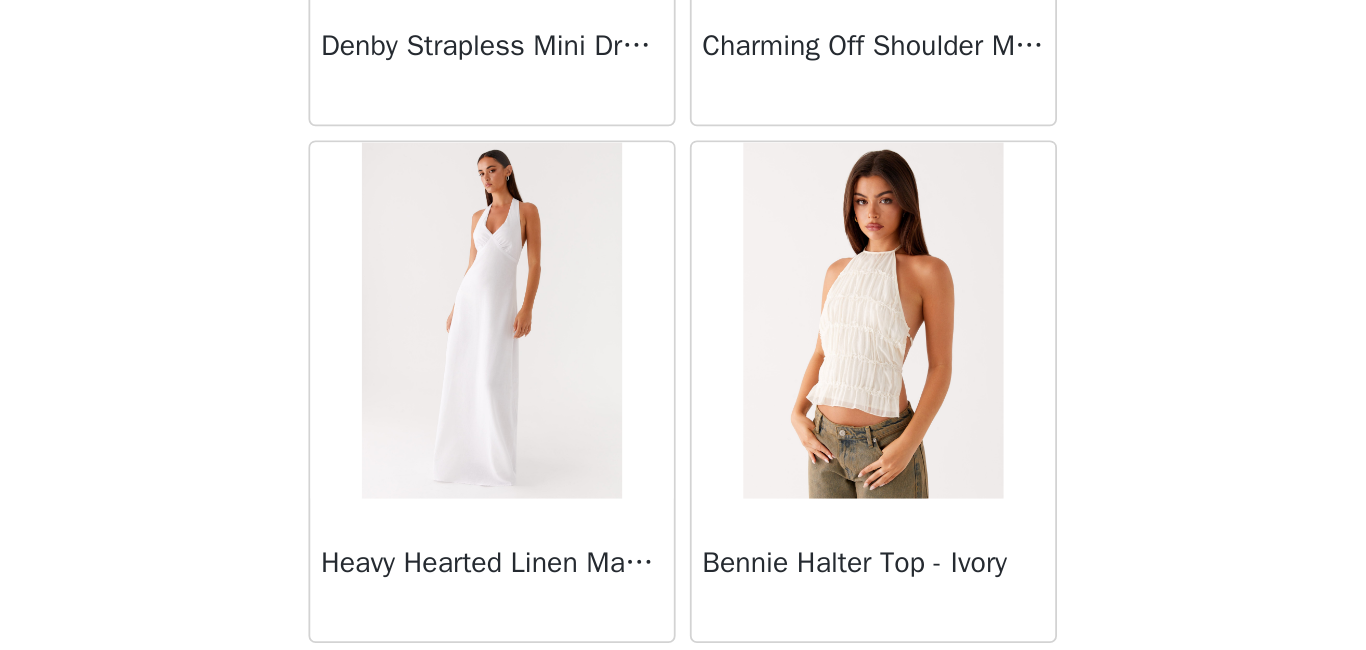 scroll, scrollTop: 34310, scrollLeft: 0, axis: vertical 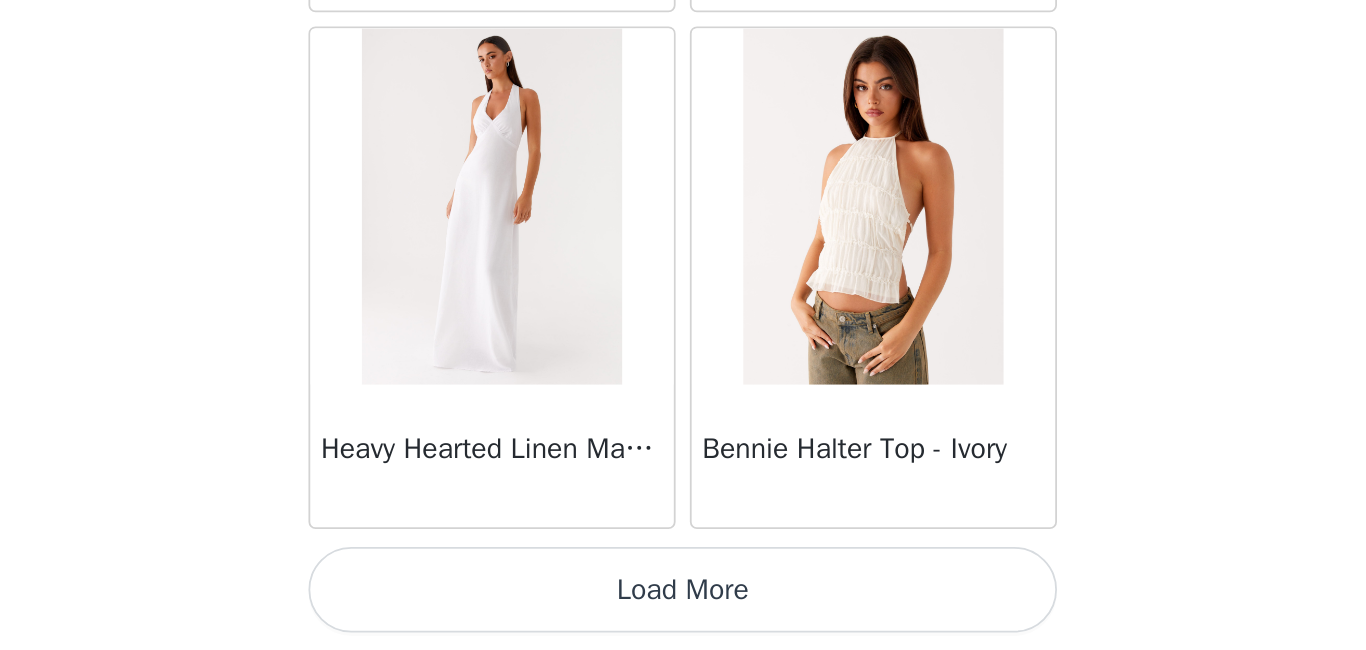 click on "Load More" at bounding box center [683, 616] 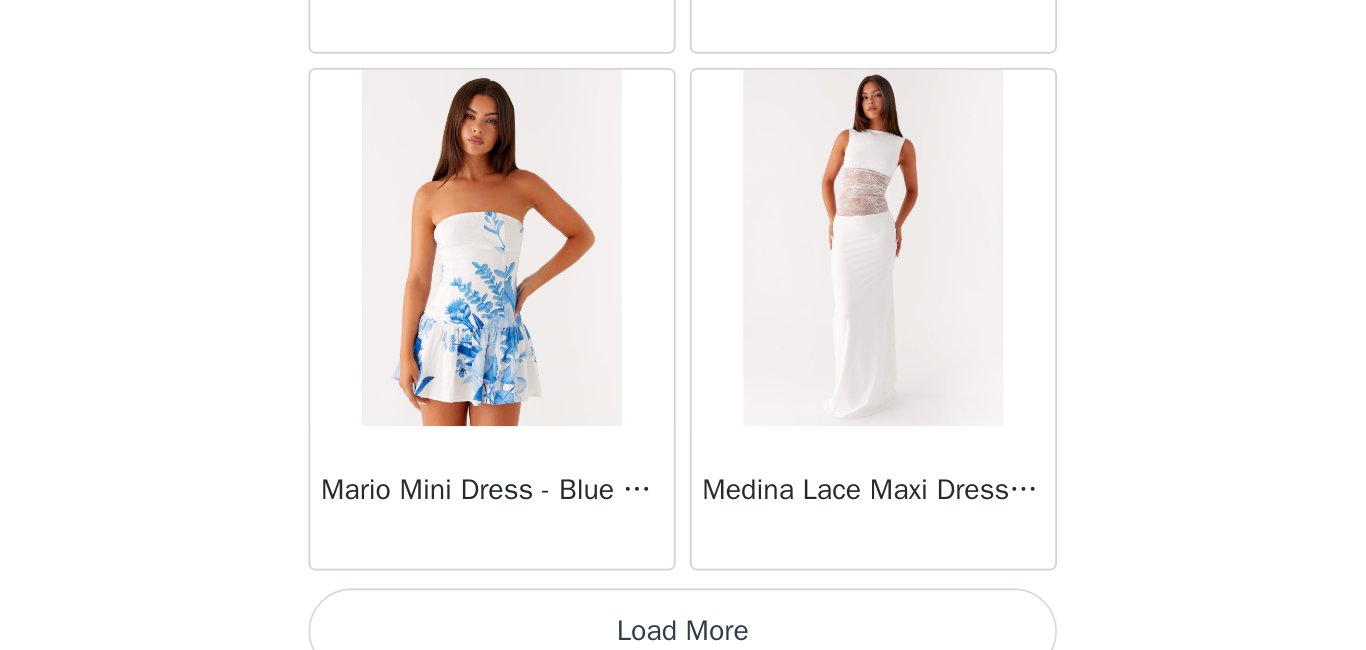 scroll, scrollTop: 37210, scrollLeft: 0, axis: vertical 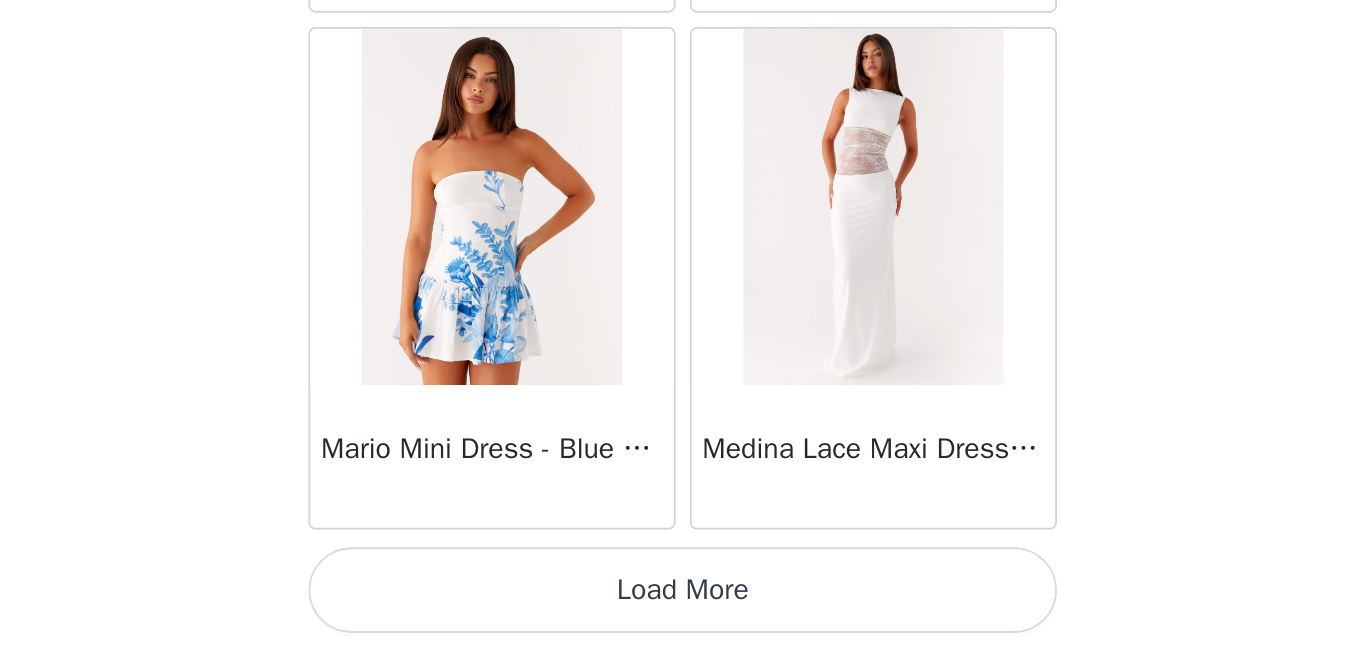 click on "Load More" at bounding box center (683, 616) 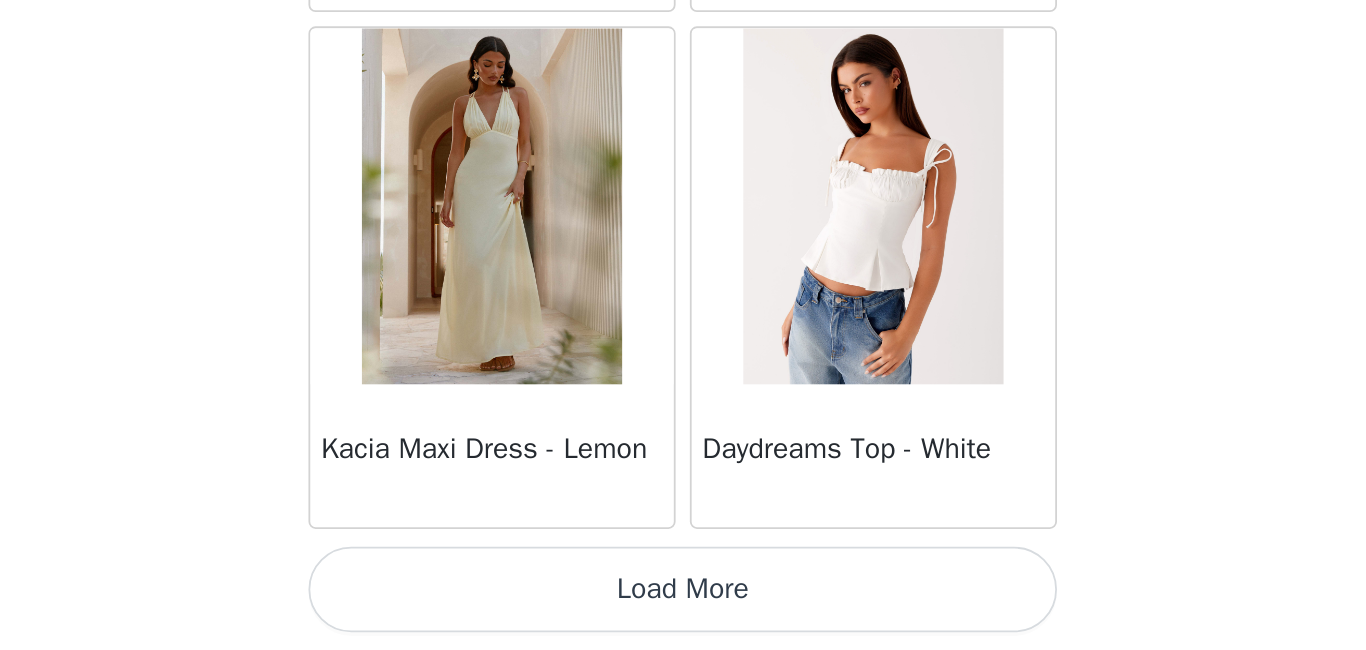 scroll, scrollTop: 40109, scrollLeft: 0, axis: vertical 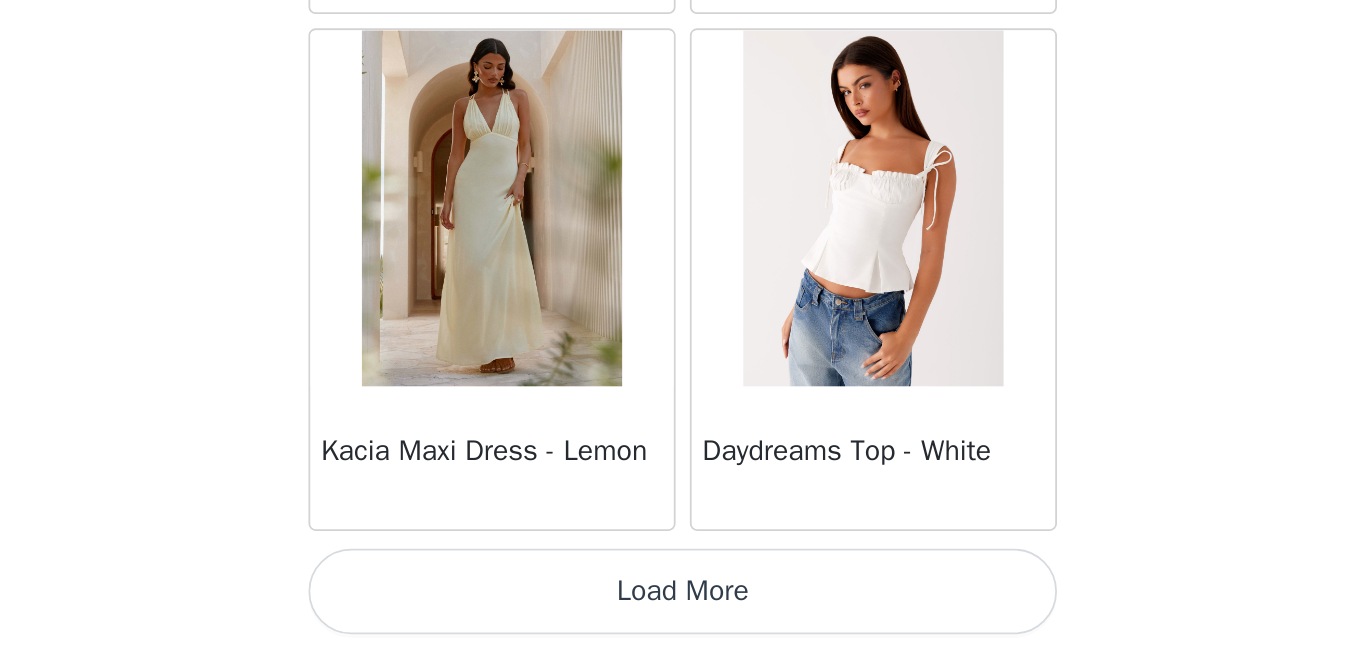 click on "Load More" at bounding box center (683, 617) 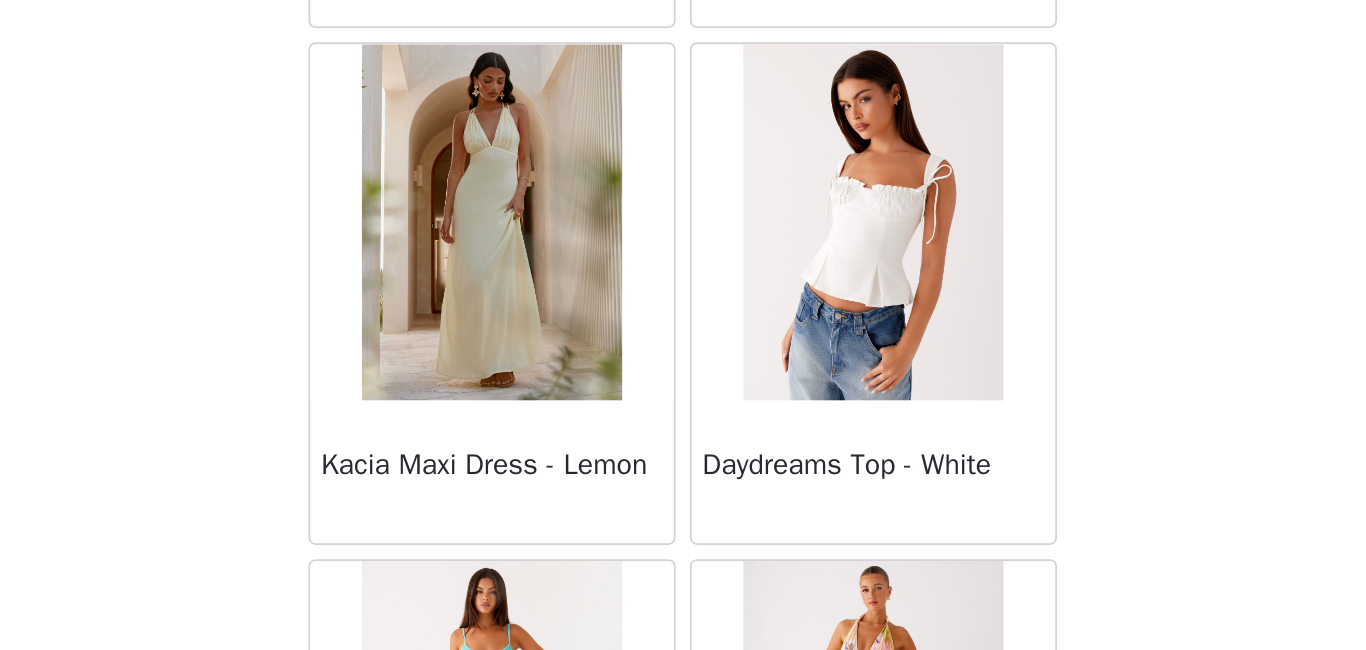scroll, scrollTop: 40109, scrollLeft: 0, axis: vertical 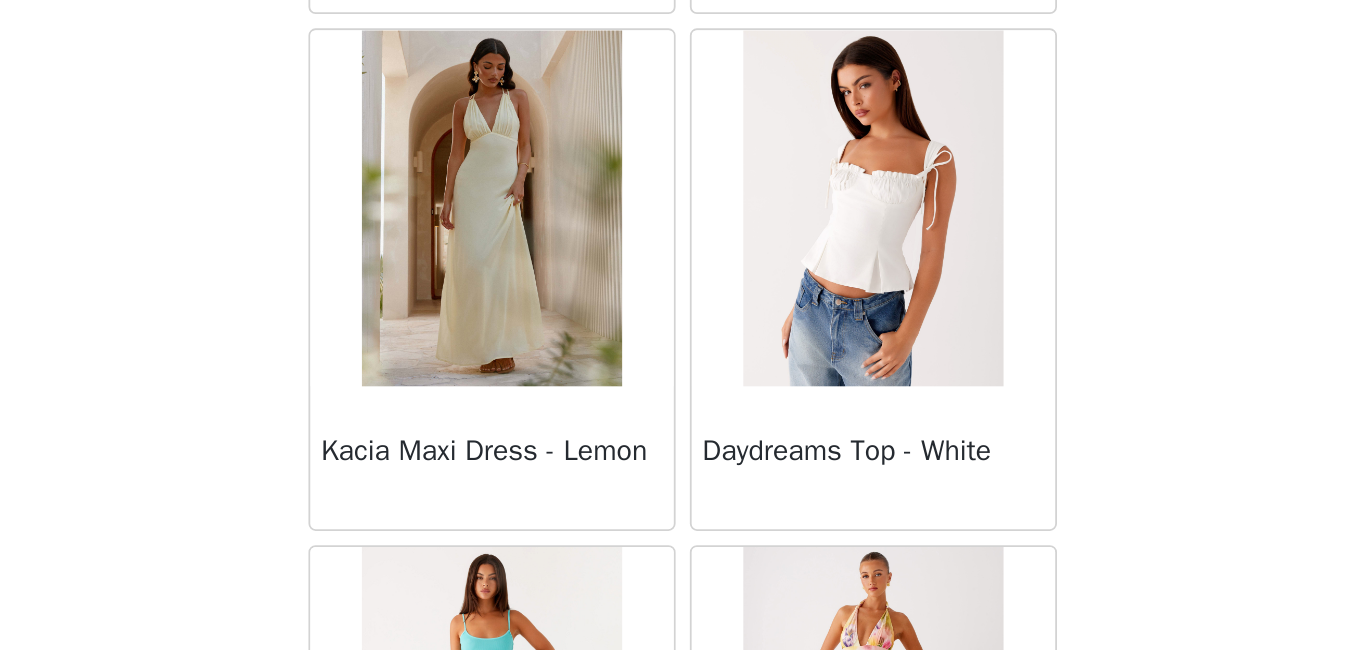 click at bounding box center [789, 402] 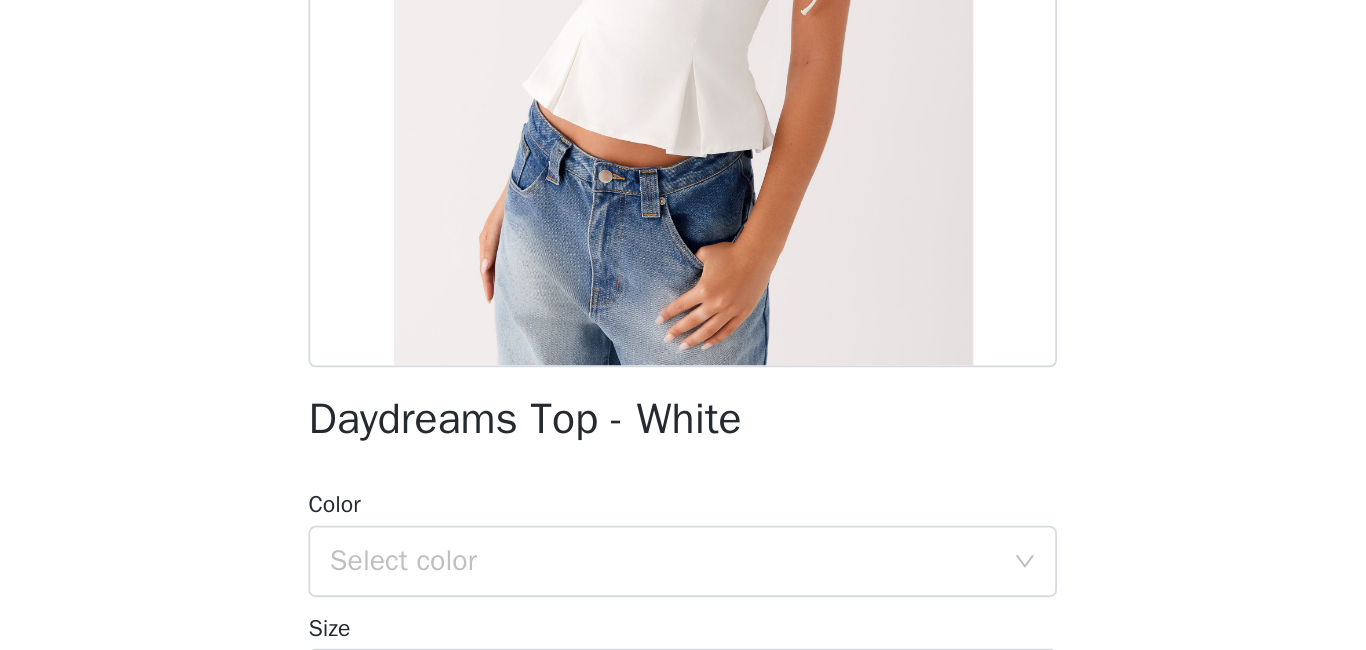 scroll, scrollTop: 247, scrollLeft: 0, axis: vertical 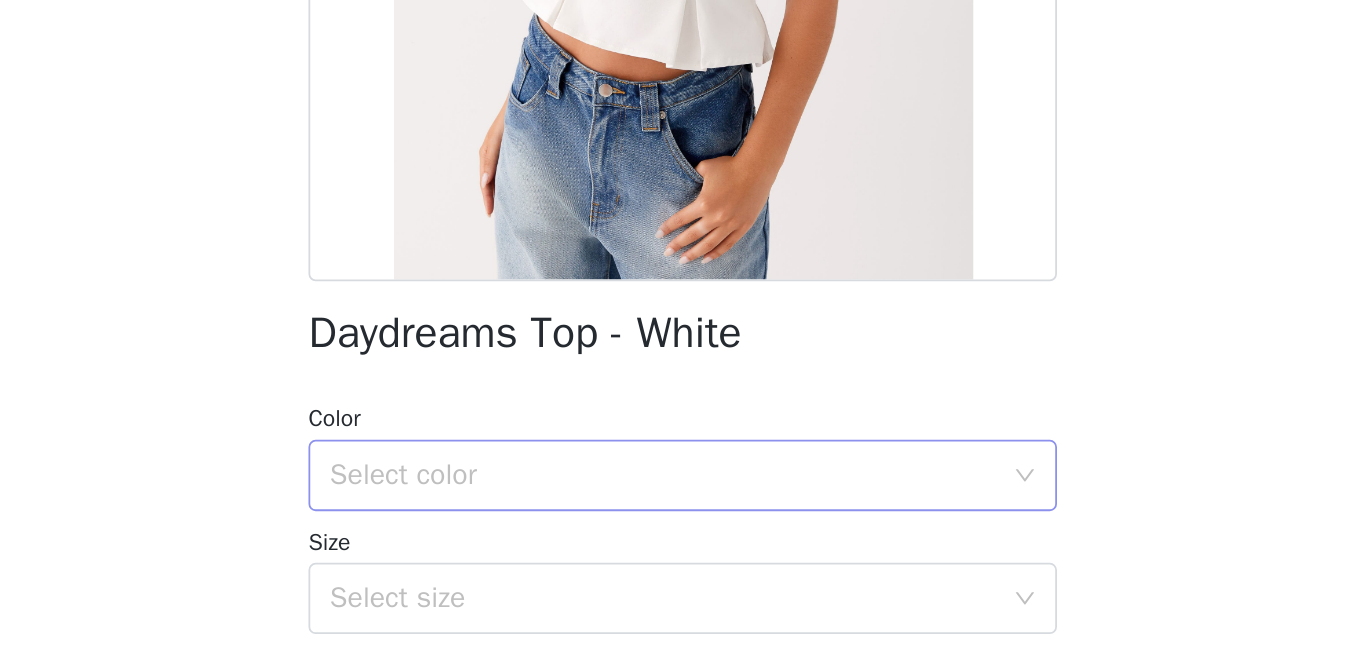 click on "Select color" at bounding box center (672, 412) 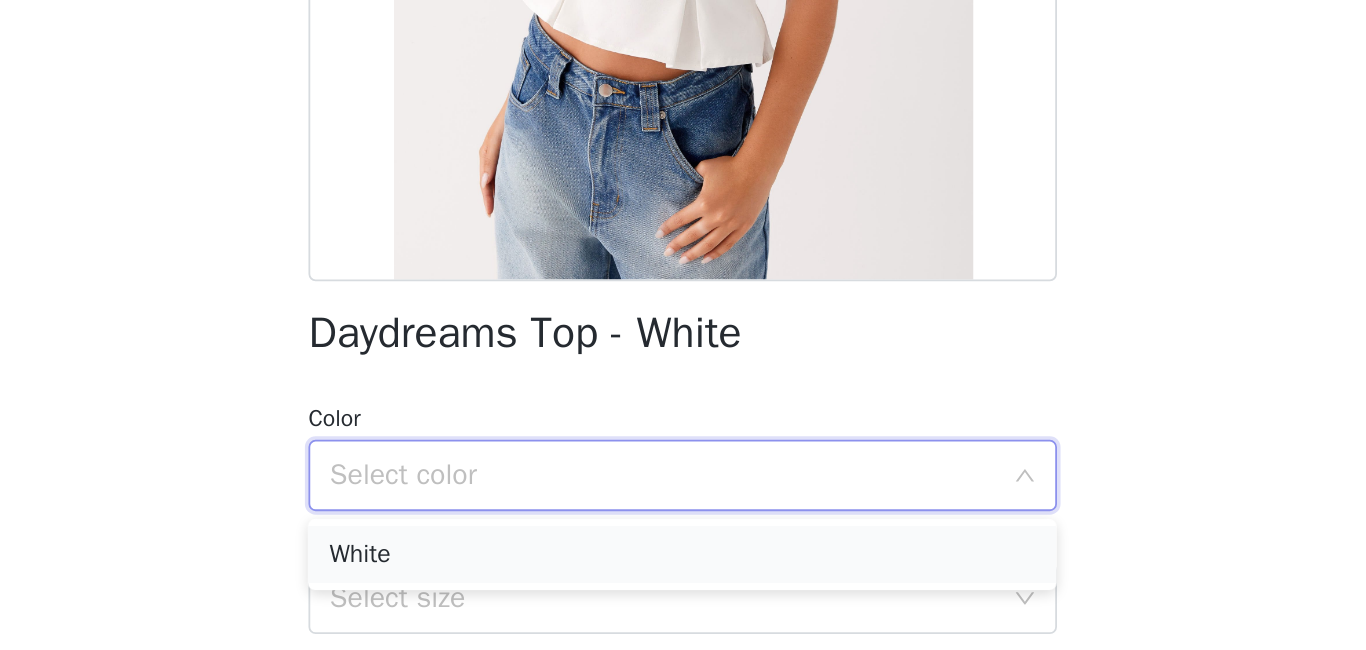 click on "White" at bounding box center [683, 456] 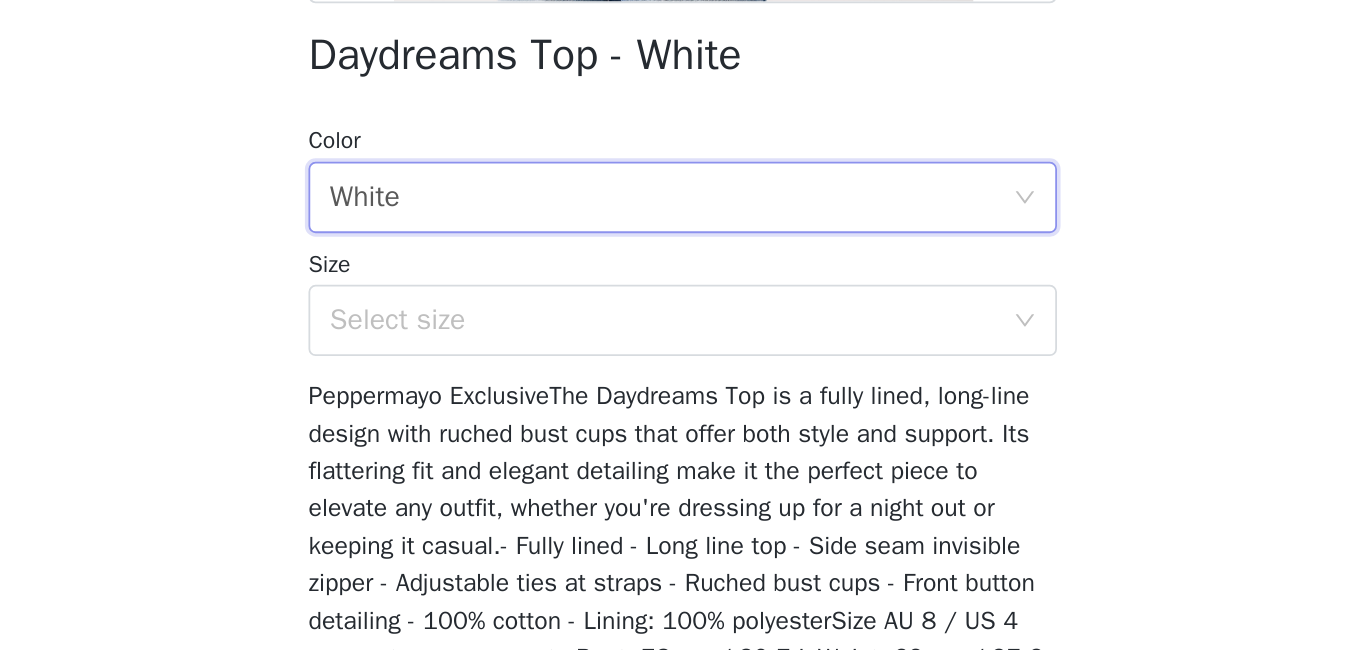 scroll, scrollTop: 409, scrollLeft: 0, axis: vertical 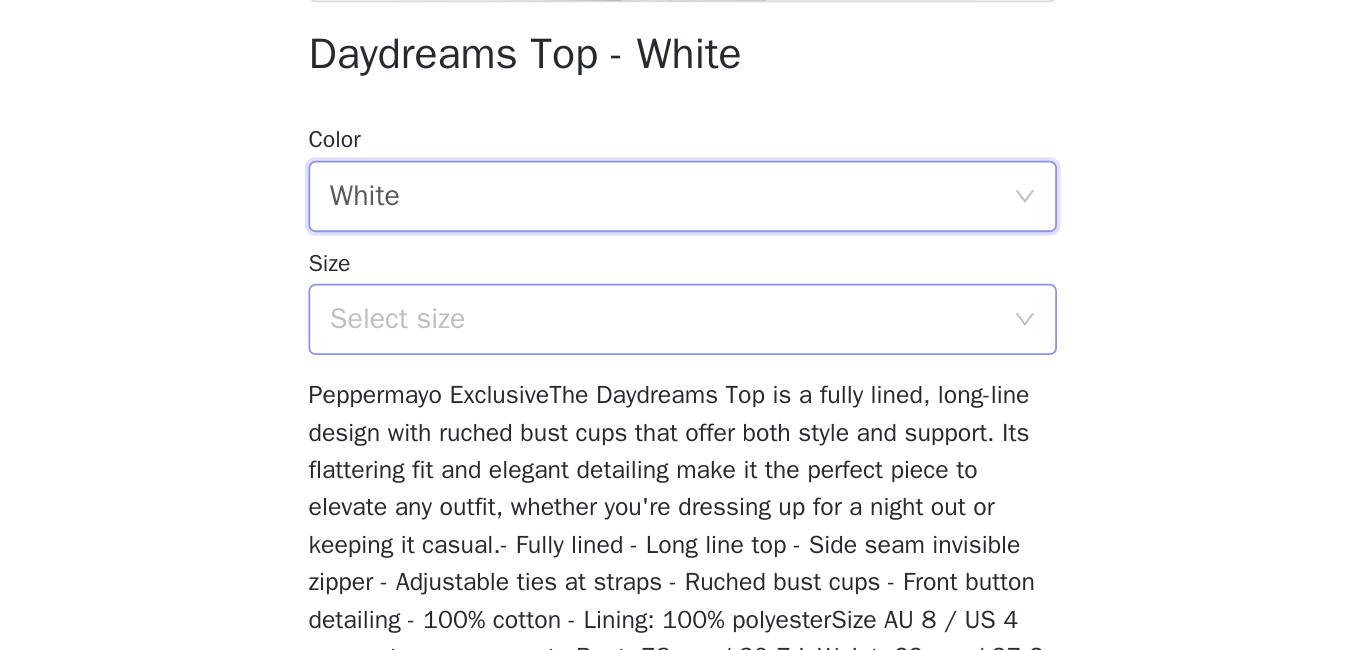 click on "Select size" at bounding box center (672, 324) 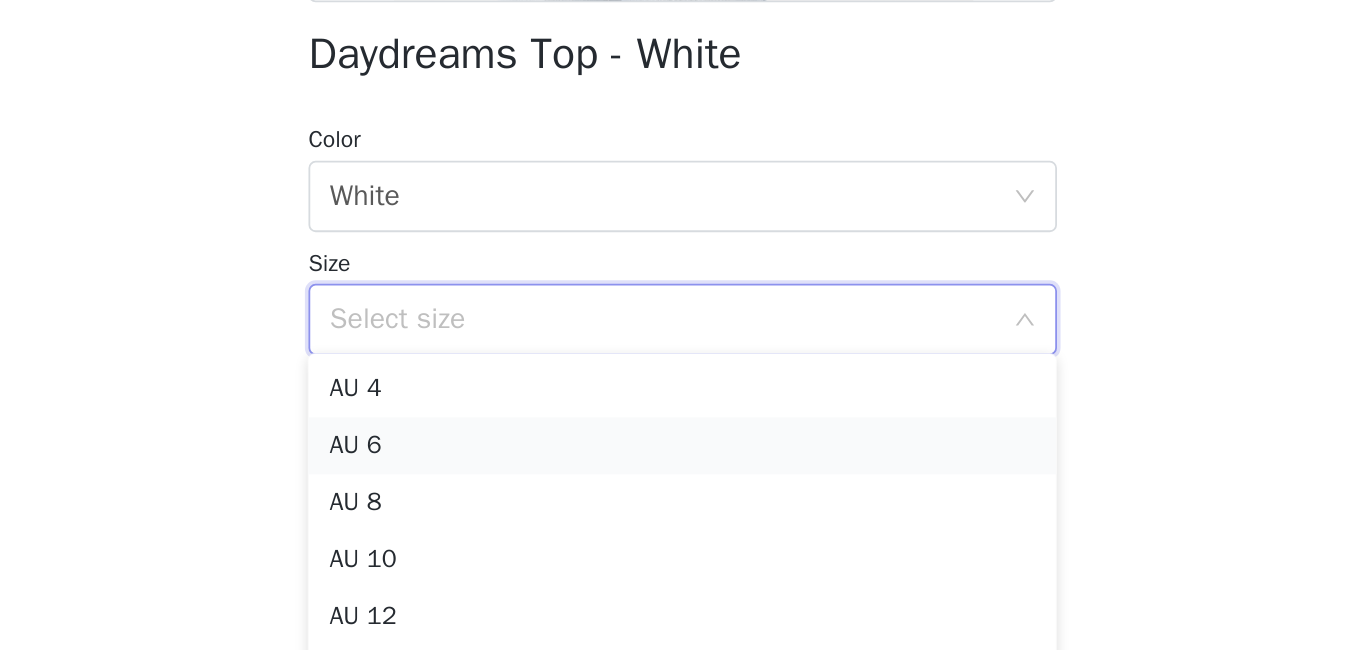 click on "AU 6" at bounding box center (683, 395) 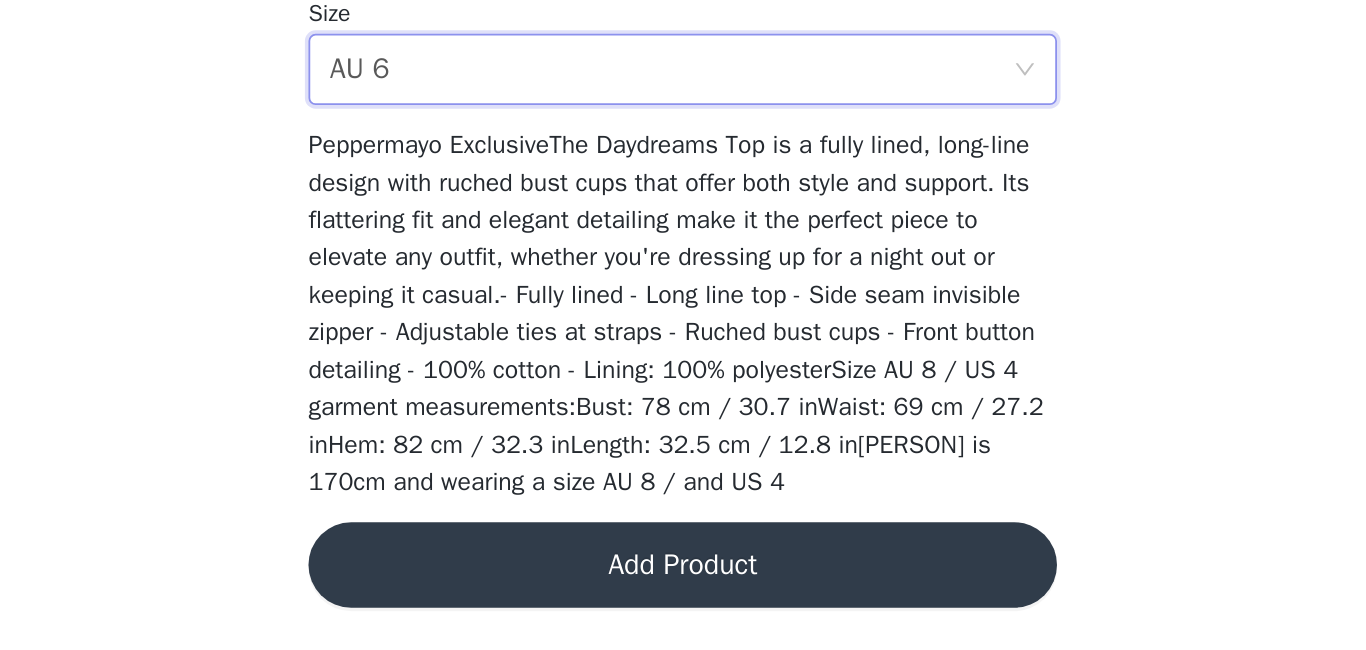 click on "Back     Daydreams Top - White               Color   Select color White Size   Select size AU 6   Peppermayo ExclusiveThe Daydreams Top is a fully lined, long-line design with ruched bust cups that offer both style and support. Its flattering fit and elegant detailing make it the perfect piece to elevate any outfit, whether you're dressing up for a night out or keeping it casual.- Fully lined - Long line top - Side seam invisible zipper - Adjustable ties at straps - Ruched bust cups - Front button detailing - 100% cotton - Lining: 100% polyesterSize AU 8 / US 4 garment measurements:Bust: 78 cm / 30.7 inWaist: 69 cm / 27.2 inHem: 82 cm / 32.3 inLength: 32.5 cm / 12.8 in[PERSON] is 170cm and wearing a size AU 8 / and US 4   Add Product" at bounding box center [683, 325] 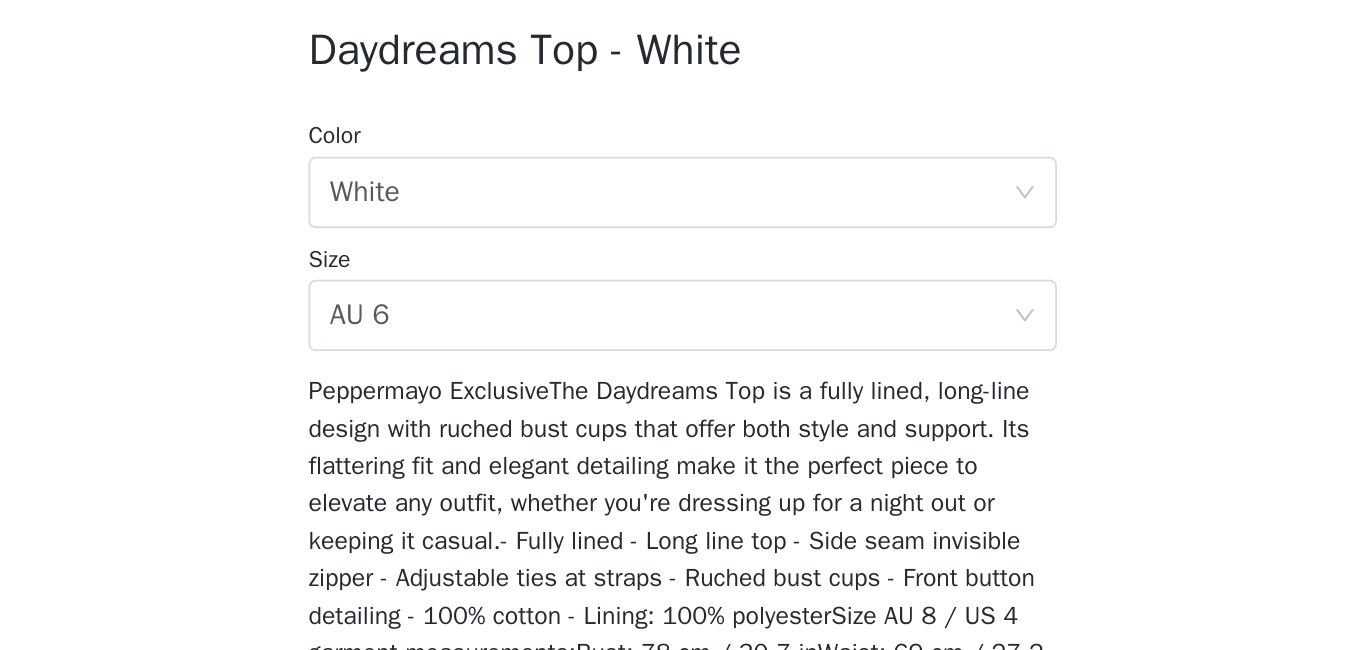 scroll, scrollTop: 265, scrollLeft: 0, axis: vertical 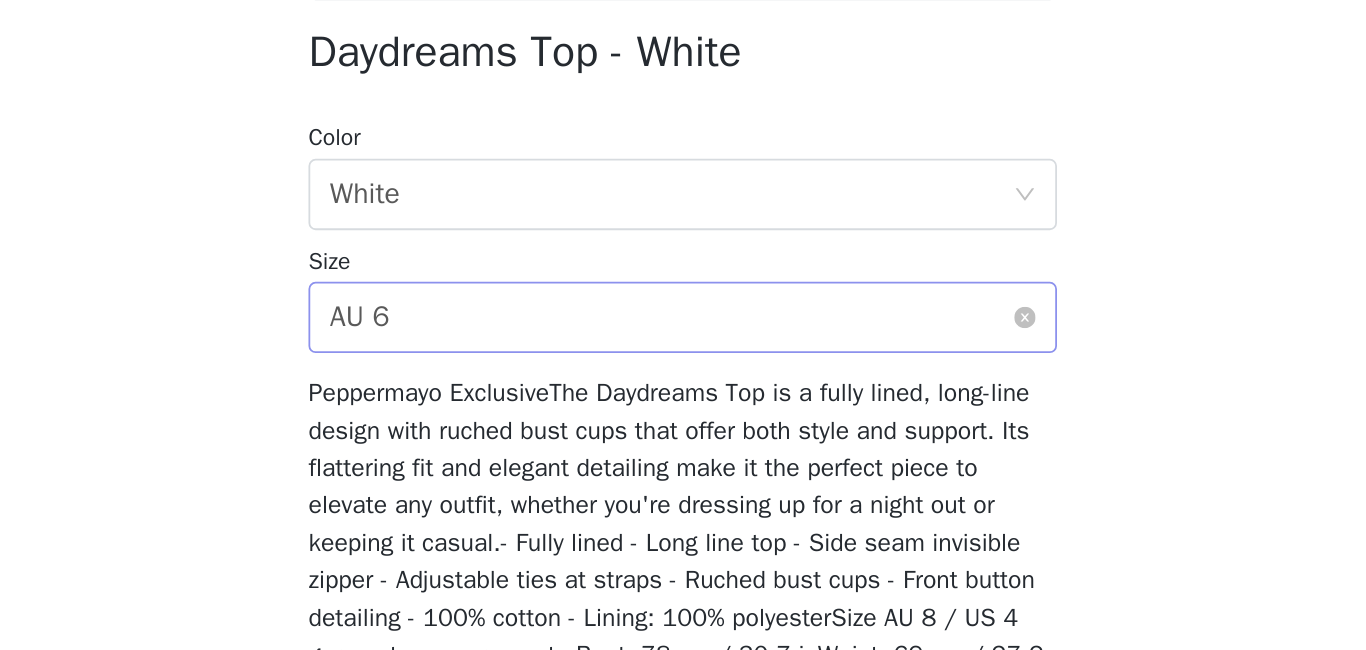 click on "Select size AU 6" at bounding box center [676, 463] 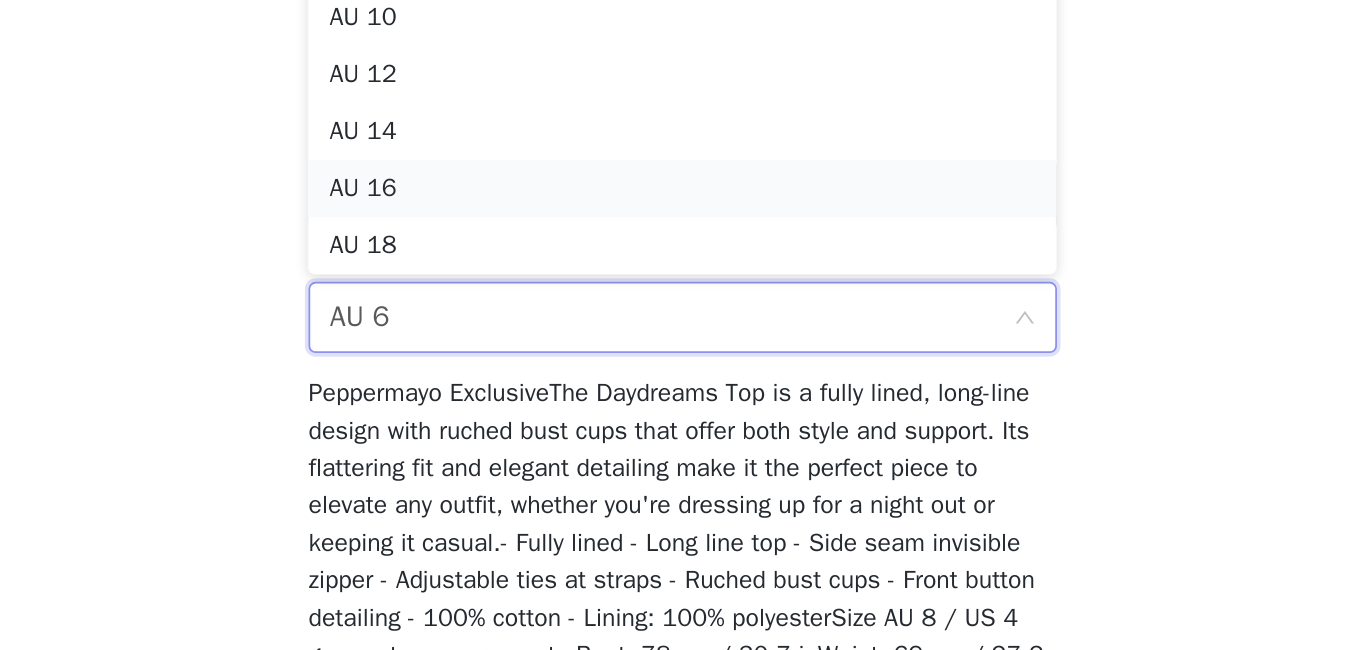 scroll, scrollTop: 0, scrollLeft: 0, axis: both 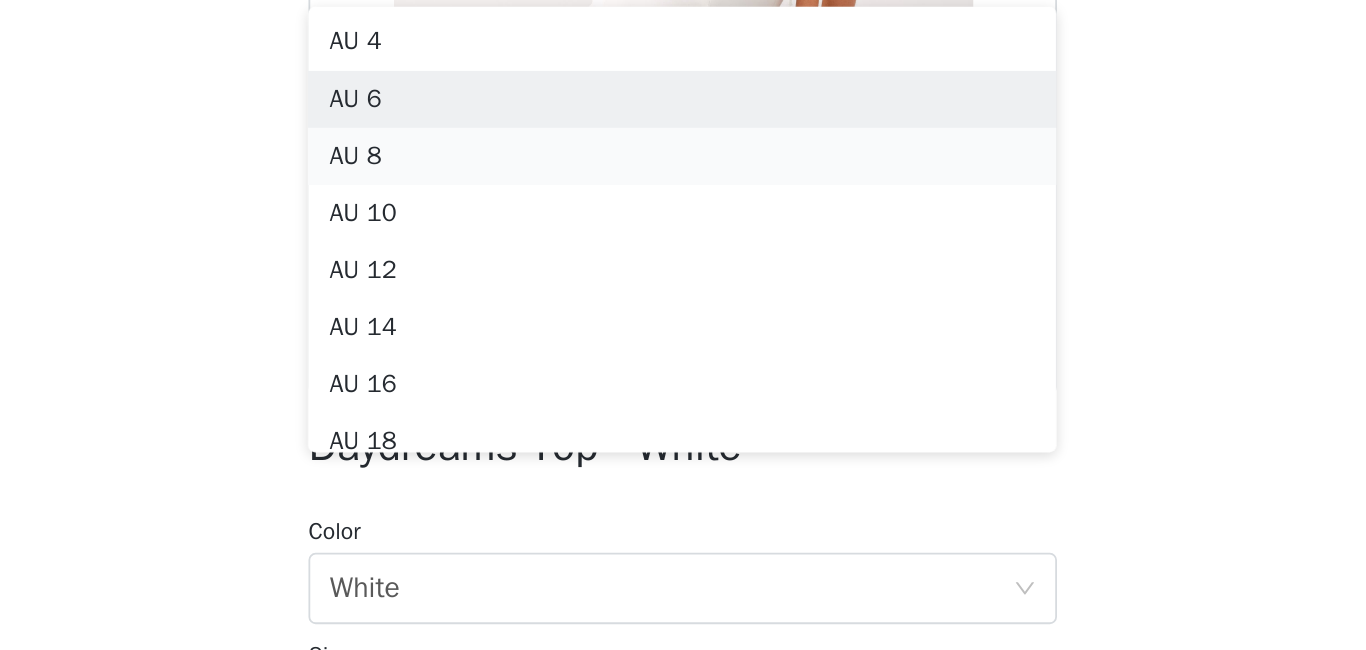 click on "AU 8" at bounding box center (683, 273) 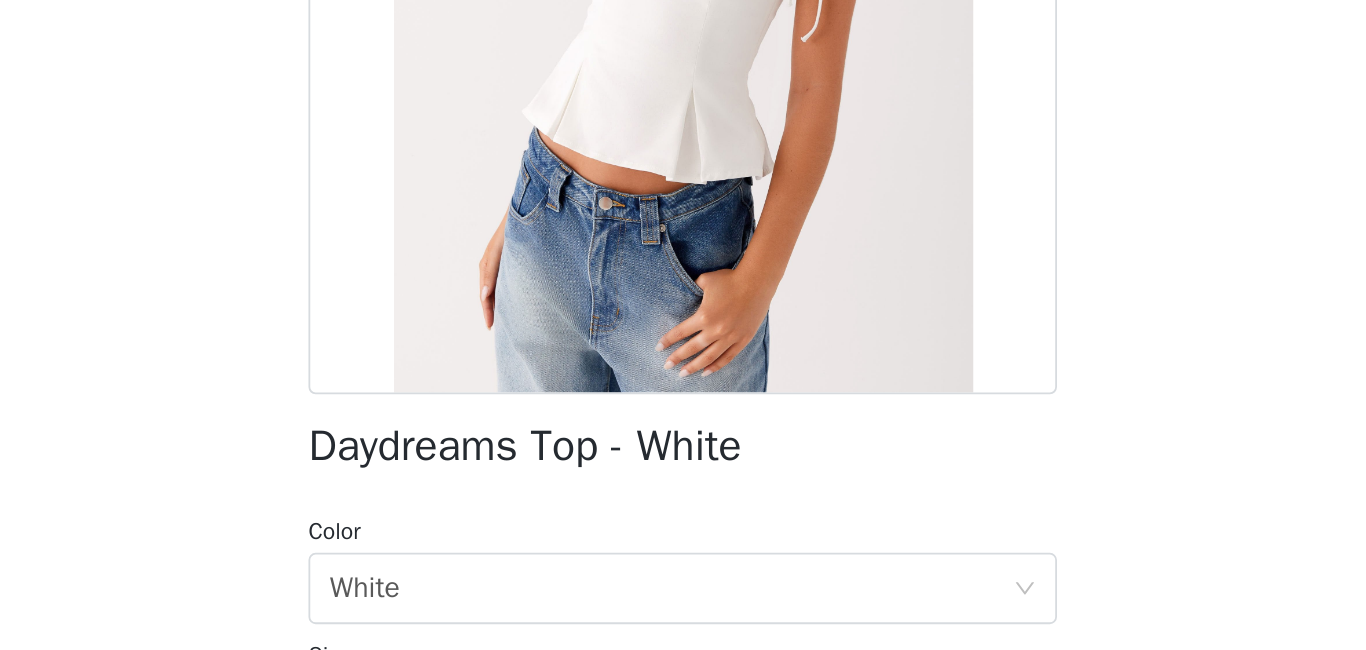 click on "Back     Daydreams Top - White               Color   Select color White Size   Select size AU 8   Peppermayo ExclusiveThe Daydreams Top is a fully lined, long-line design with ruched bust cups that offer both style and support. Its flattering fit and elegant detailing make it the perfect piece to elevate any outfit, whether you're dressing up for a night out or keeping it casual.- Fully lined - Long line top - Side seam invisible zipper - Adjustable ties at straps - Ruched bust cups - Front button detailing - 100% cotton - Lining: 100% polyesterSize AU 8 / US 4 garment measurements:Bust: 78 cm / 30.7 inWaist: 69 cm / 27.2 inHem: 82 cm / 32.3 inLength: 32.5 cm / 12.8 in[PERSON] is 170cm and wearing a size AU 8 / and US 4   Add Product" at bounding box center [683, 325] 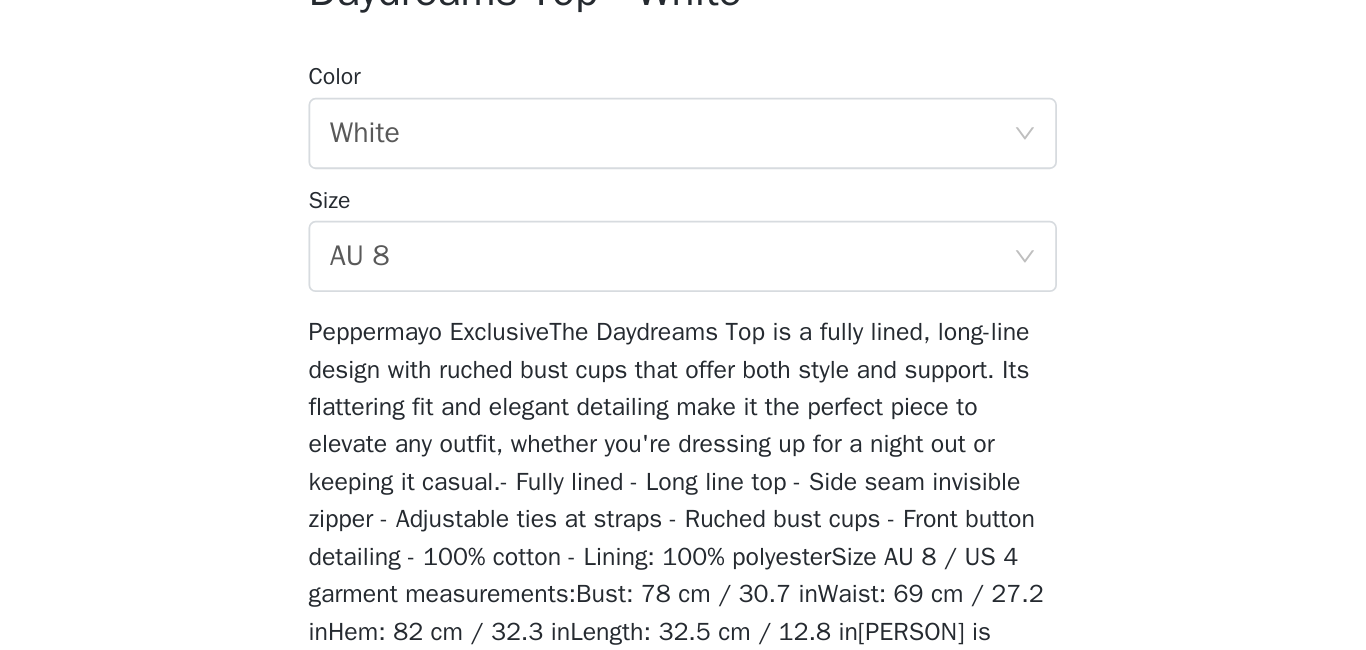 scroll, scrollTop: 409, scrollLeft: 0, axis: vertical 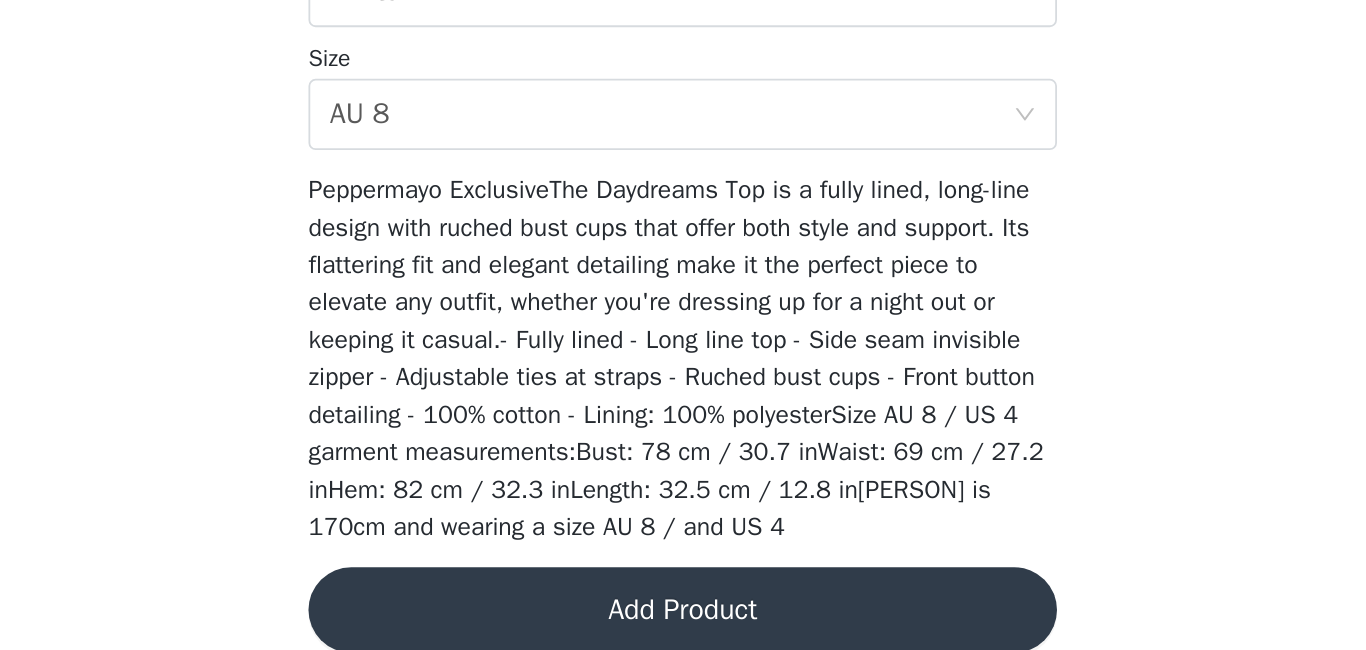 click on "Add Product" at bounding box center (683, 602) 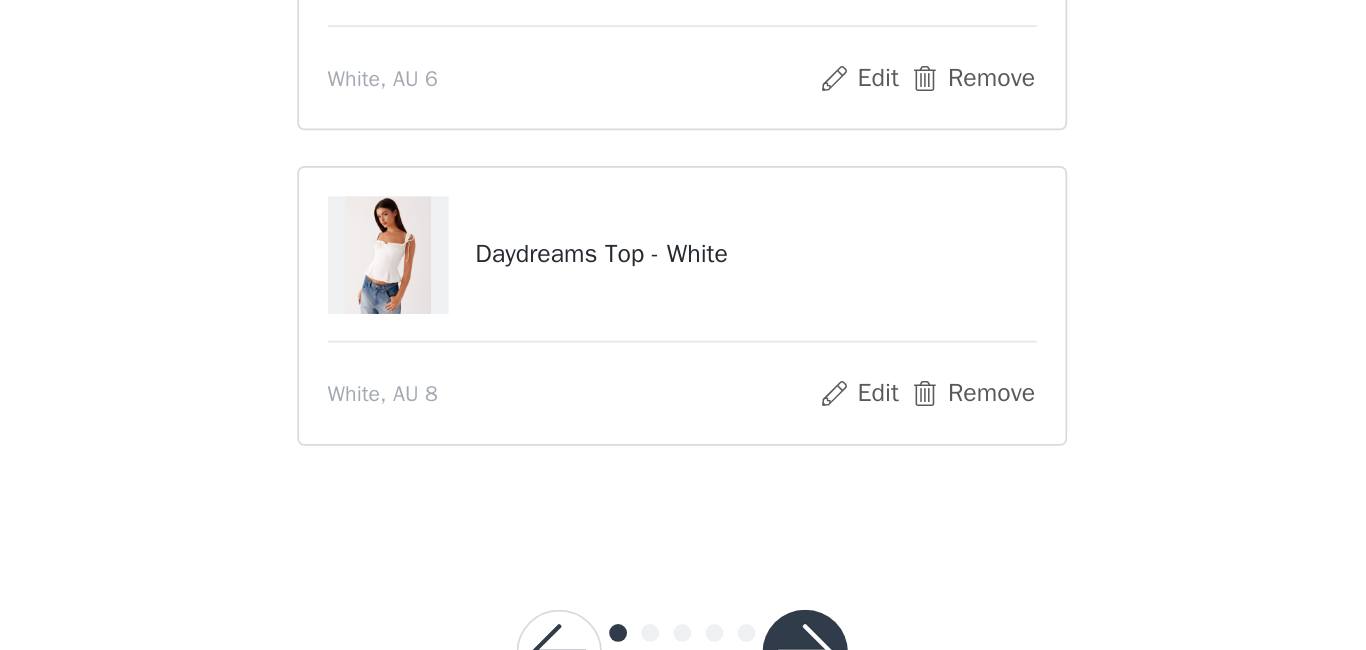 scroll, scrollTop: 448, scrollLeft: 0, axis: vertical 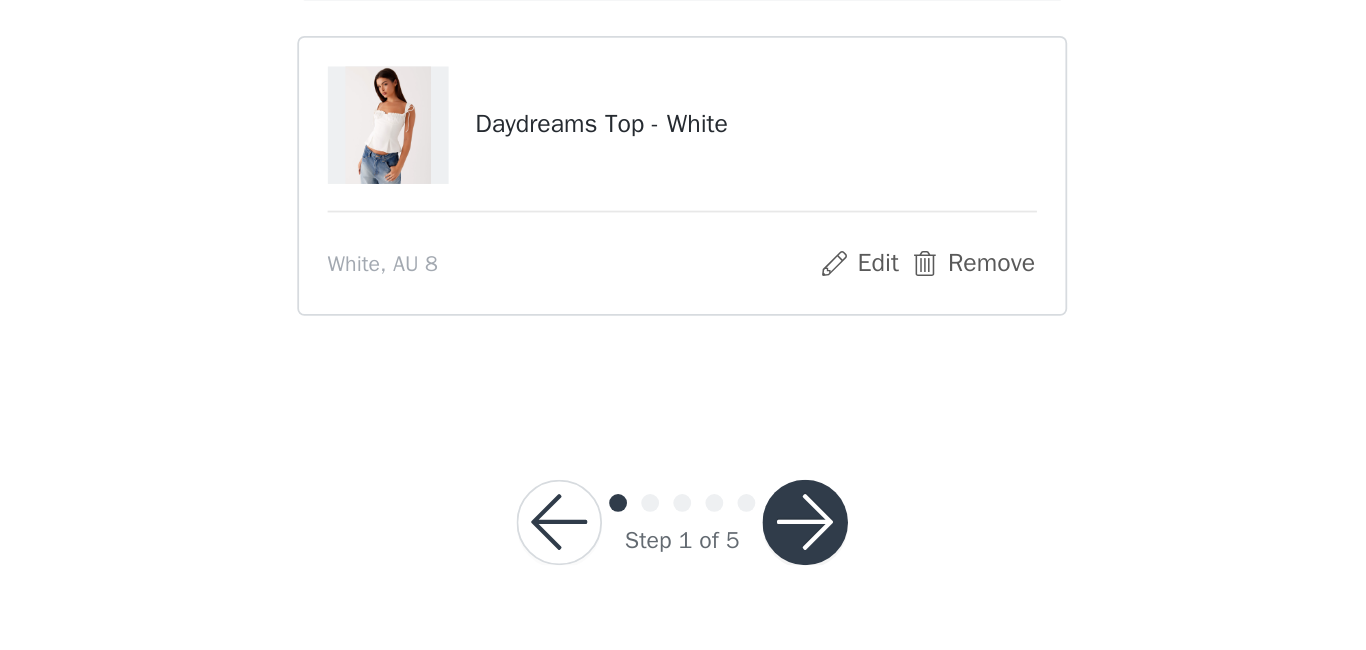click at bounding box center [752, 578] 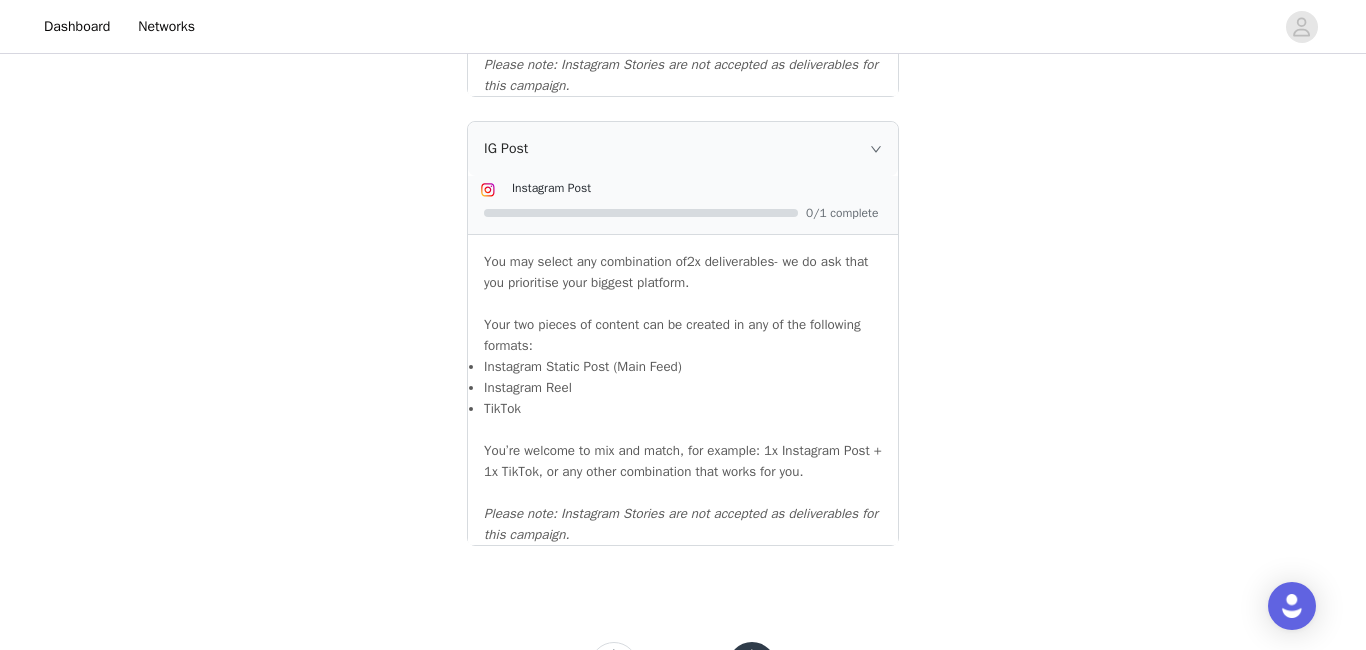 scroll, scrollTop: 2341, scrollLeft: 0, axis: vertical 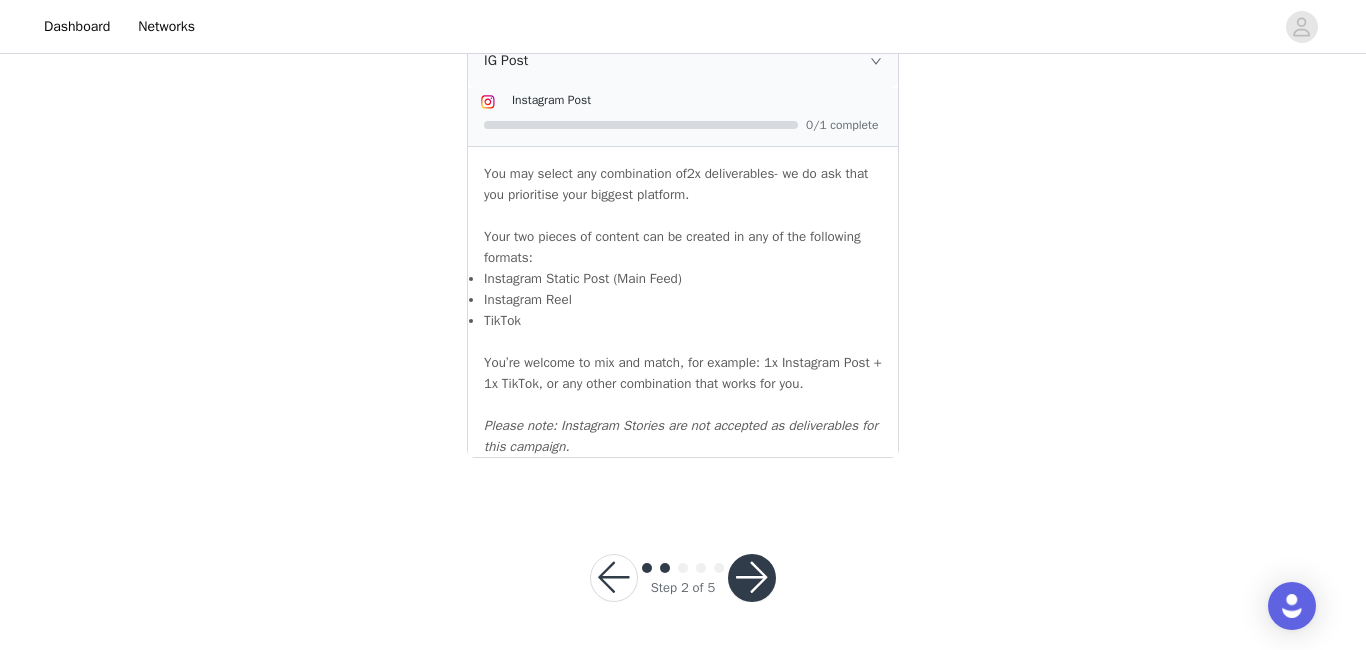 click at bounding box center (752, 578) 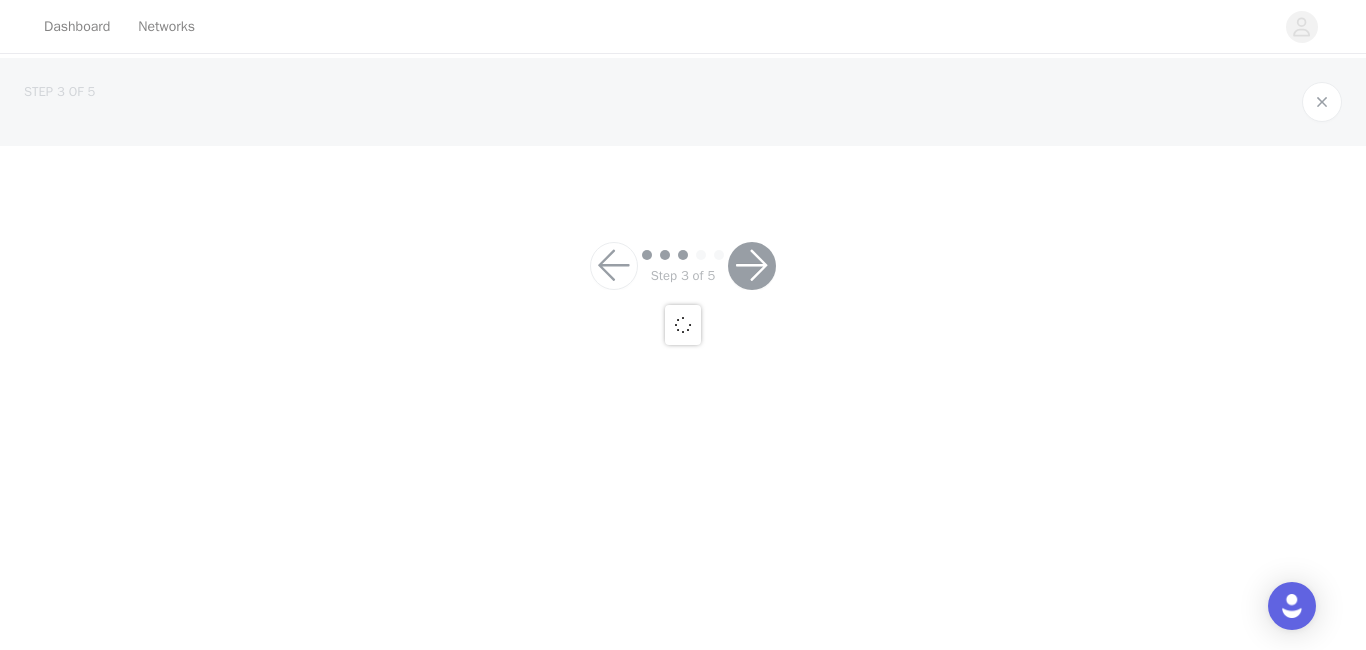 scroll, scrollTop: 0, scrollLeft: 0, axis: both 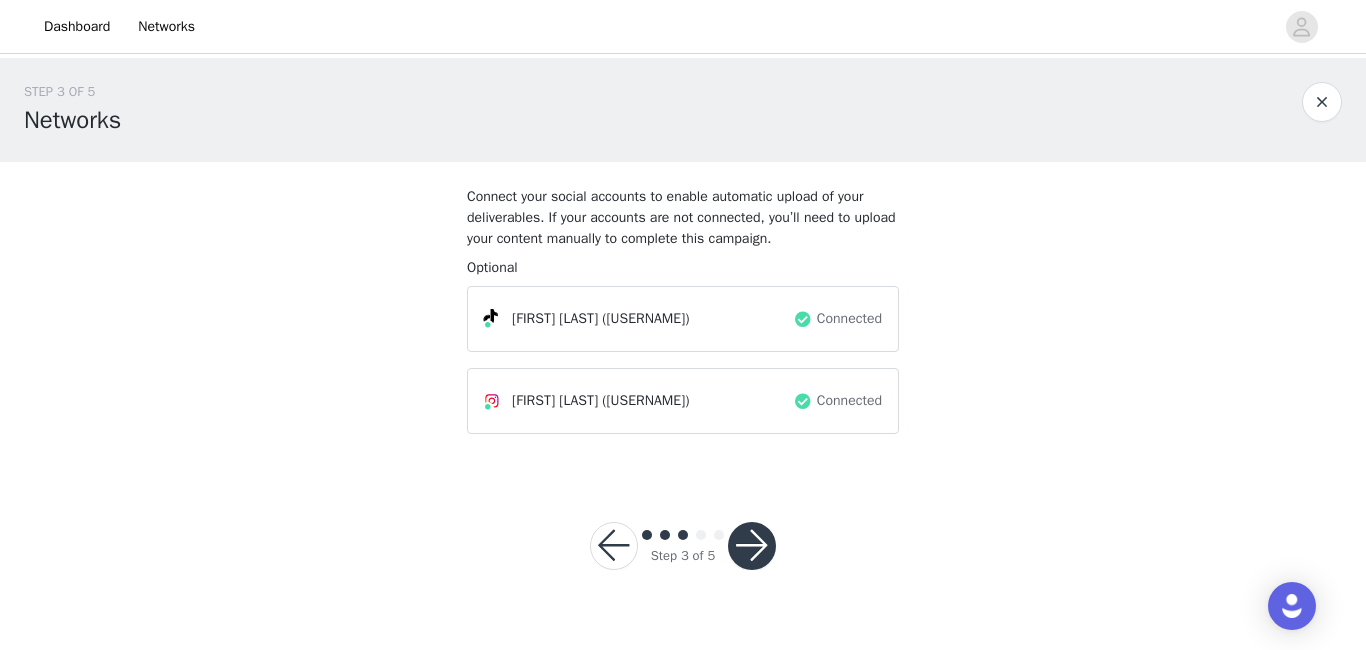 click at bounding box center [752, 546] 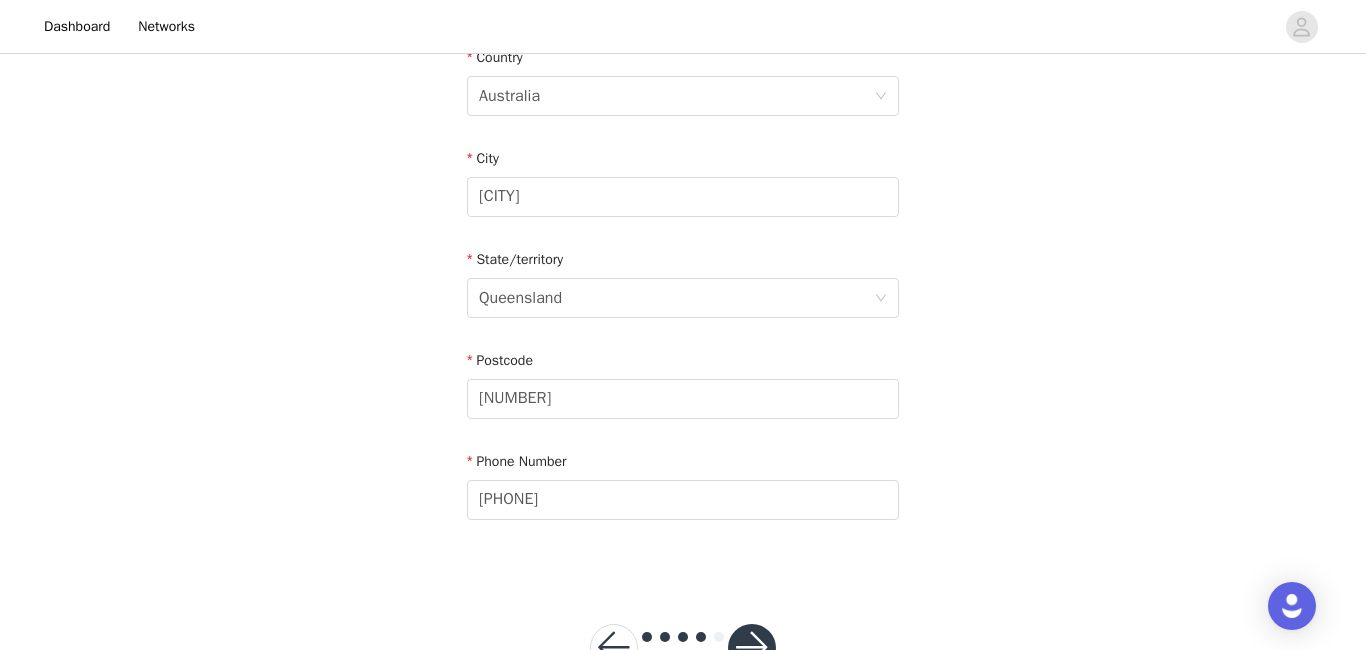 scroll, scrollTop: 756, scrollLeft: 0, axis: vertical 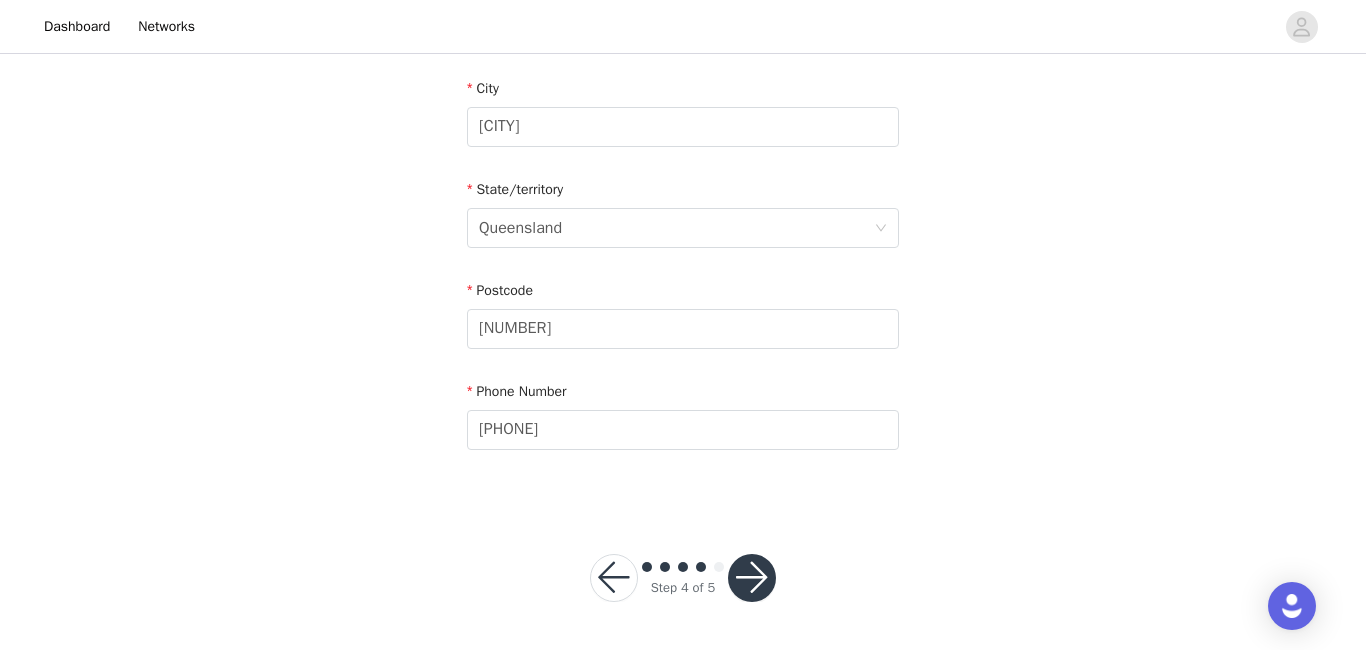 click at bounding box center [752, 578] 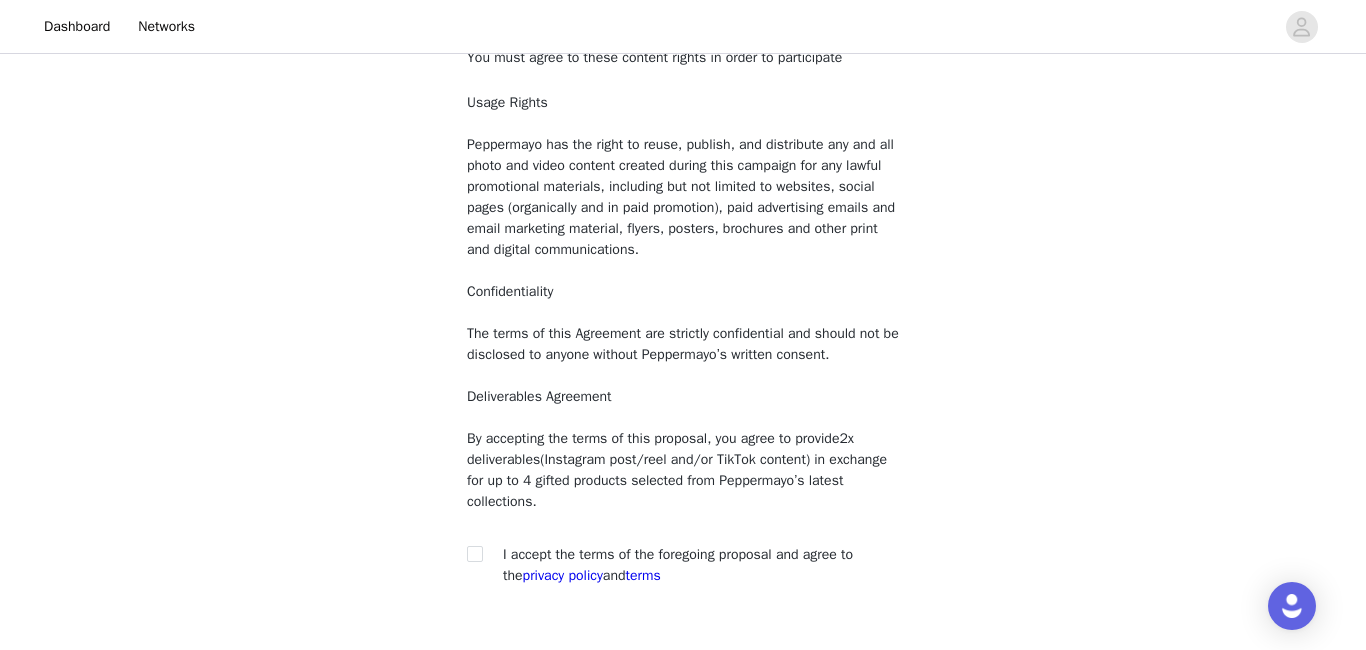 scroll, scrollTop: 275, scrollLeft: 0, axis: vertical 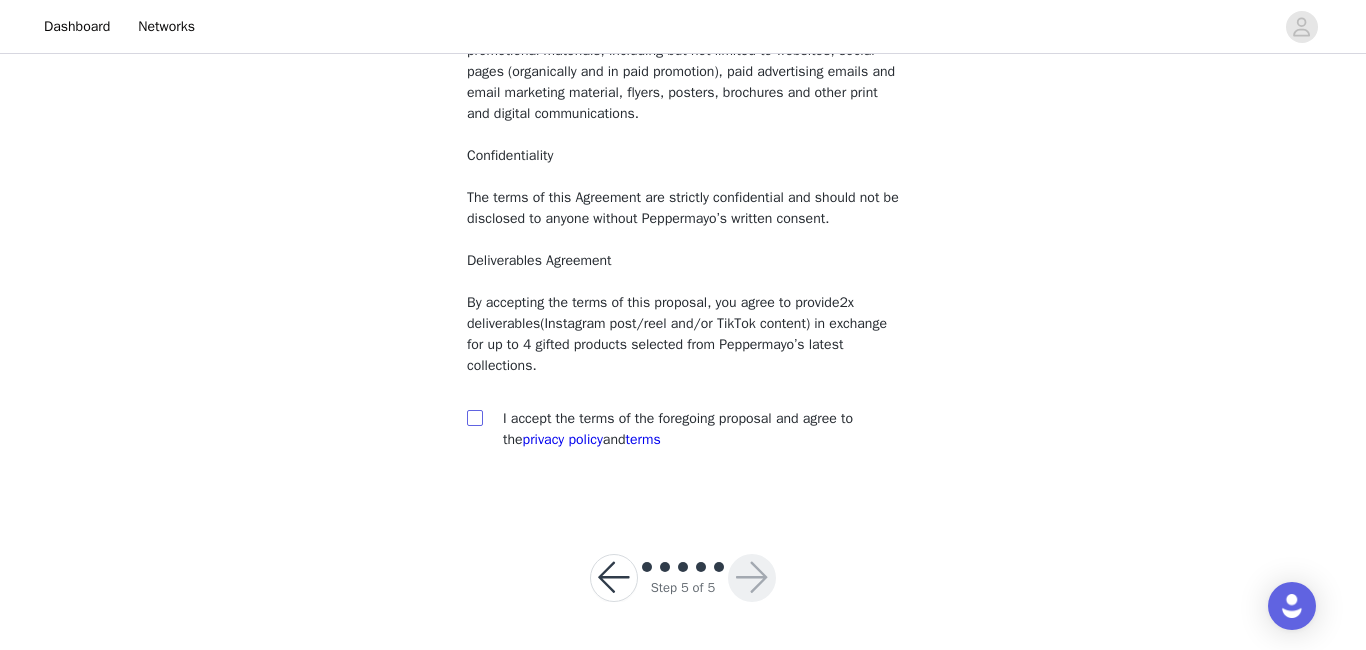 click at bounding box center [474, 417] 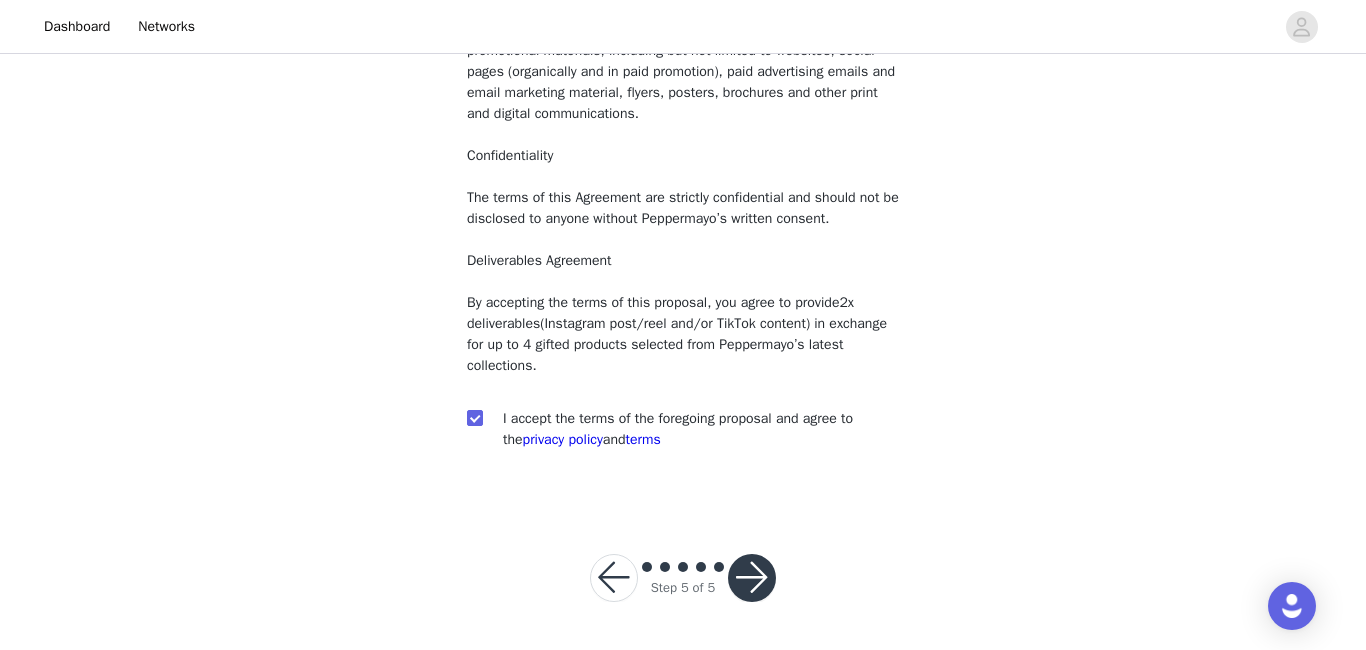 click at bounding box center [752, 578] 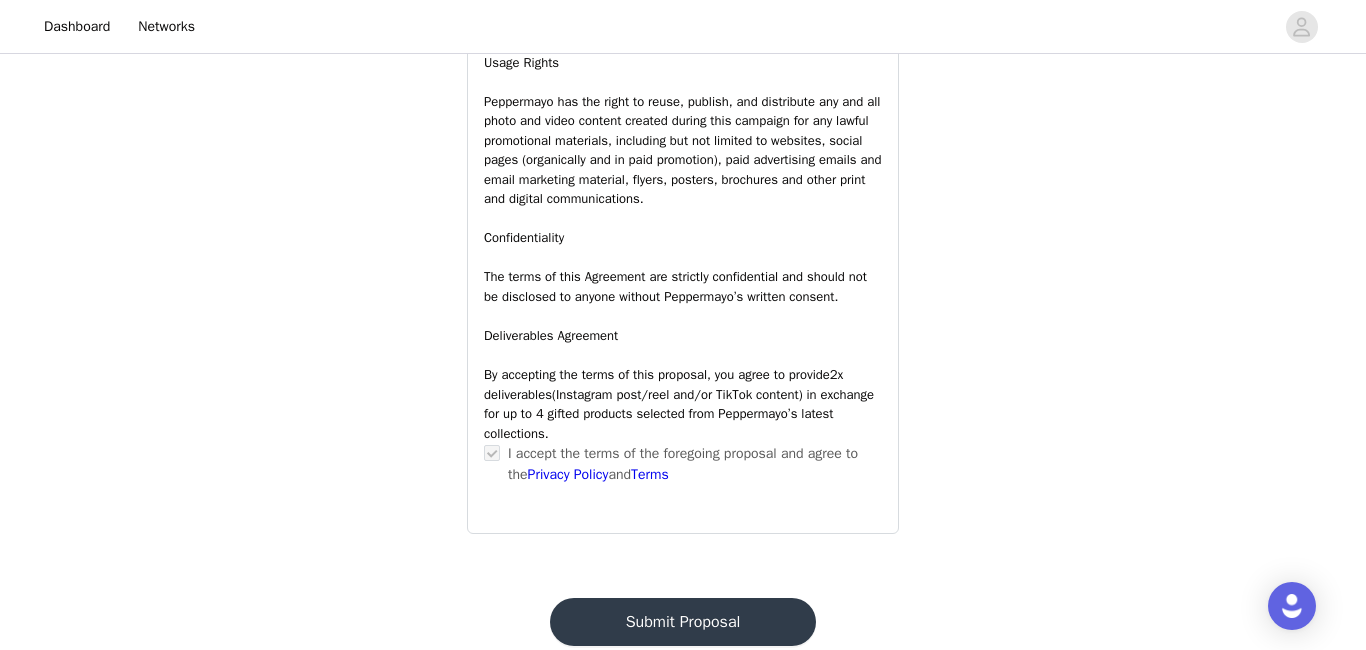 scroll, scrollTop: 1519, scrollLeft: 0, axis: vertical 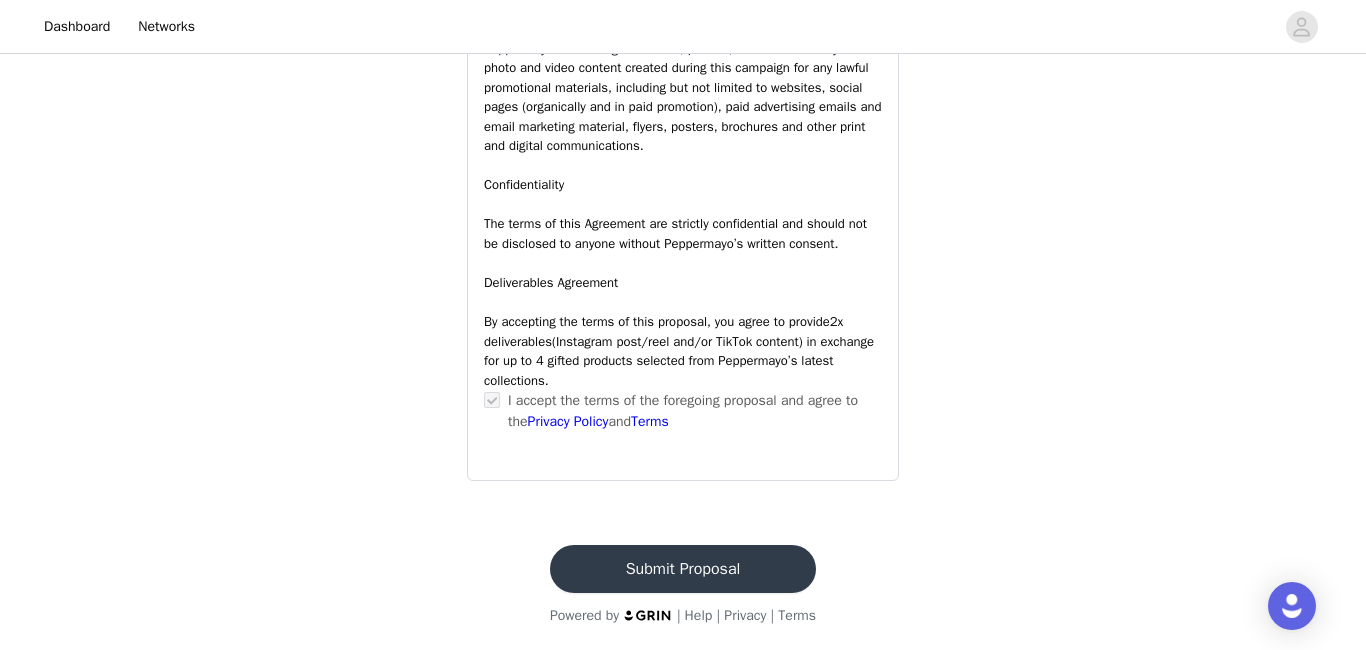 click on "Submit Proposal" at bounding box center [683, 569] 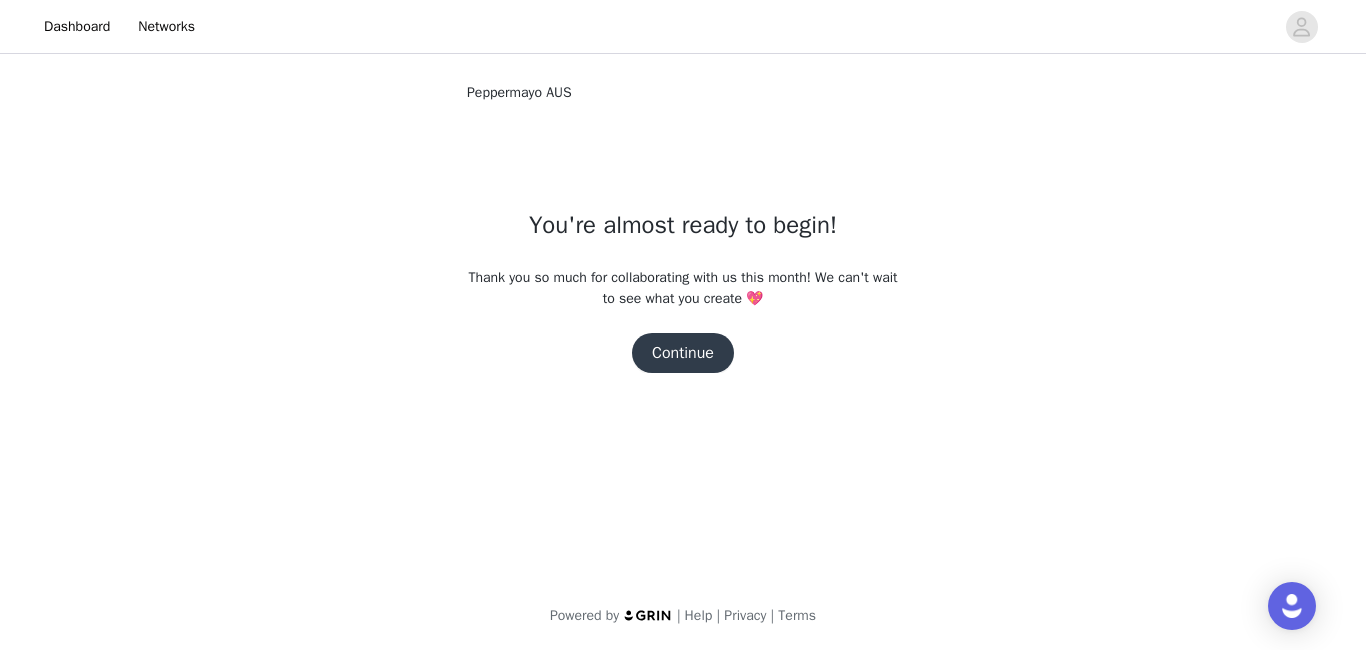 scroll, scrollTop: 0, scrollLeft: 0, axis: both 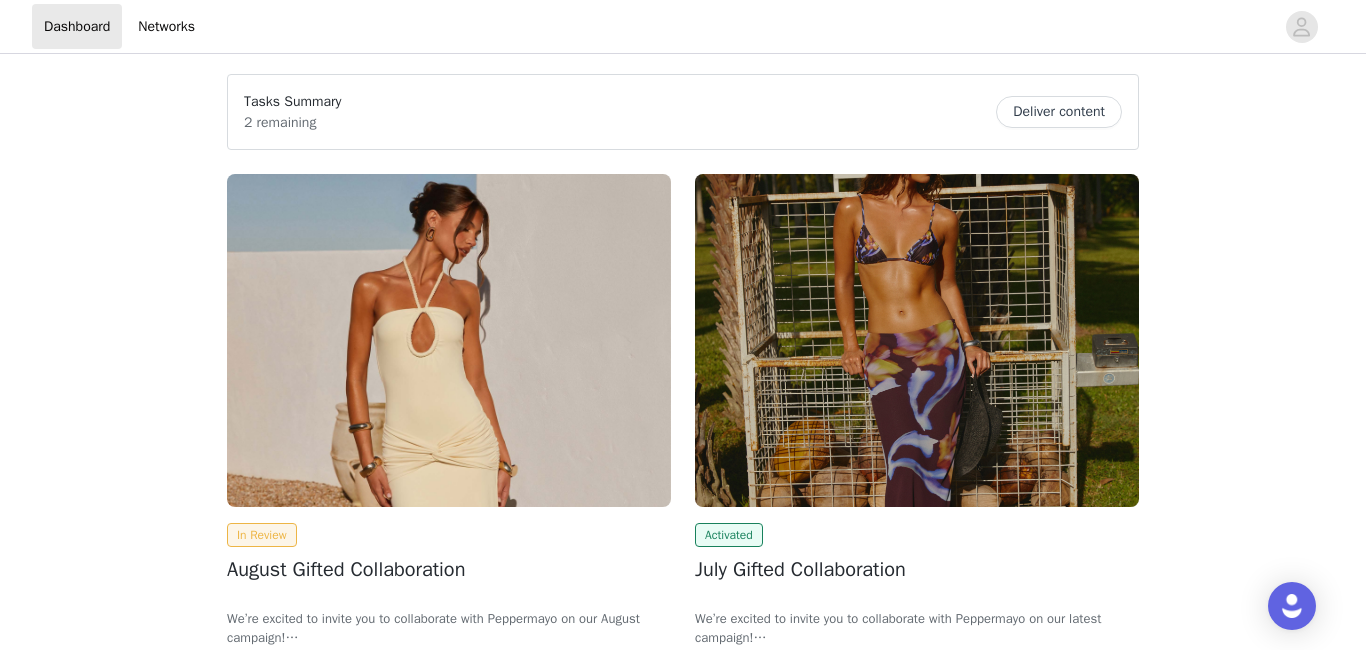 click at bounding box center [449, 340] 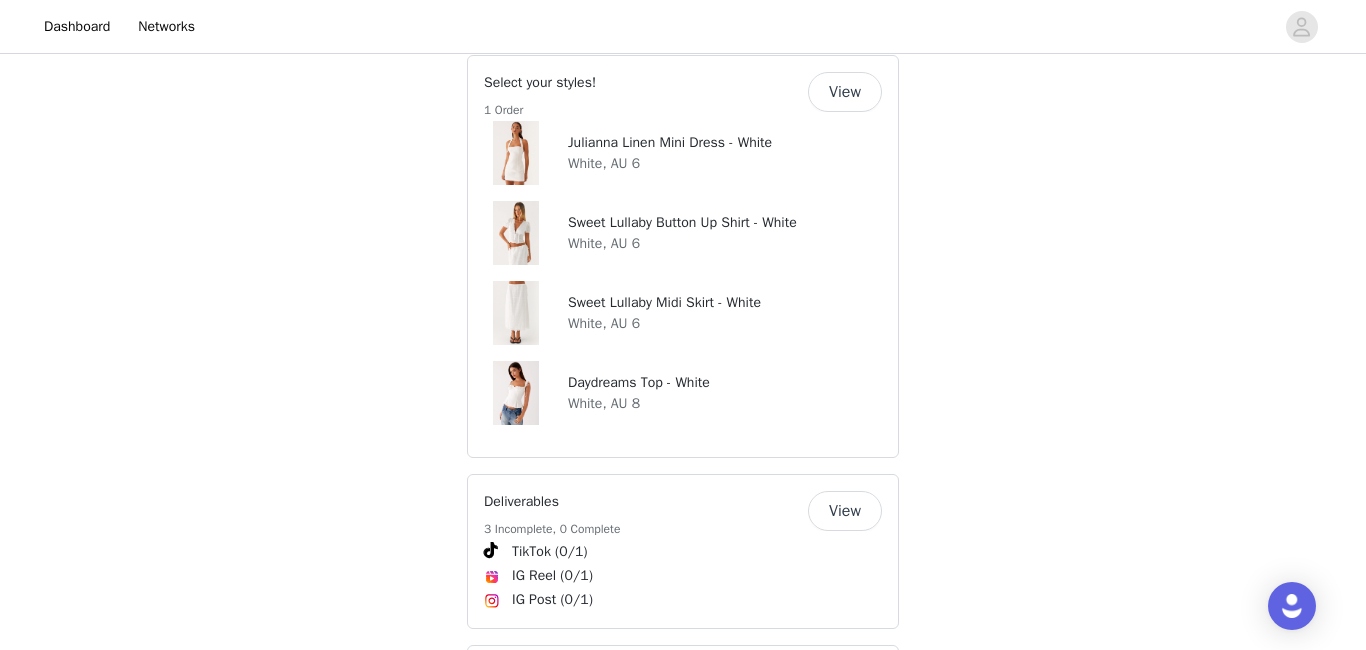 scroll, scrollTop: 794, scrollLeft: 0, axis: vertical 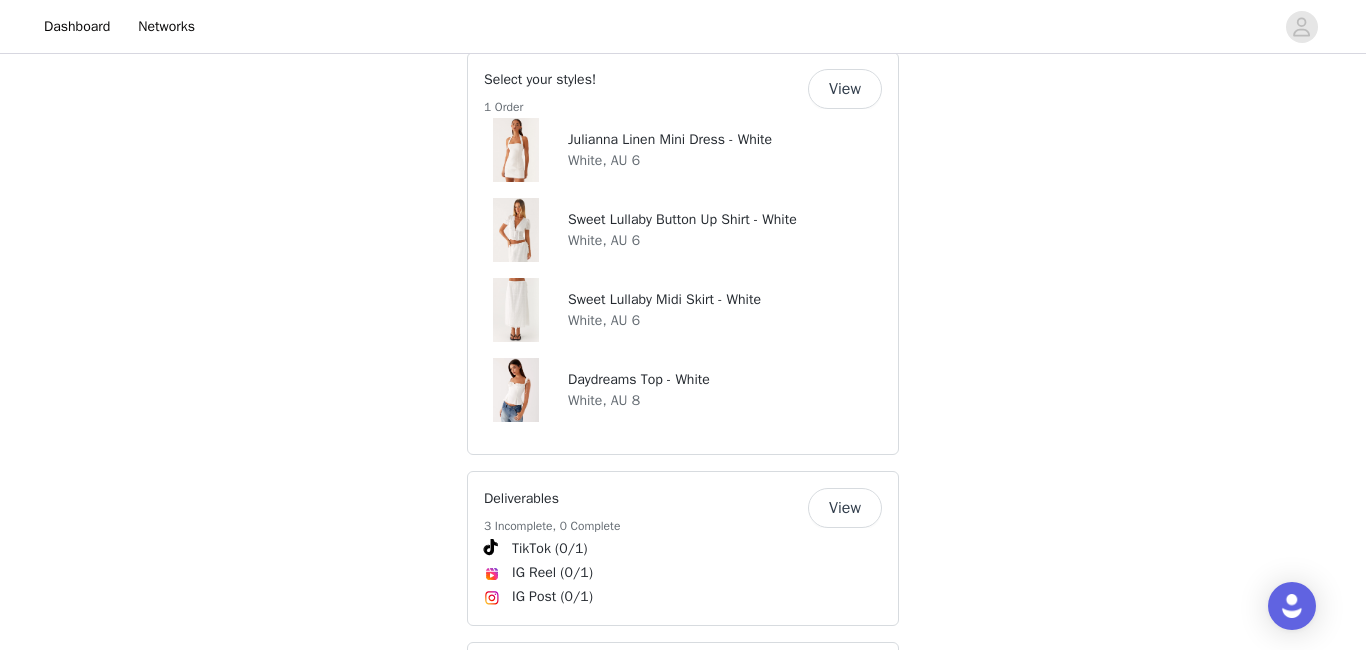 click on "View" at bounding box center (845, 89) 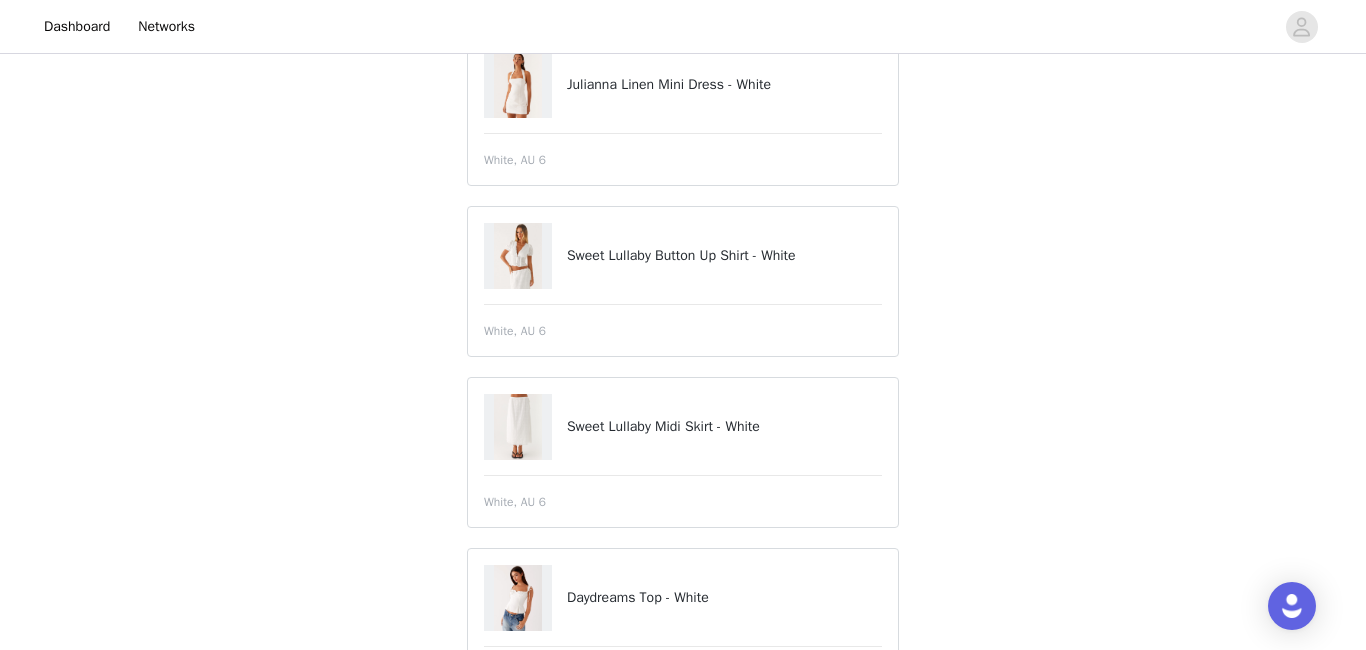 scroll, scrollTop: 0, scrollLeft: 0, axis: both 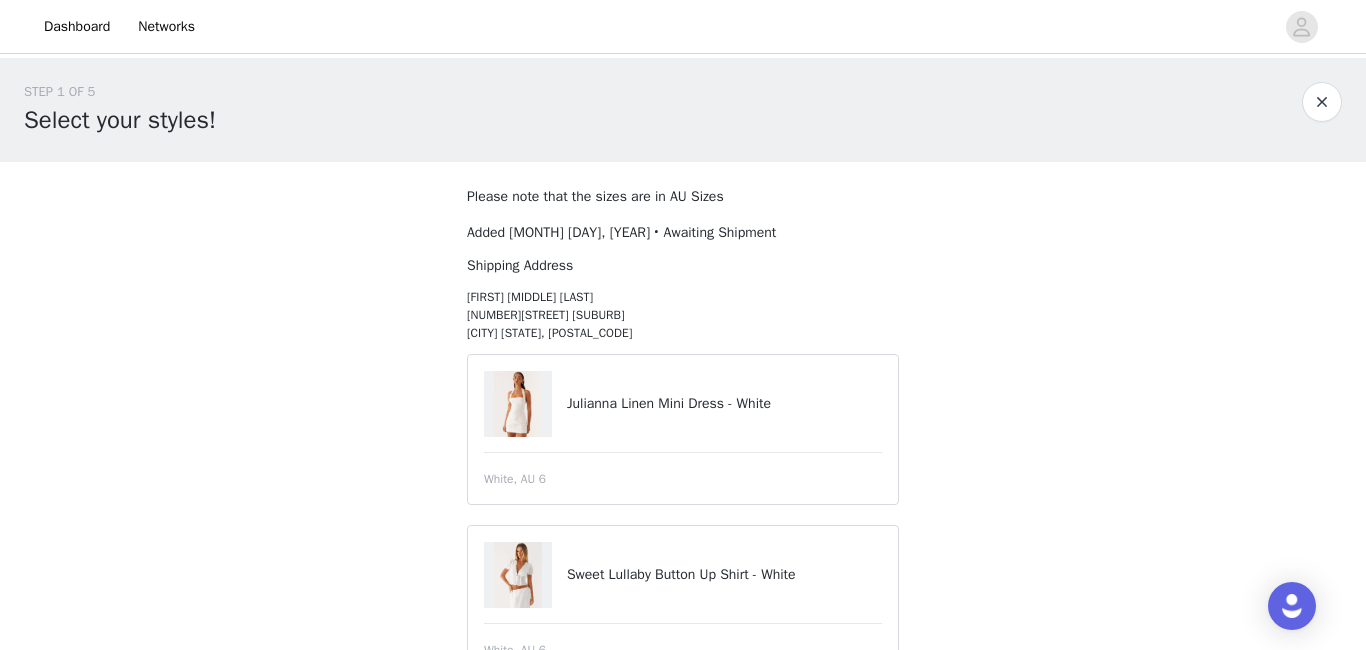 click on "Sweet Lullaby Button Up Shirt - White" at bounding box center (683, 575) 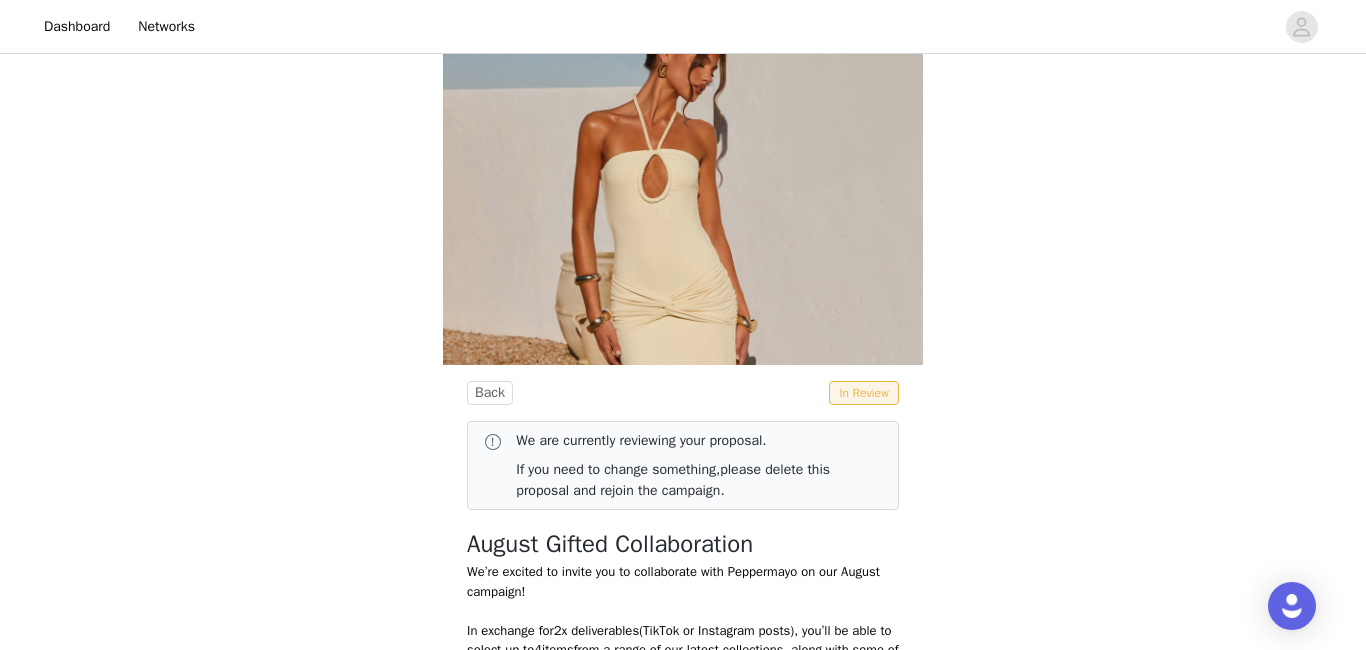 scroll, scrollTop: 0, scrollLeft: 0, axis: both 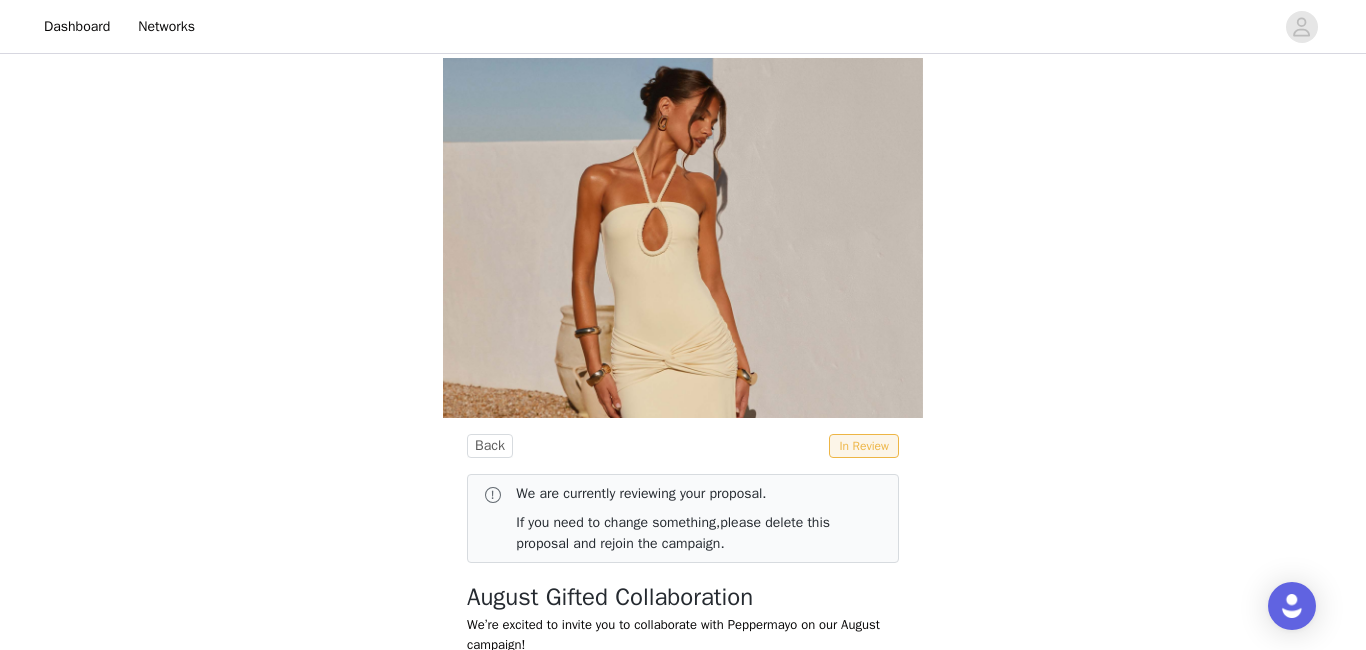 click on "We are currently reviewing your proposal.
If you need to change something,
please delete this proposal and rejoin the campaign." at bounding box center [691, 518] 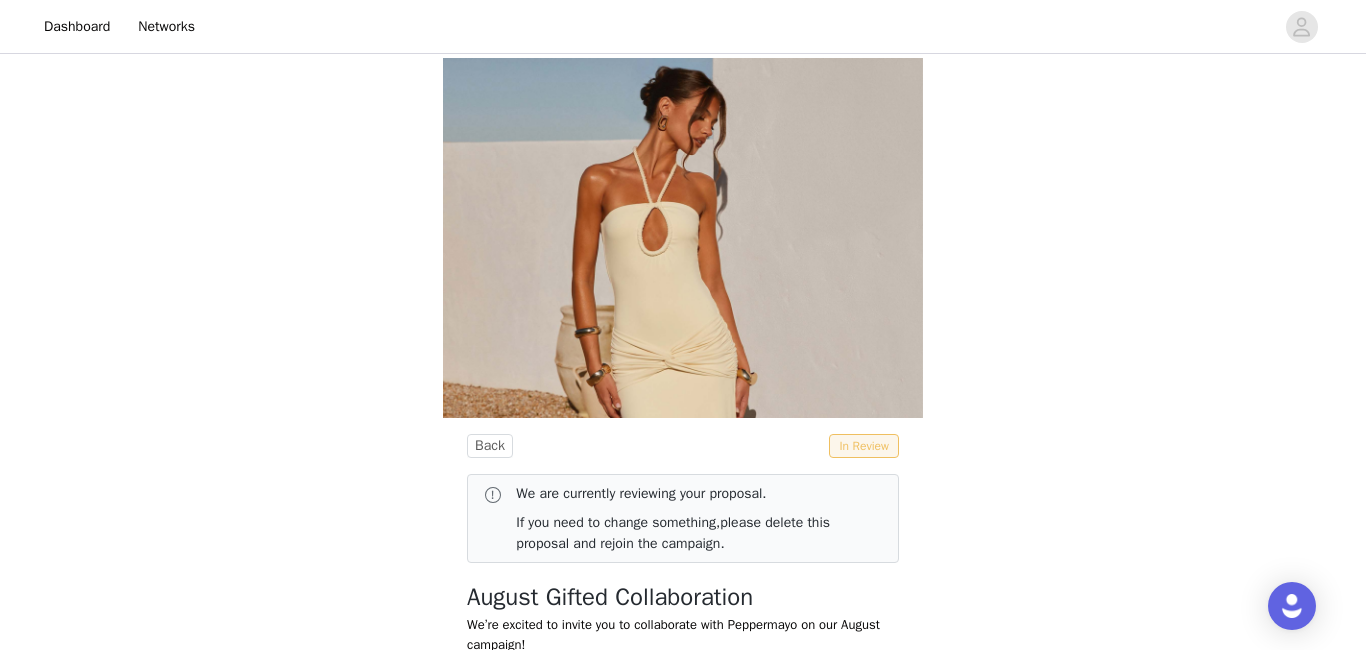 click on "In Review" at bounding box center (864, 446) 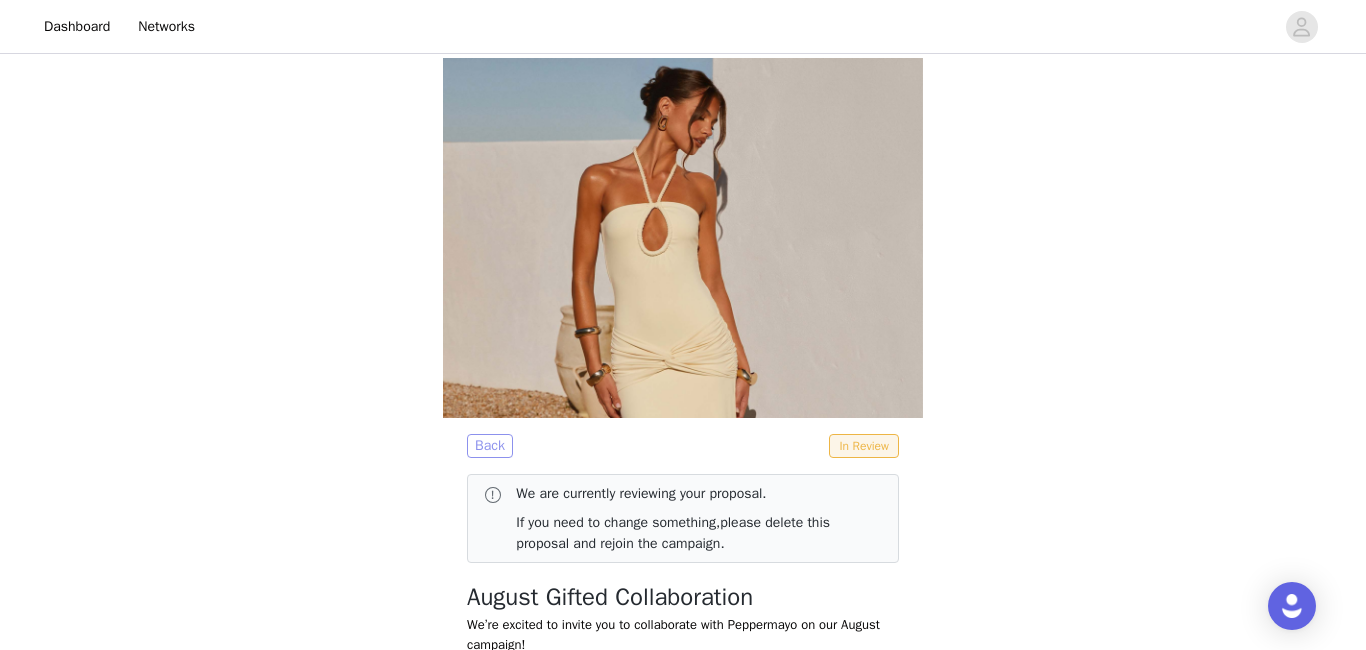 click on "Back" at bounding box center [490, 446] 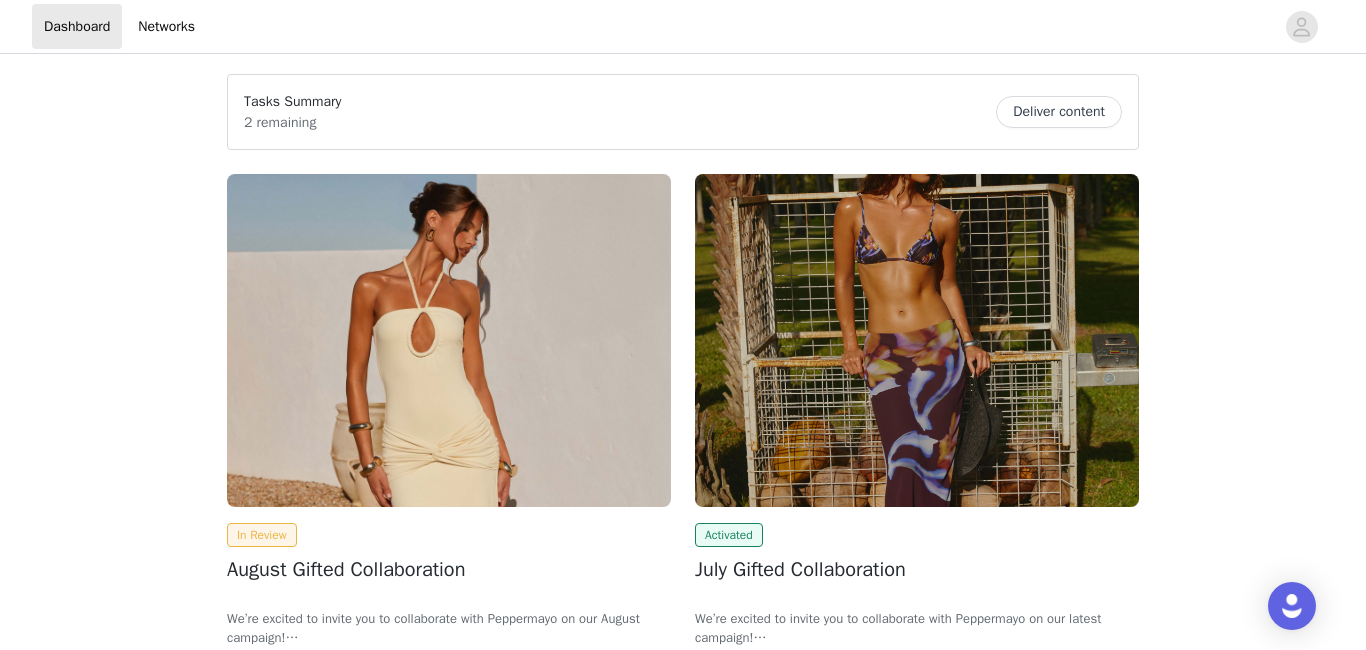 click on "Deliver content" at bounding box center [1059, 112] 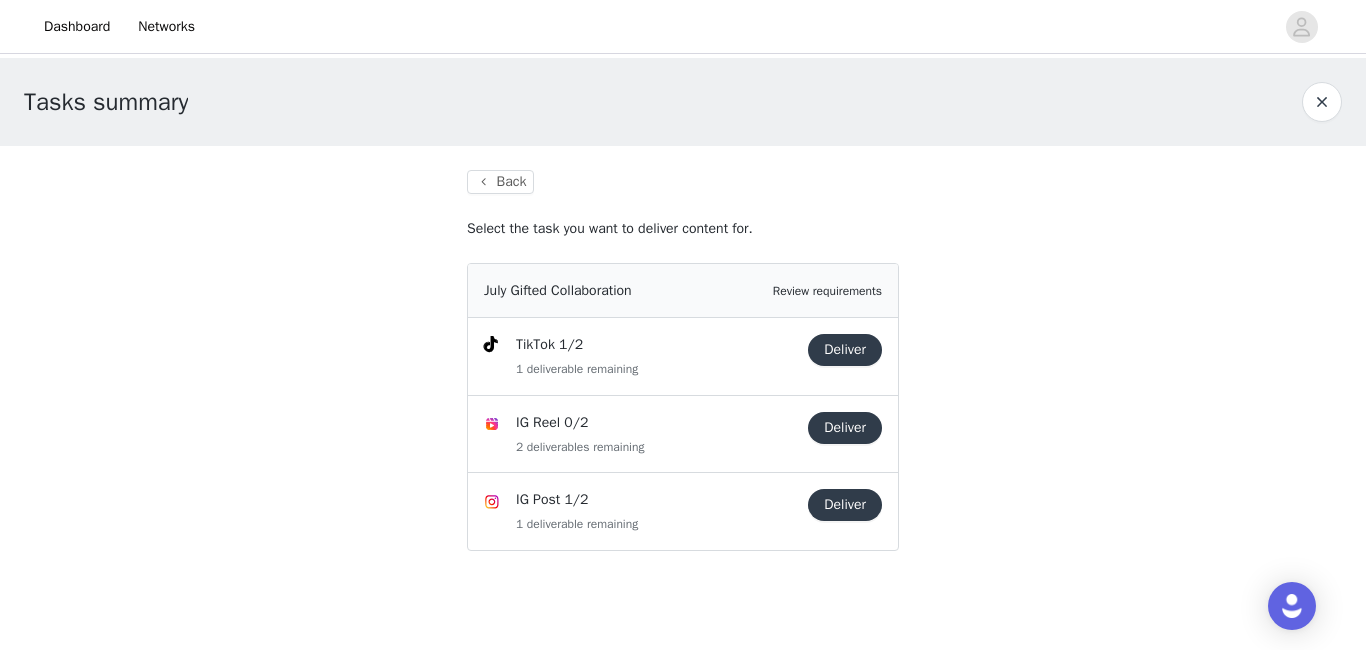 click on "Deliver" at bounding box center [845, 350] 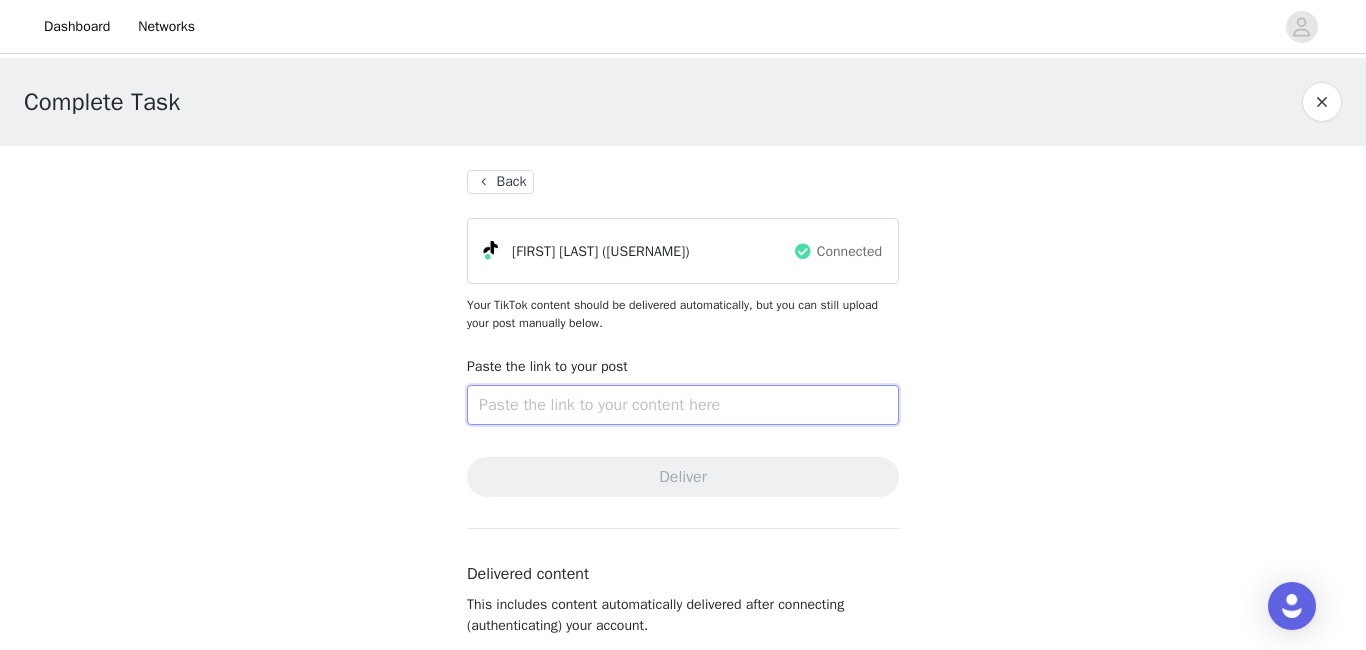 click at bounding box center [683, 405] 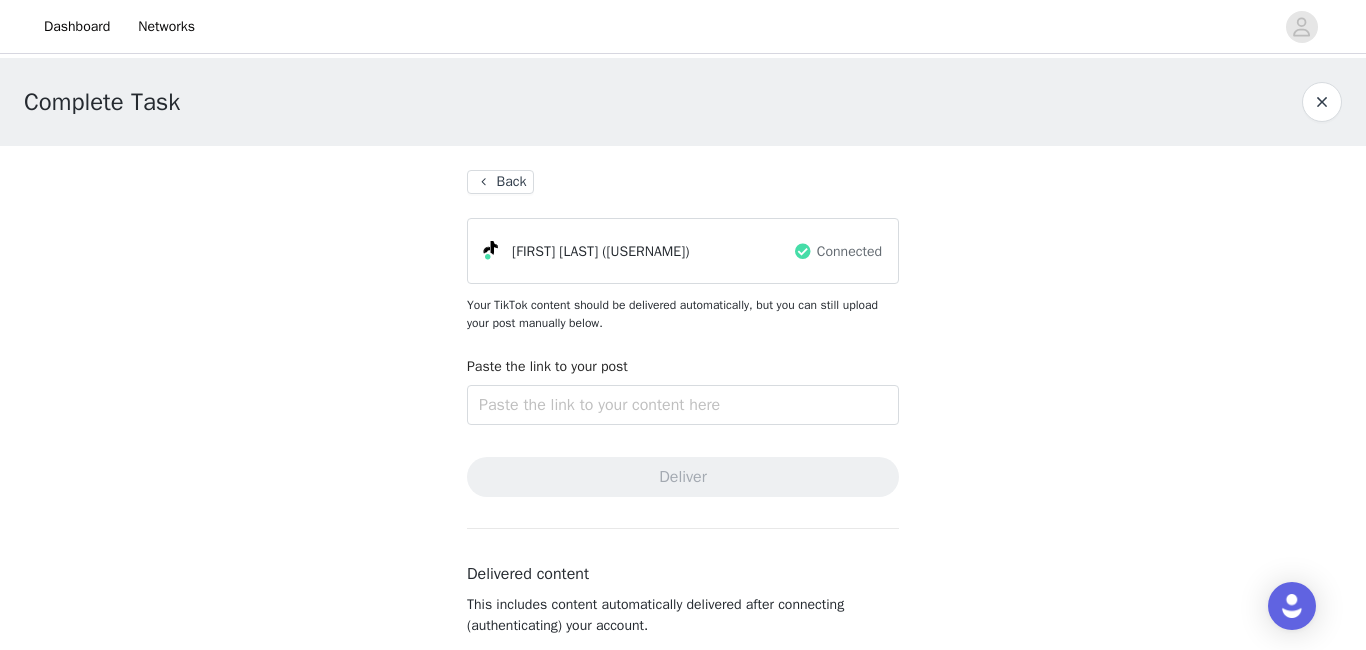 click on "Back" at bounding box center [500, 182] 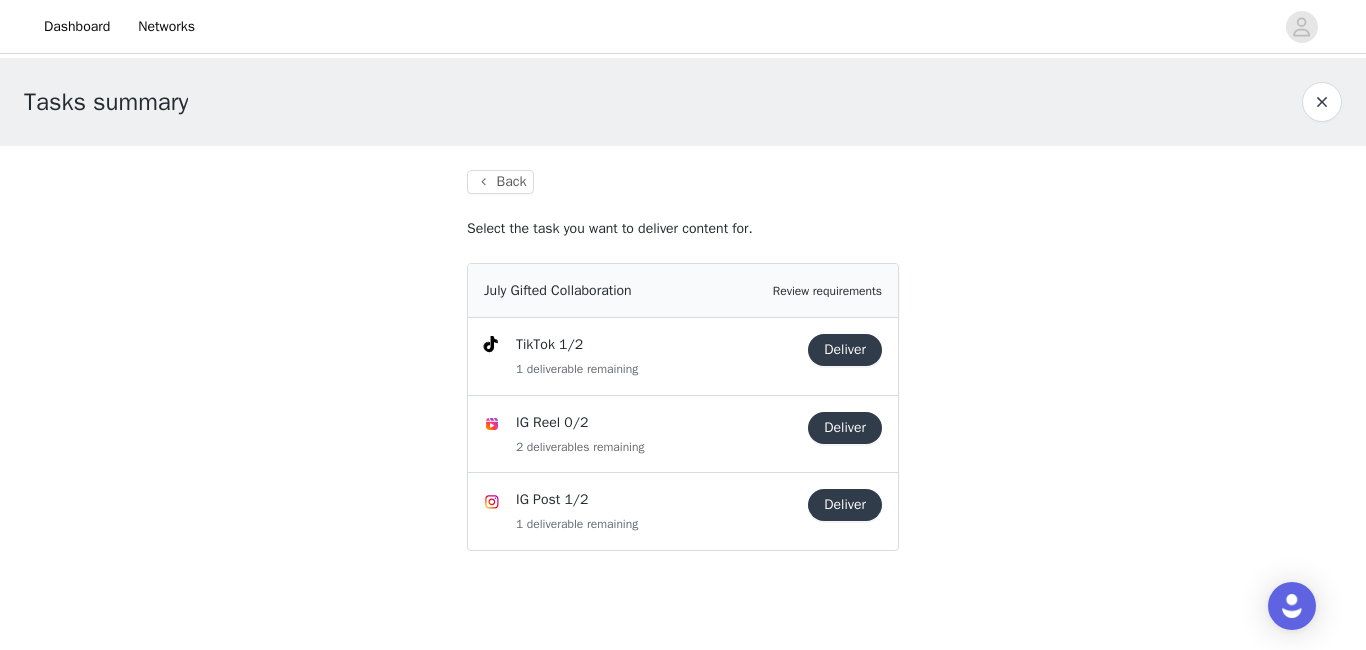 click on "Deliver" at bounding box center [845, 505] 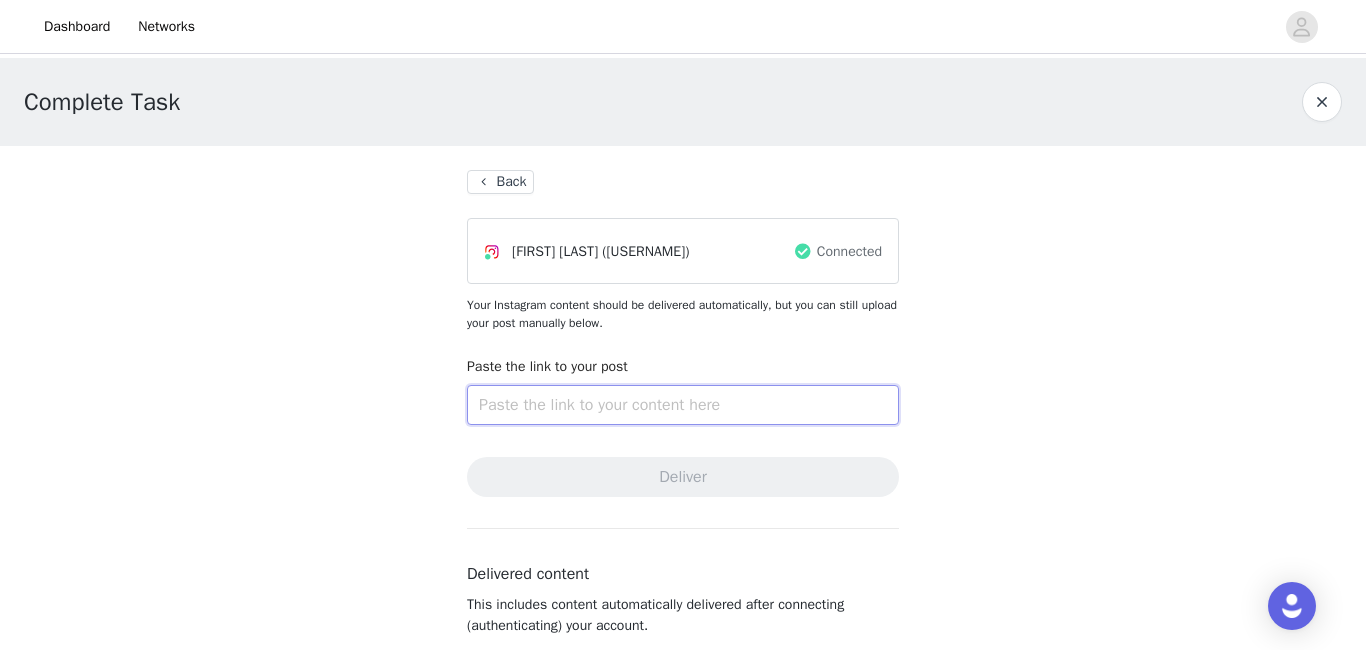 click at bounding box center (683, 405) 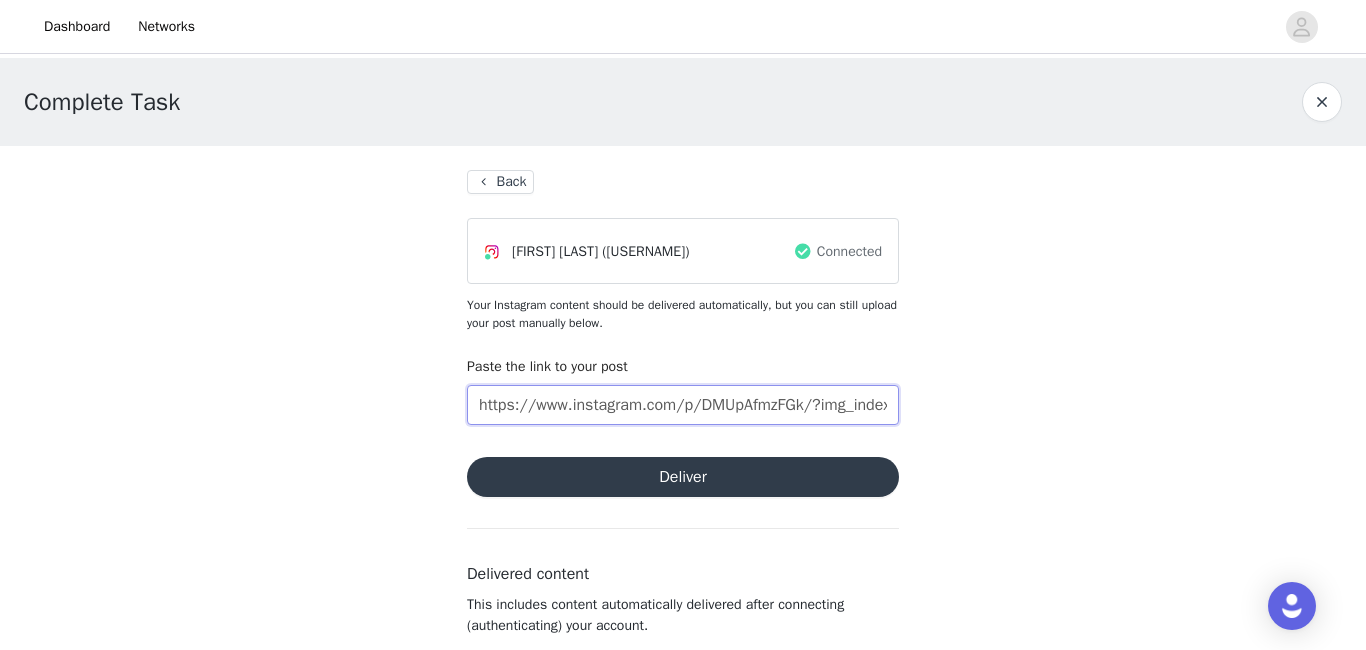 scroll, scrollTop: 0, scrollLeft: 27, axis: horizontal 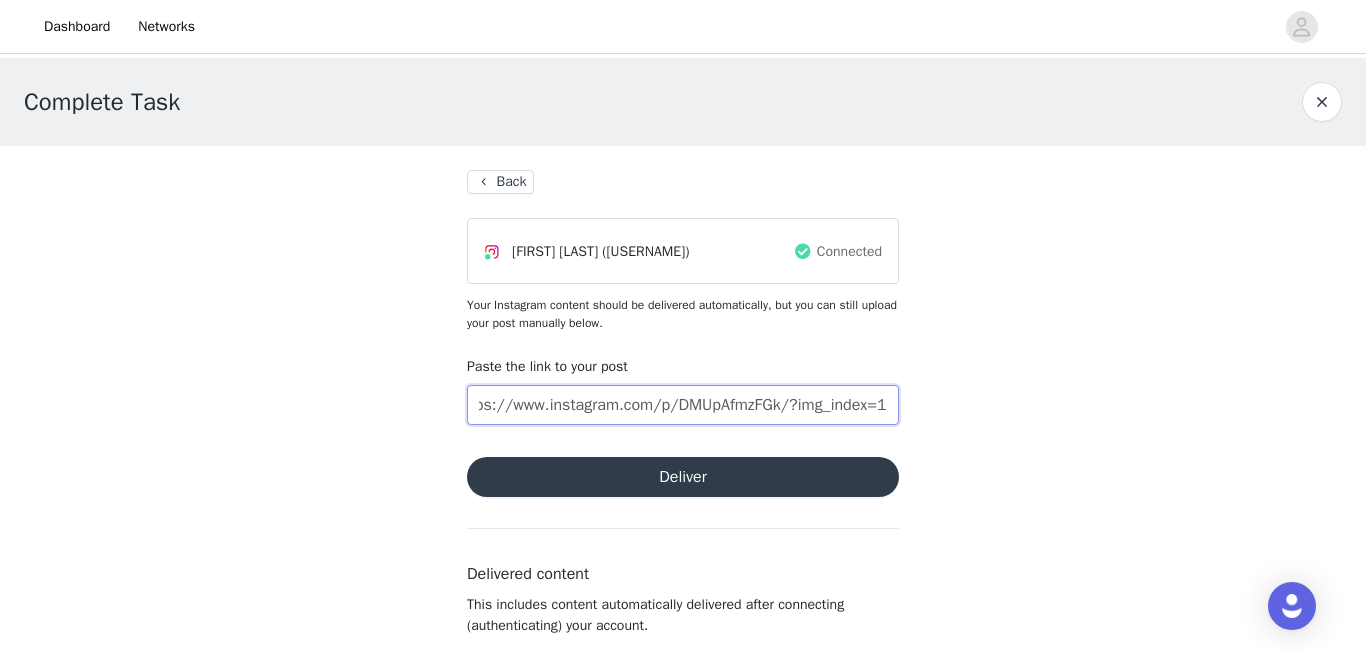 type on "https://www.instagram.com/p/DMUpAfmzFGk/?img_index=1" 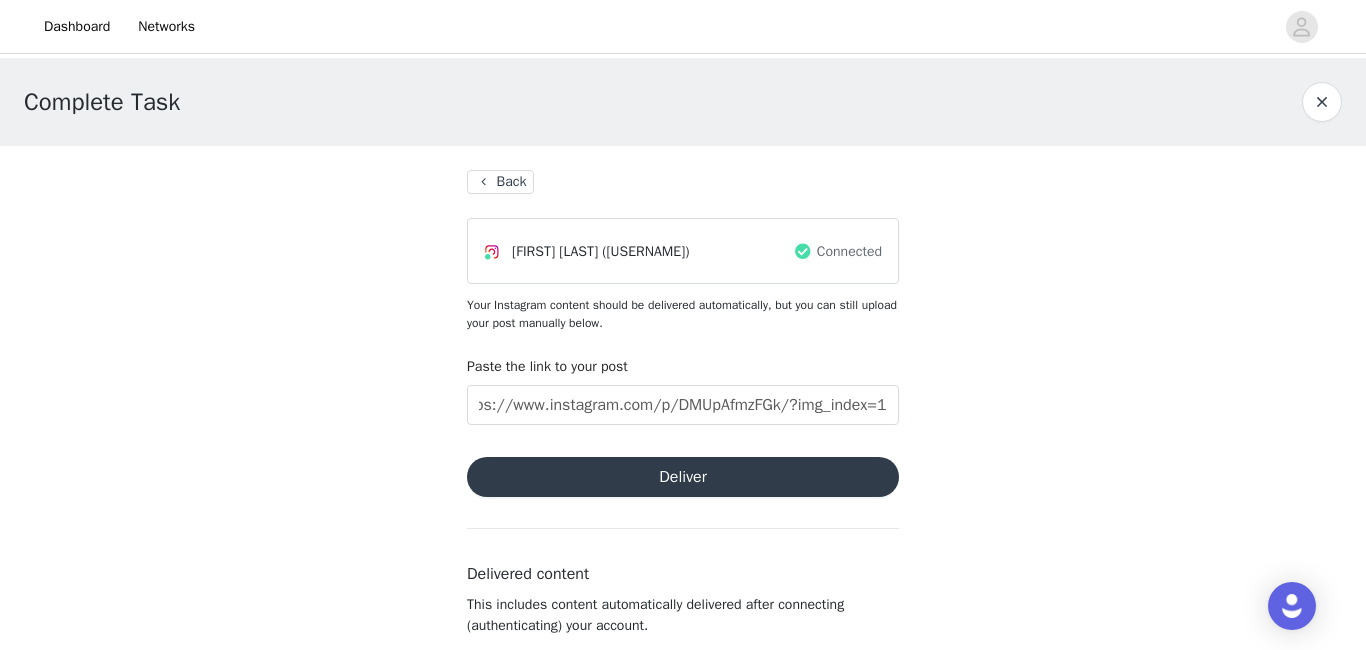 click on "Deliver" at bounding box center [683, 477] 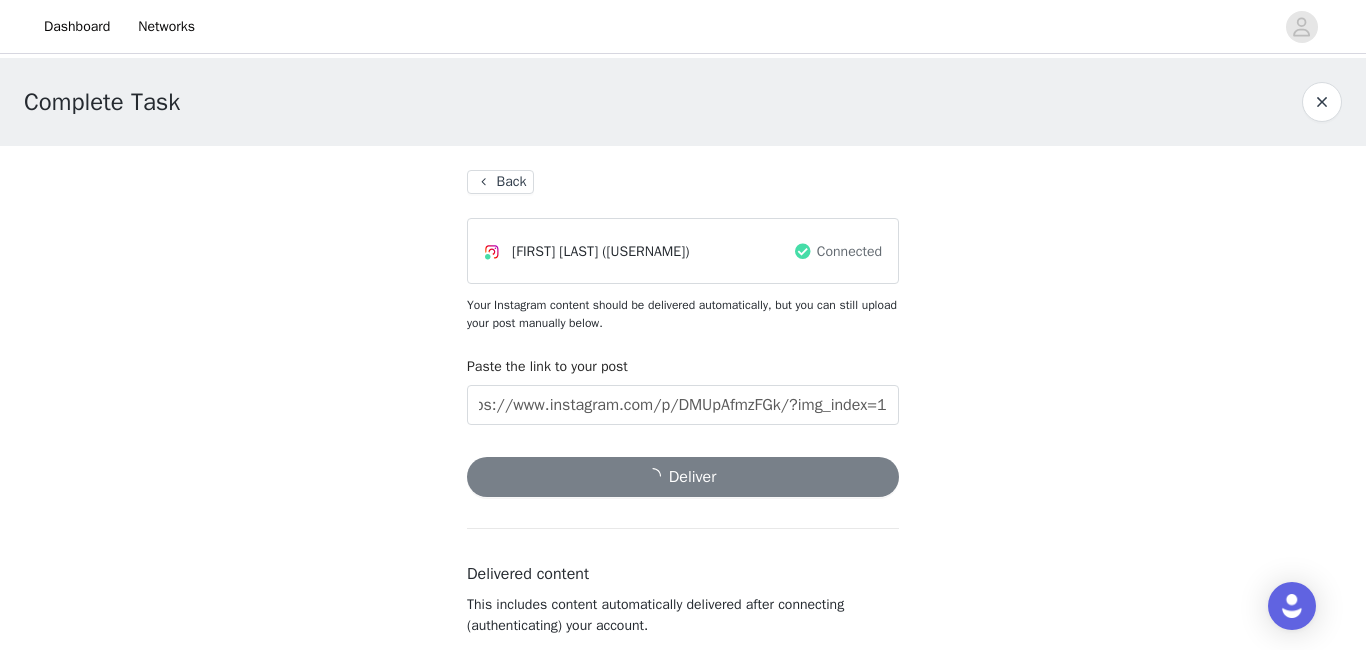 scroll, scrollTop: 0, scrollLeft: 0, axis: both 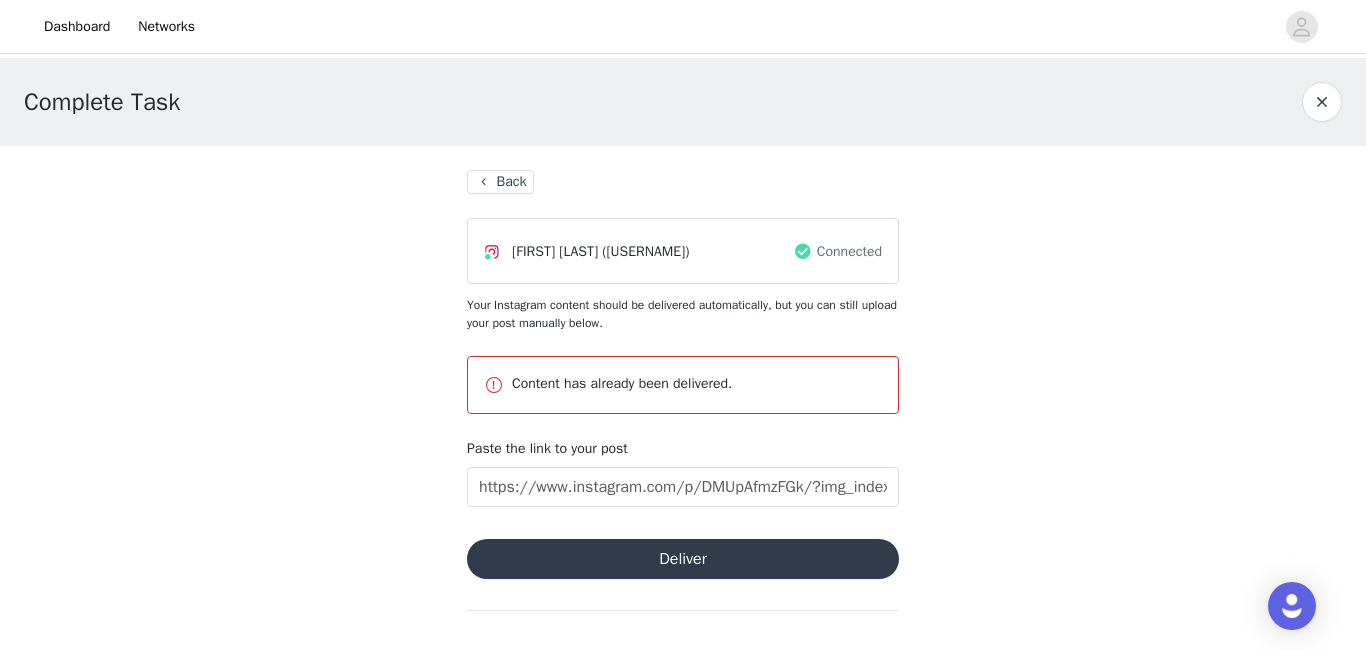 click on "Back" at bounding box center [500, 182] 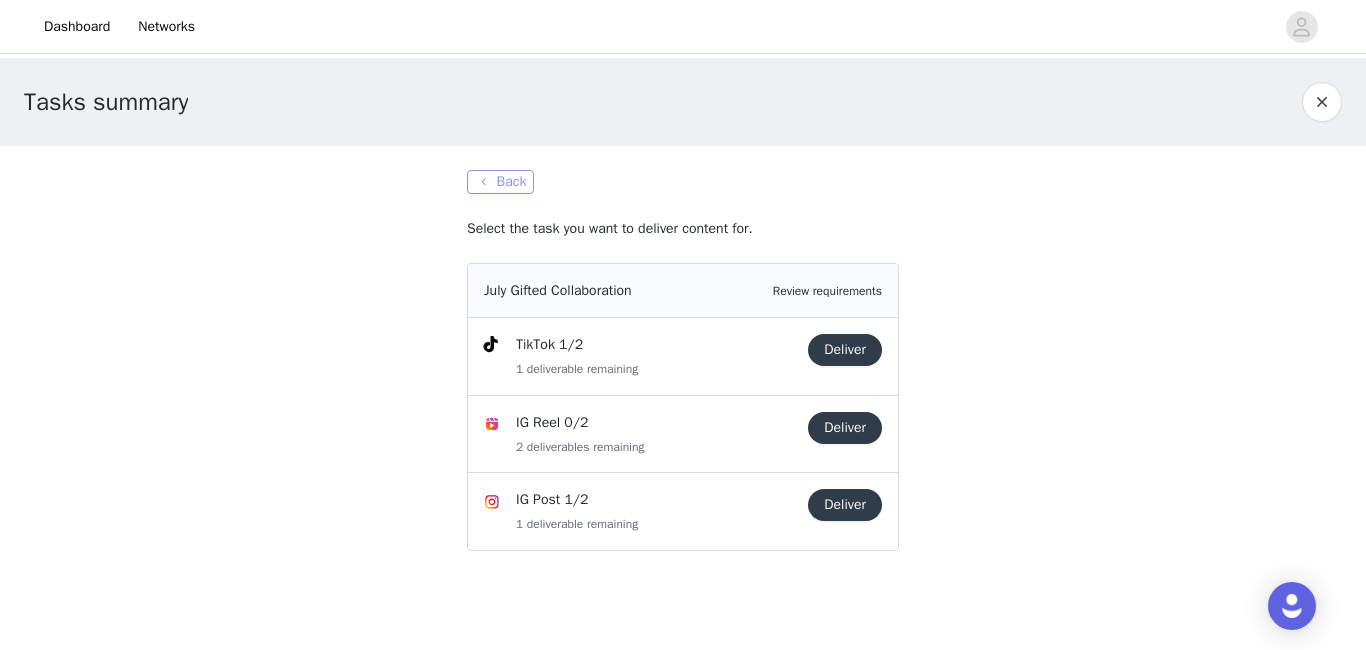 click on "Back" at bounding box center [500, 182] 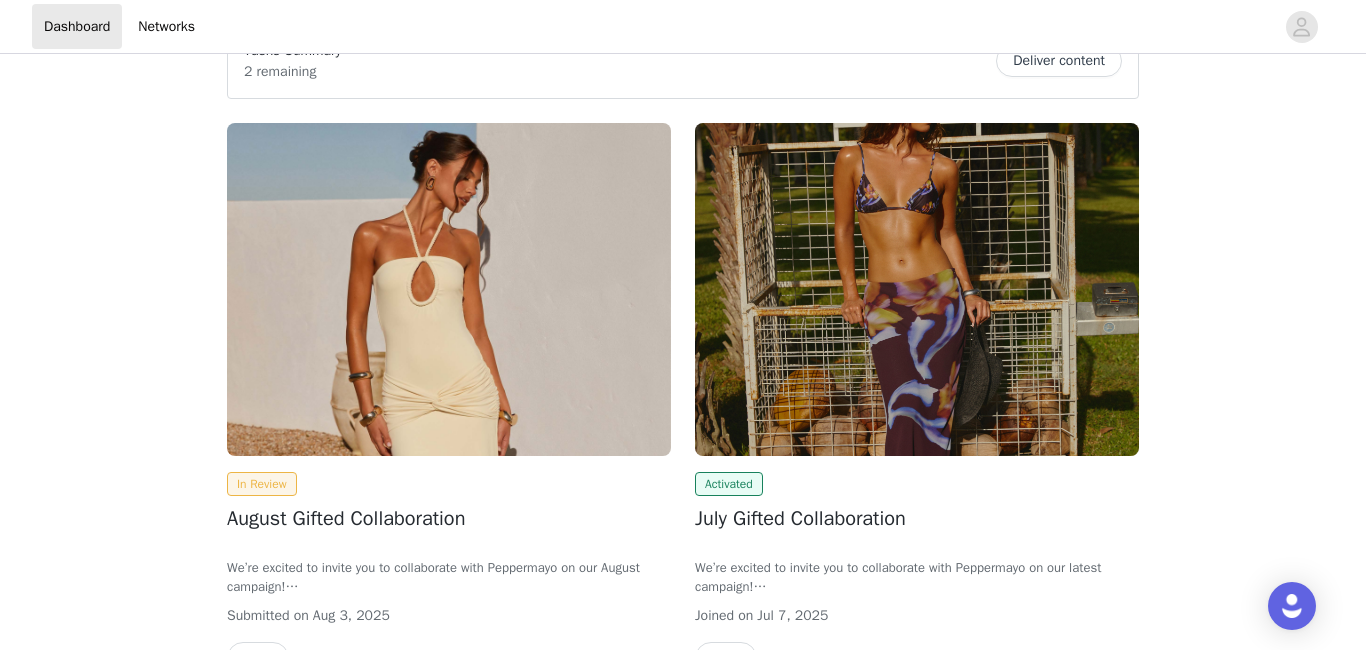 scroll, scrollTop: 0, scrollLeft: 0, axis: both 